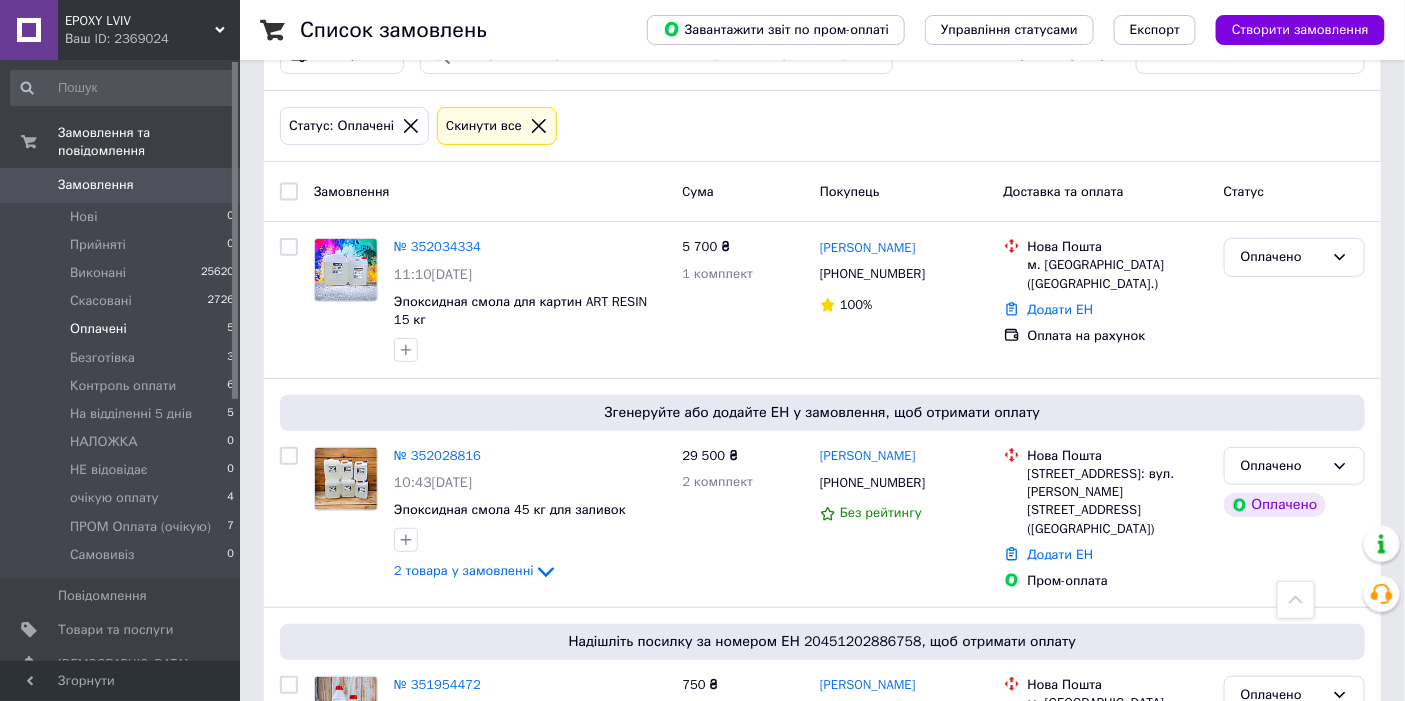 scroll, scrollTop: 0, scrollLeft: 0, axis: both 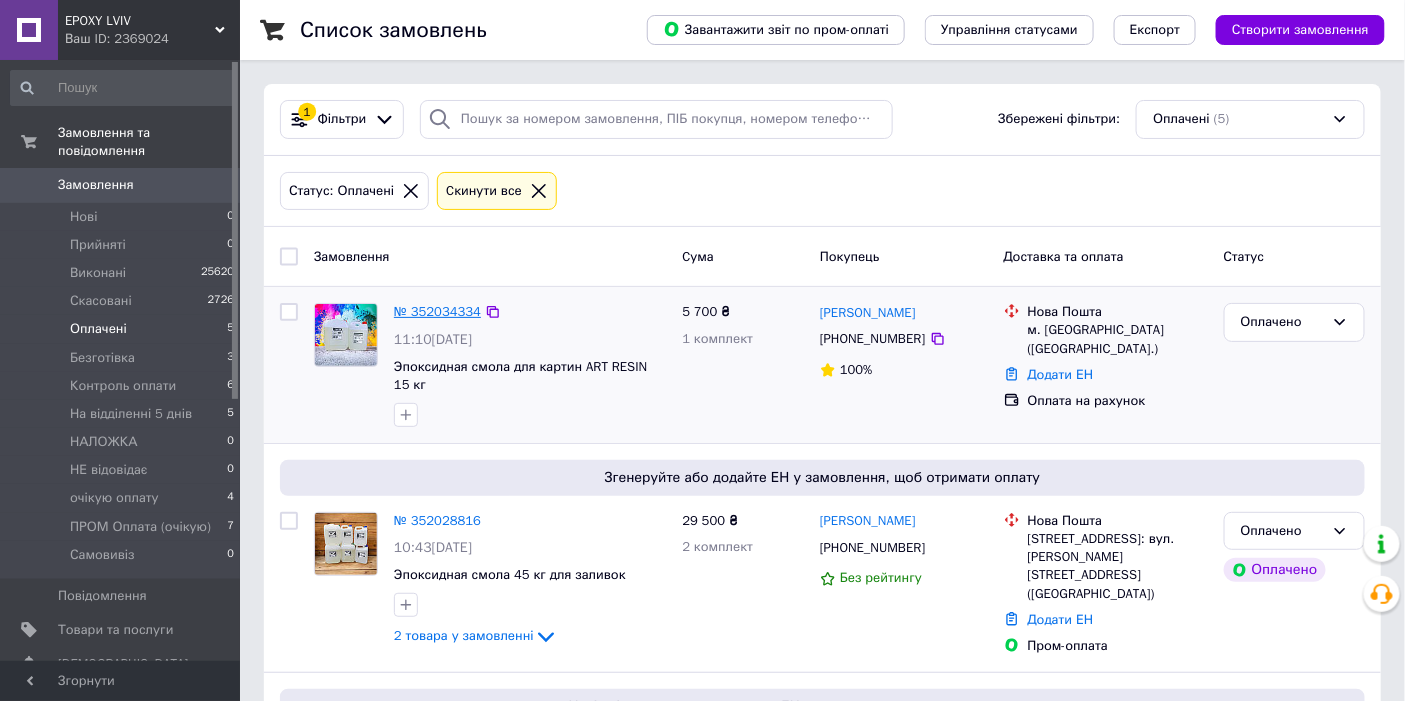 click on "№ 352034334" at bounding box center (437, 311) 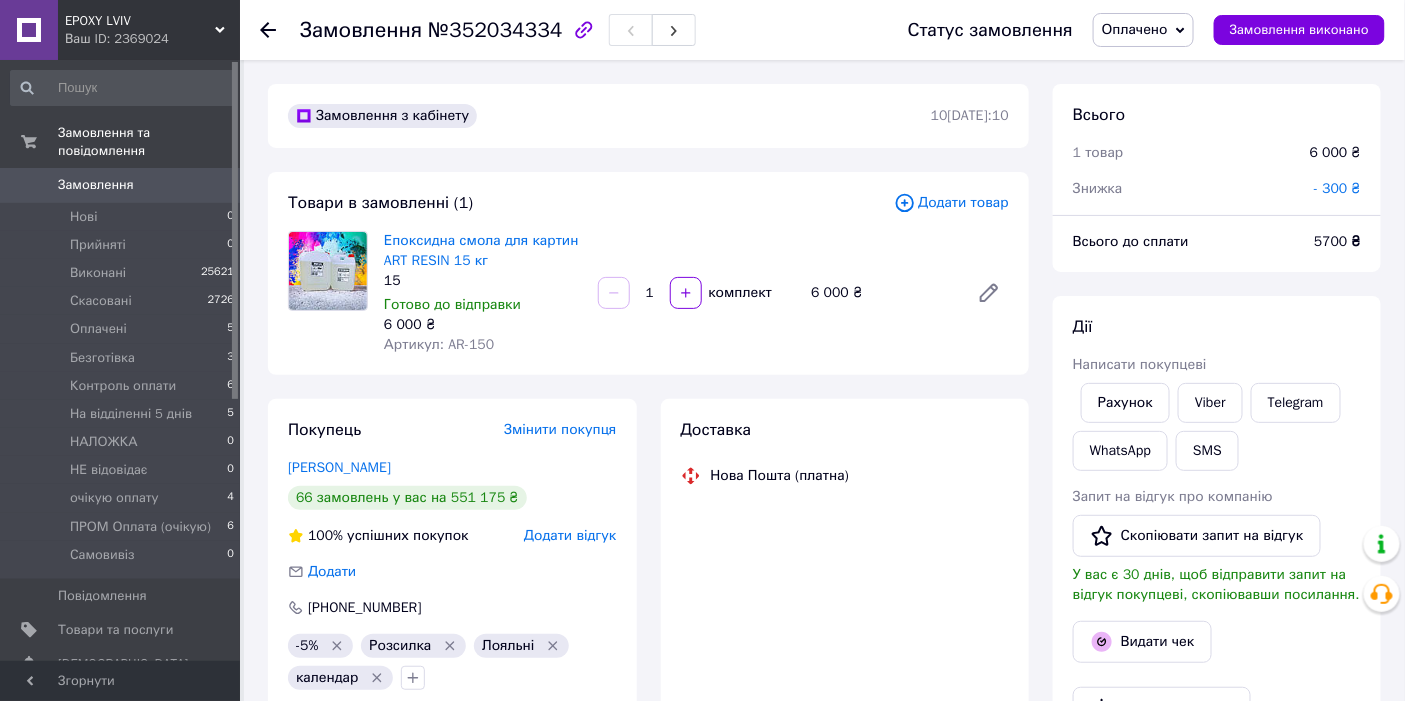 click on "Замовлення №352034334" at bounding box center [498, 30] 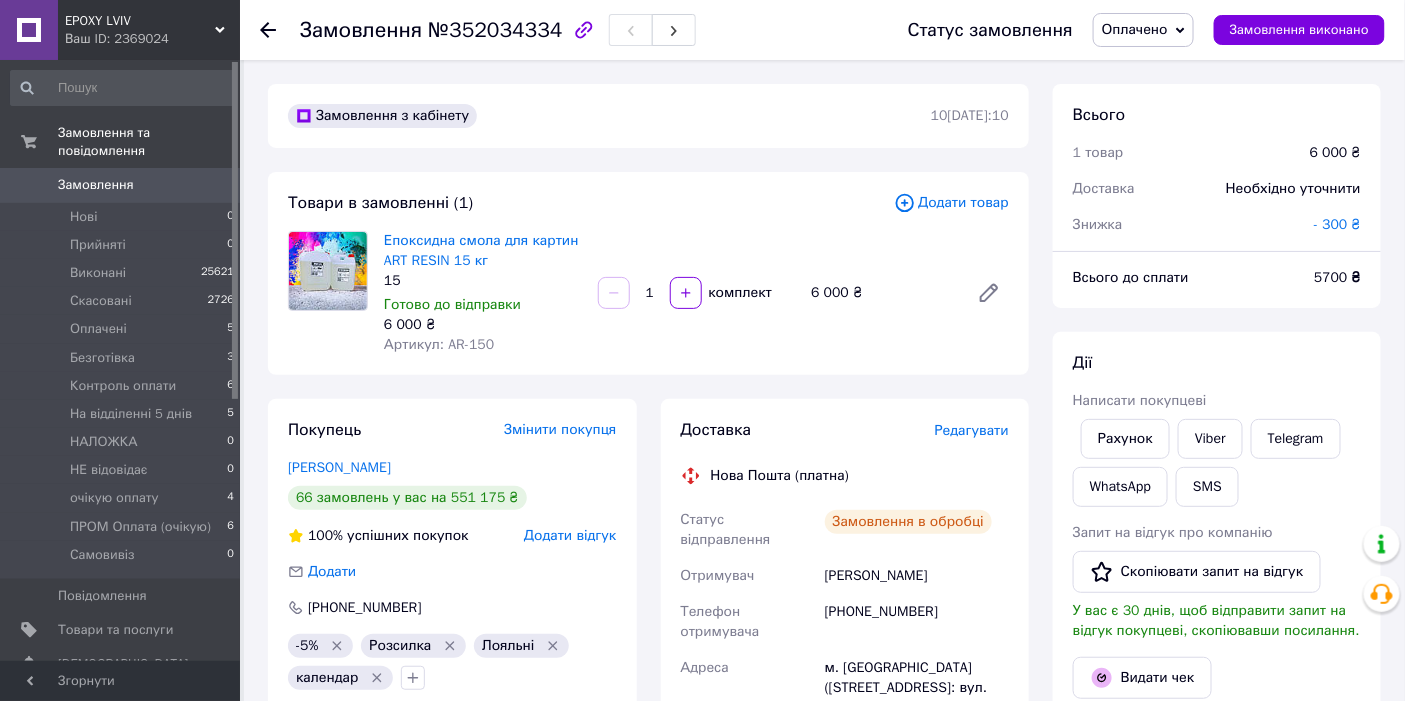 click on "№352034334" at bounding box center (495, 30) 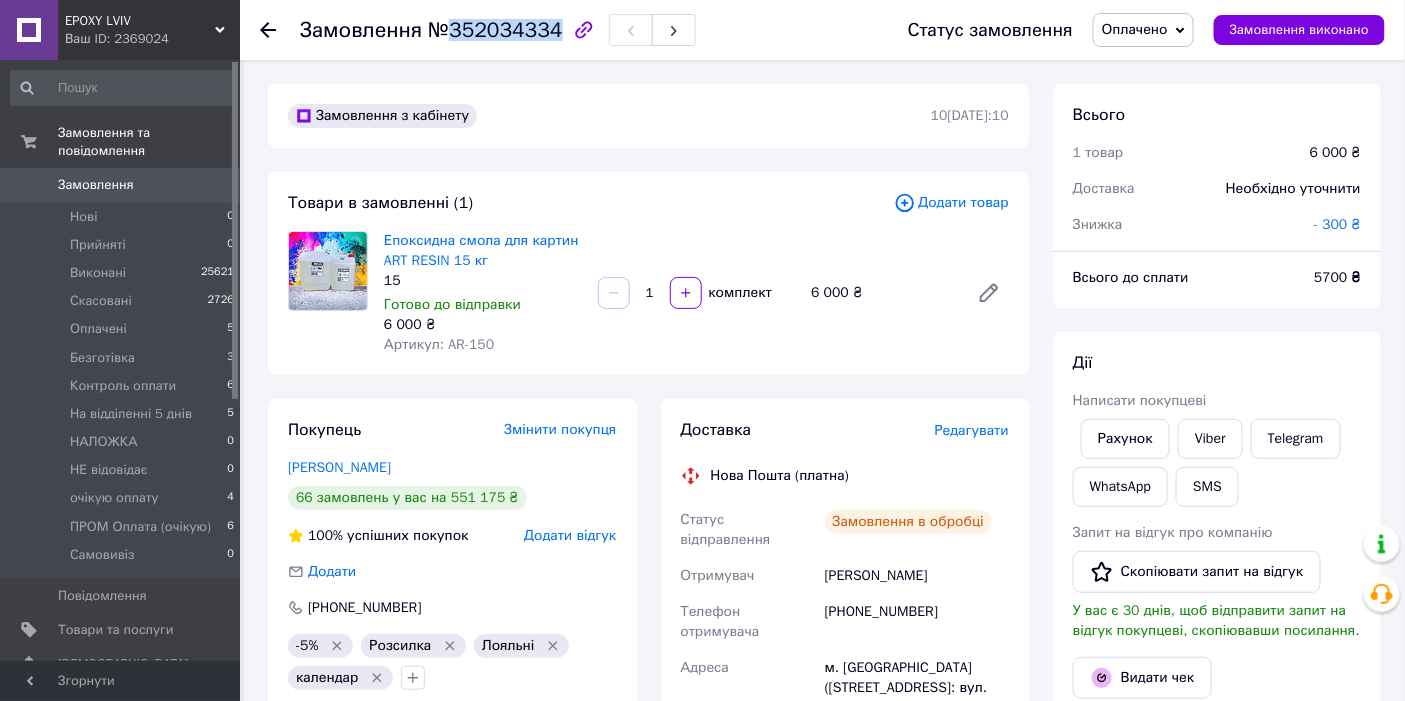 click on "№352034334" at bounding box center [495, 30] 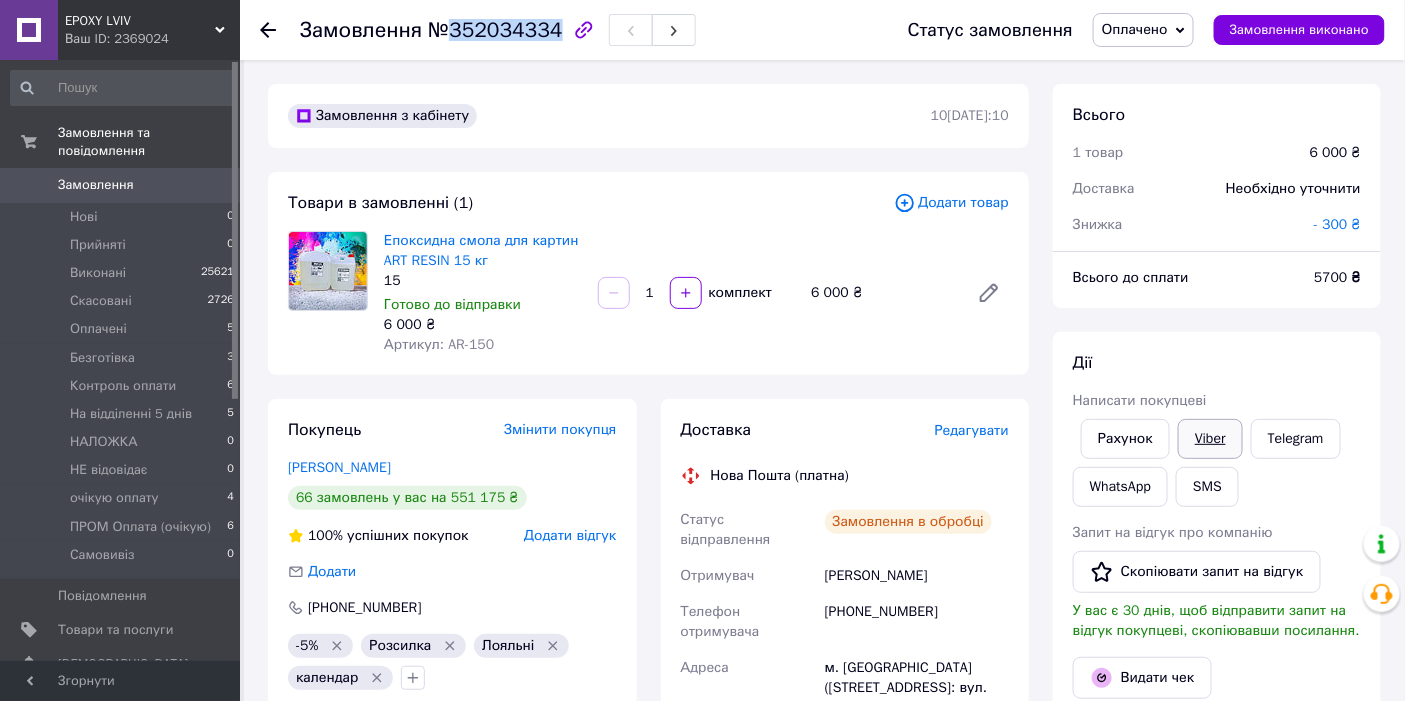 click on "Viber" at bounding box center (1210, 439) 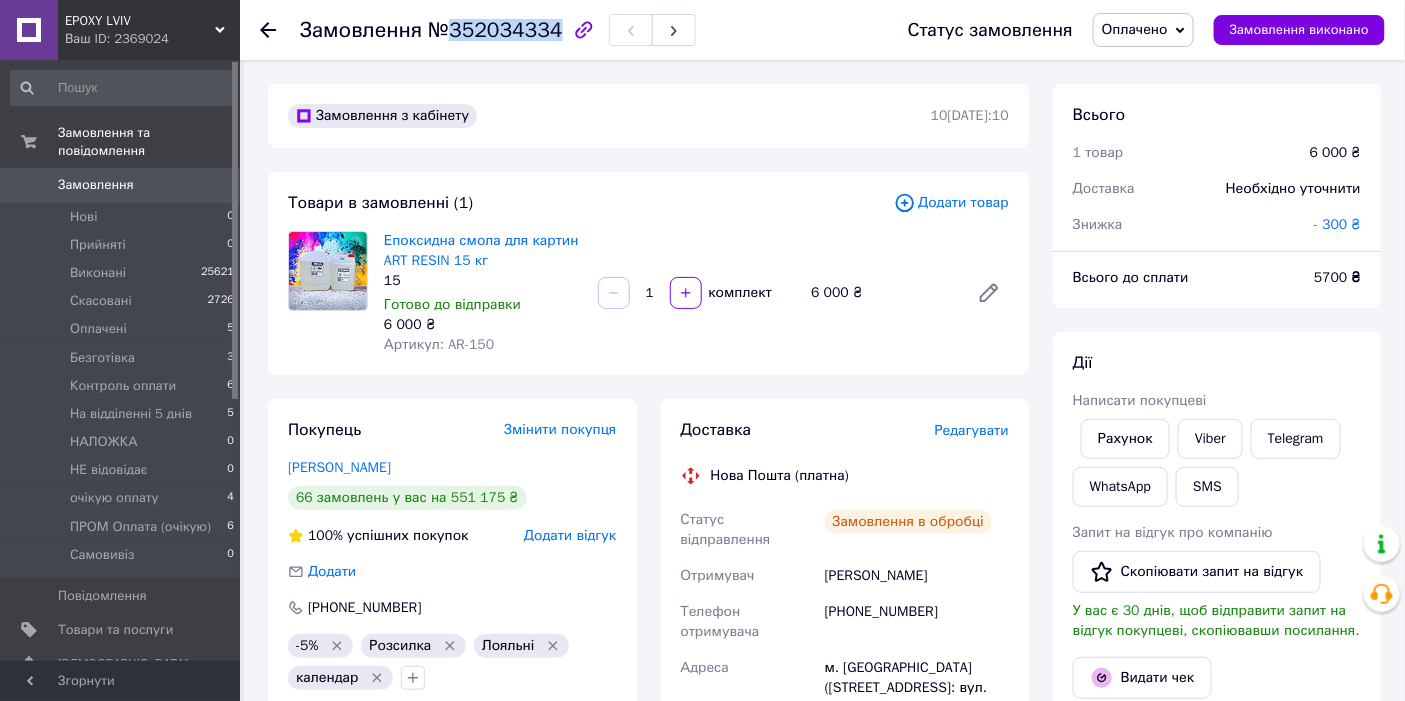 copy on "352034334" 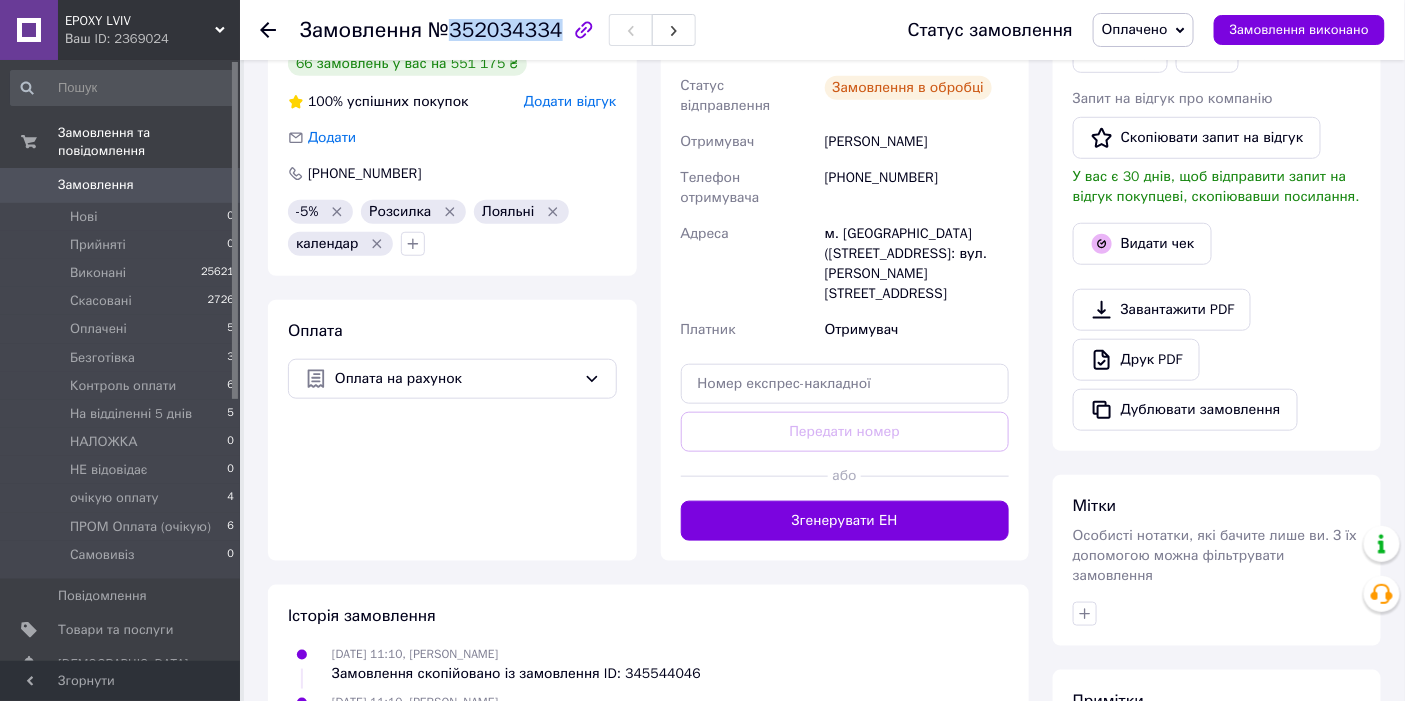 scroll, scrollTop: 444, scrollLeft: 0, axis: vertical 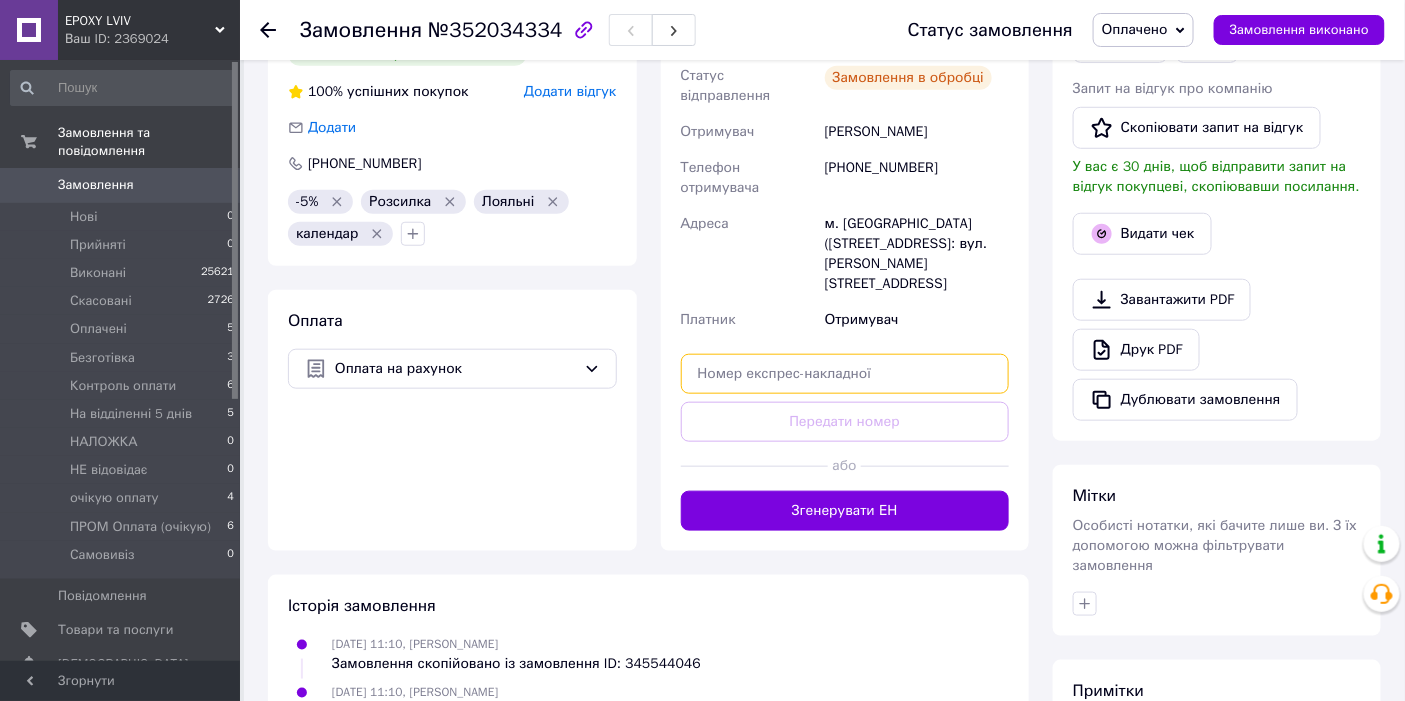 click at bounding box center (845, 374) 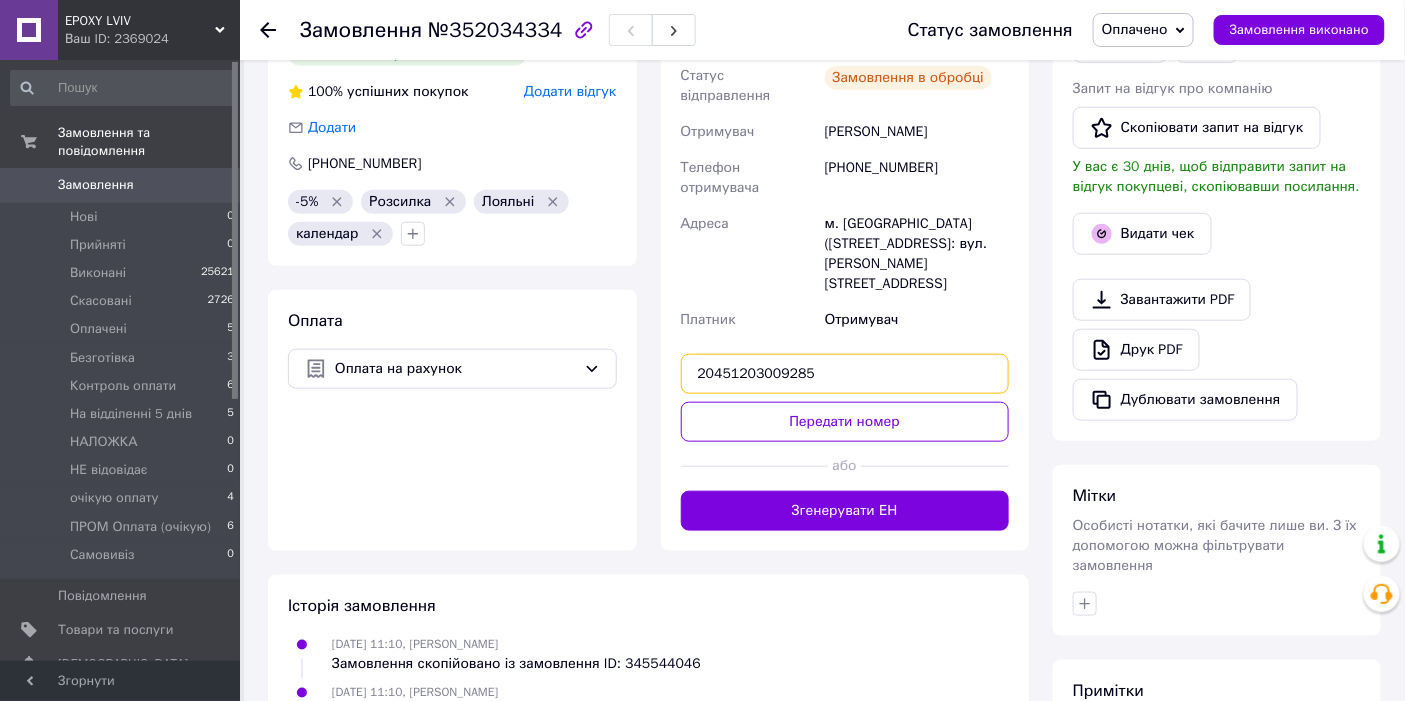 type on "20451203009285" 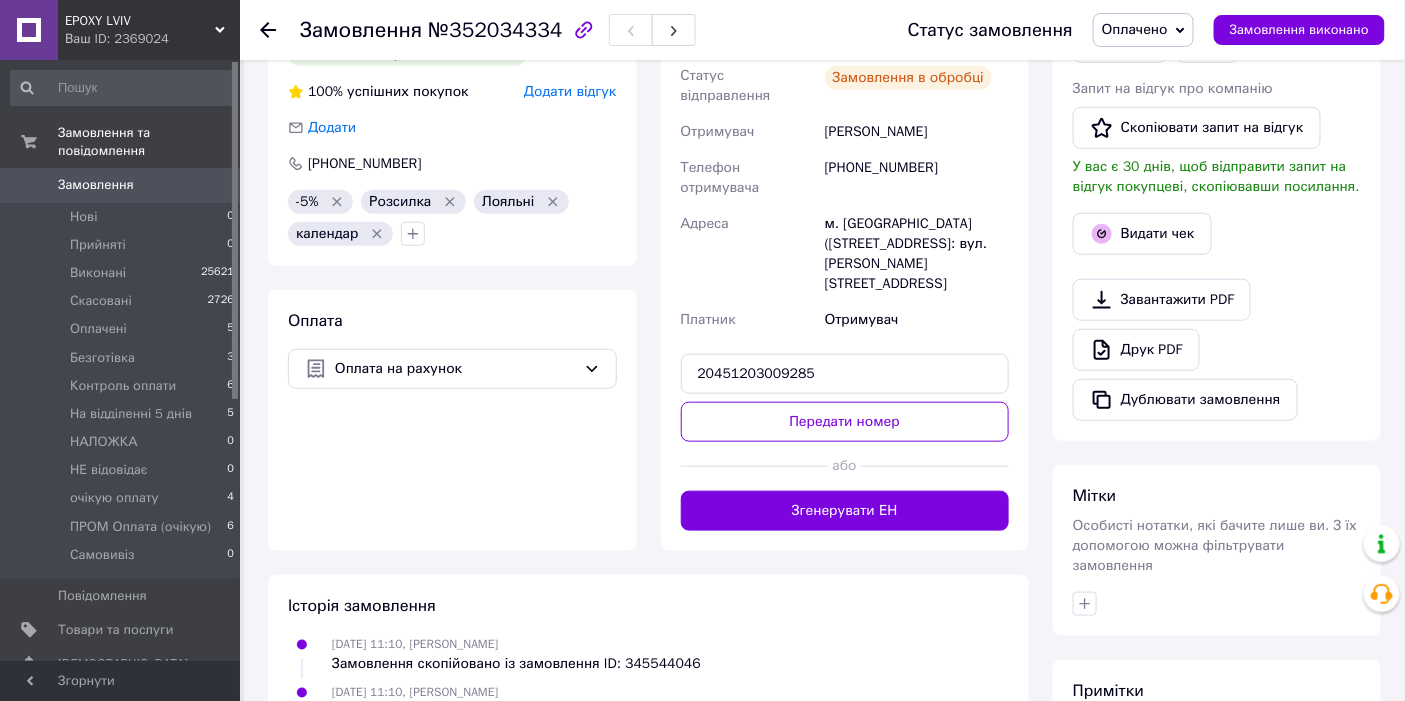 click at bounding box center (755, 466) 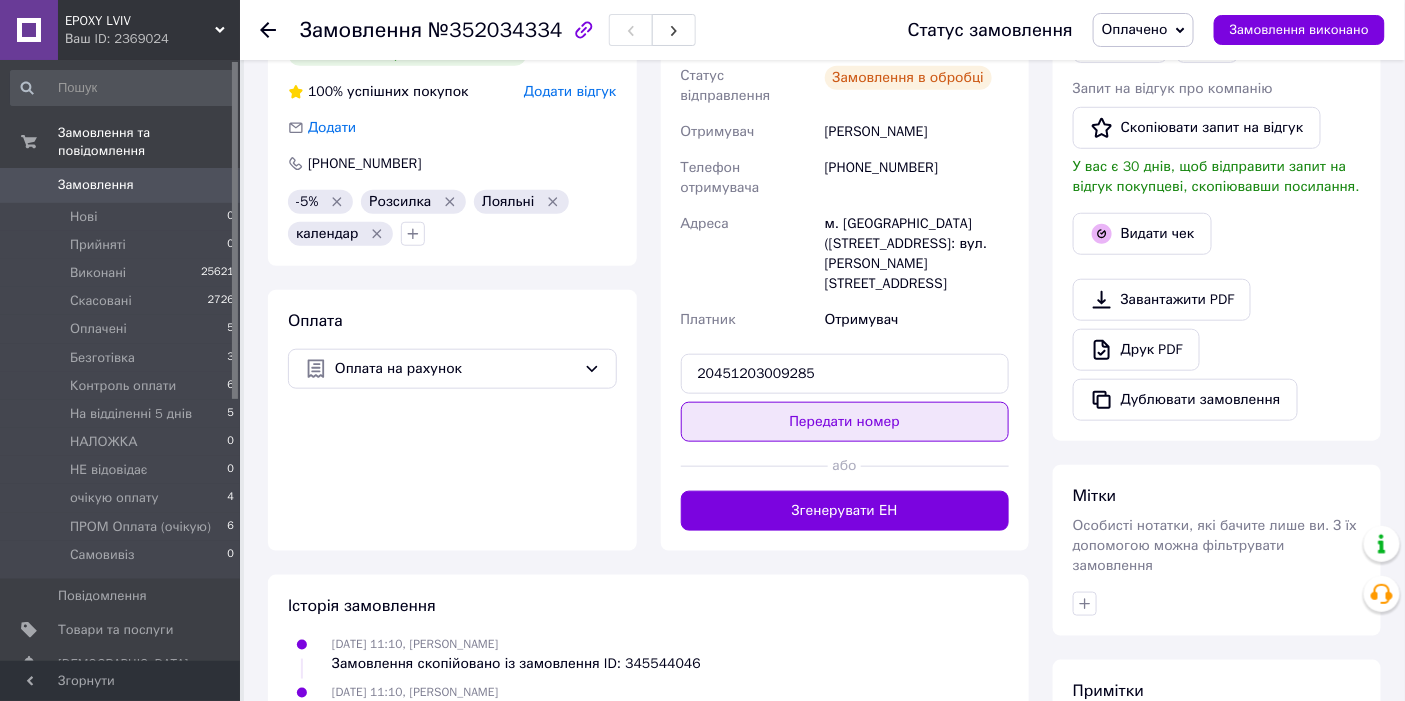 click on "Передати номер" at bounding box center [845, 422] 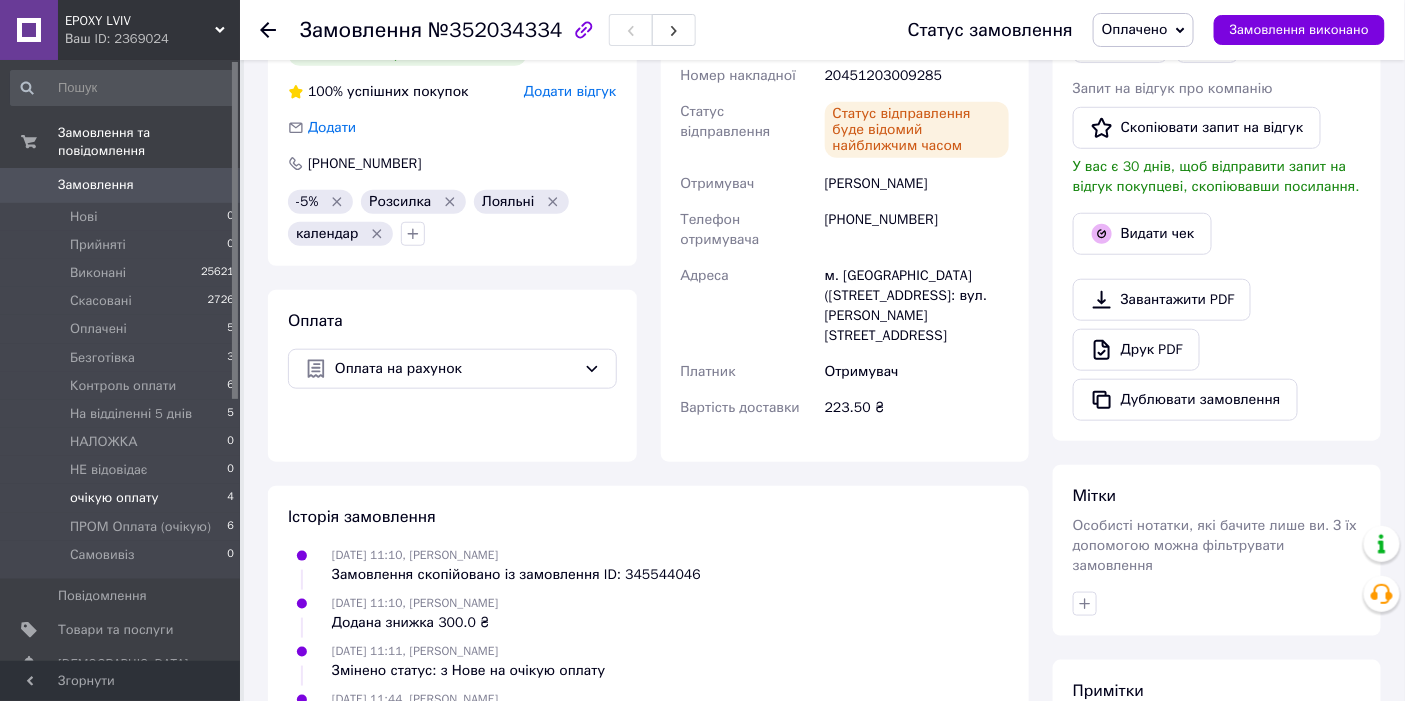click on "очікую оплату" at bounding box center [114, 498] 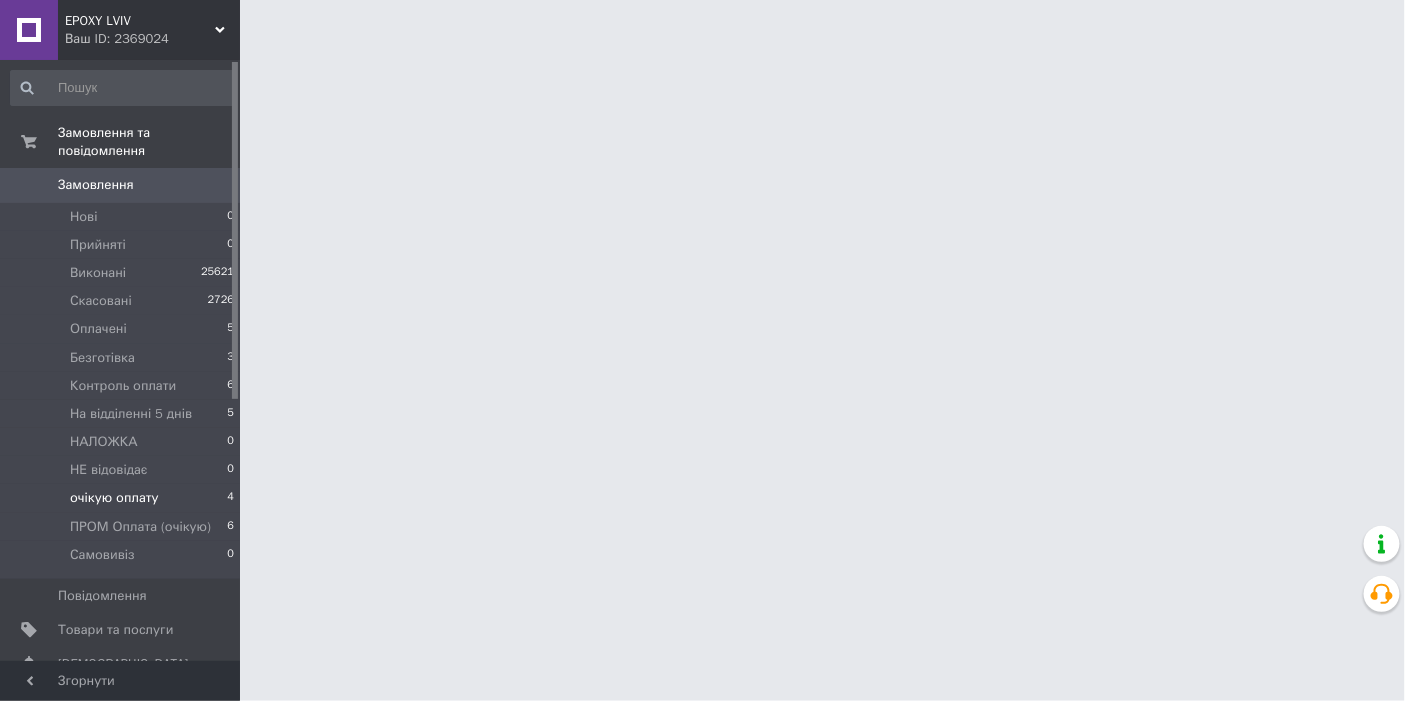 scroll, scrollTop: 0, scrollLeft: 0, axis: both 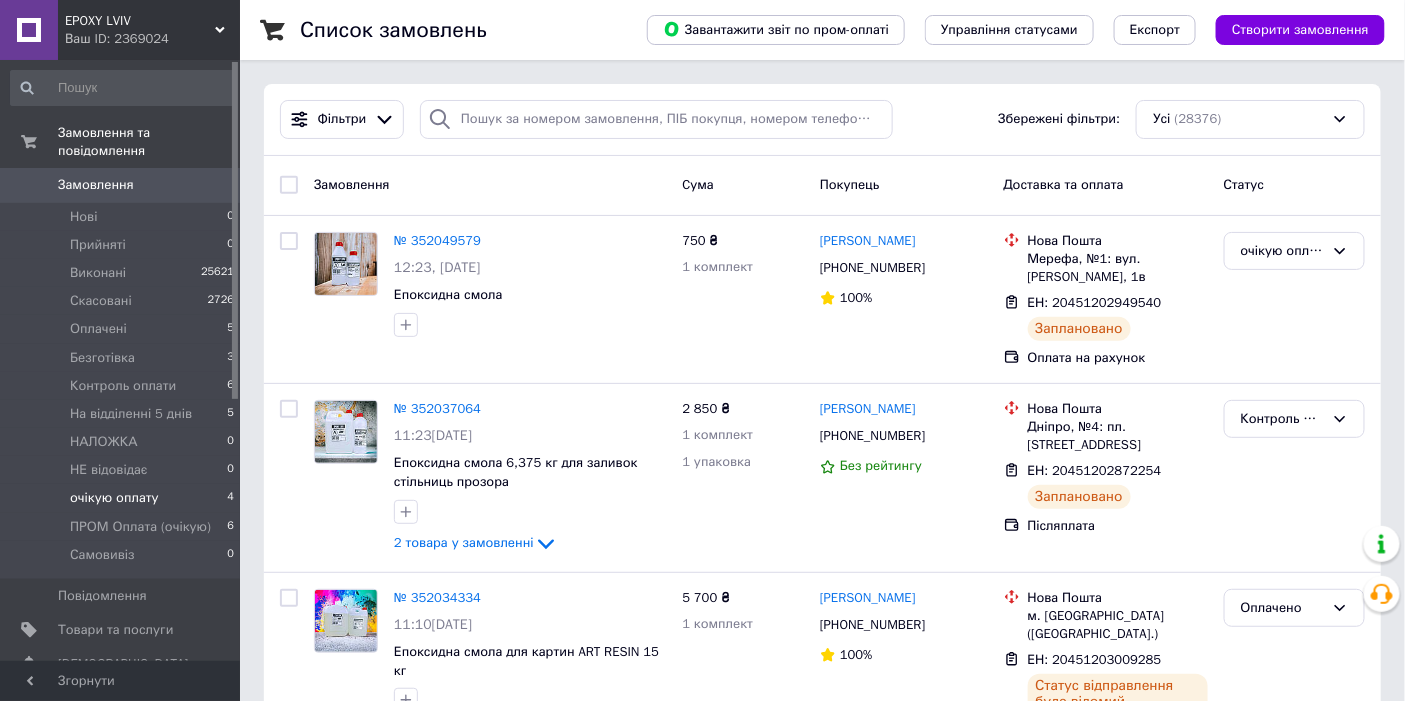 click on "очікую оплату" at bounding box center (114, 498) 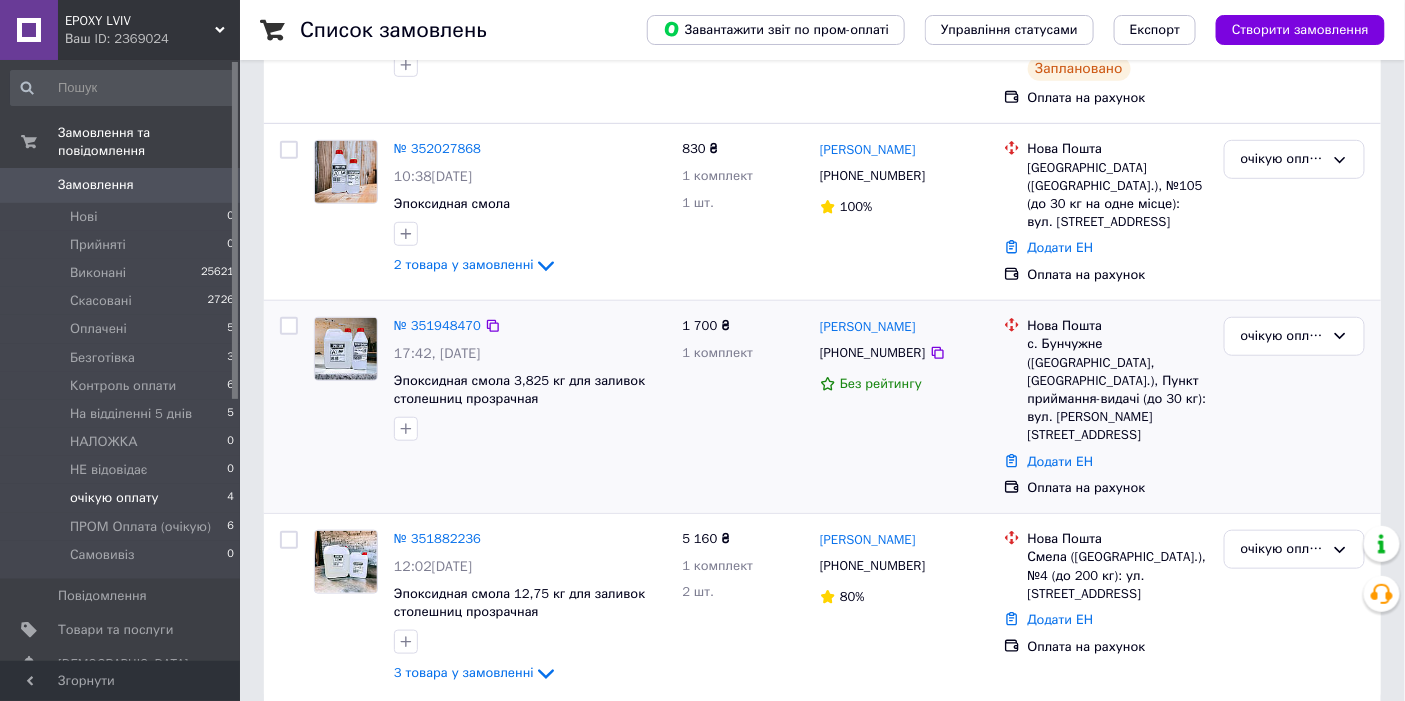 scroll, scrollTop: 333, scrollLeft: 0, axis: vertical 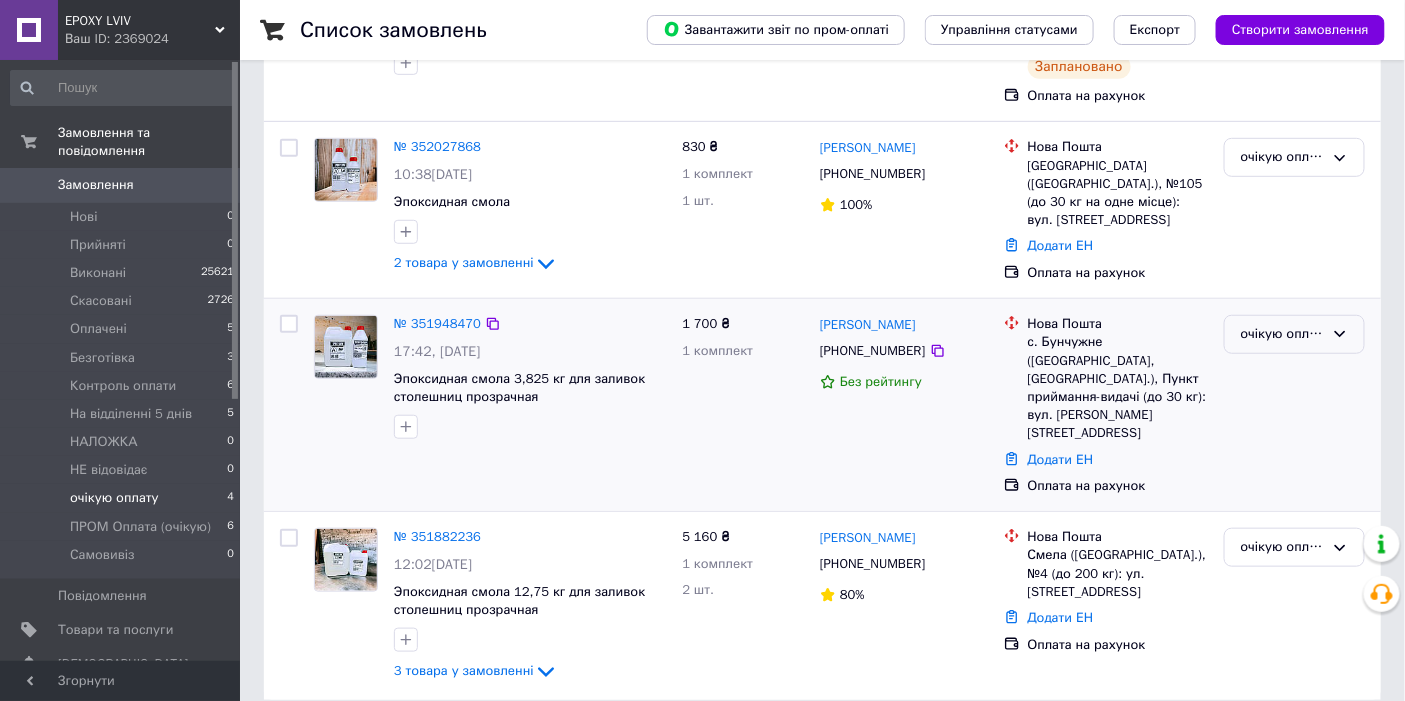 click on "очікую оплату" at bounding box center (1282, 334) 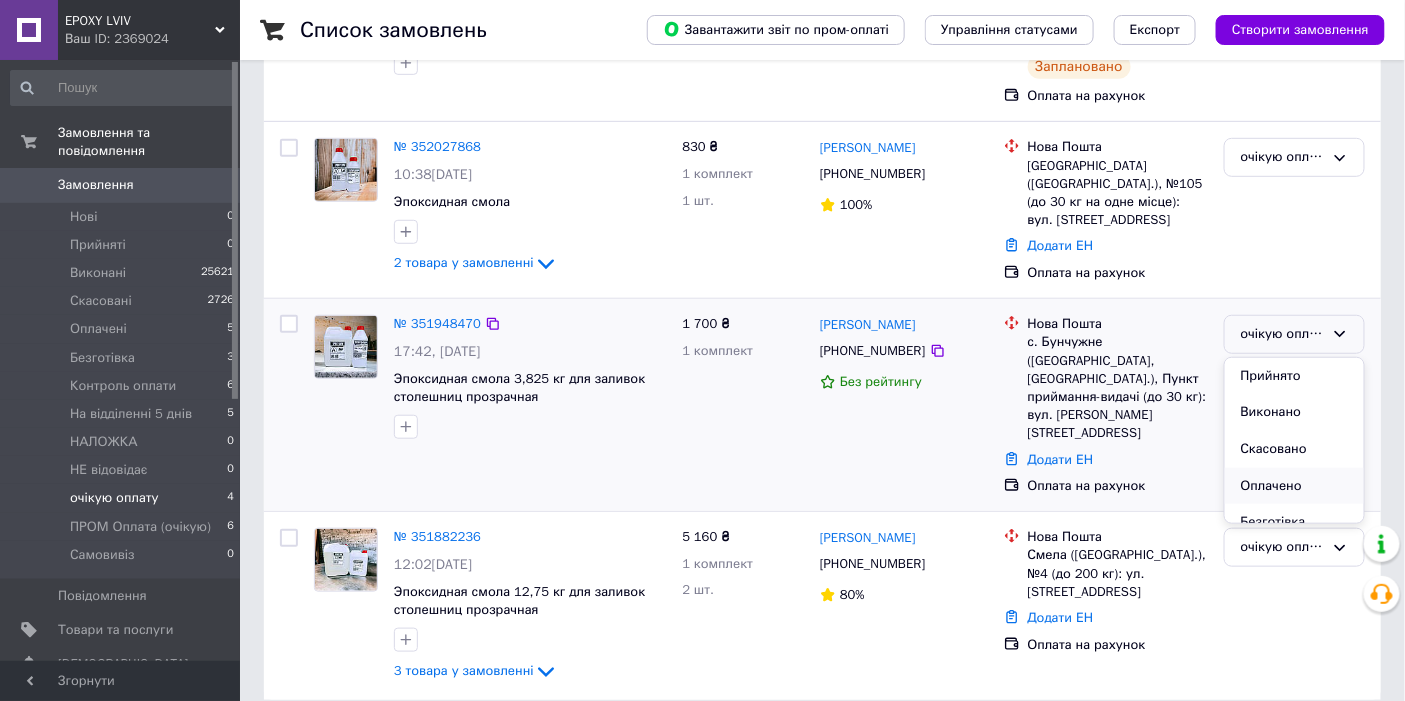 click on "Оплачено" at bounding box center [1294, 486] 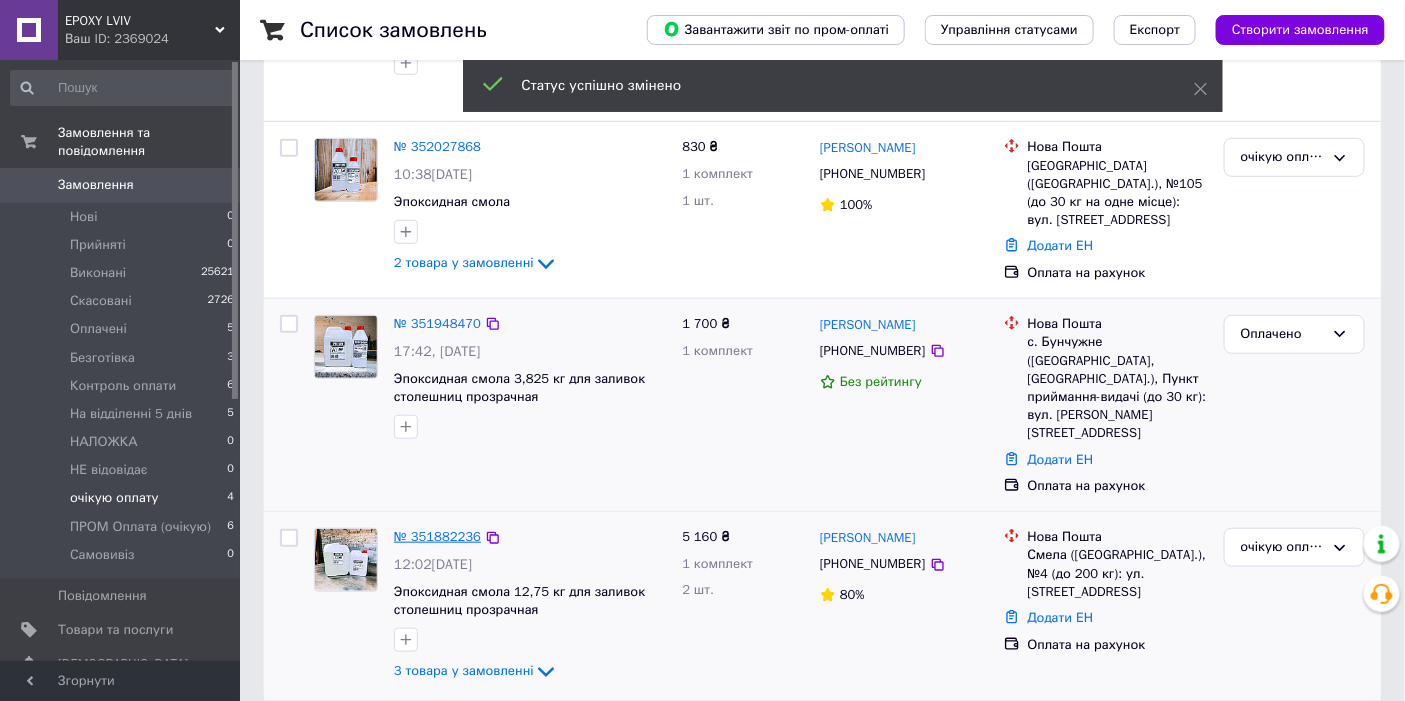 click on "№ 351882236" at bounding box center (437, 536) 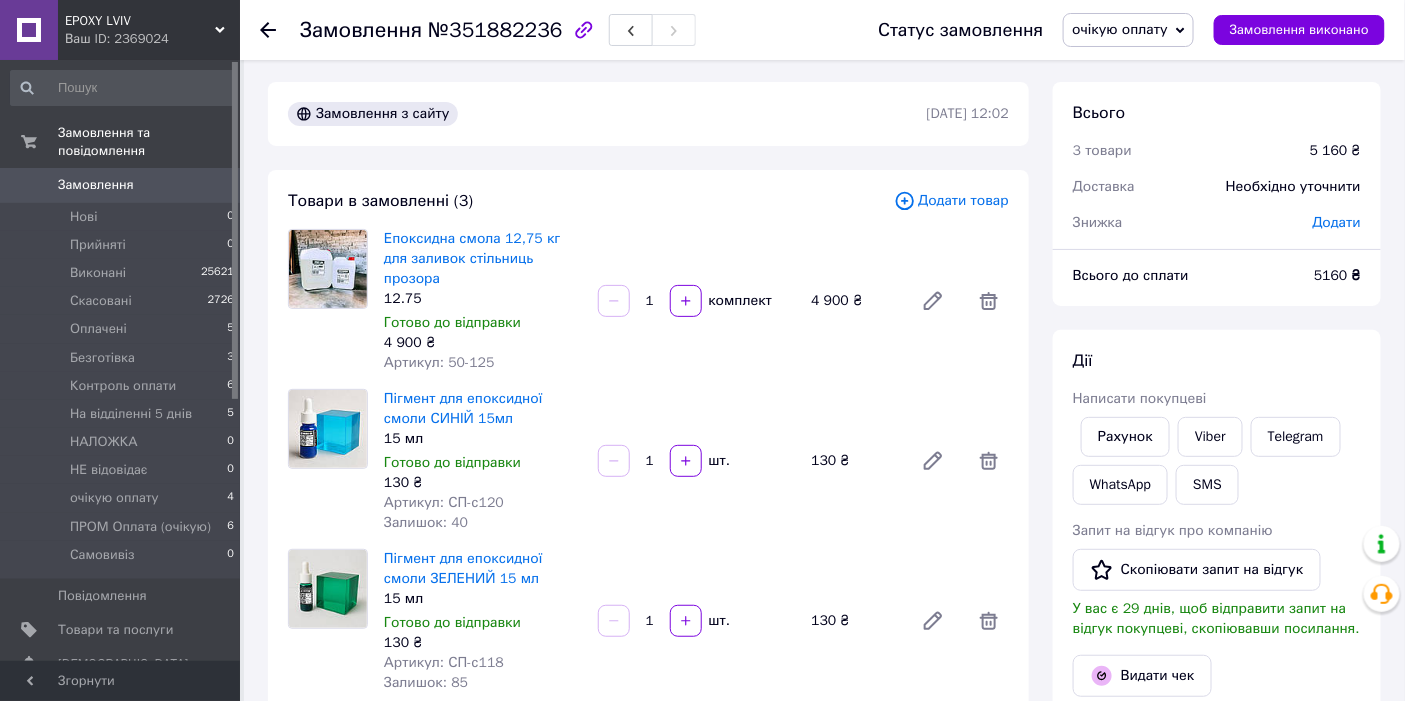 scroll, scrollTop: 0, scrollLeft: 0, axis: both 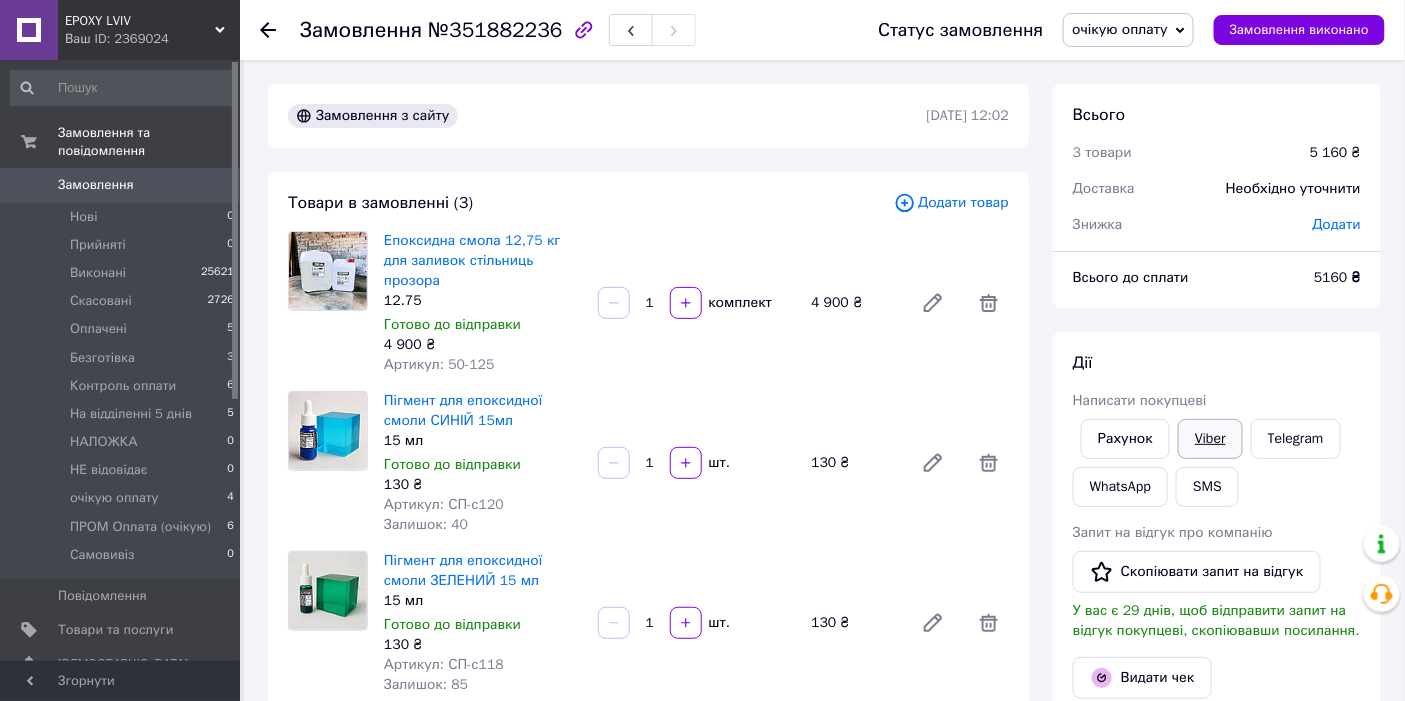 click on "Viber" at bounding box center [1210, 439] 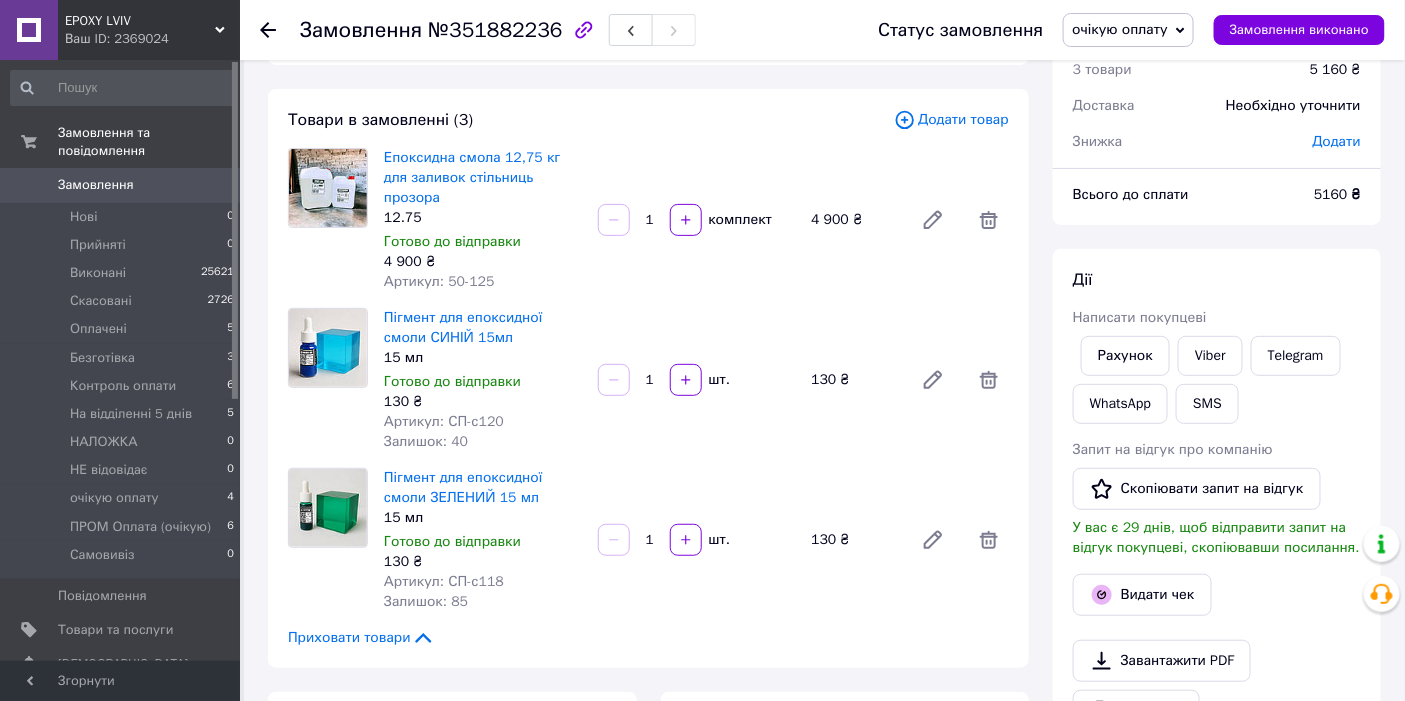 scroll, scrollTop: 0, scrollLeft: 0, axis: both 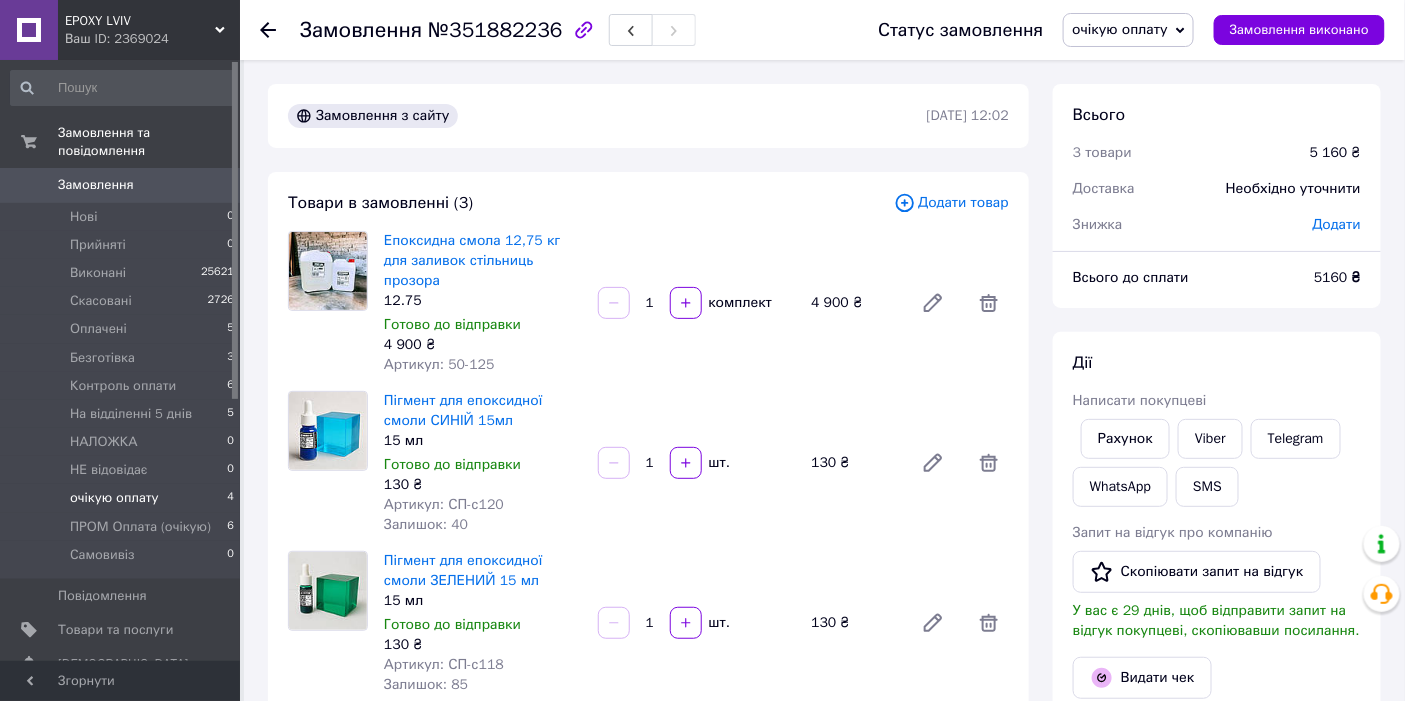 click on "очікую оплату" at bounding box center (114, 498) 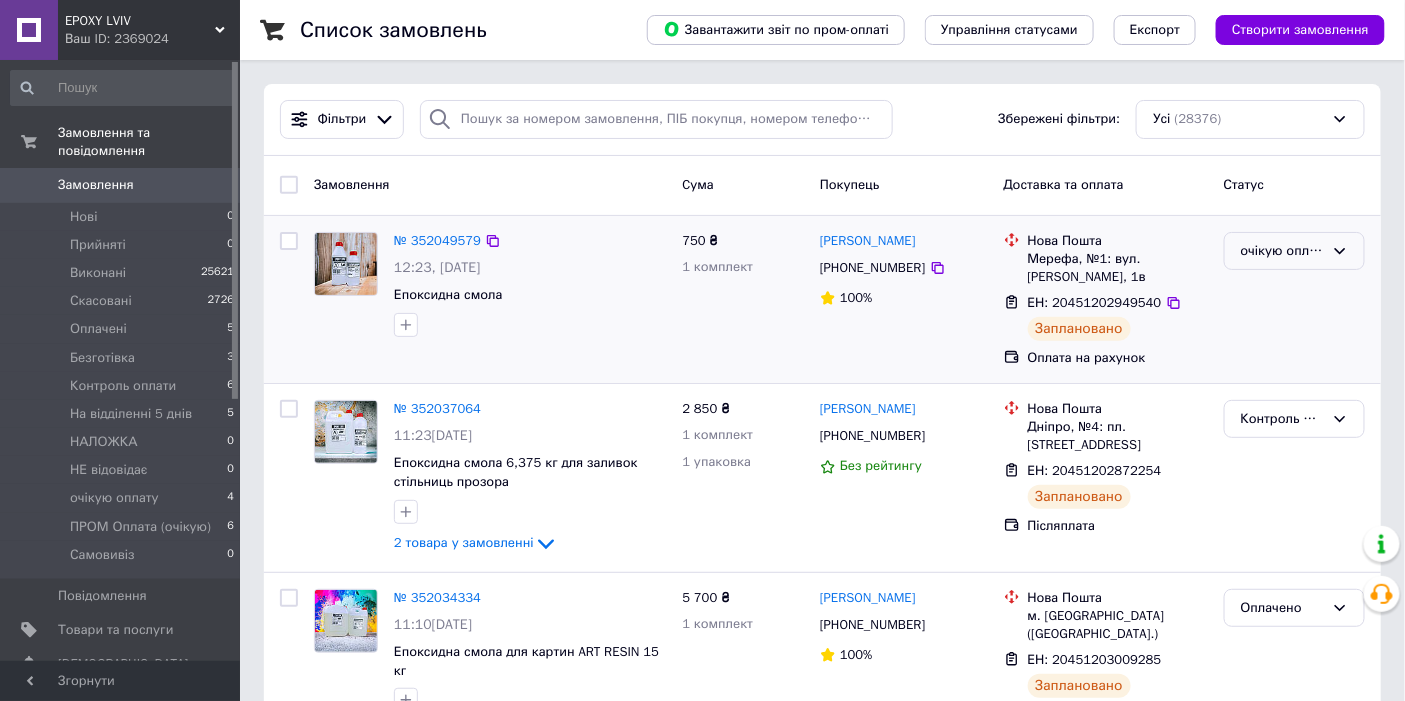 click on "очікую оплату" at bounding box center [1282, 251] 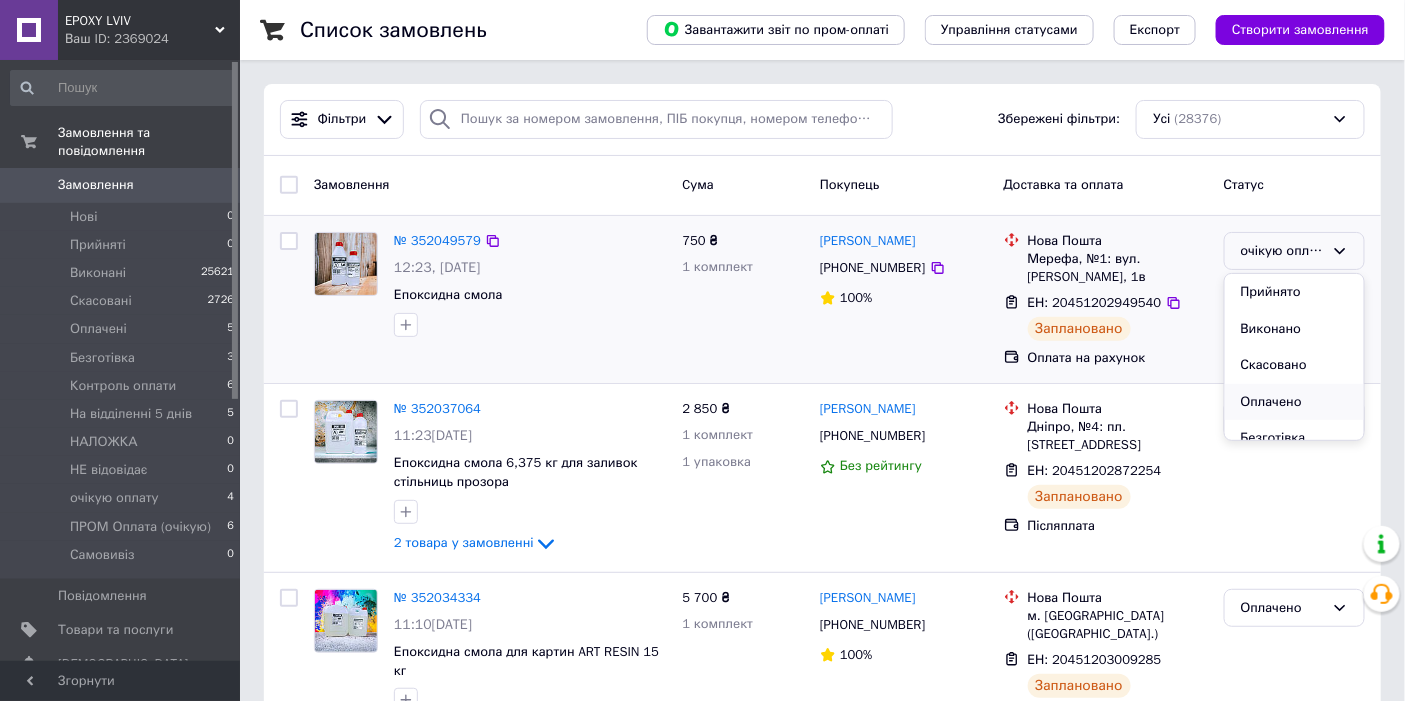 click on "Оплачено" at bounding box center [1294, 402] 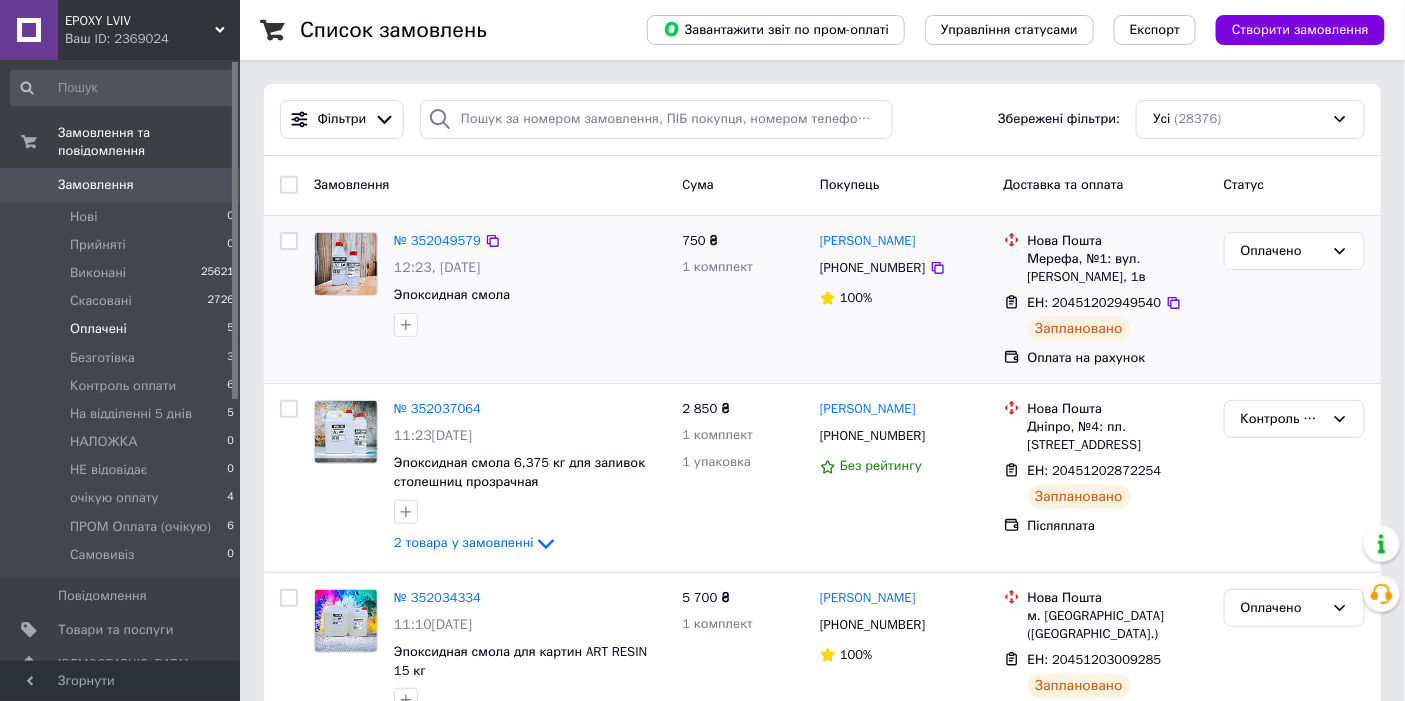 click on "Оплачені" at bounding box center [98, 329] 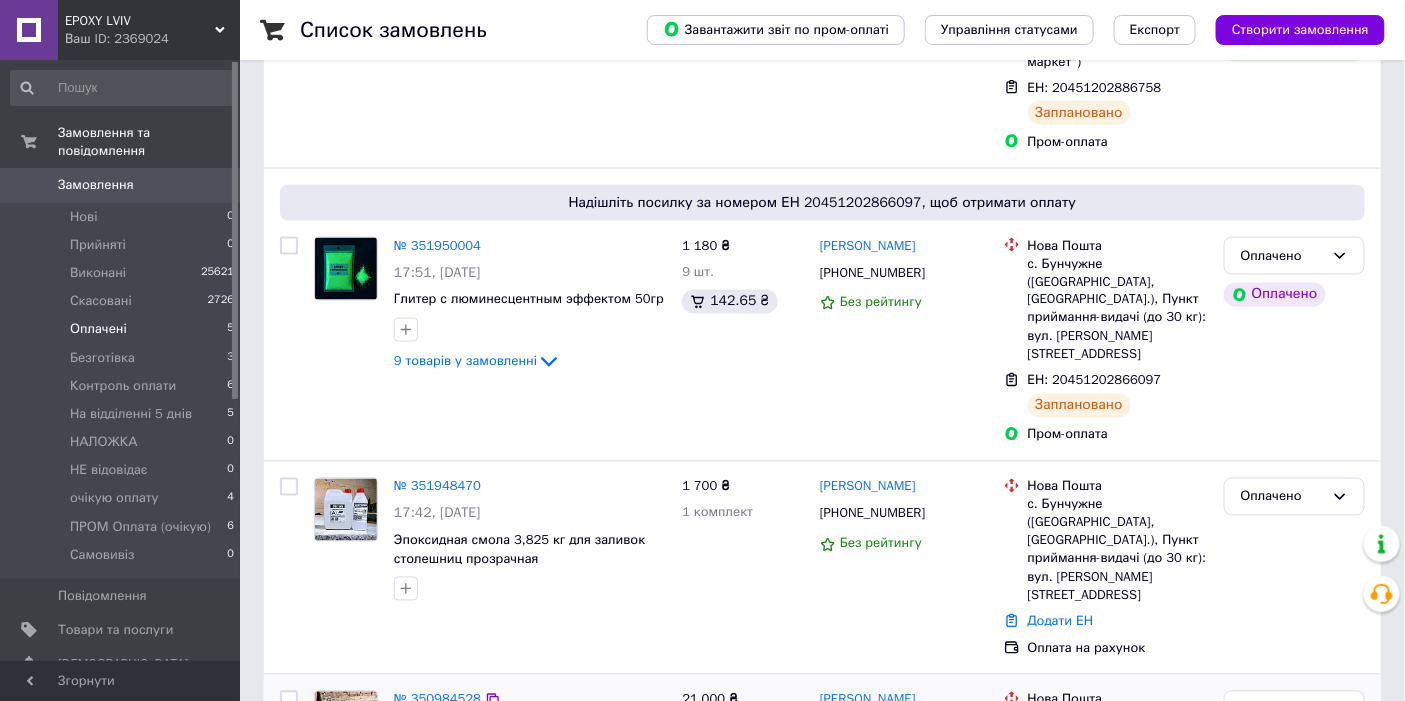 scroll, scrollTop: 1075, scrollLeft: 0, axis: vertical 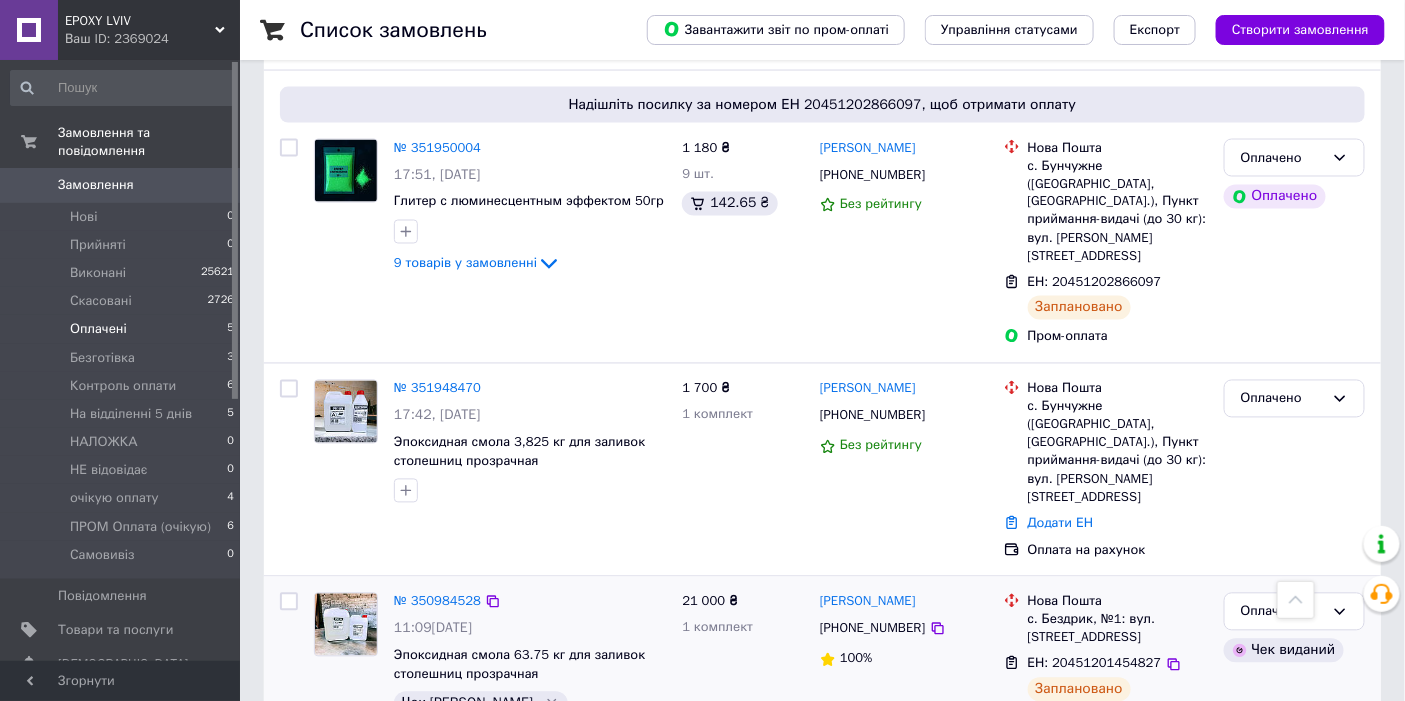 click on "№ 350984528" at bounding box center (437, 601) 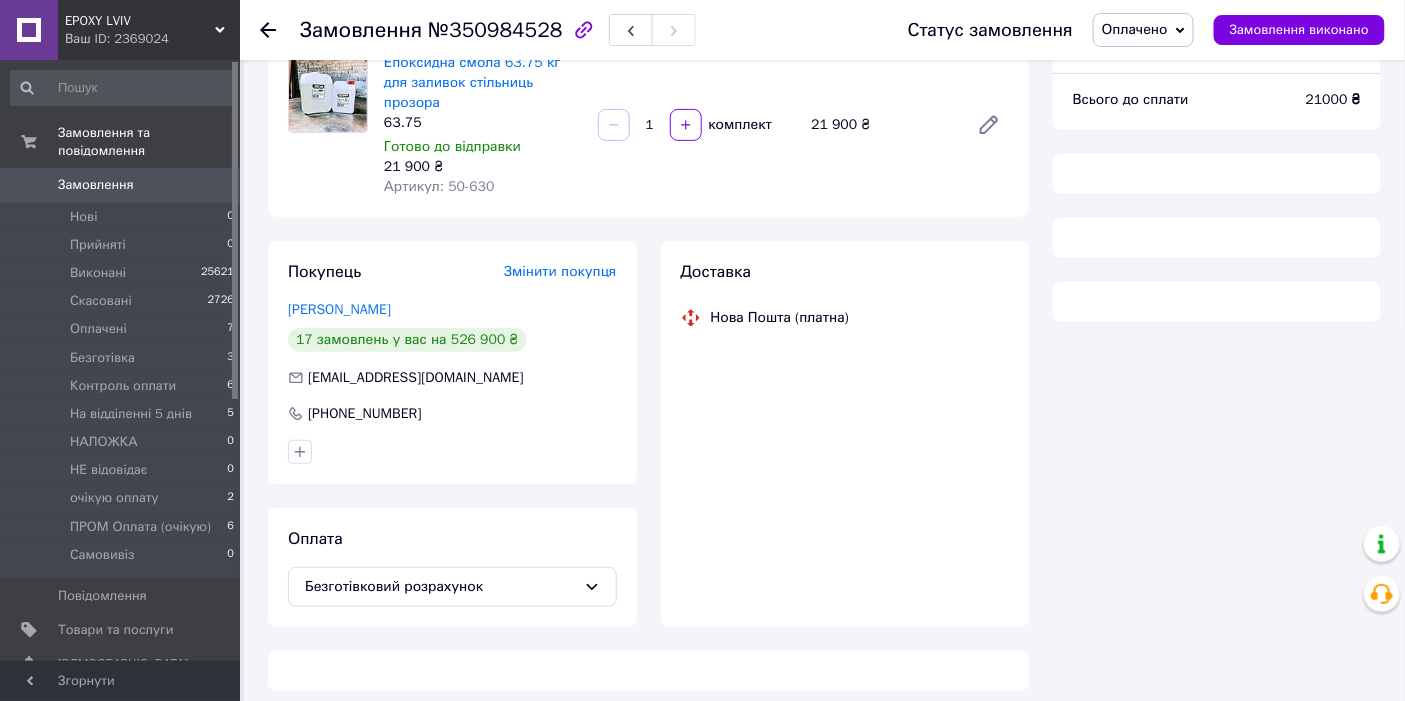 scroll, scrollTop: 777, scrollLeft: 0, axis: vertical 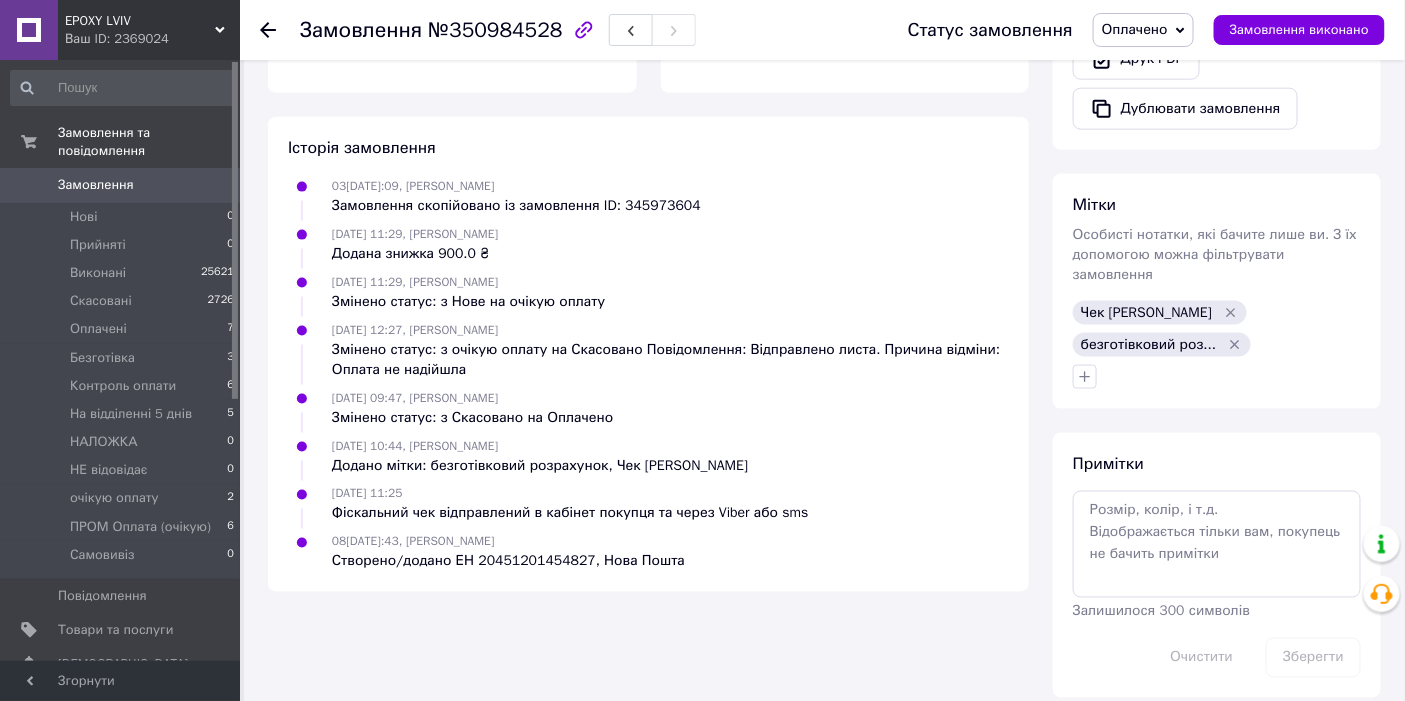 click on "№350984528" at bounding box center [495, 30] 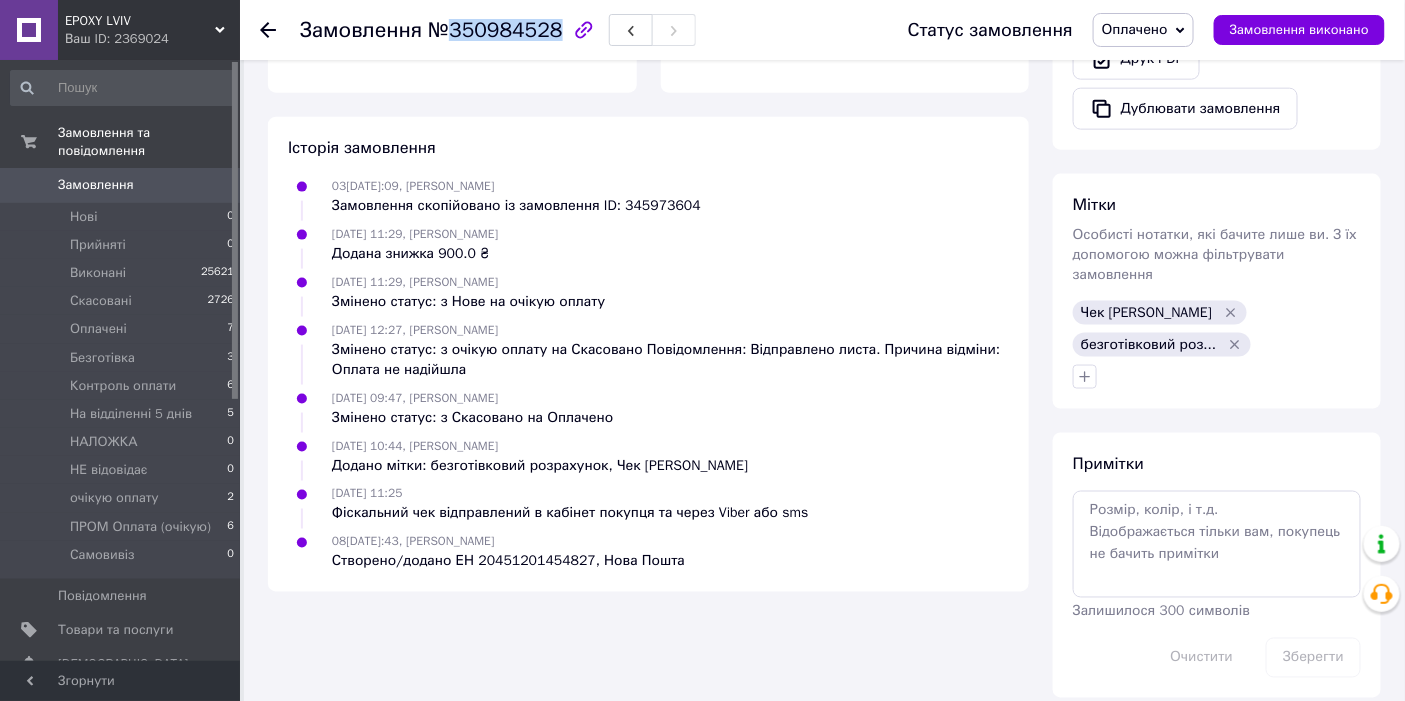 click on "№350984528" at bounding box center (495, 30) 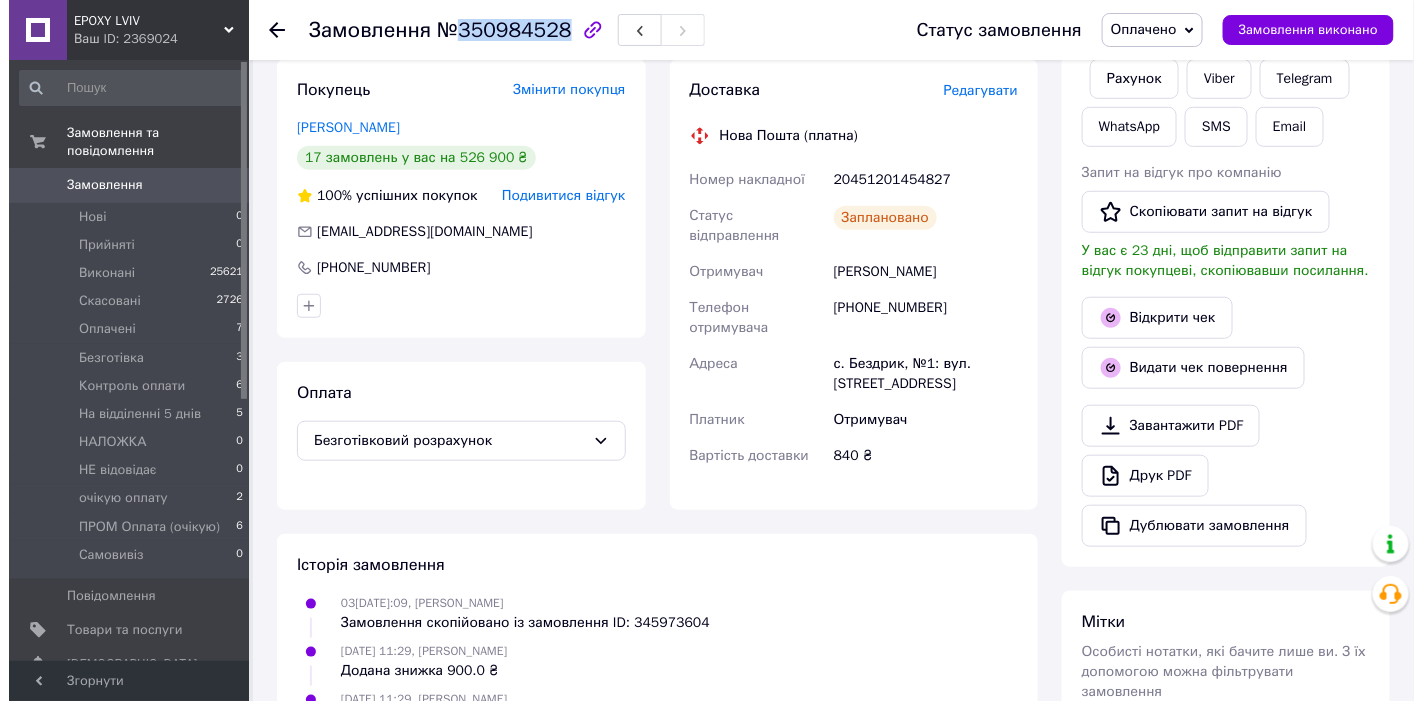 scroll, scrollTop: 333, scrollLeft: 0, axis: vertical 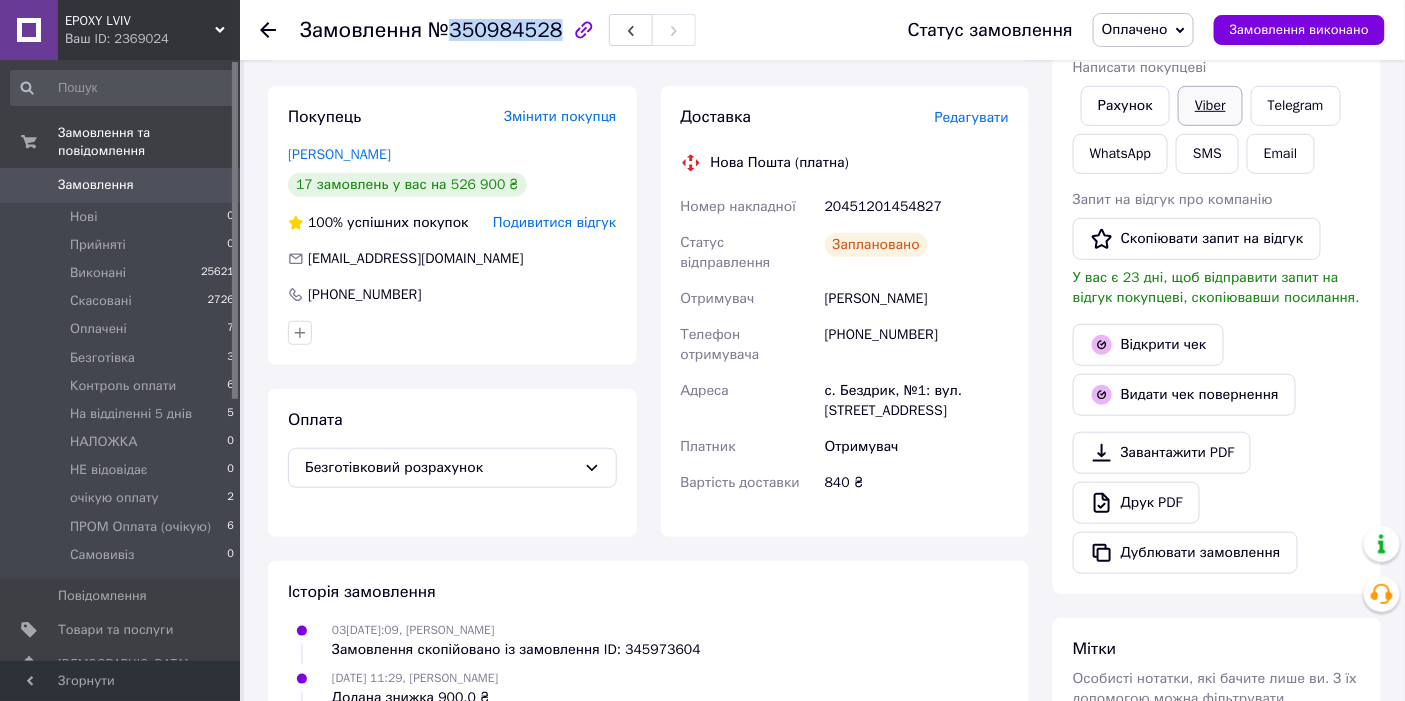 click on "Viber" at bounding box center (1210, 106) 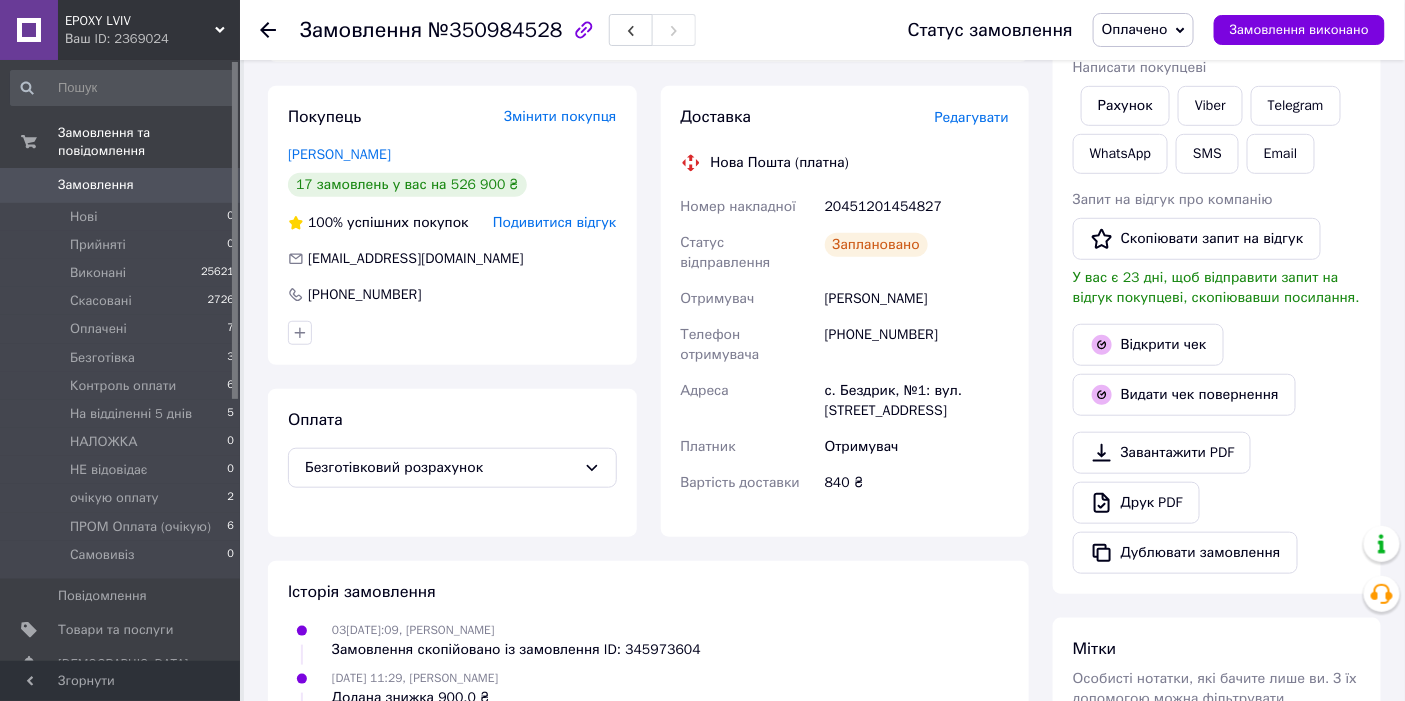 click on "Редагувати" at bounding box center (972, 117) 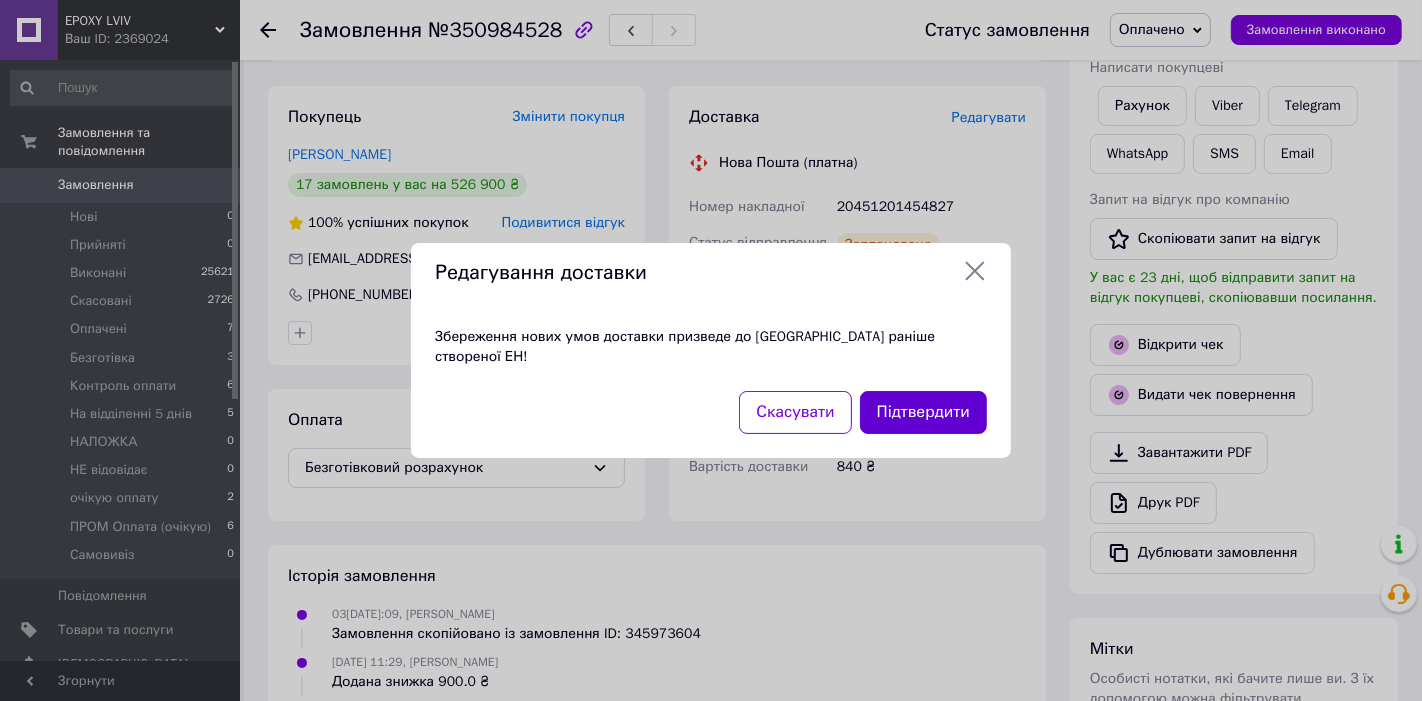 click on "Підтвердити" at bounding box center (923, 412) 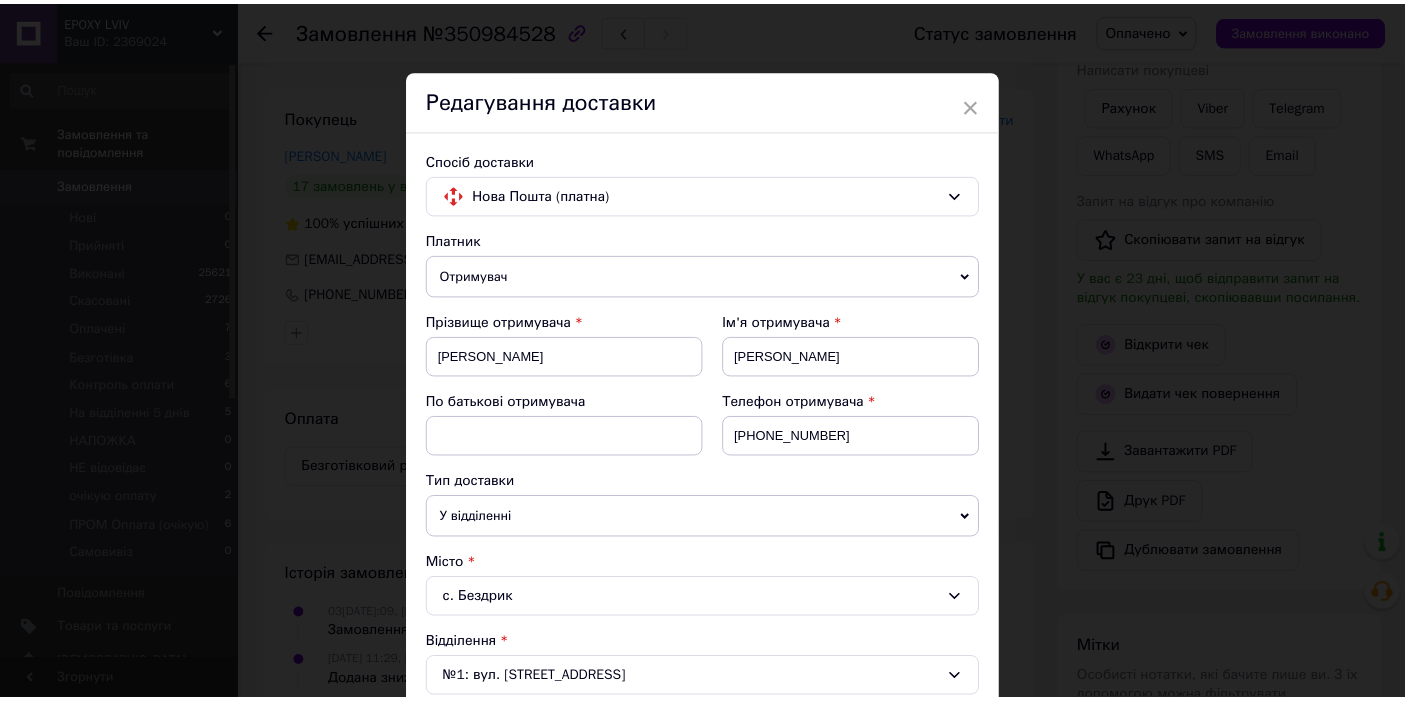 scroll, scrollTop: 555, scrollLeft: 0, axis: vertical 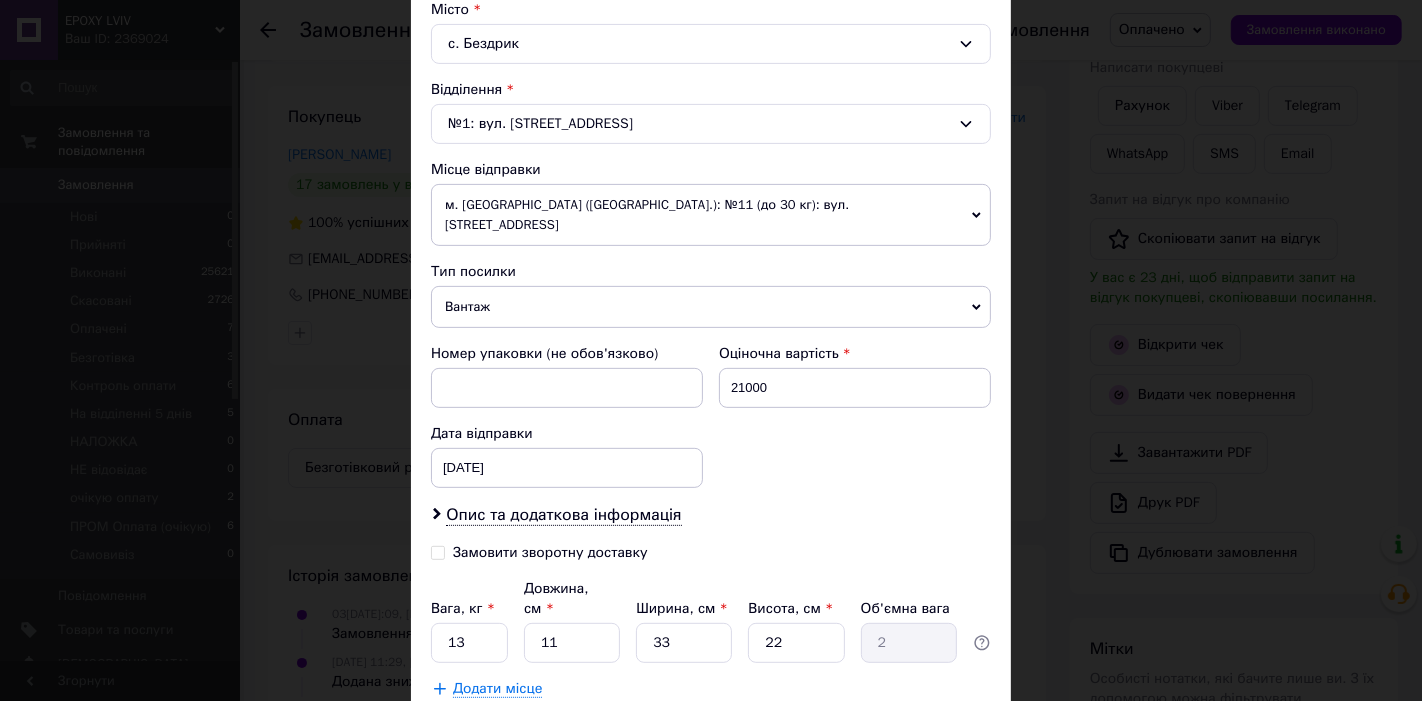 click on "Зберегти" at bounding box center [942, 739] 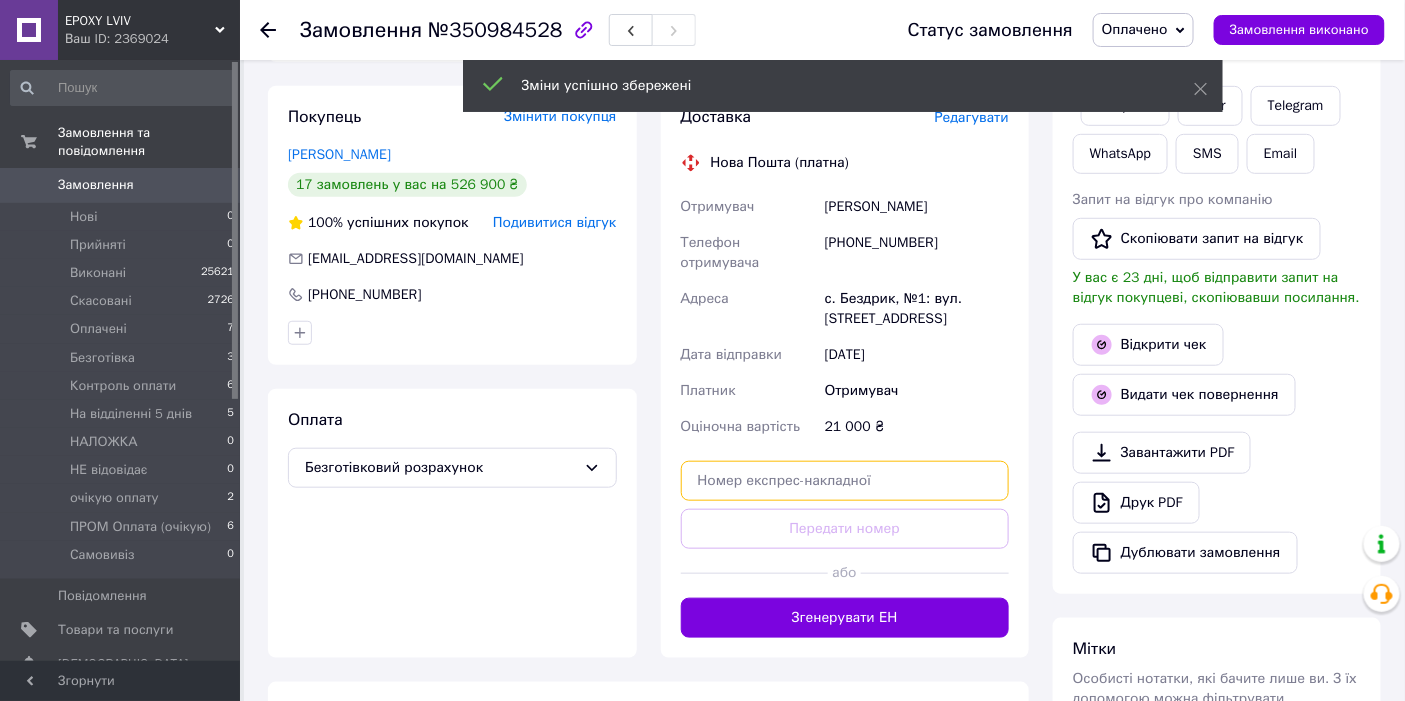 click at bounding box center (845, 481) 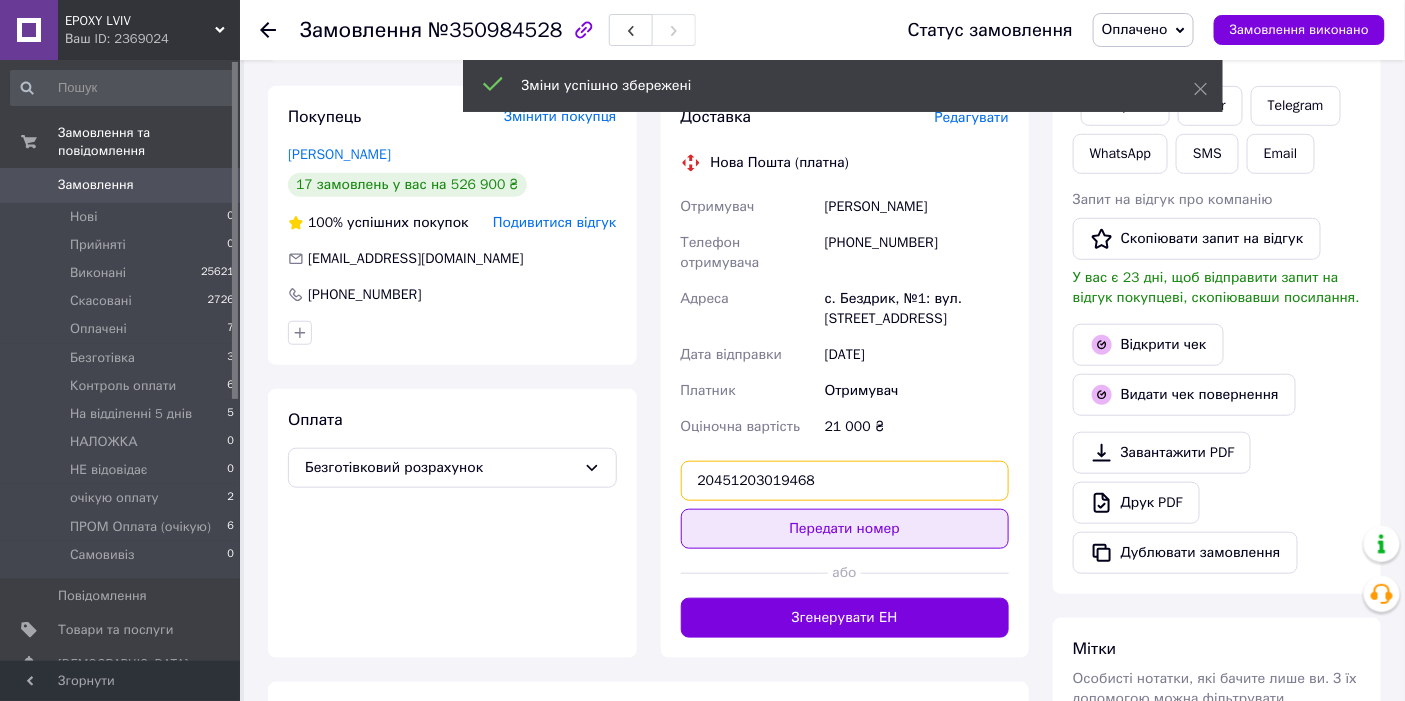 type on "20451203019468" 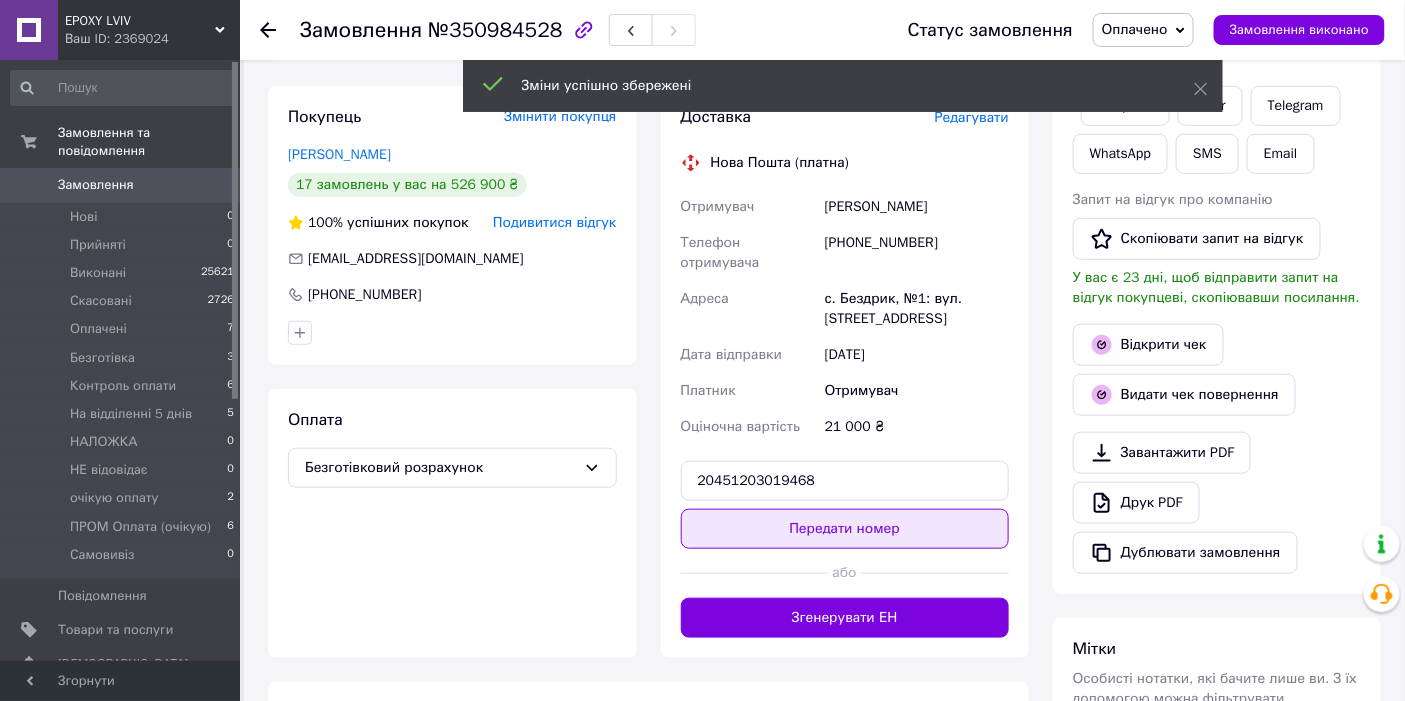 click on "Передати номер" at bounding box center (845, 529) 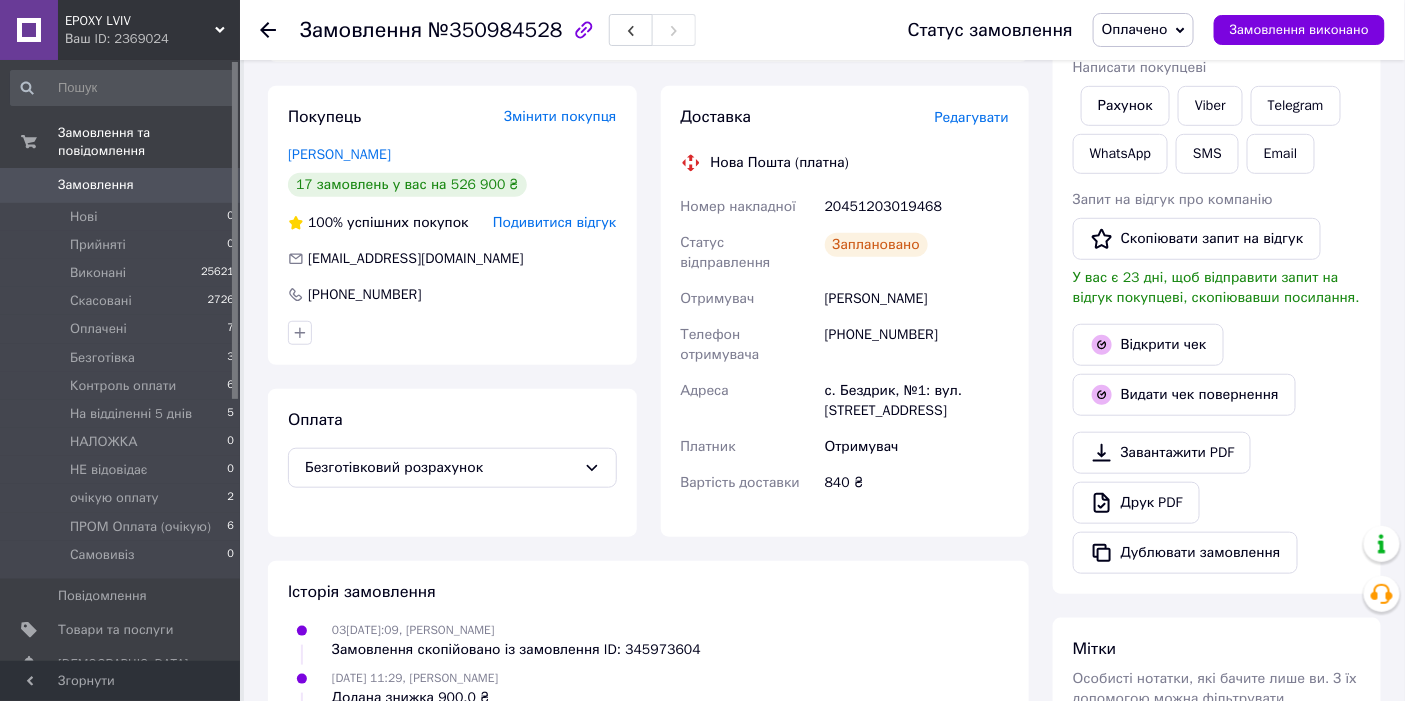 scroll, scrollTop: 20, scrollLeft: 0, axis: vertical 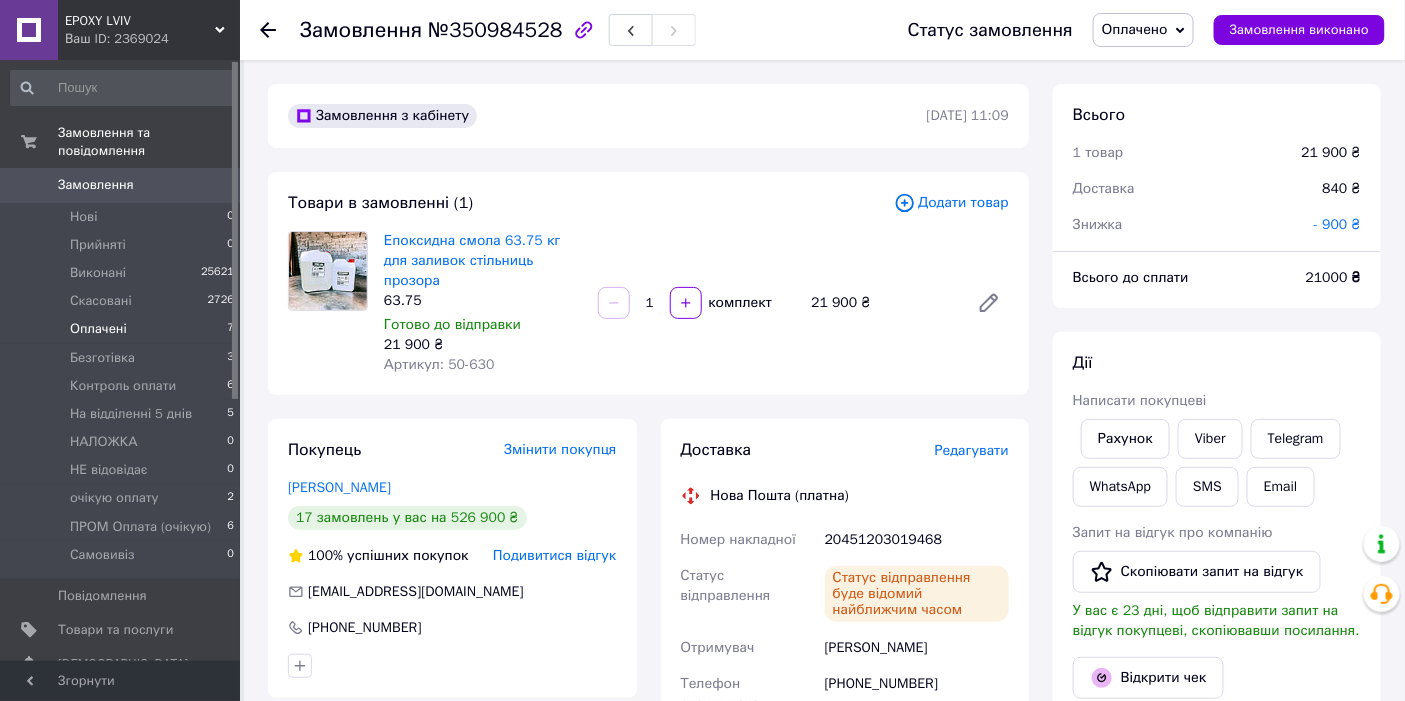 click on "Оплачені" at bounding box center [98, 329] 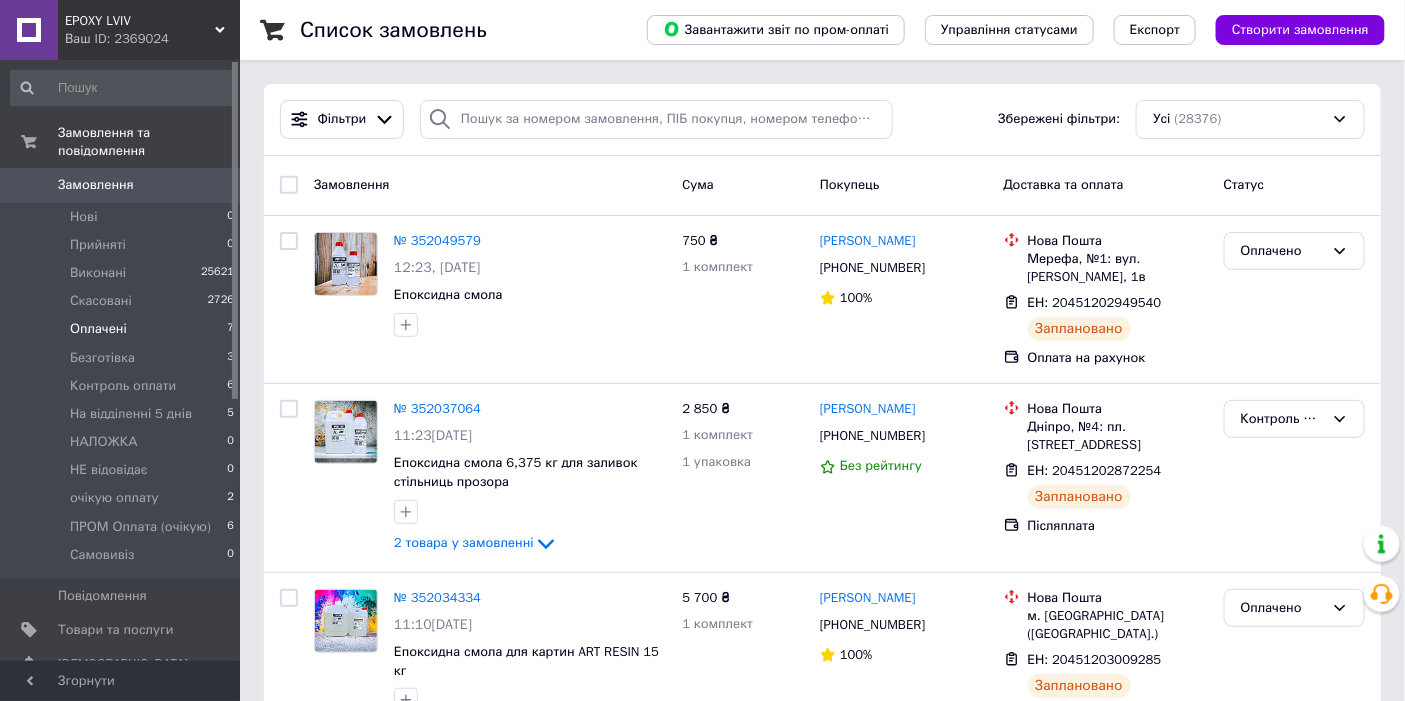 click on "Оплачені" at bounding box center (98, 329) 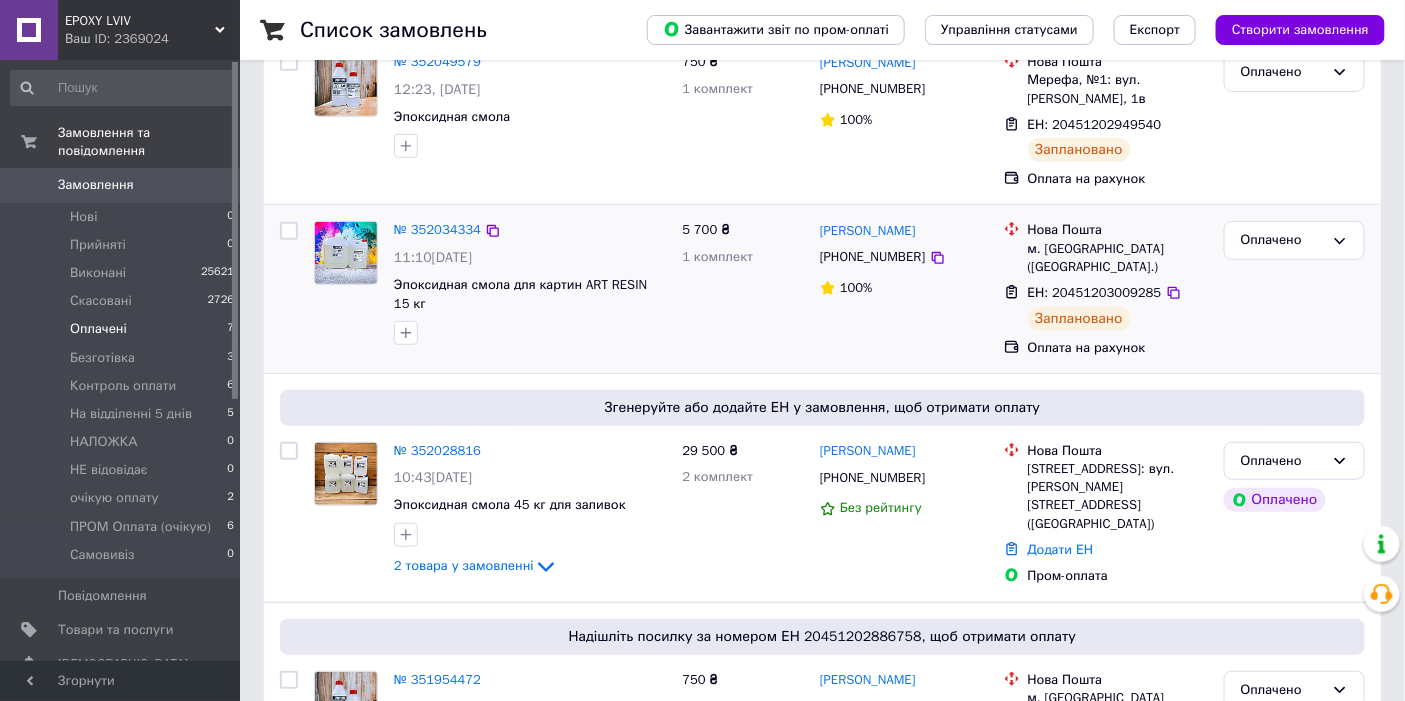 scroll, scrollTop: 333, scrollLeft: 0, axis: vertical 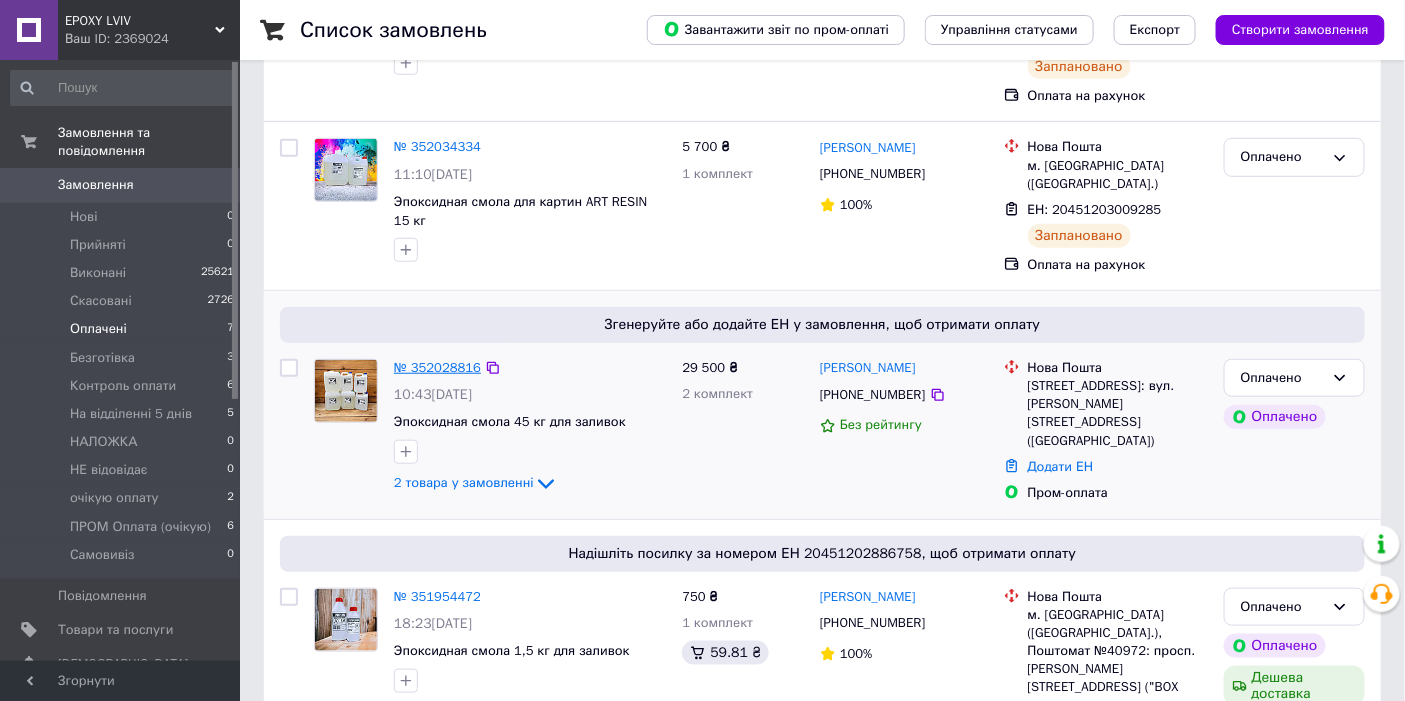 click on "№ 352028816" at bounding box center [437, 367] 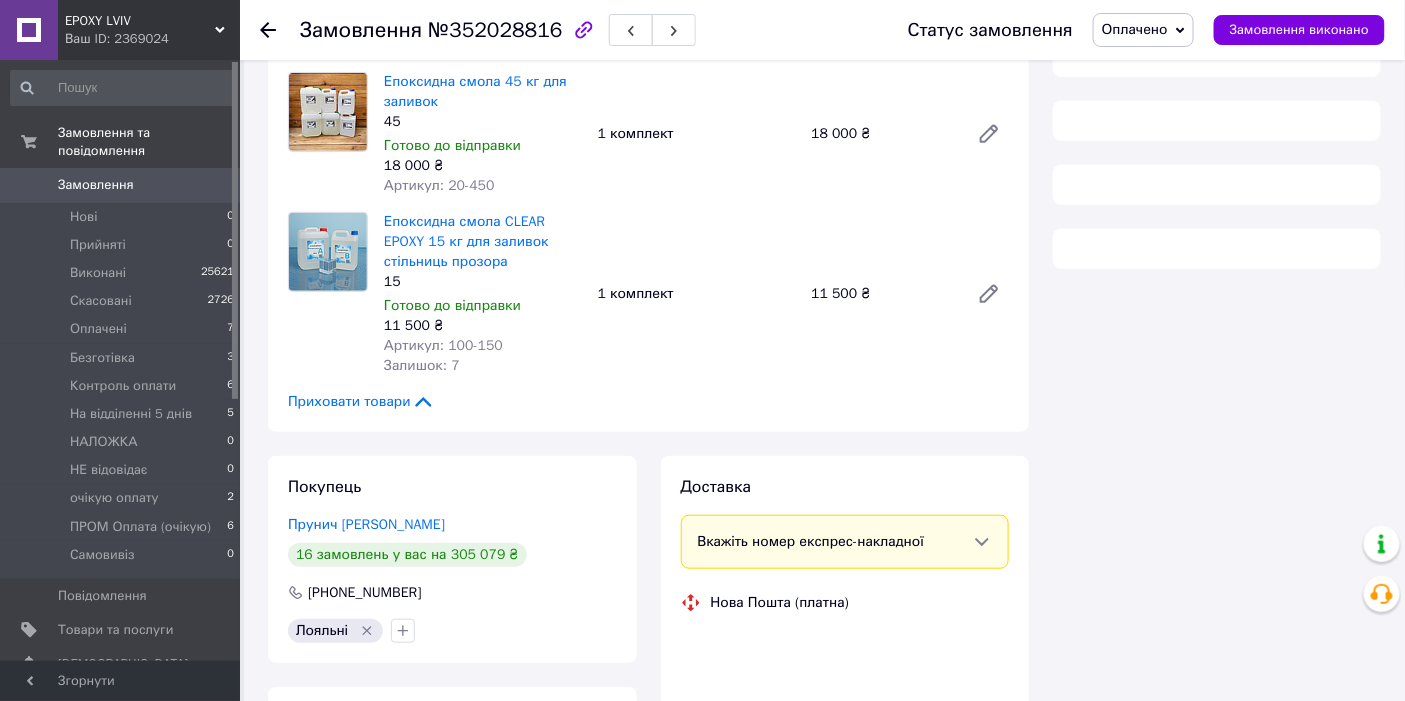 scroll, scrollTop: 333, scrollLeft: 0, axis: vertical 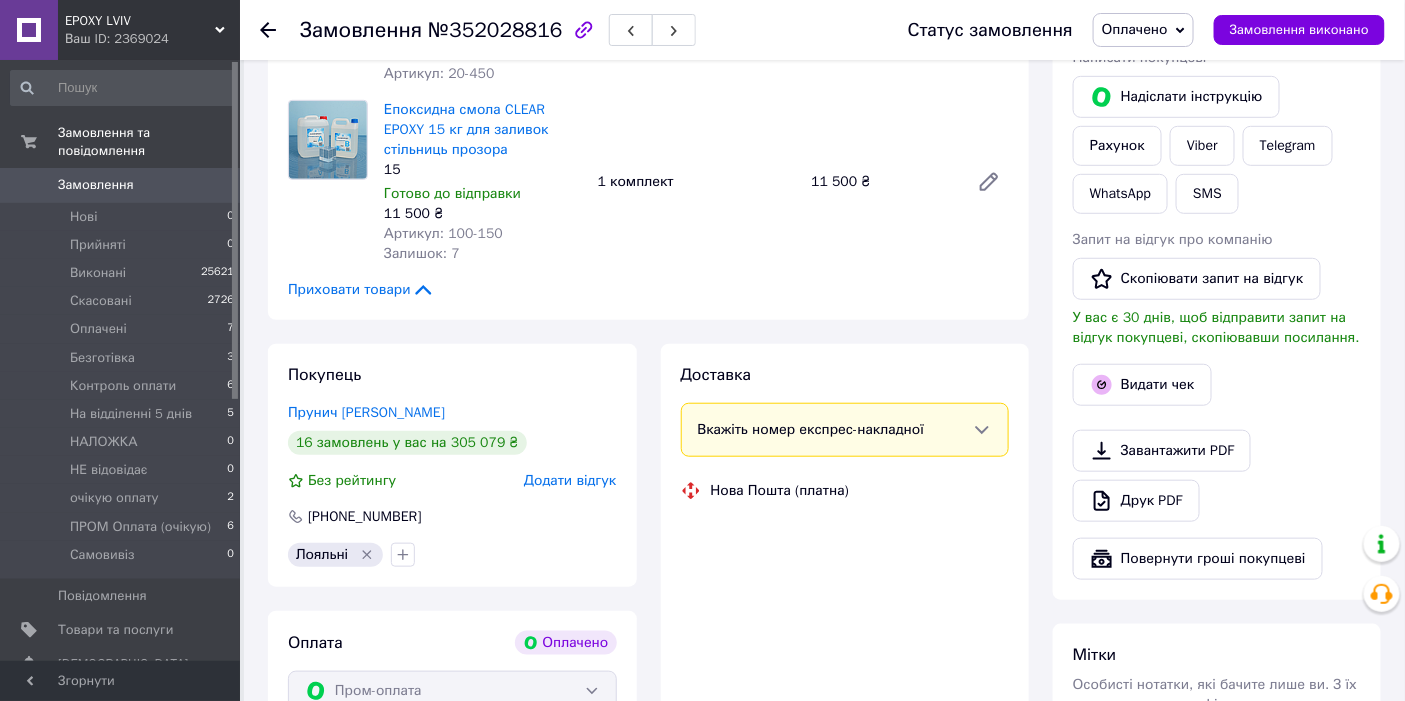 click on "№352028816" at bounding box center (495, 30) 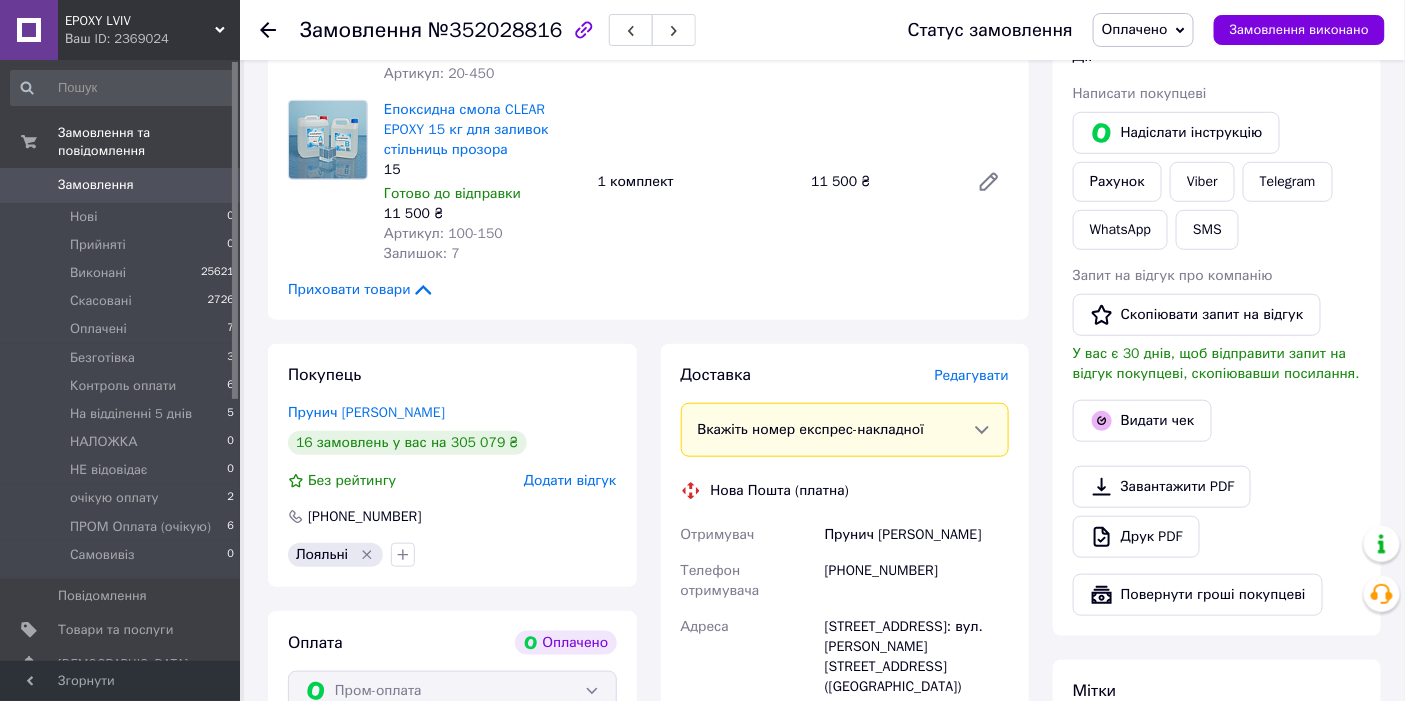 click on "Замовлення №352028816" at bounding box center [498, 30] 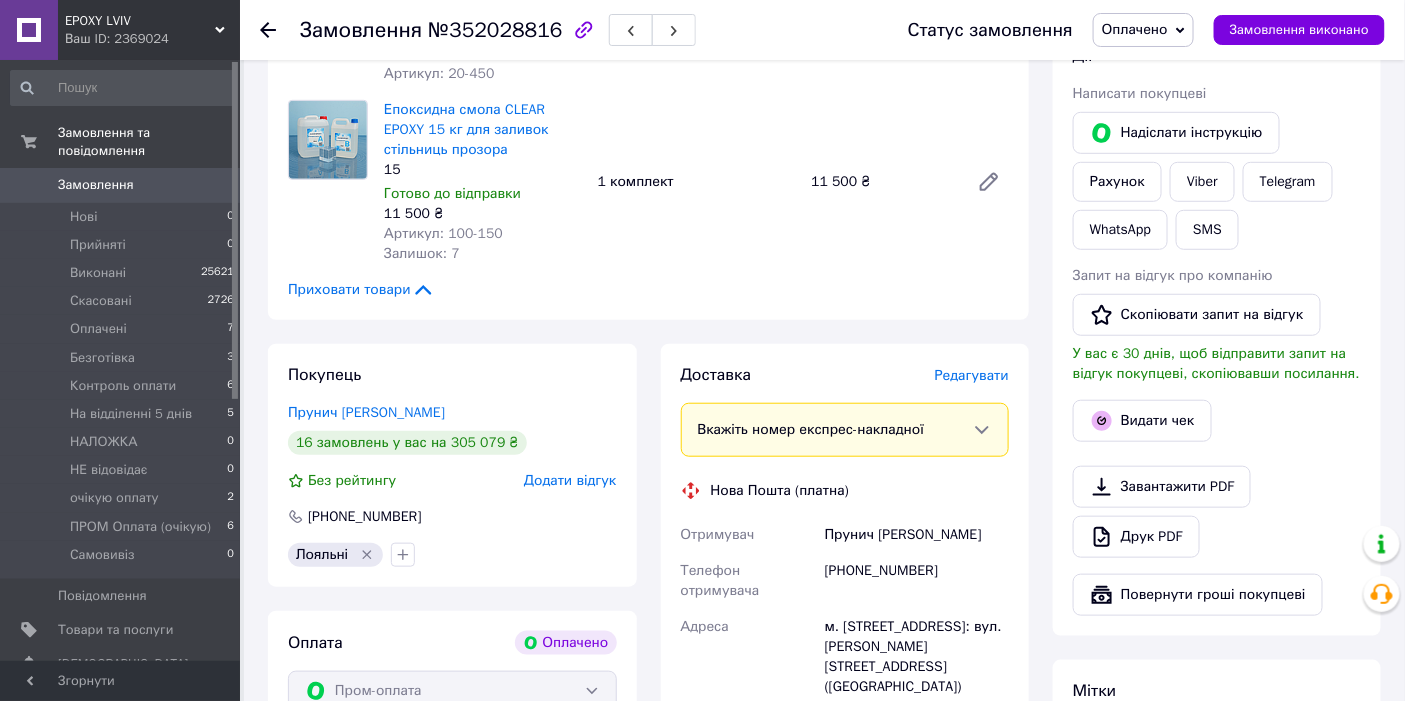 click on "№352028816" at bounding box center (495, 30) 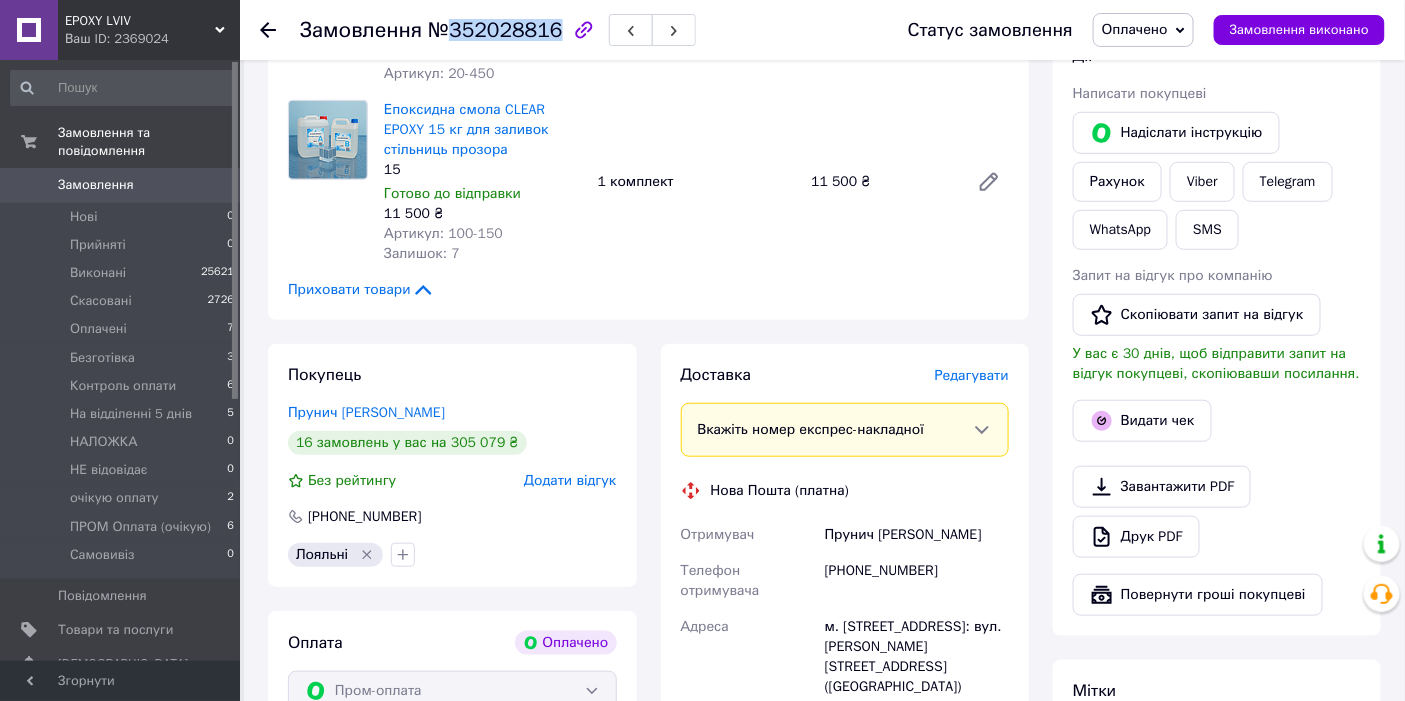 click on "№352028816" at bounding box center (495, 30) 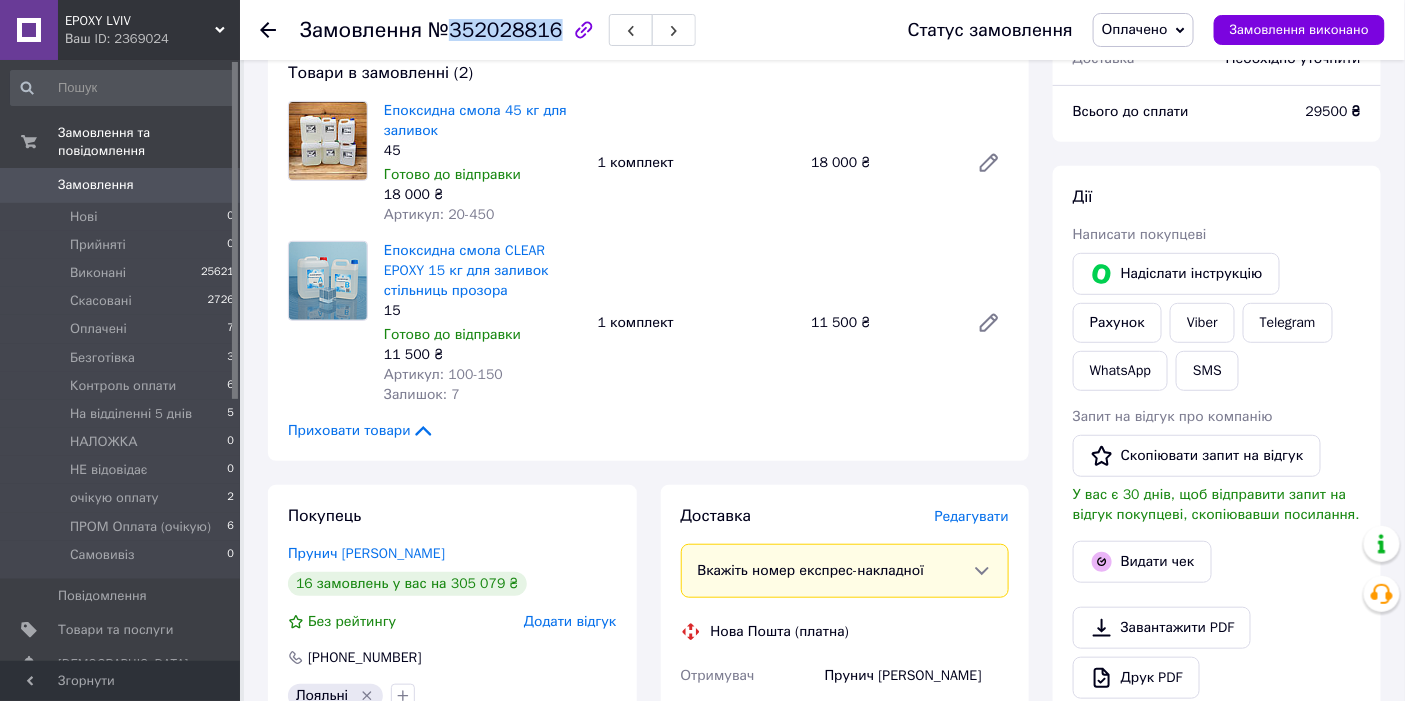 scroll, scrollTop: 111, scrollLeft: 0, axis: vertical 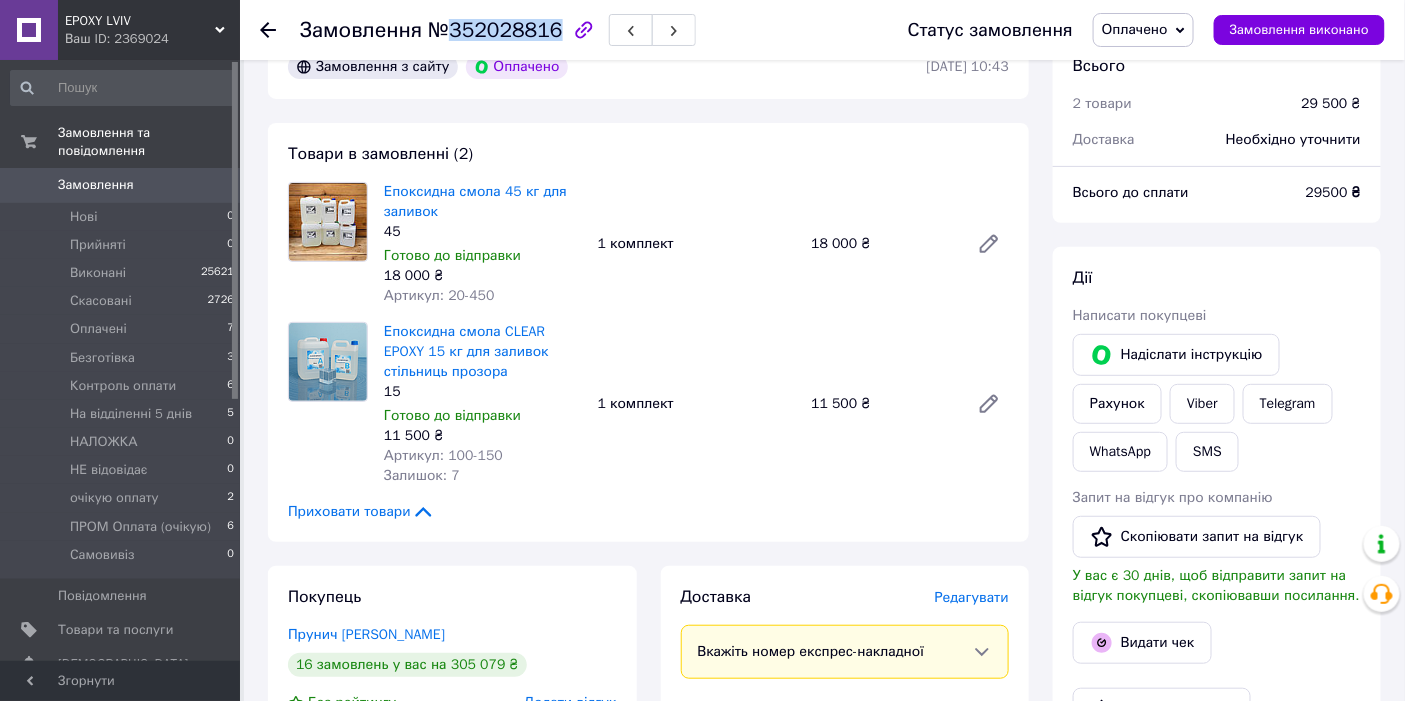 copy on "352028816" 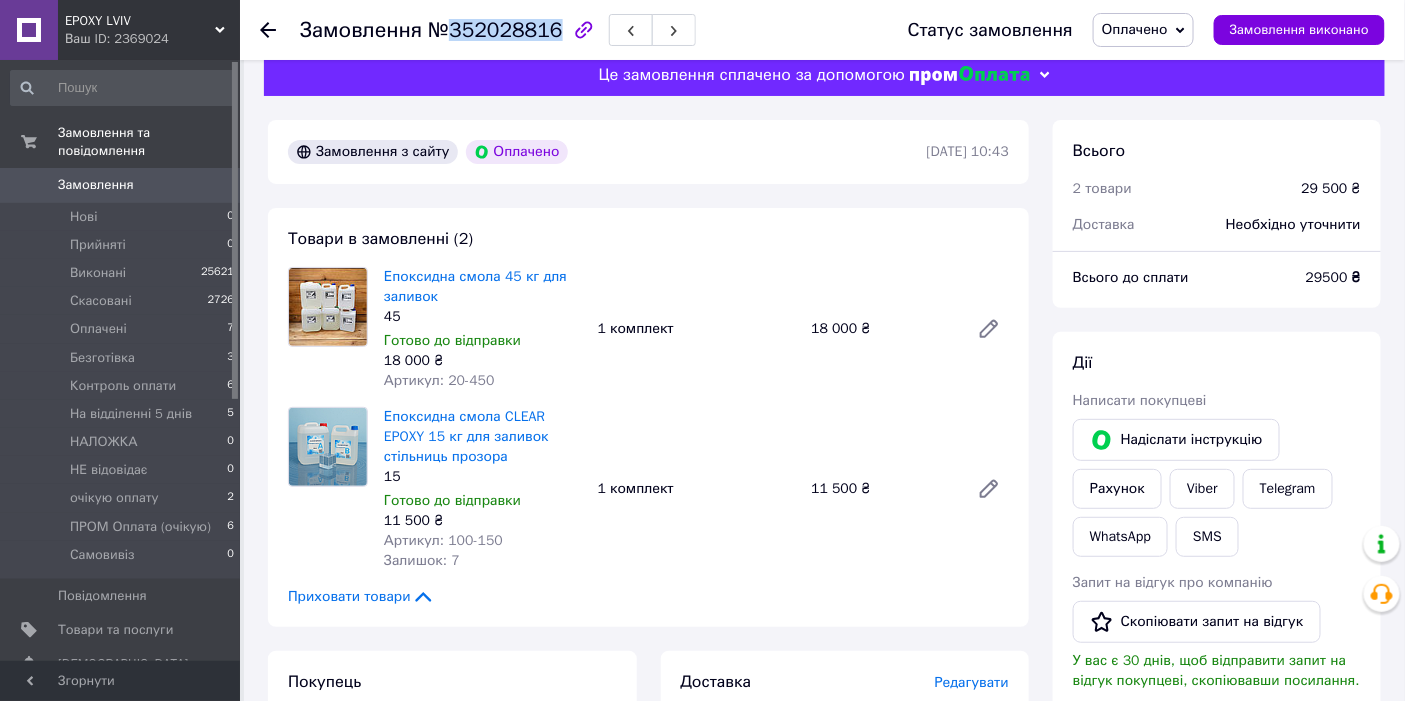 scroll, scrollTop: 0, scrollLeft: 0, axis: both 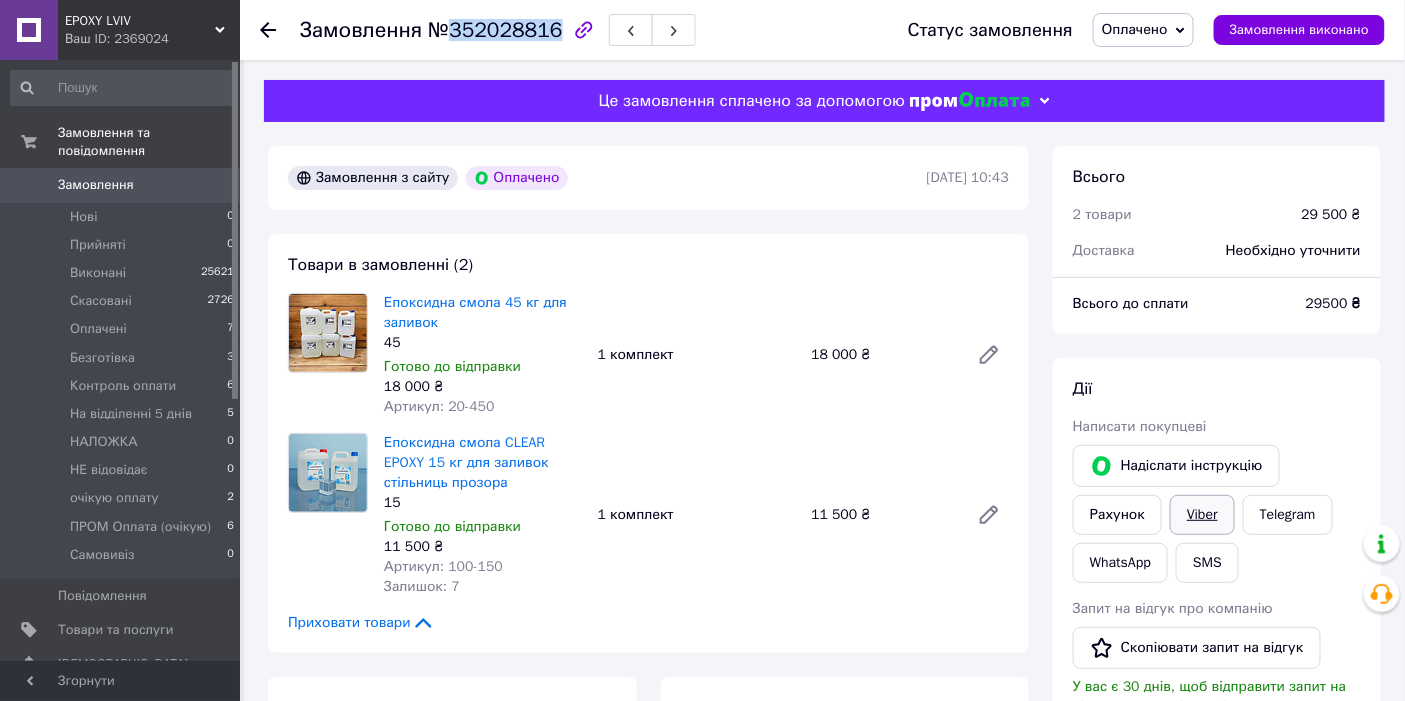 click on "Viber" at bounding box center [1202, 515] 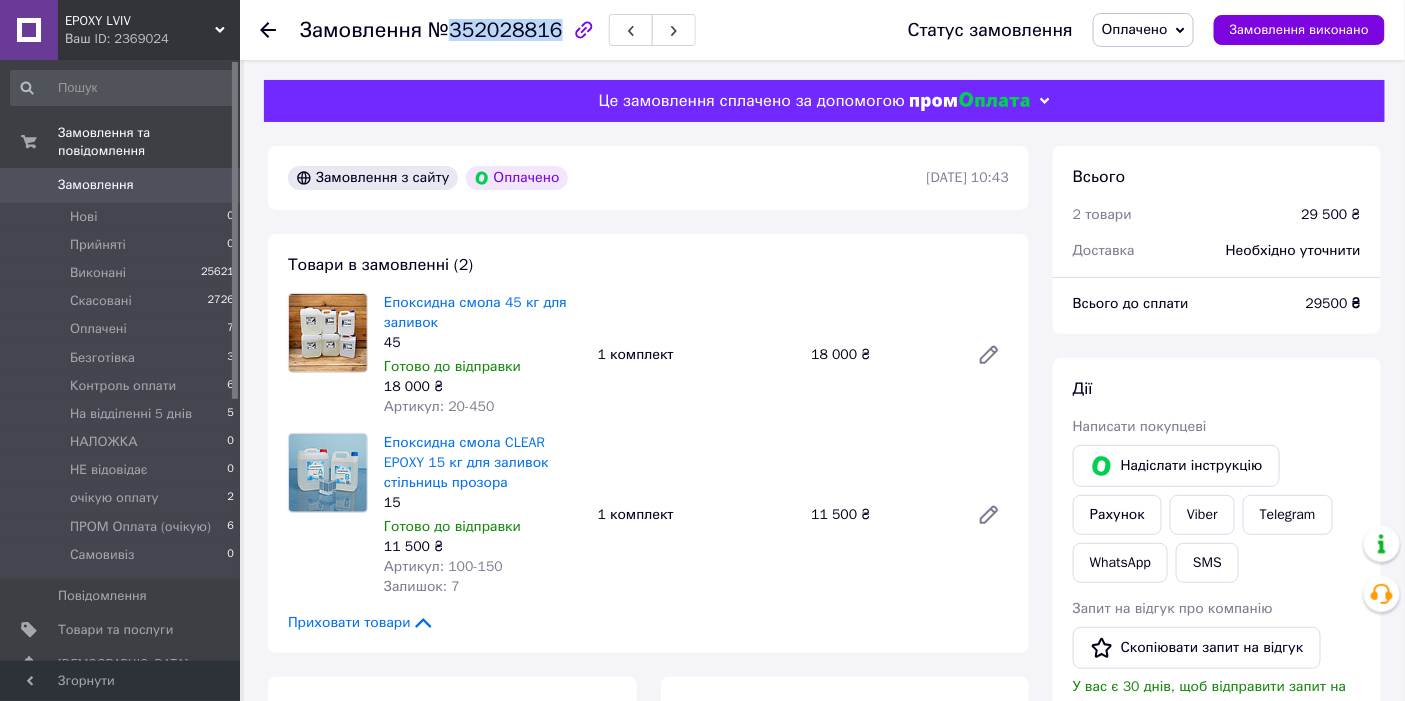 copy on "352028816" 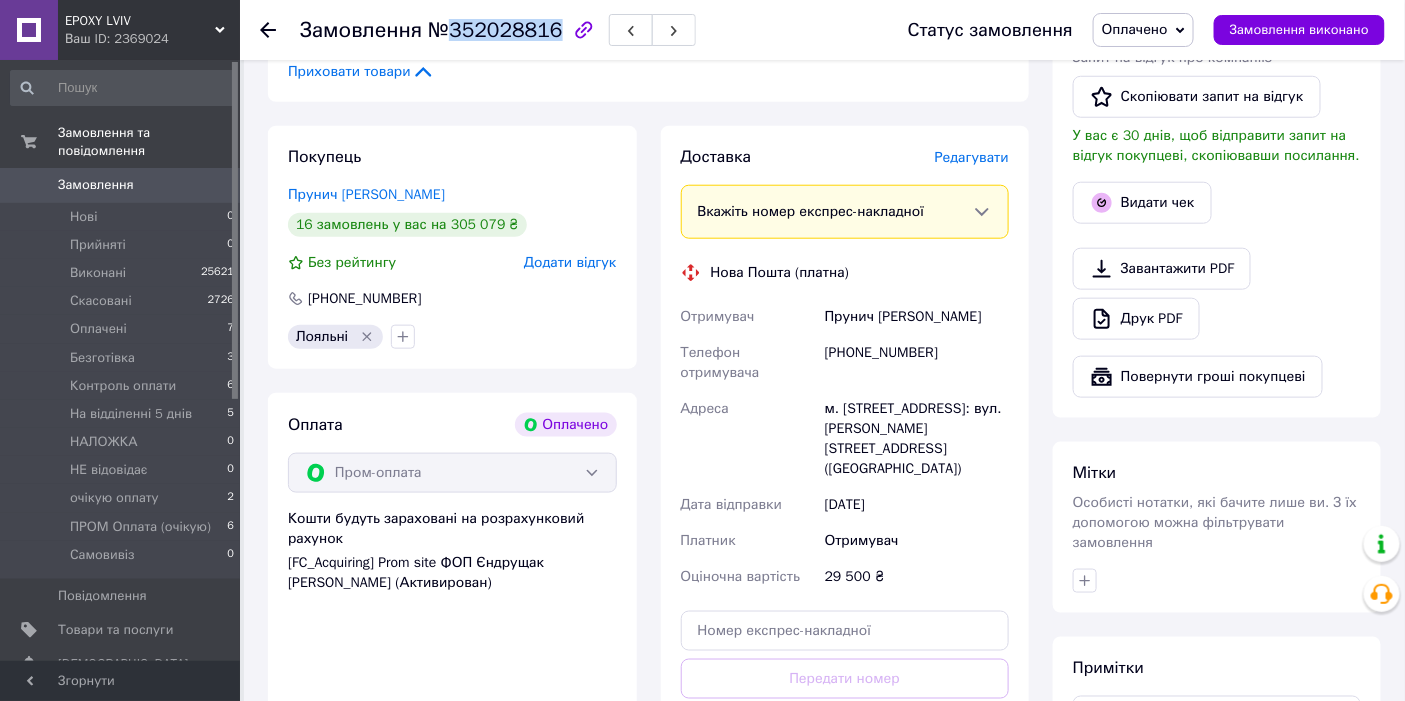 scroll, scrollTop: 555, scrollLeft: 0, axis: vertical 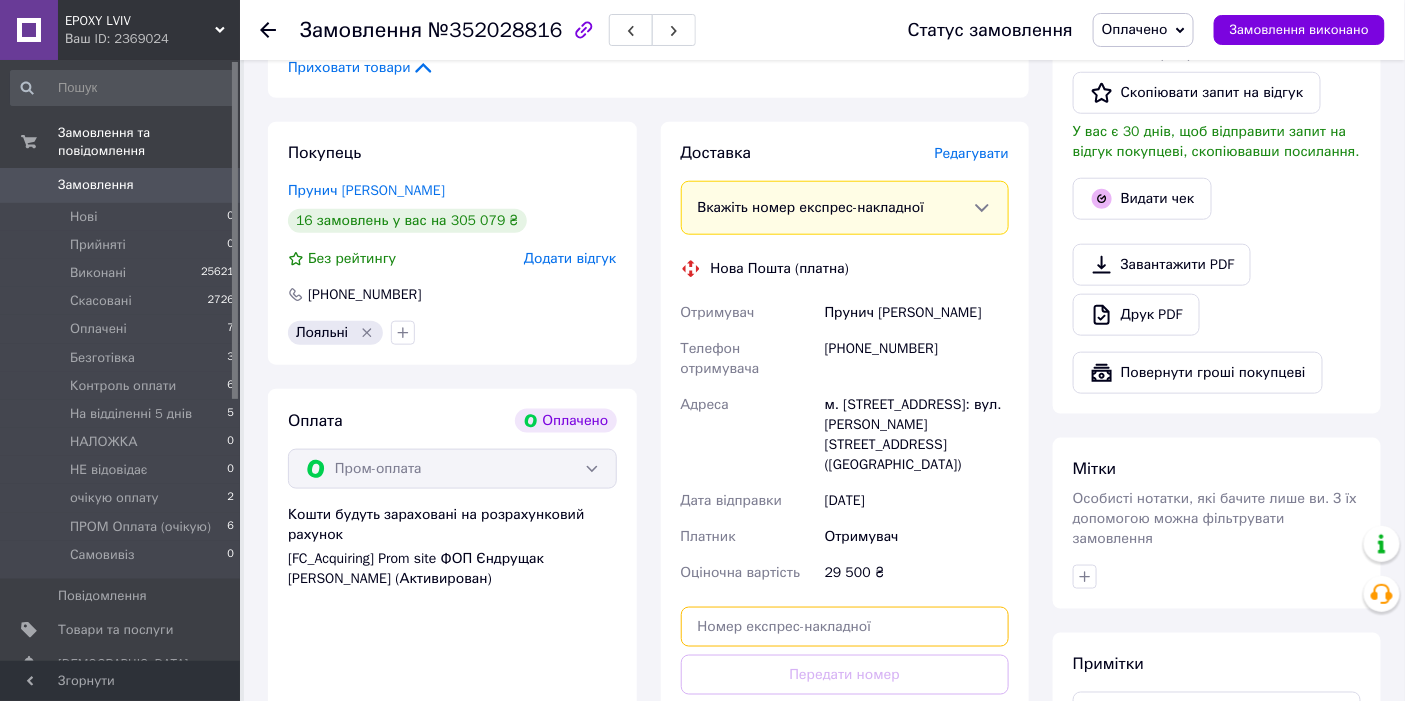 click at bounding box center [845, 627] 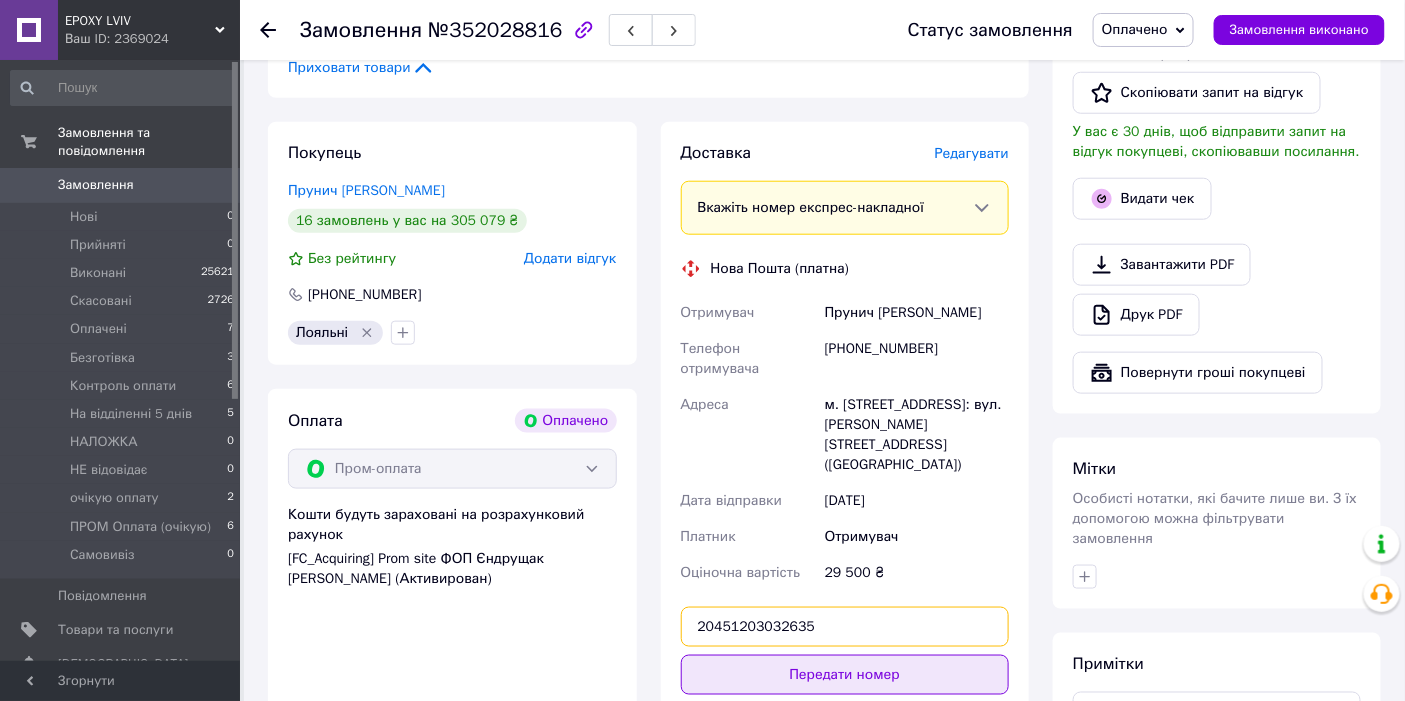 type on "20451203032635" 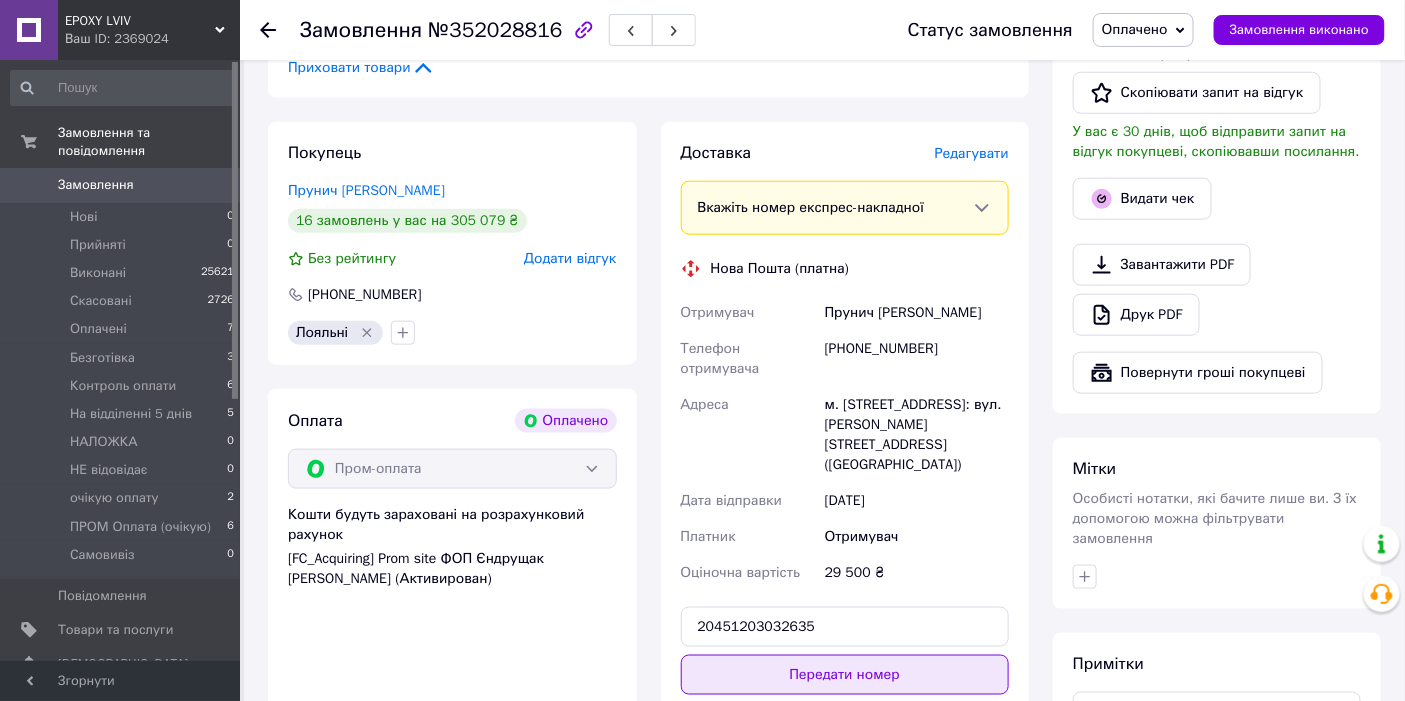 click on "Передати номер" at bounding box center (845, 675) 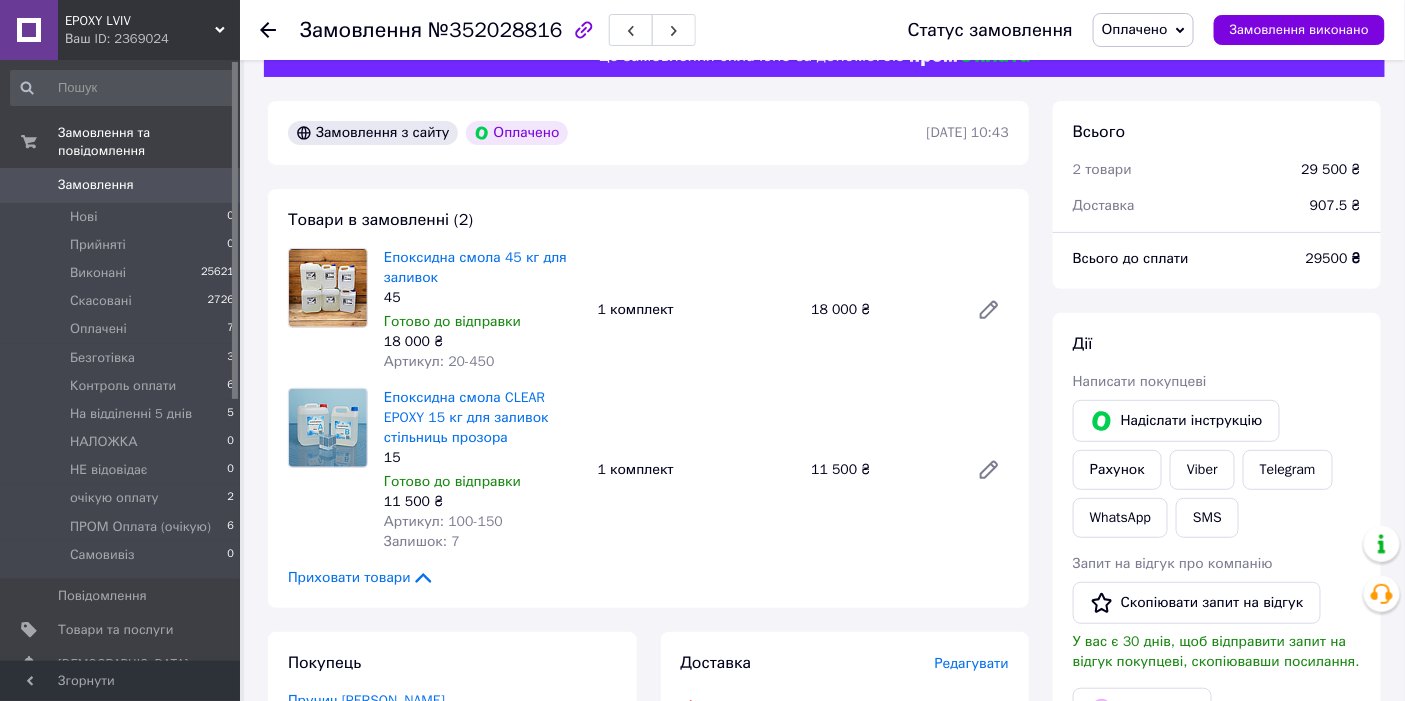 scroll, scrollTop: 0, scrollLeft: 0, axis: both 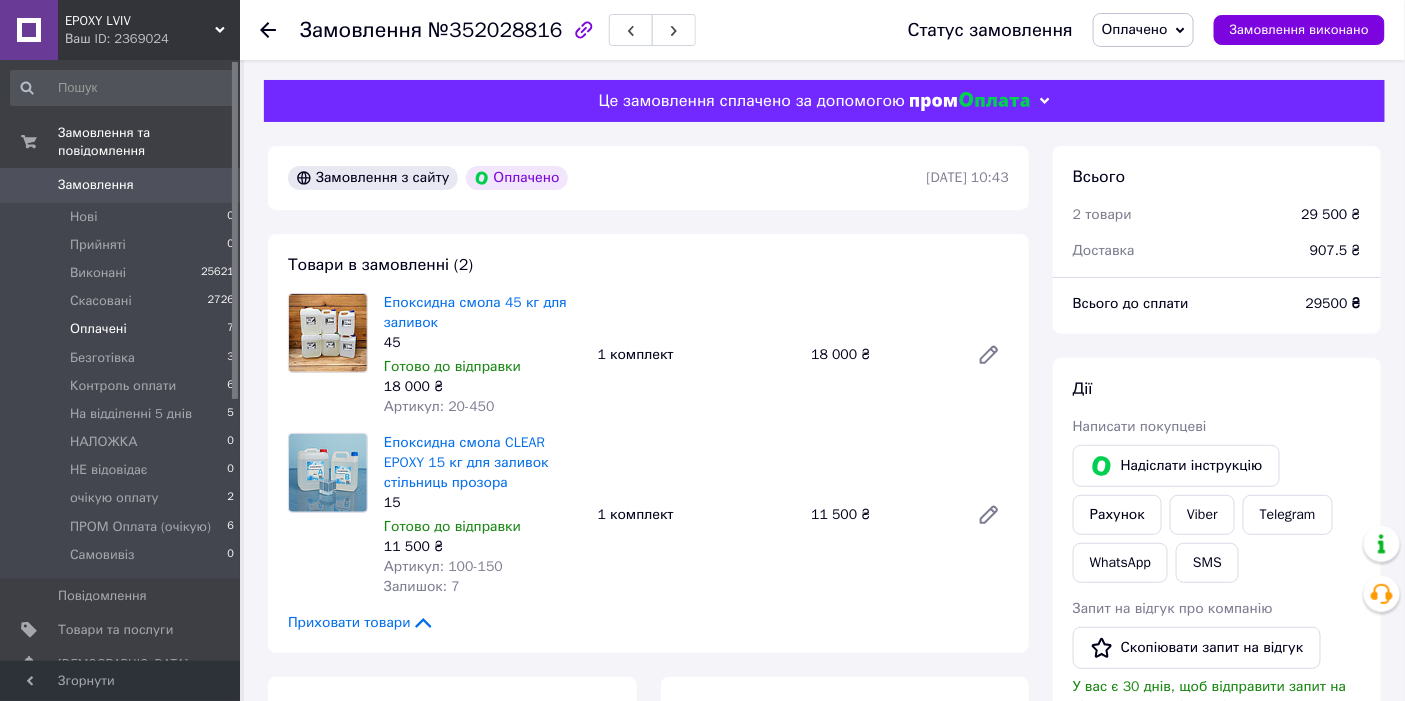 click on "Оплачені" at bounding box center (98, 329) 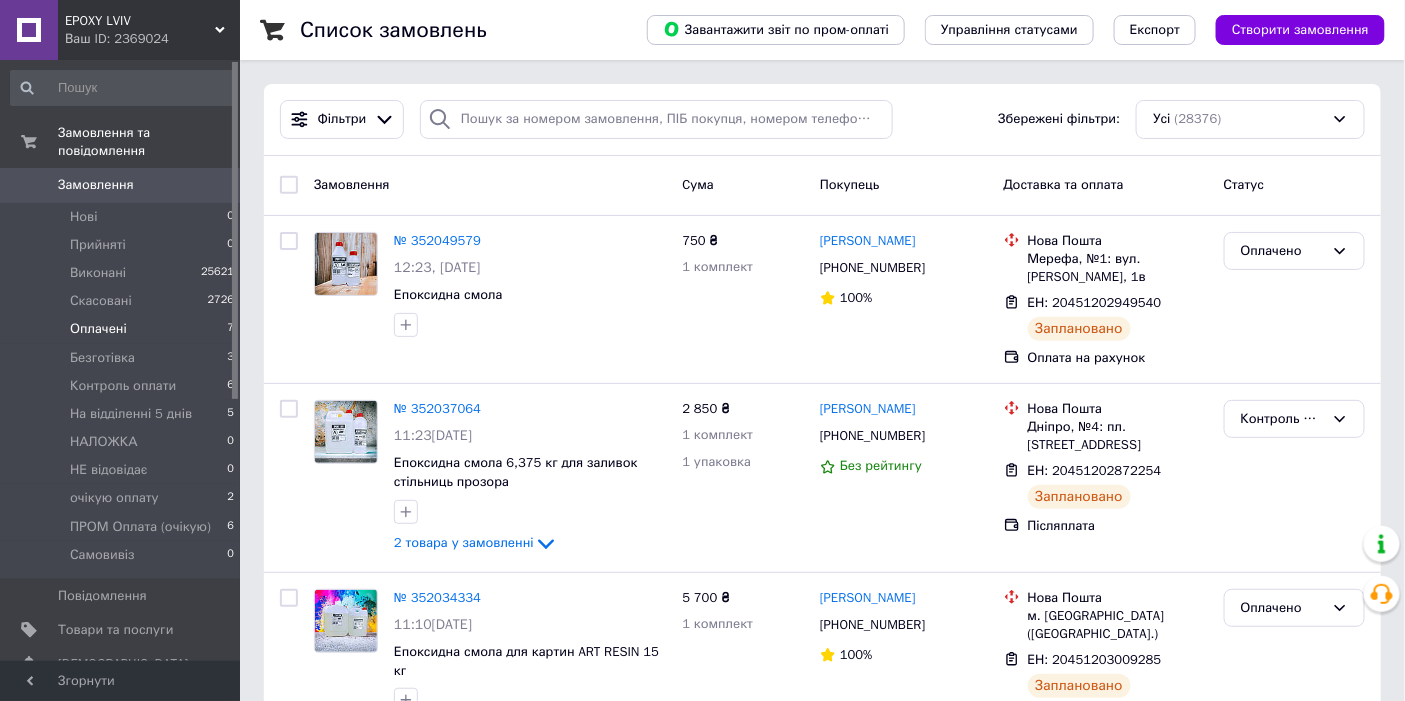 click on "Оплачені" at bounding box center (98, 329) 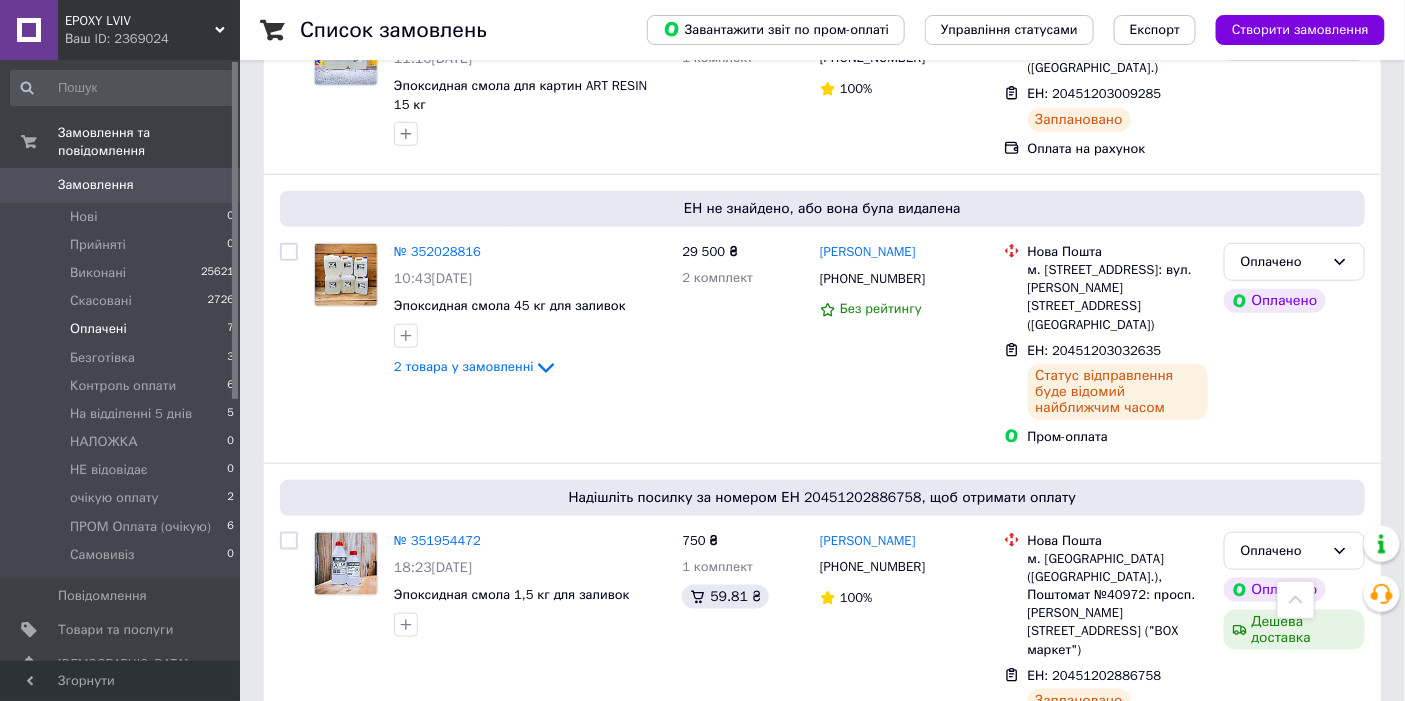 scroll, scrollTop: 438, scrollLeft: 0, axis: vertical 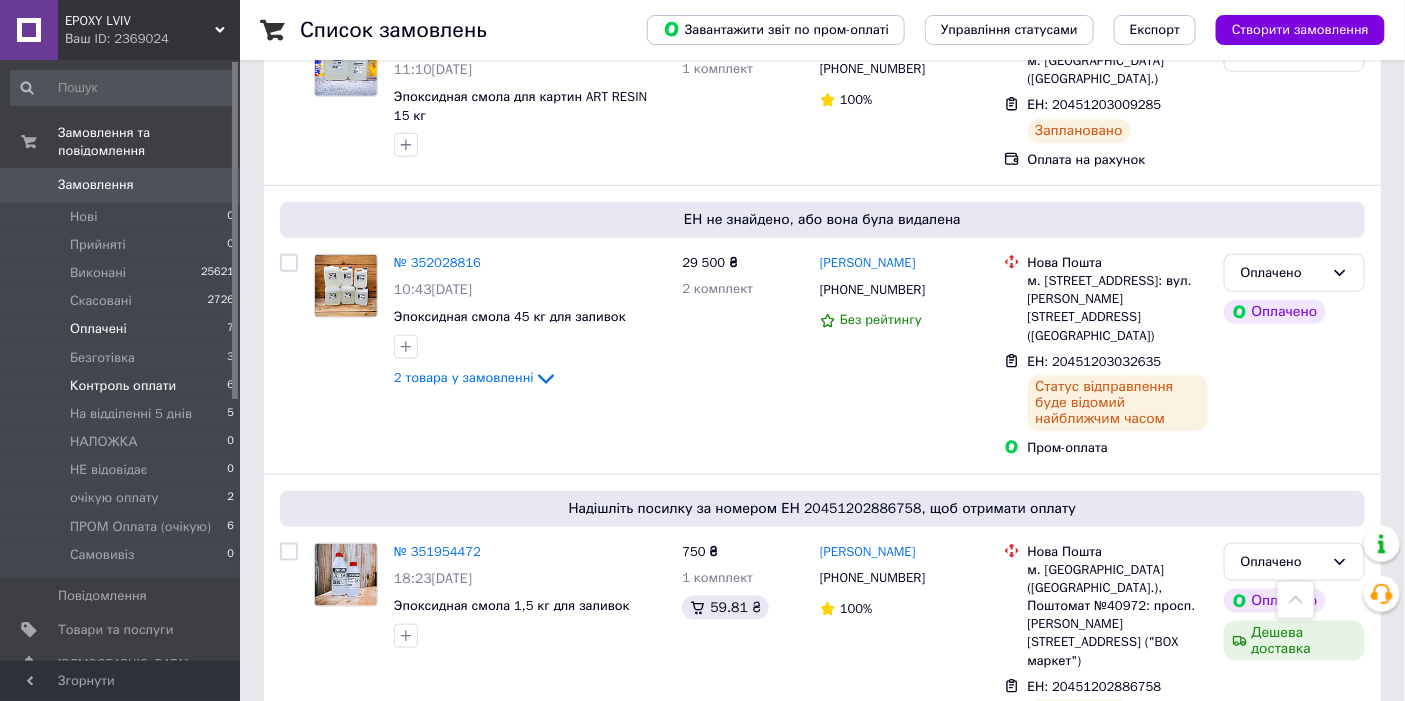 click on "Контроль оплати" at bounding box center (123, 386) 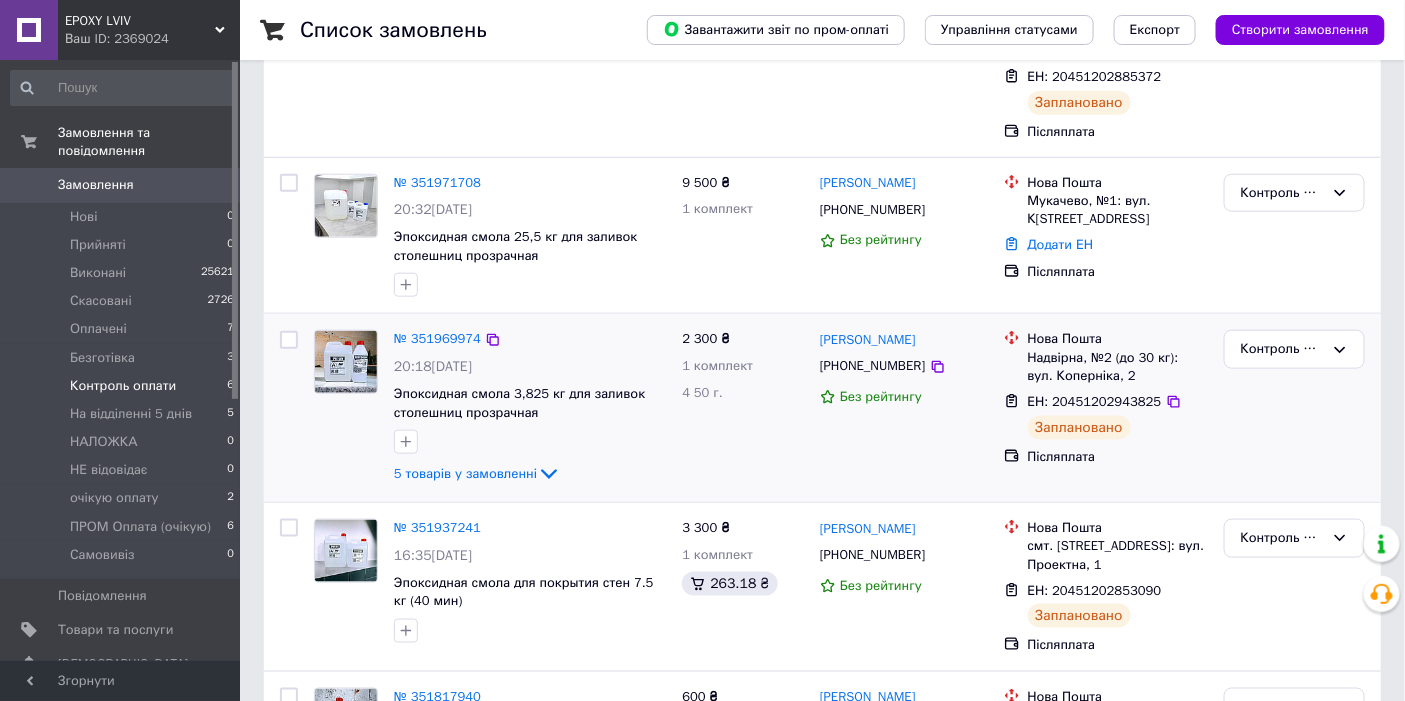 scroll, scrollTop: 555, scrollLeft: 0, axis: vertical 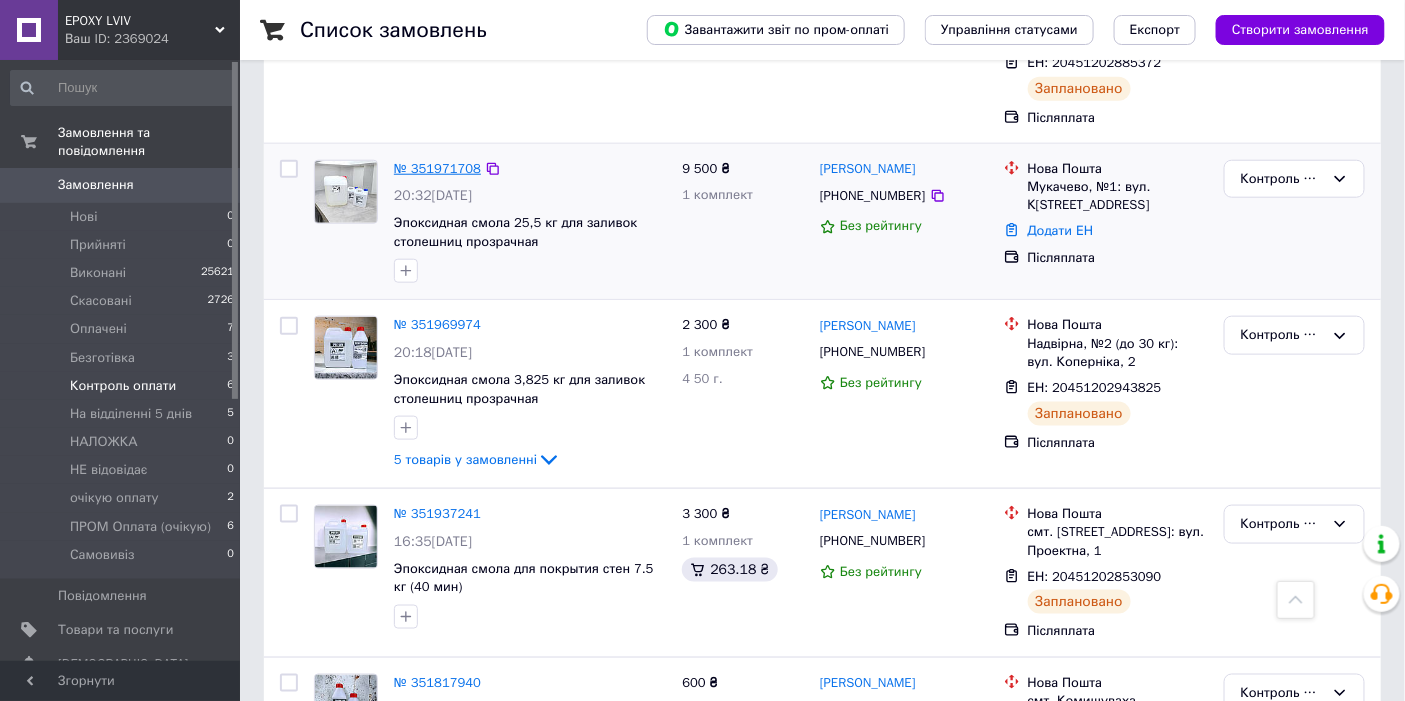 click on "№ 351971708" at bounding box center [437, 168] 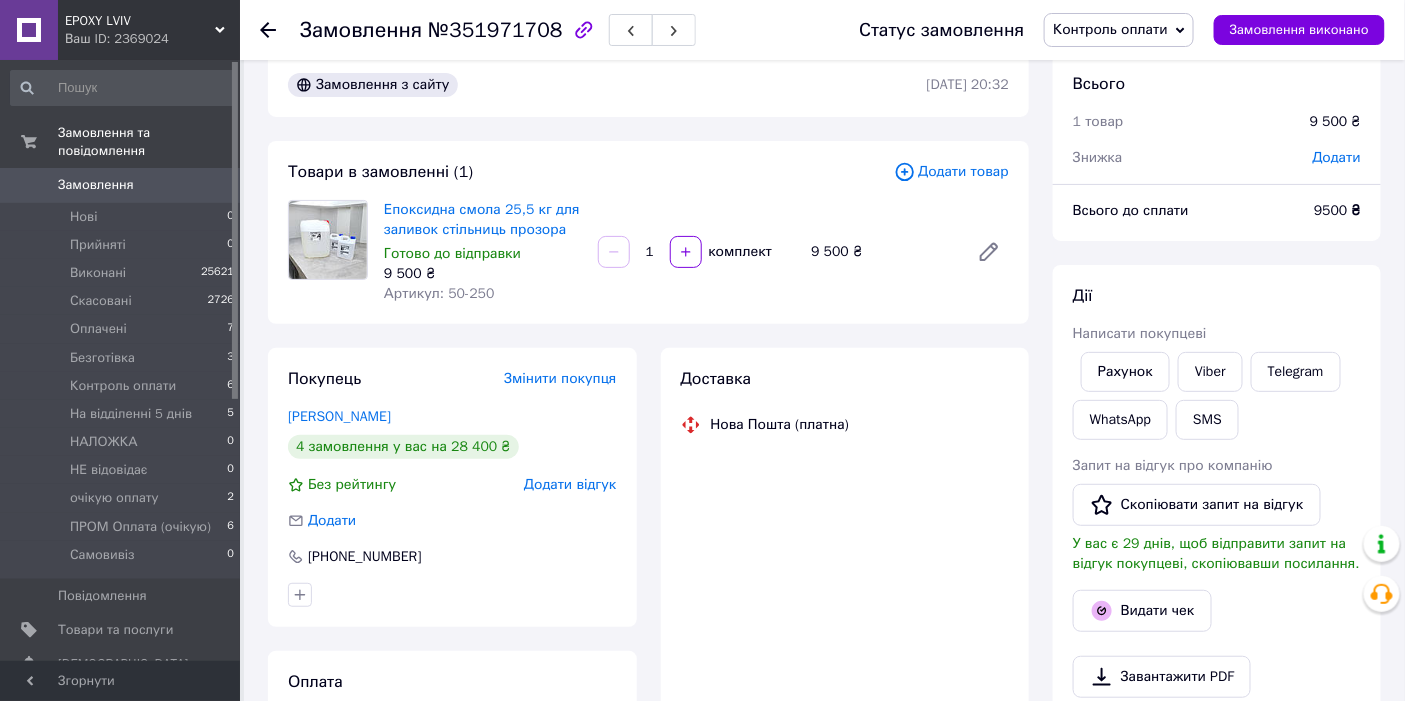 scroll, scrollTop: 0, scrollLeft: 0, axis: both 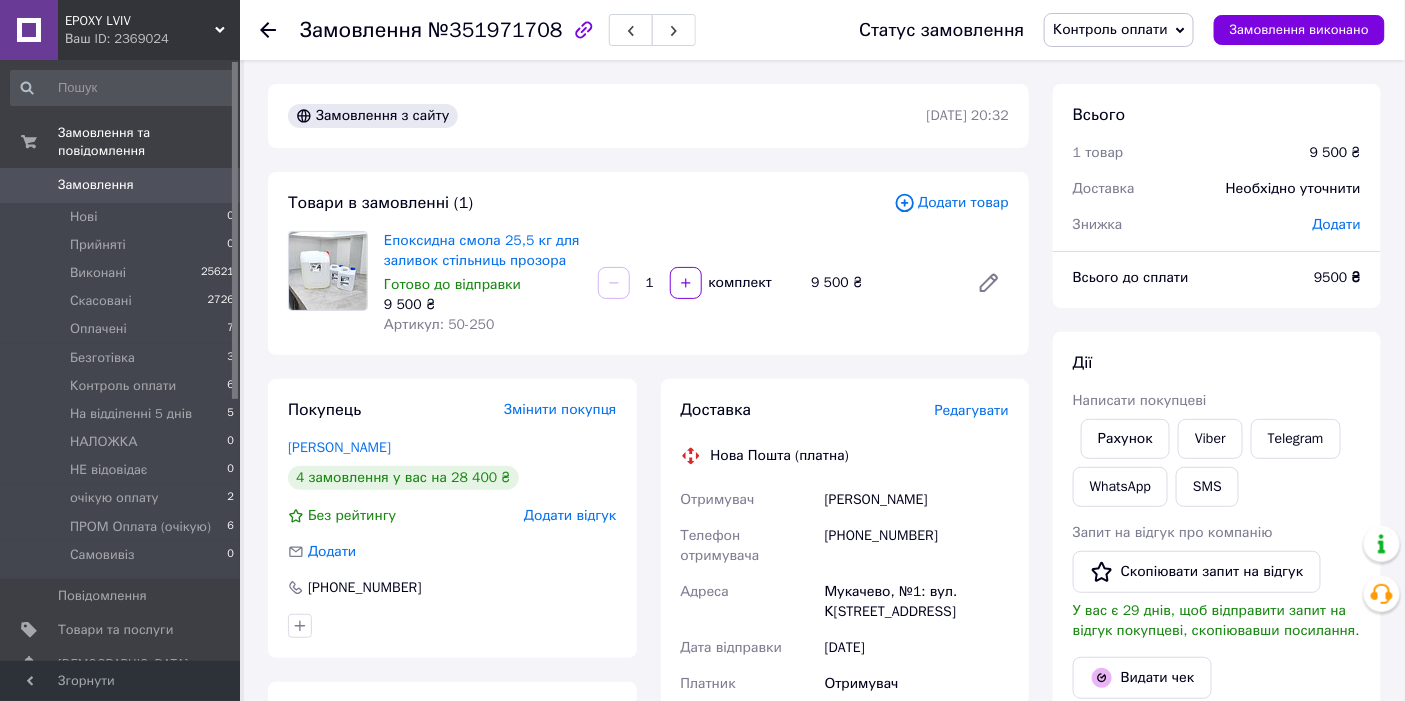 click on "№351971708" at bounding box center [495, 30] 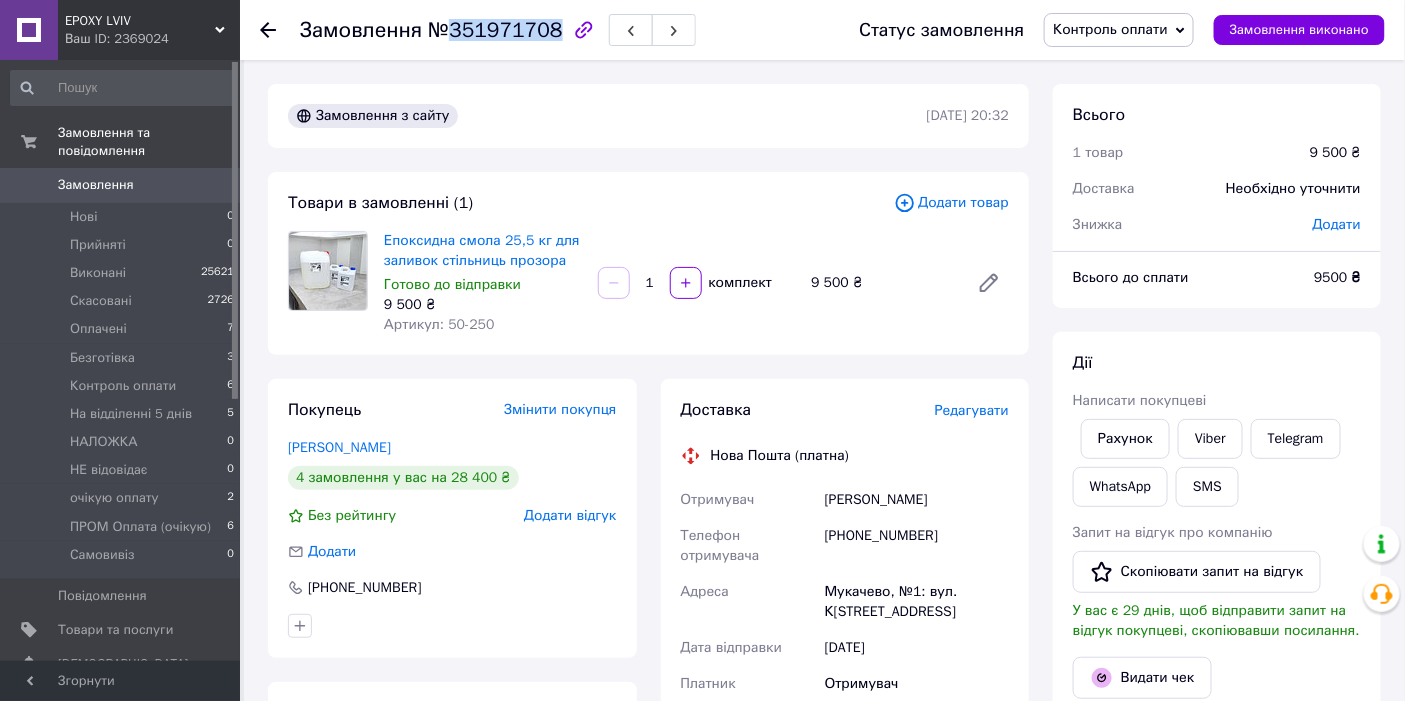 click on "№351971708" at bounding box center [495, 30] 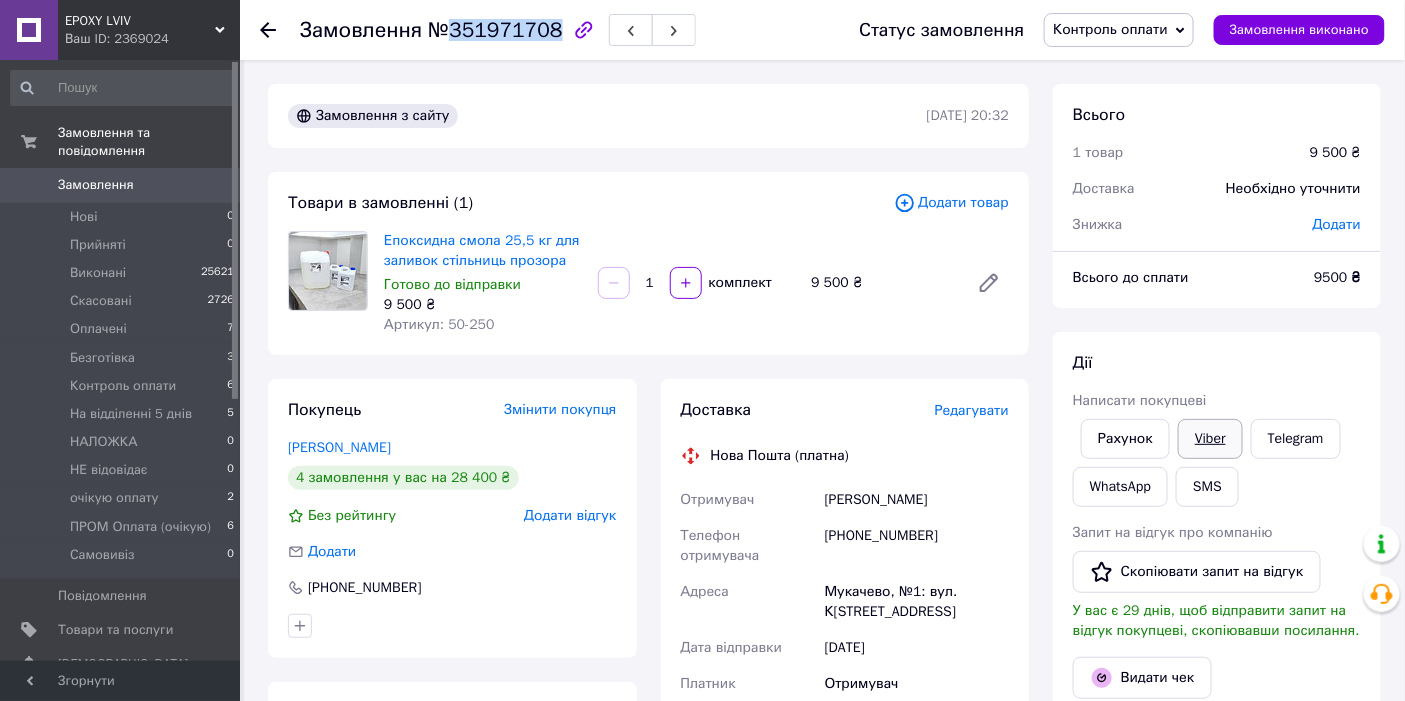 click on "Viber" at bounding box center [1210, 439] 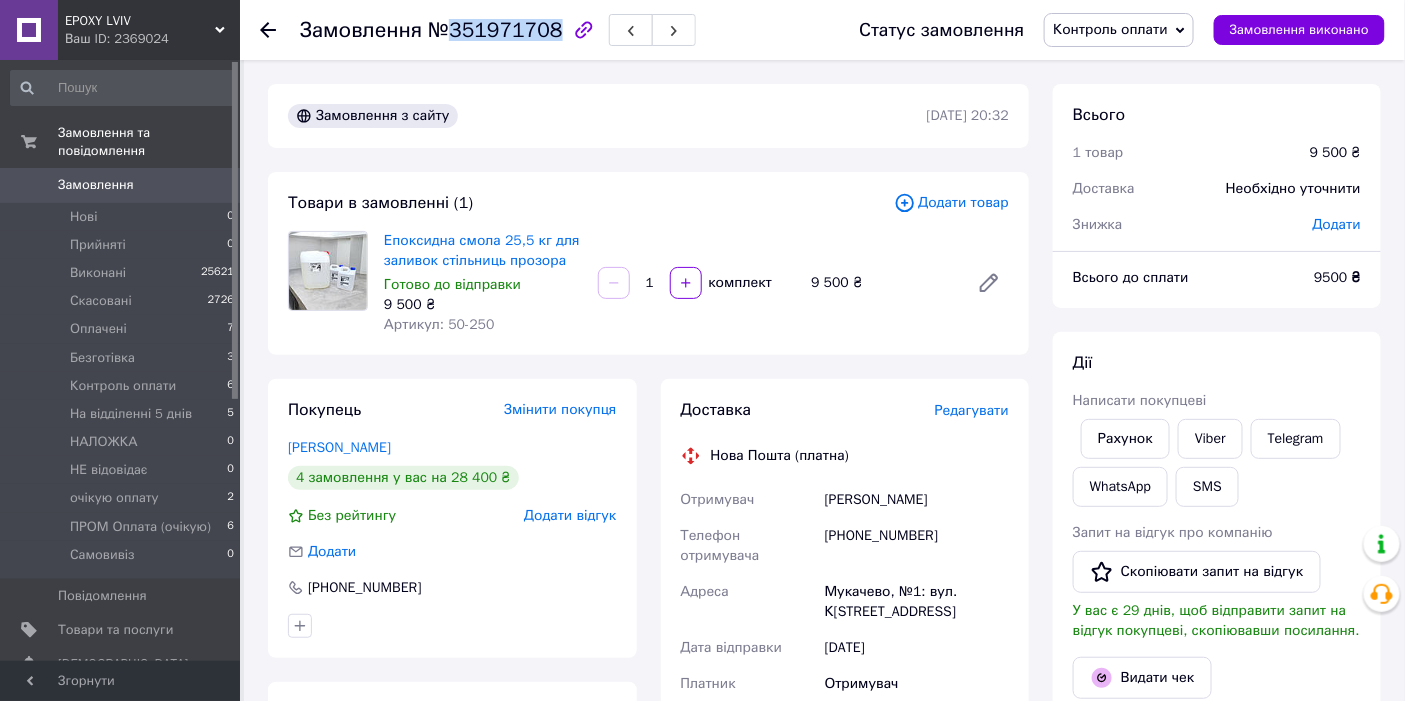 copy on "351971708" 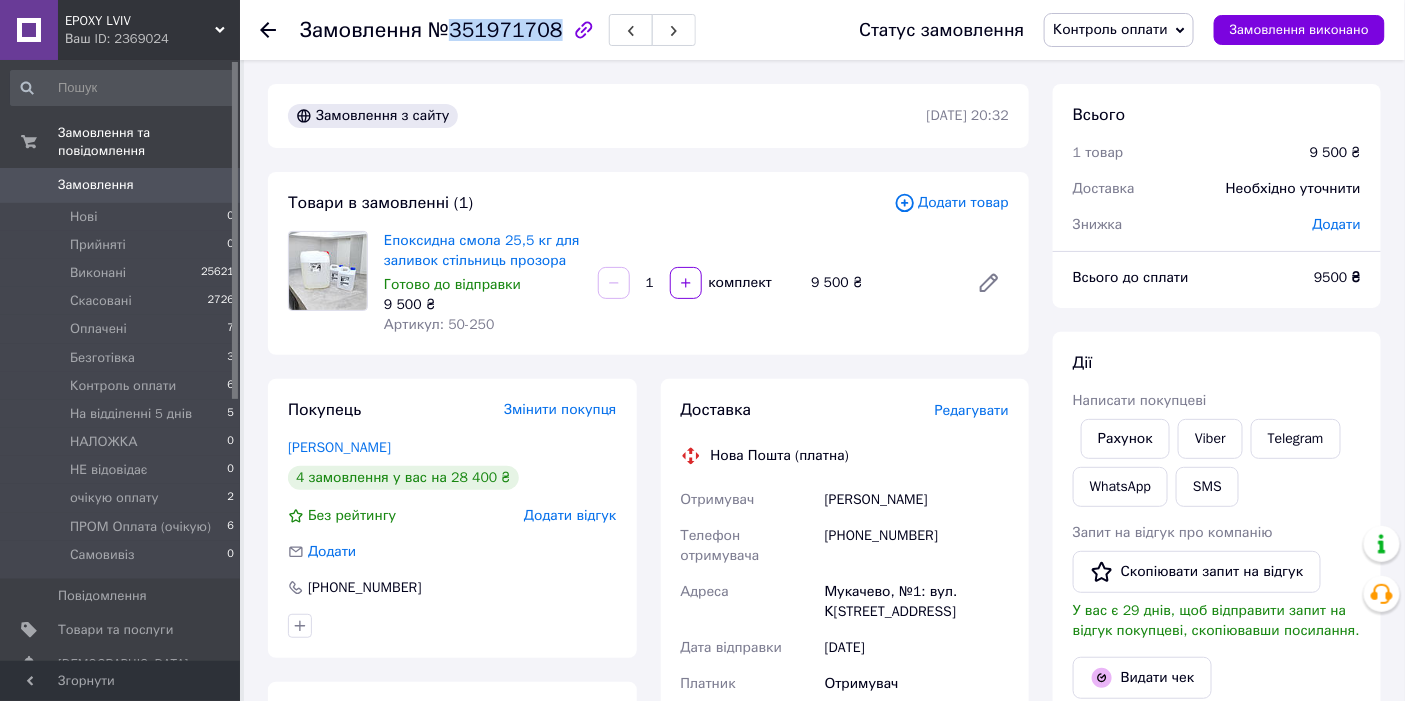 scroll, scrollTop: 333, scrollLeft: 0, axis: vertical 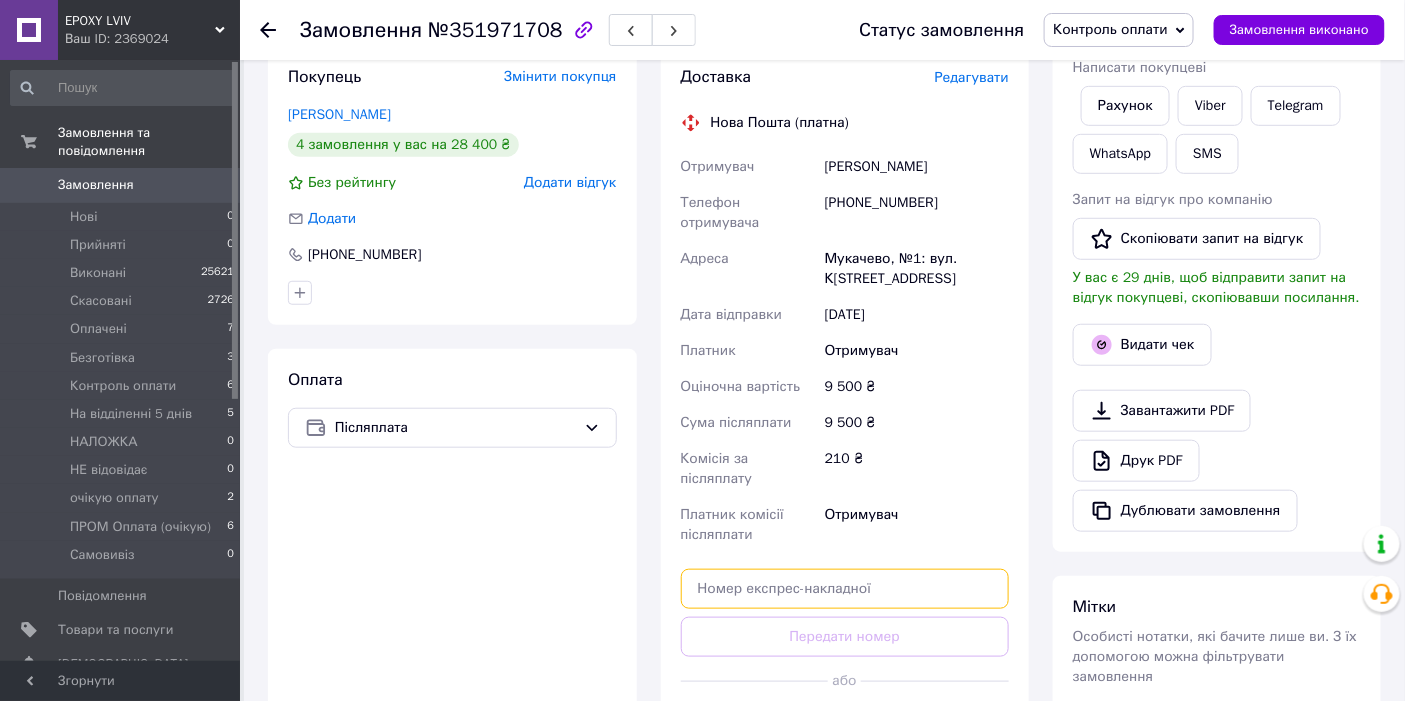 click at bounding box center [845, 589] 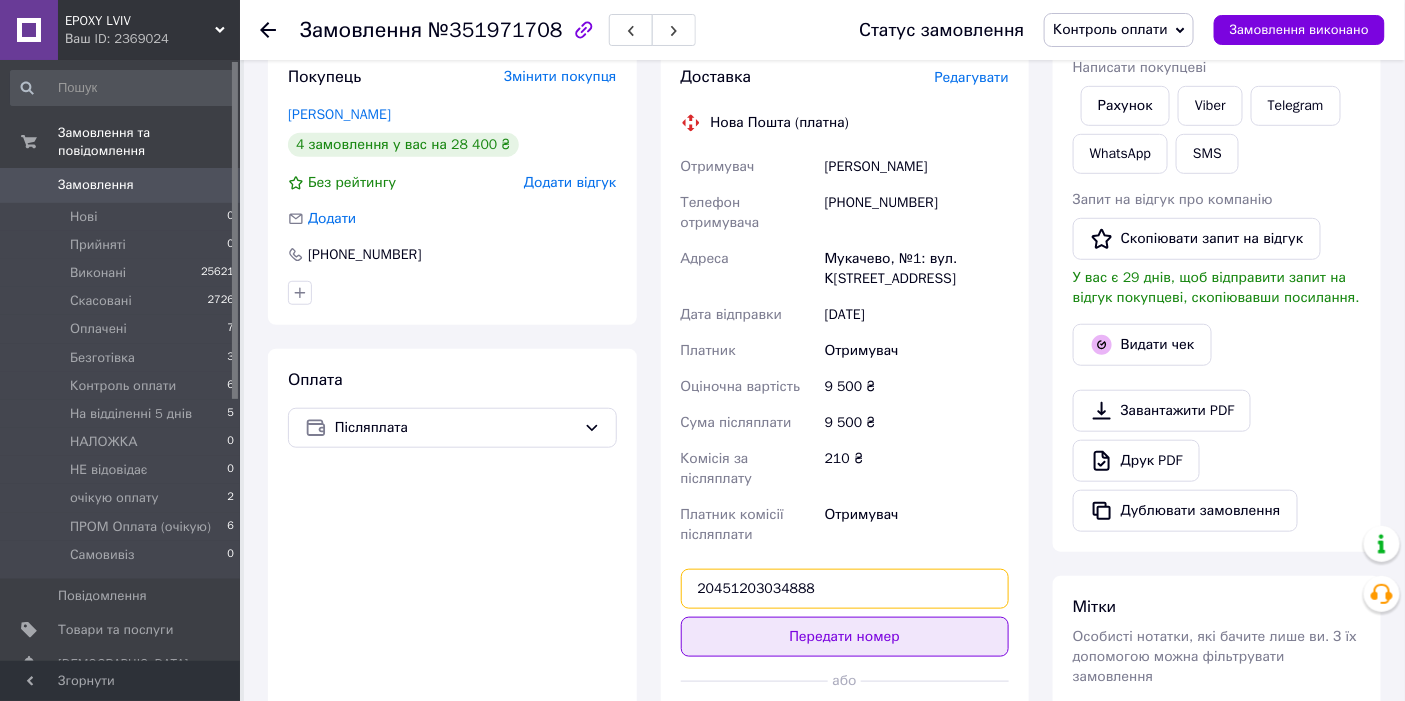 type on "20451203034888" 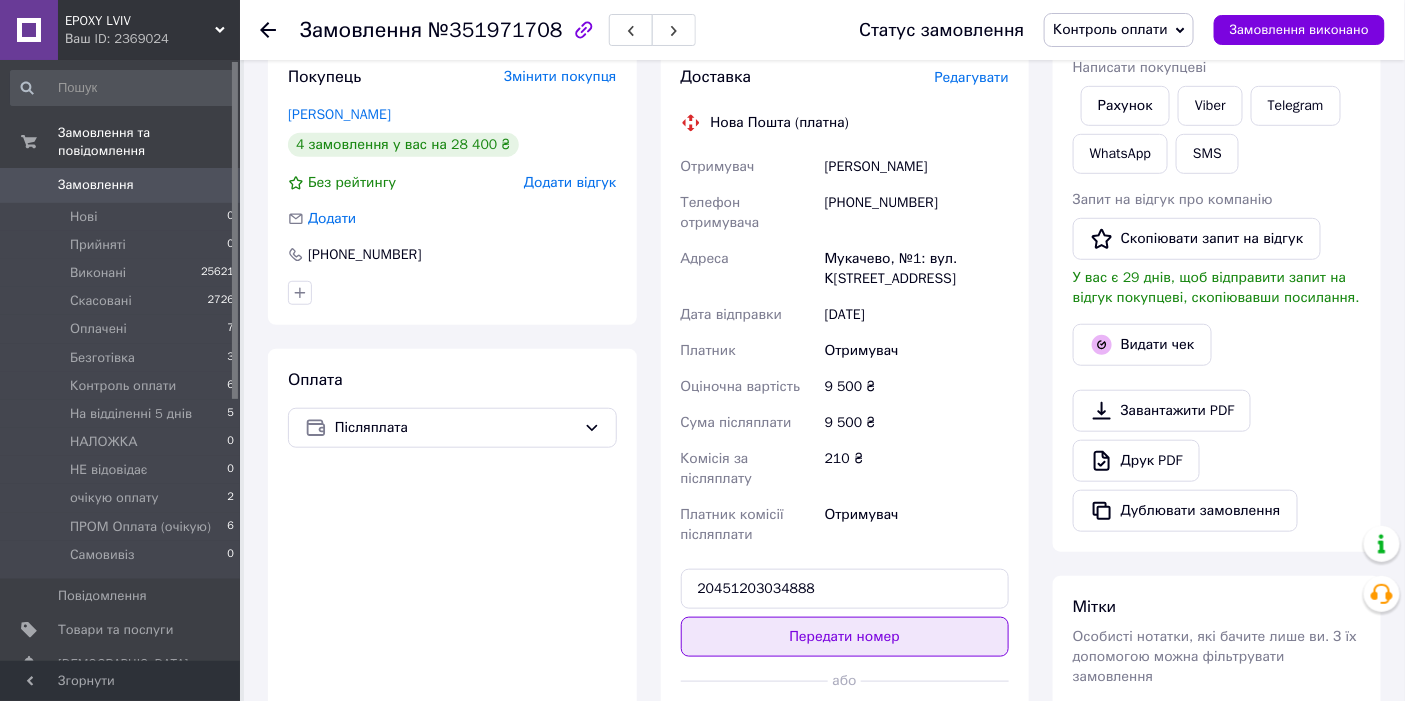 click on "Передати номер" at bounding box center (845, 637) 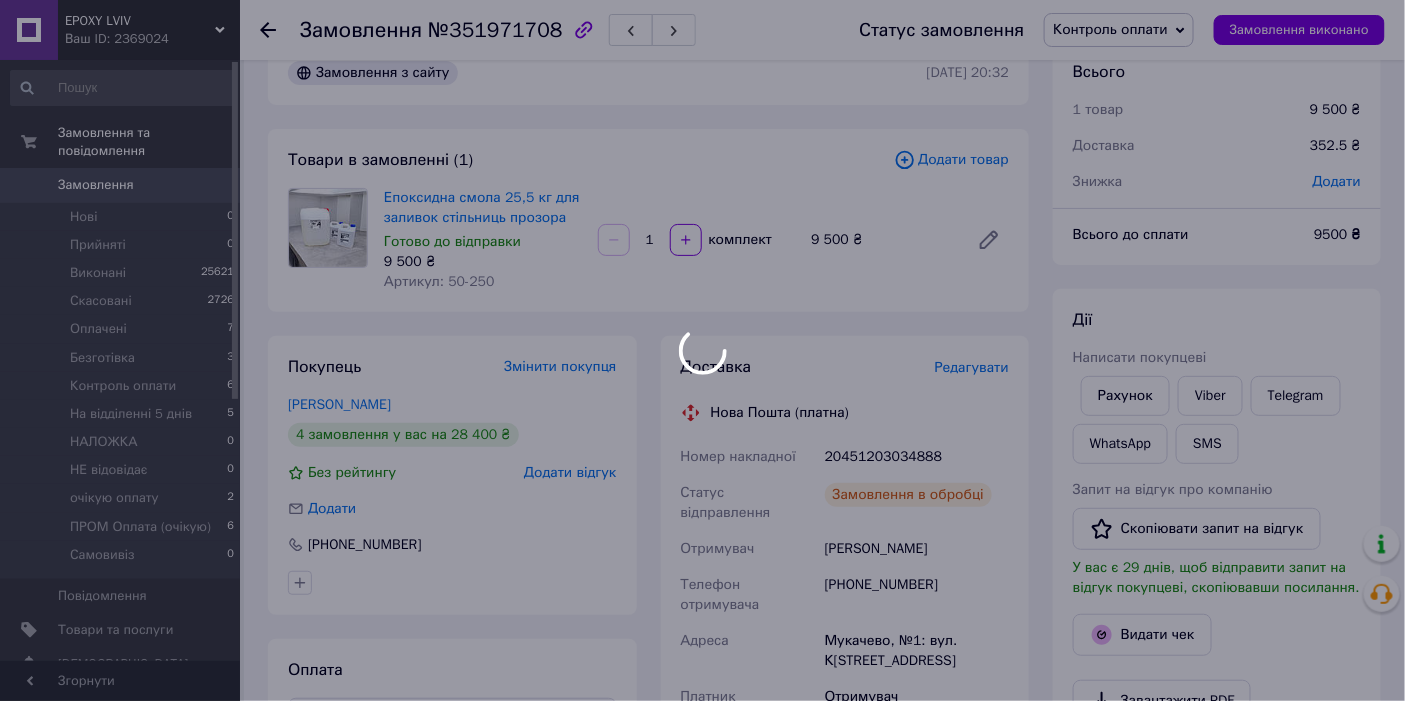 scroll, scrollTop: 0, scrollLeft: 0, axis: both 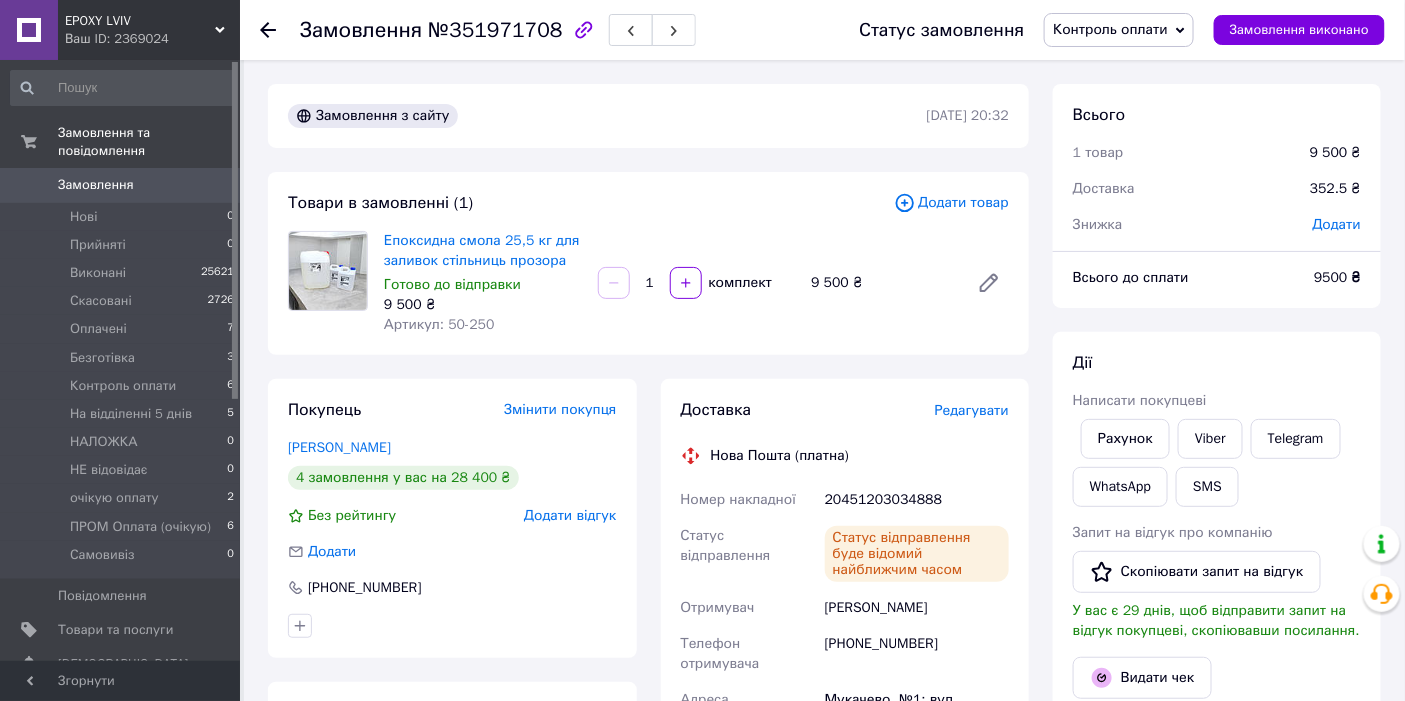 click on "Замовлення" at bounding box center (96, 185) 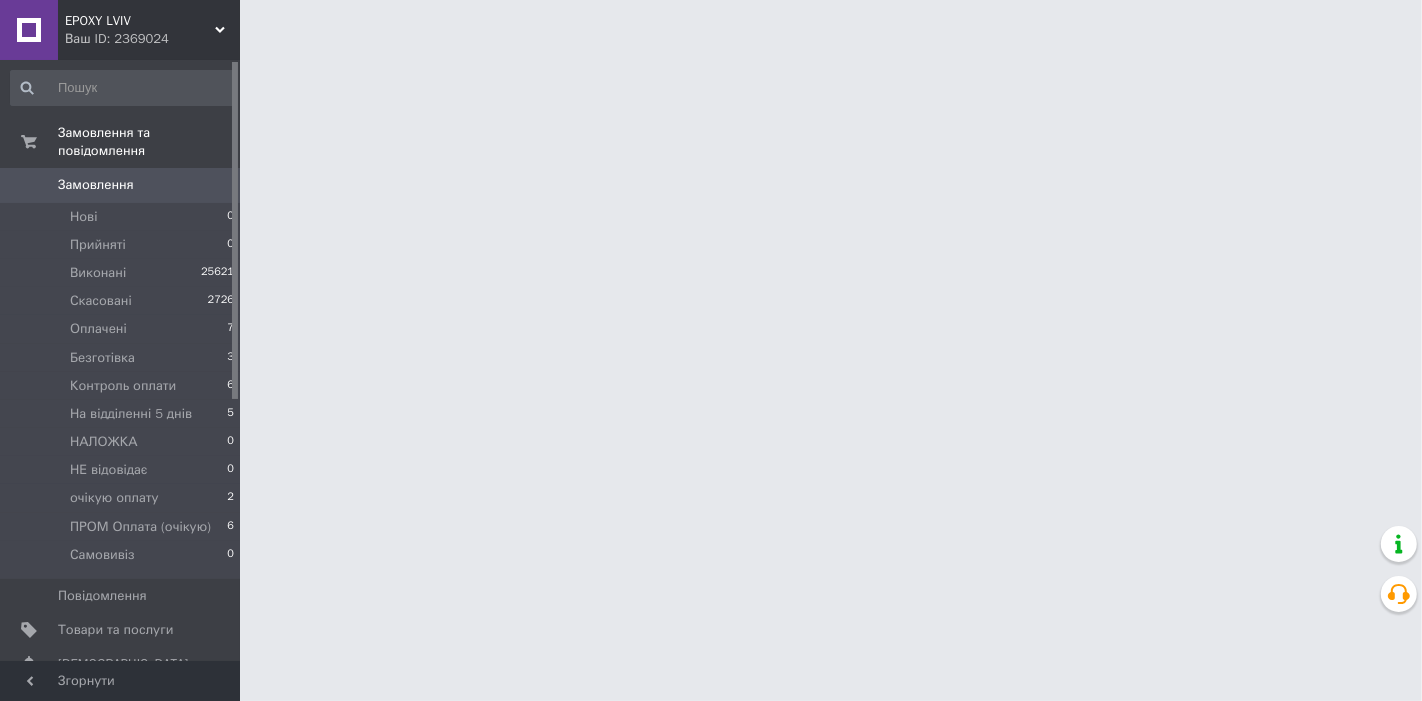 click on "Замовлення" at bounding box center [96, 185] 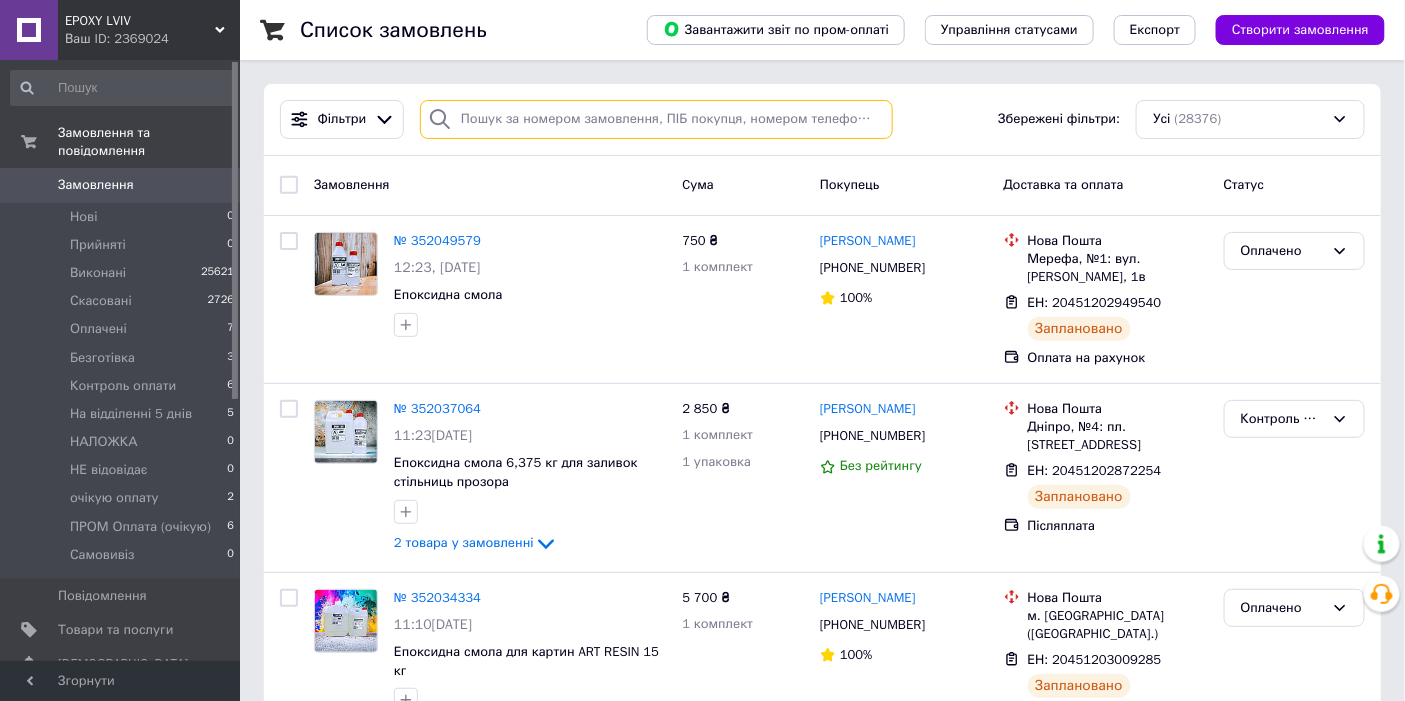 click at bounding box center [656, 119] 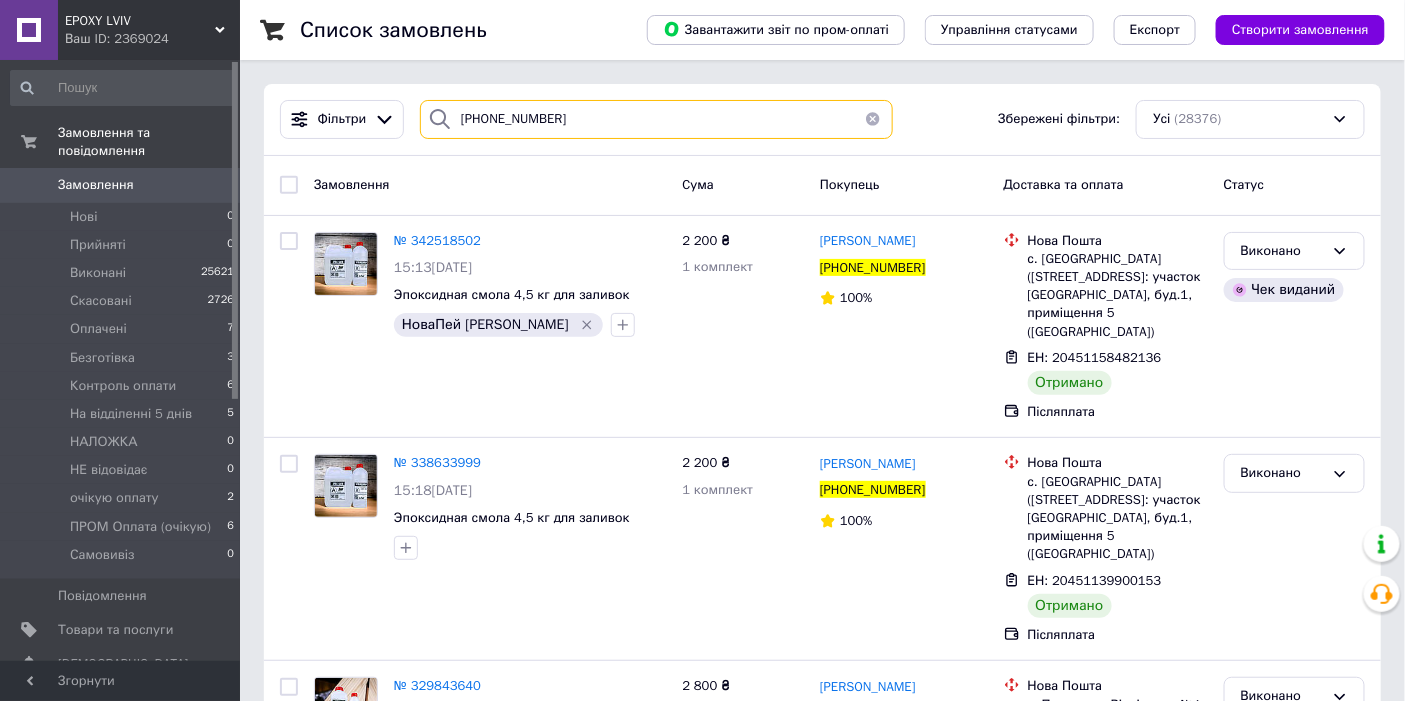 click on "[PHONE_NUMBER]" at bounding box center (656, 119) 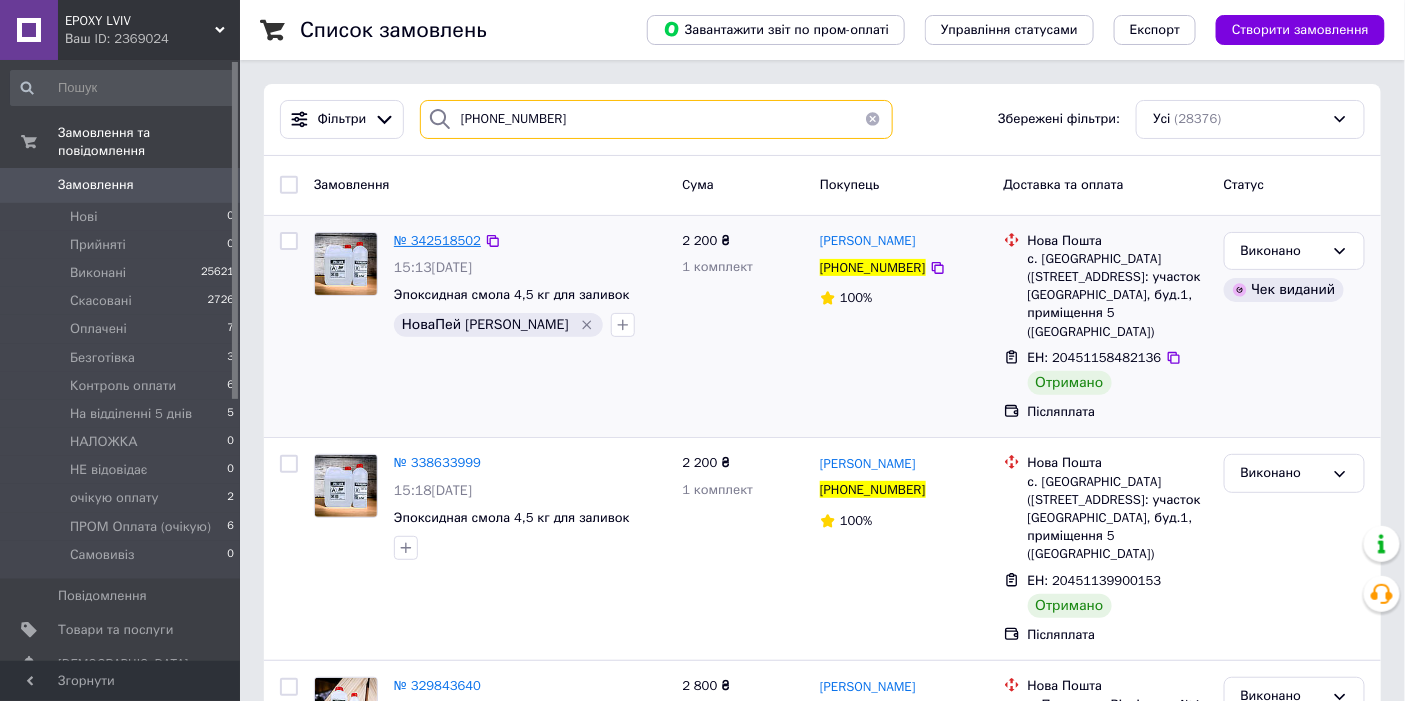 type on "[PHONE_NUMBER]" 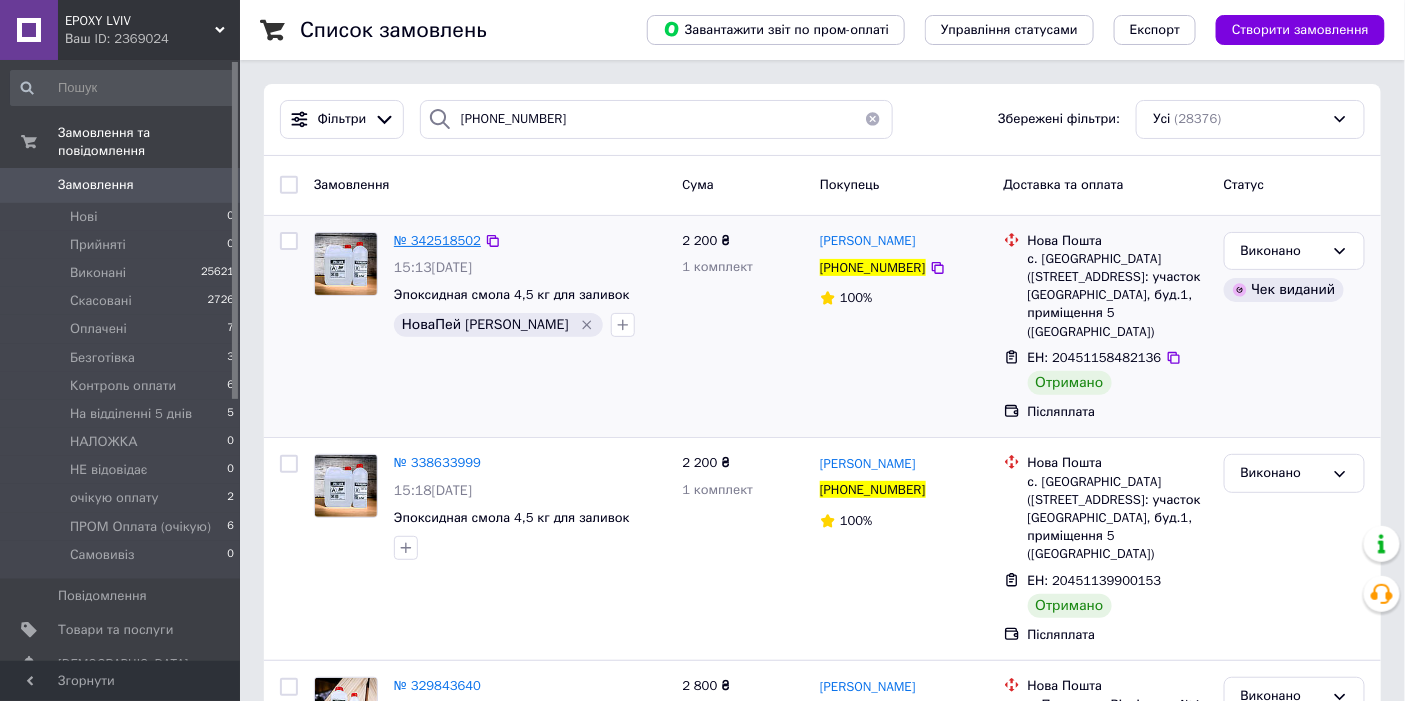 click on "№ 342518502" at bounding box center [437, 240] 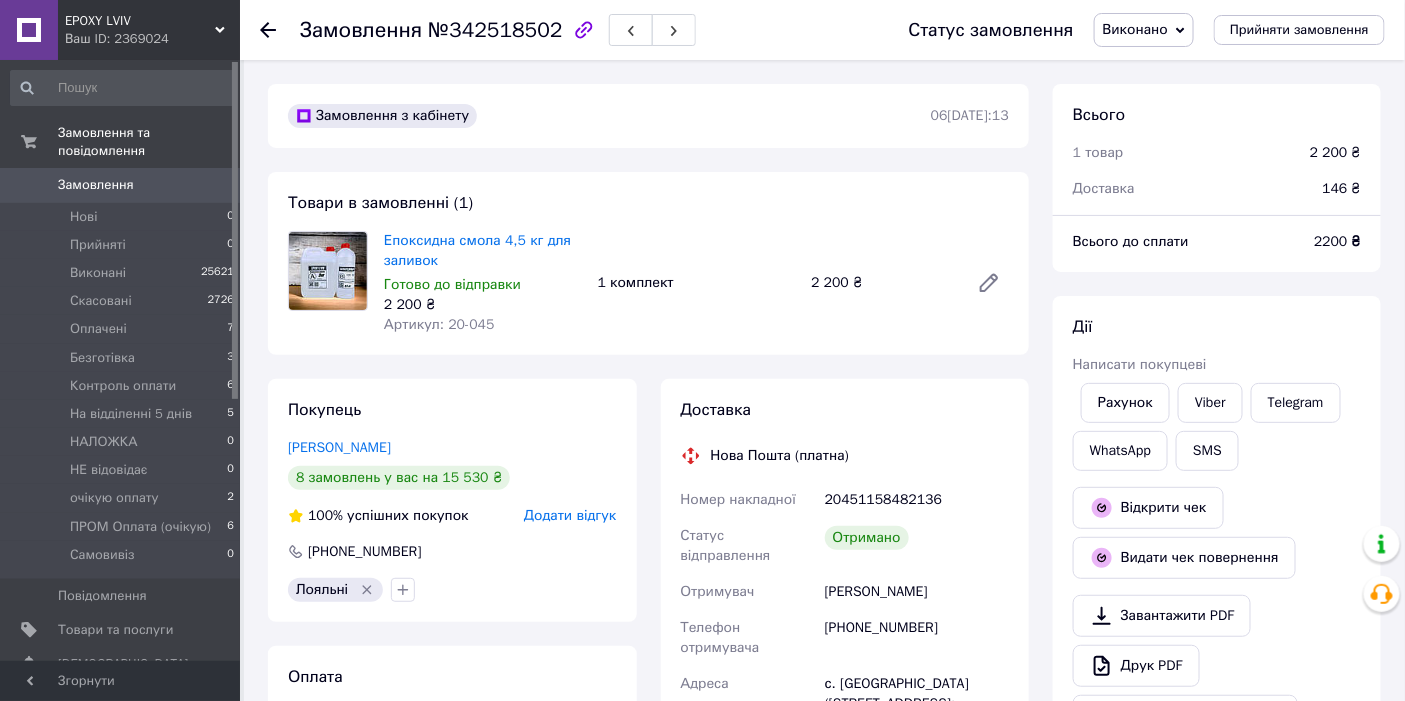 click on "№342518502" at bounding box center (495, 30) 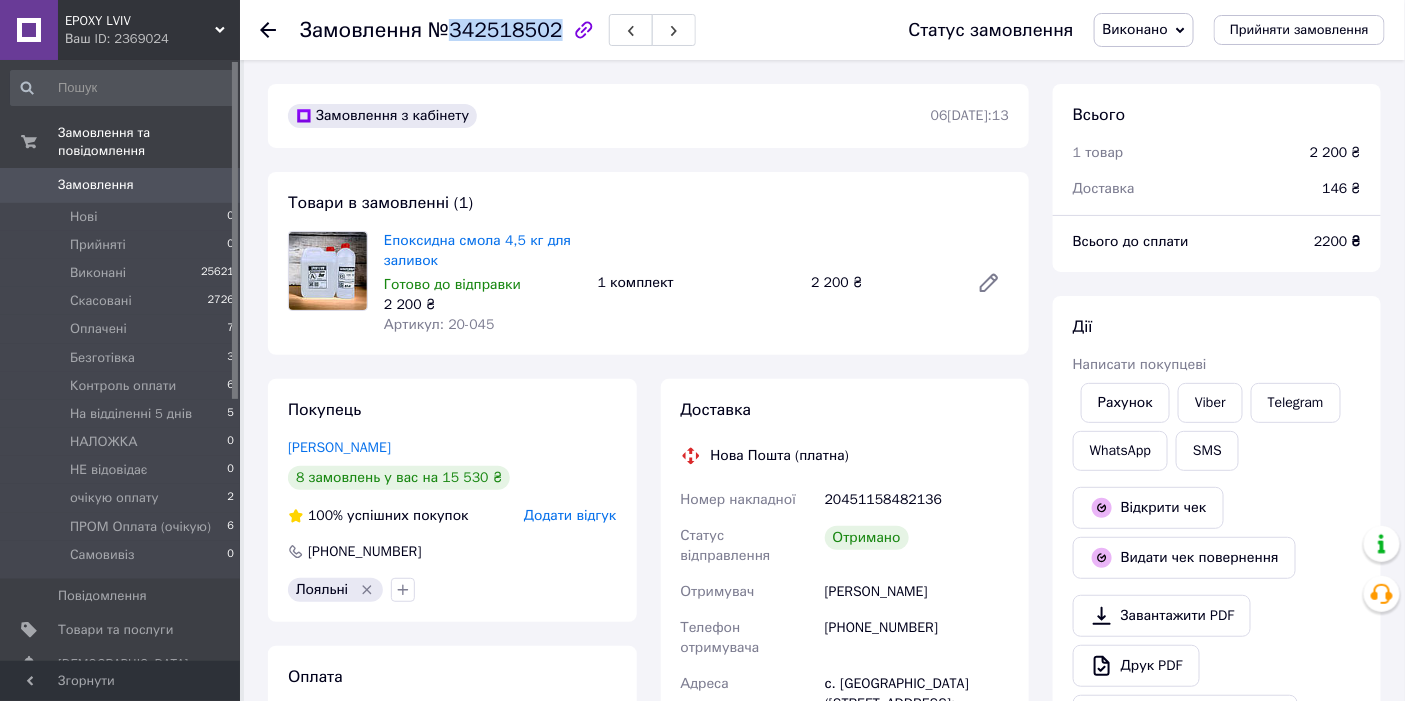 click on "№342518502" at bounding box center [495, 30] 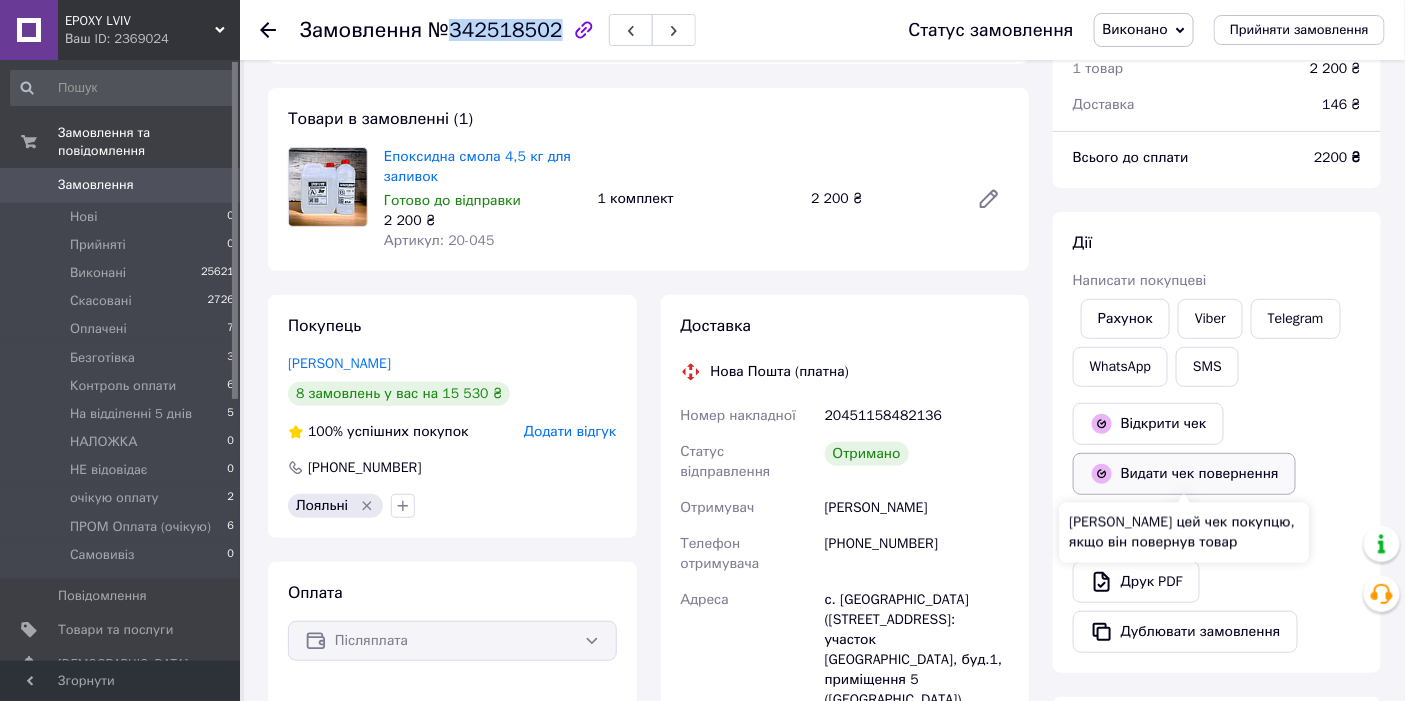 scroll, scrollTop: 111, scrollLeft: 0, axis: vertical 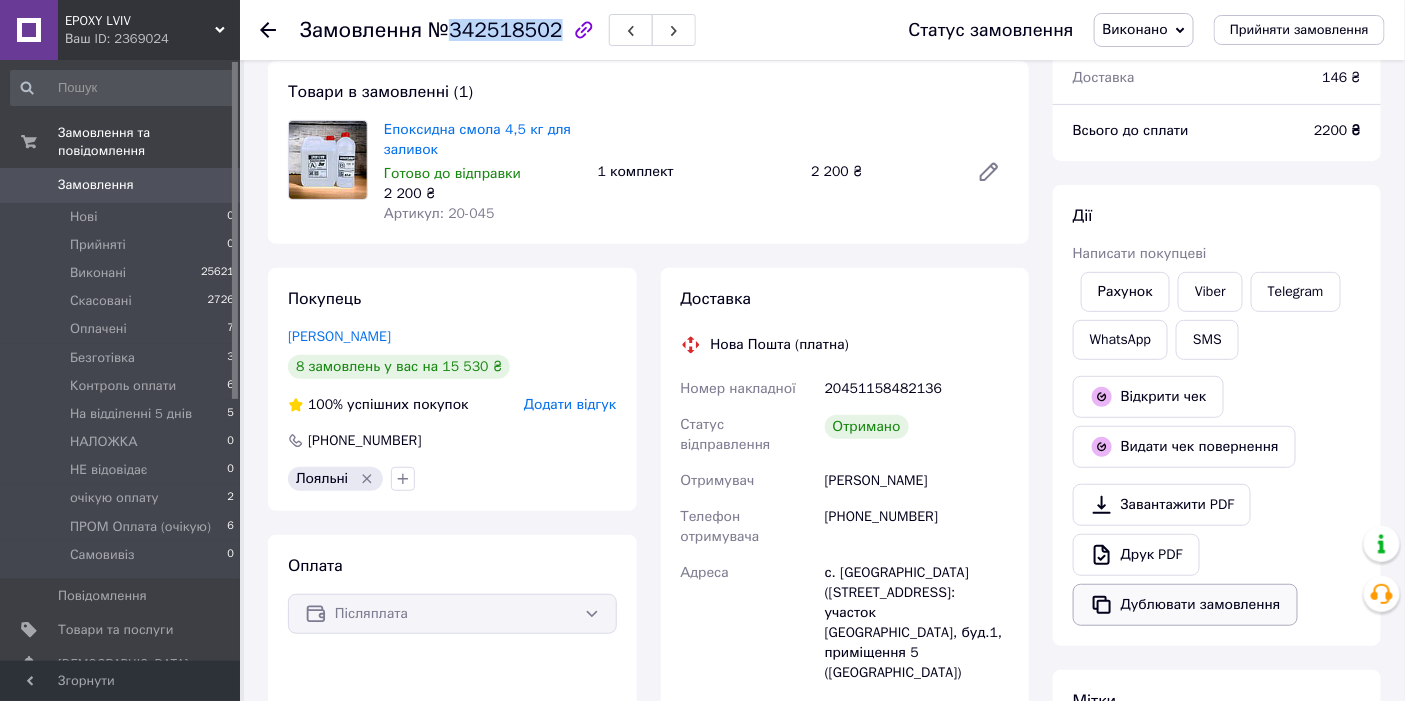 click on "Дублювати замовлення" at bounding box center (1185, 605) 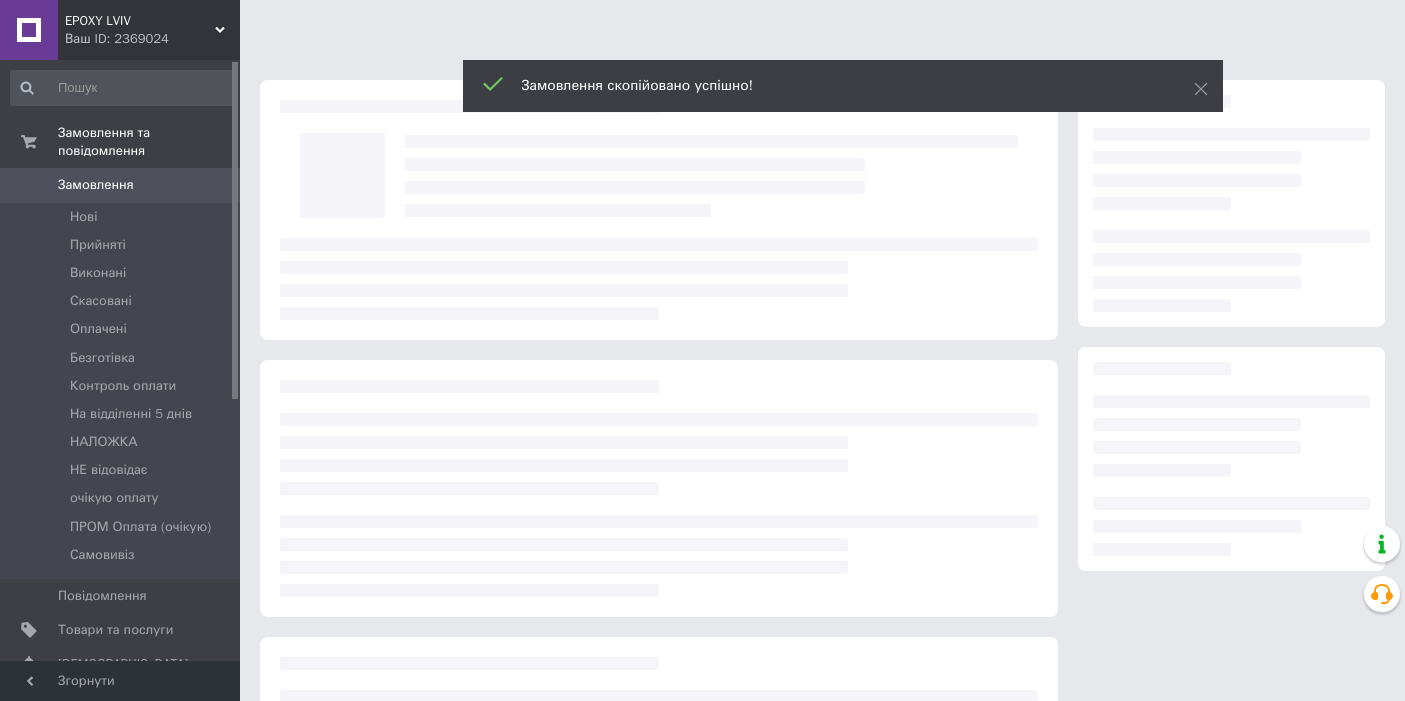 scroll, scrollTop: 0, scrollLeft: 0, axis: both 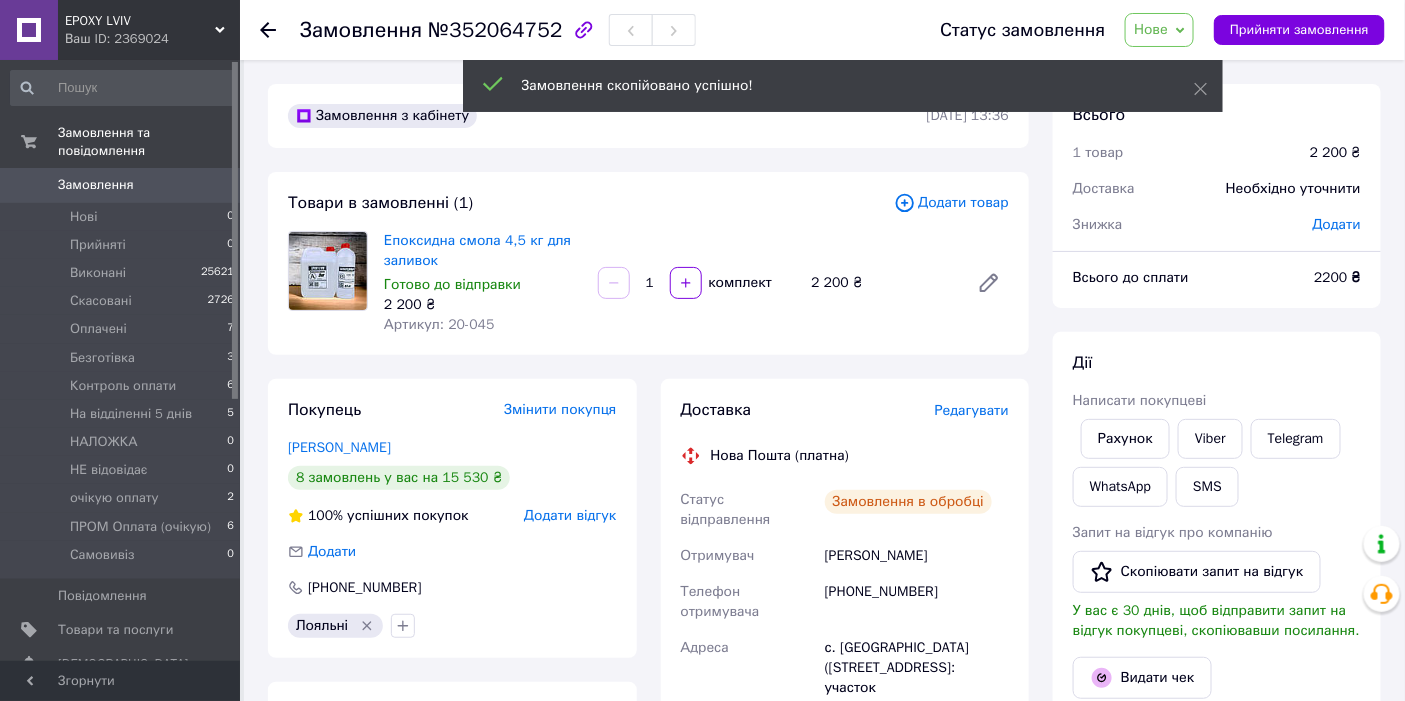 click on "Нове" at bounding box center (1151, 29) 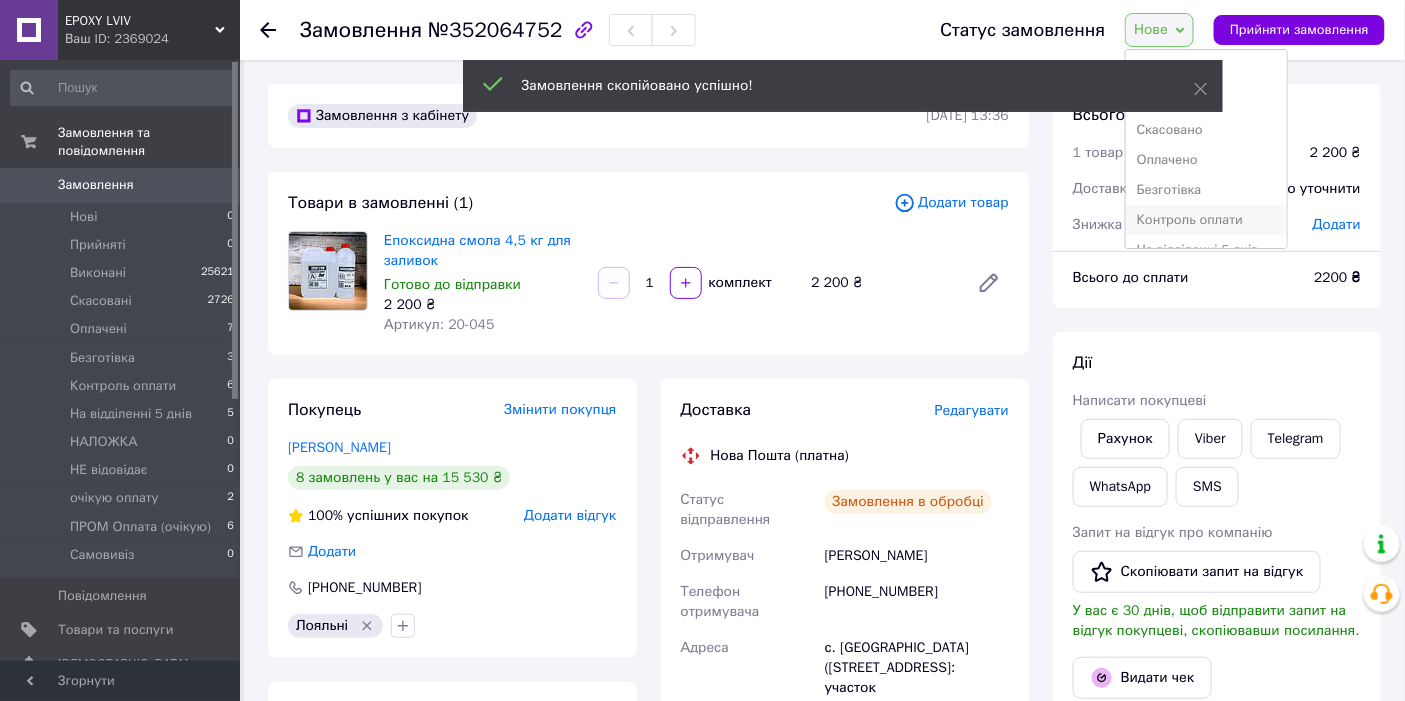 click on "Контроль оплати" at bounding box center [1206, 220] 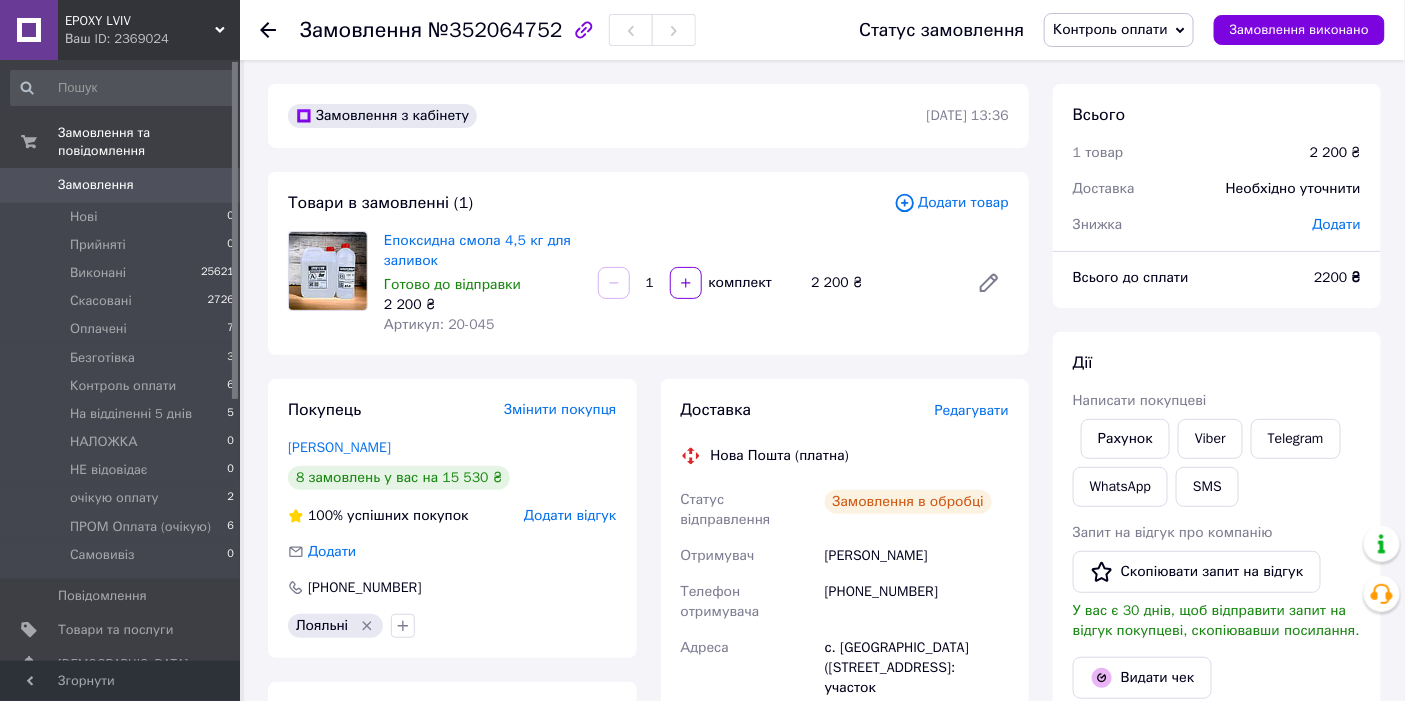 click on "№352064752" at bounding box center [495, 30] 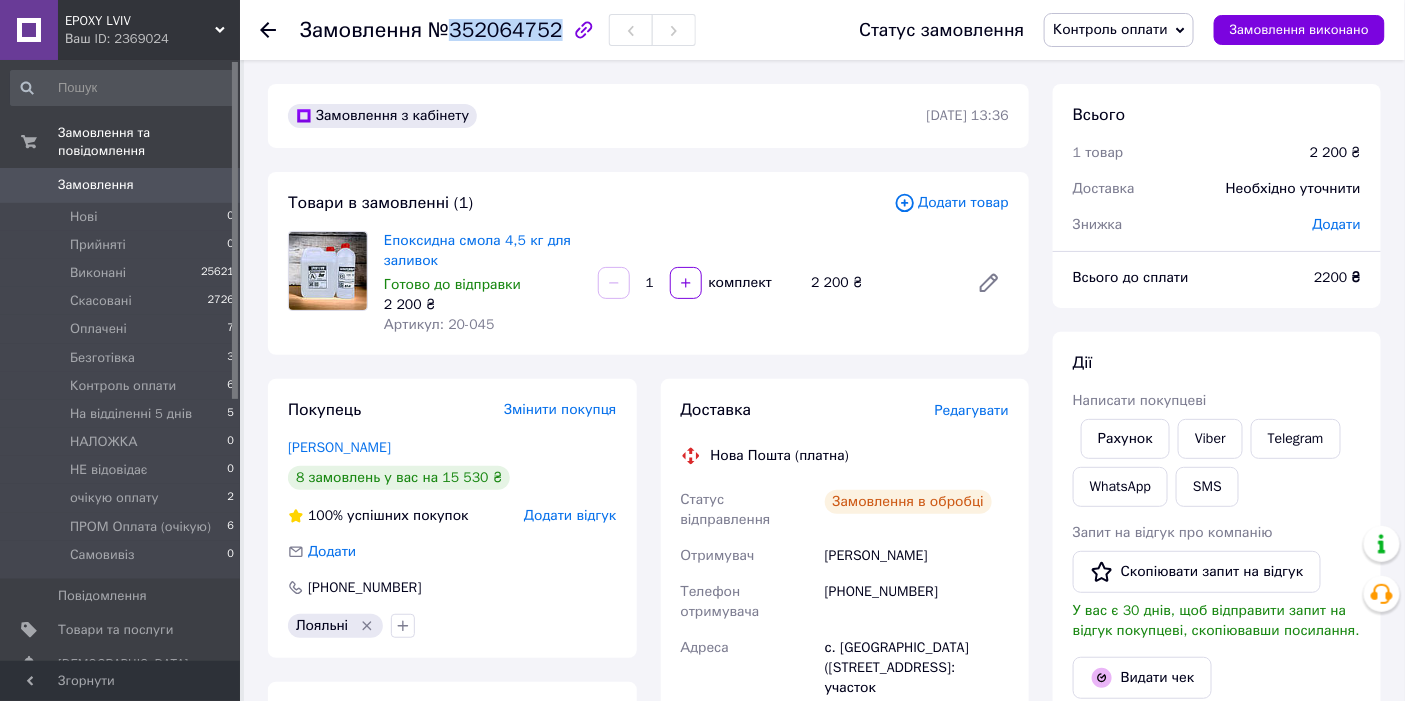 click on "№352064752" at bounding box center [495, 30] 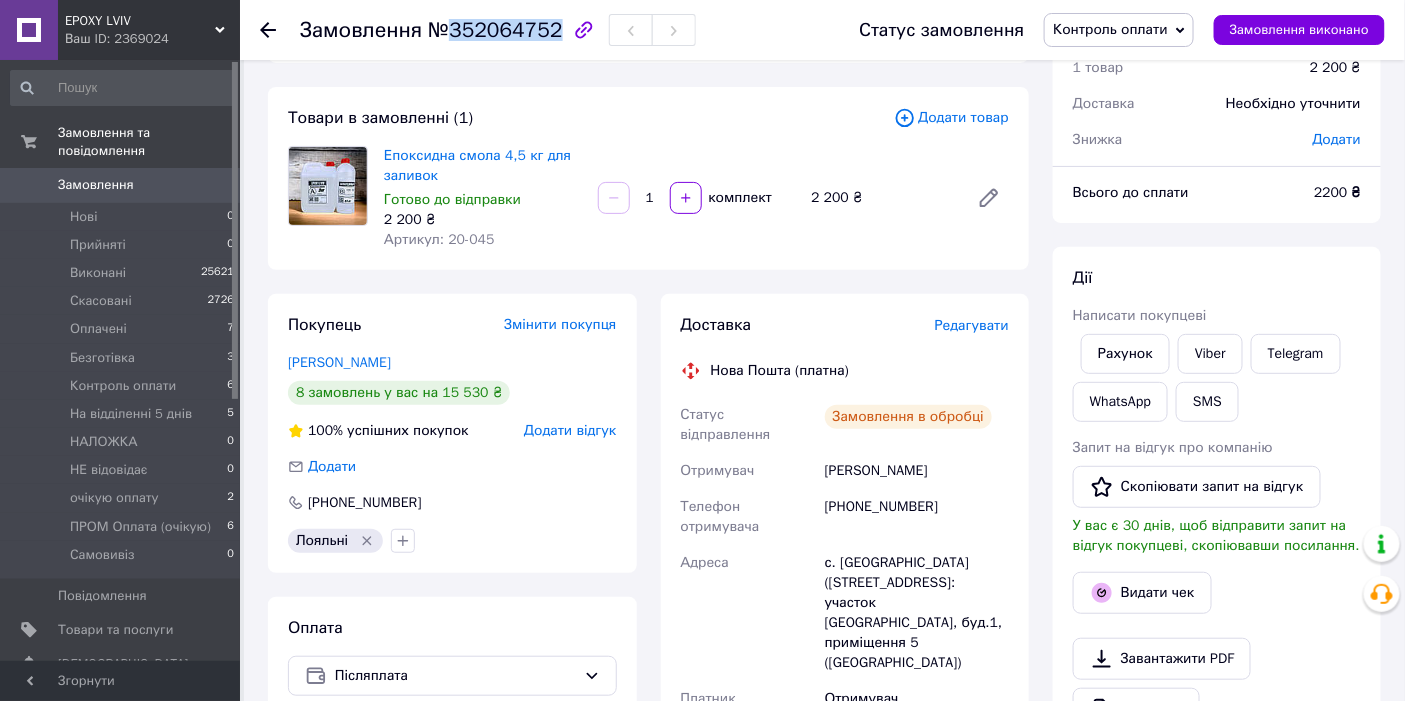 scroll, scrollTop: 111, scrollLeft: 0, axis: vertical 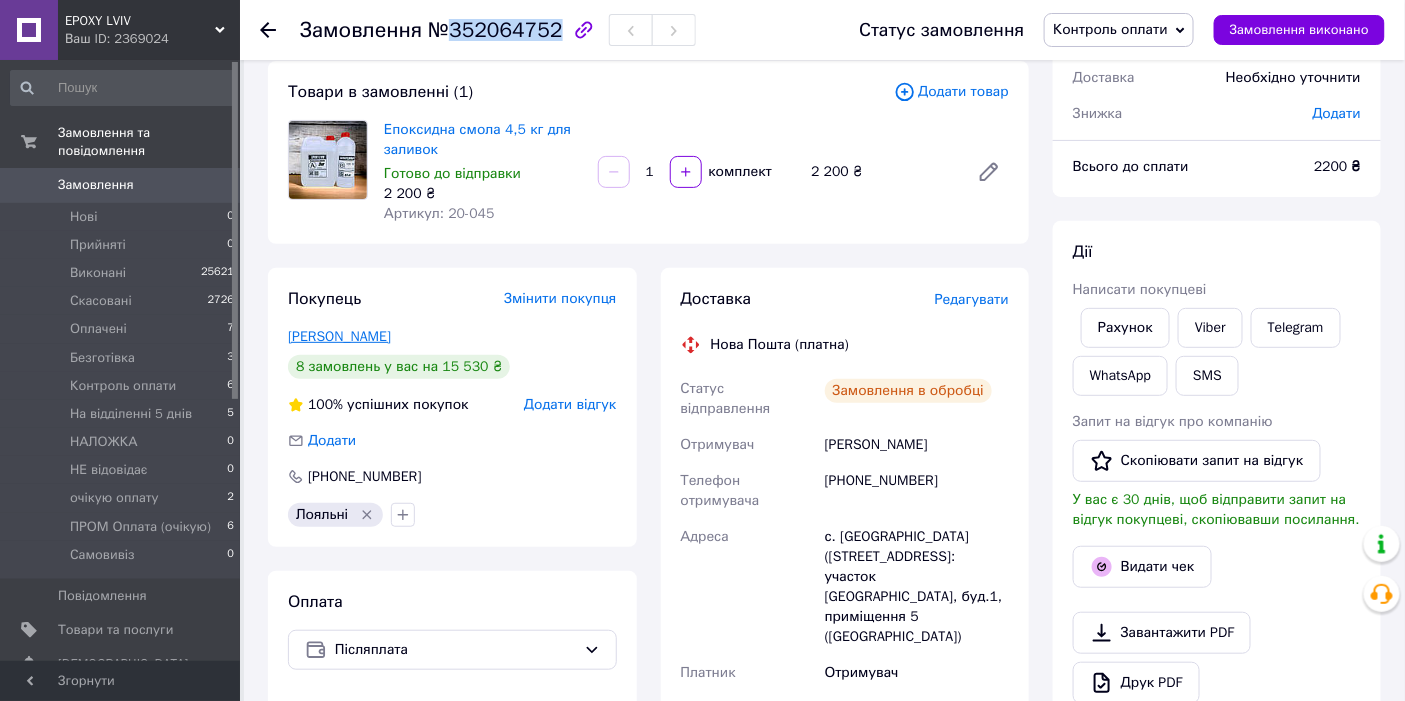click on "[PERSON_NAME]" at bounding box center (339, 336) 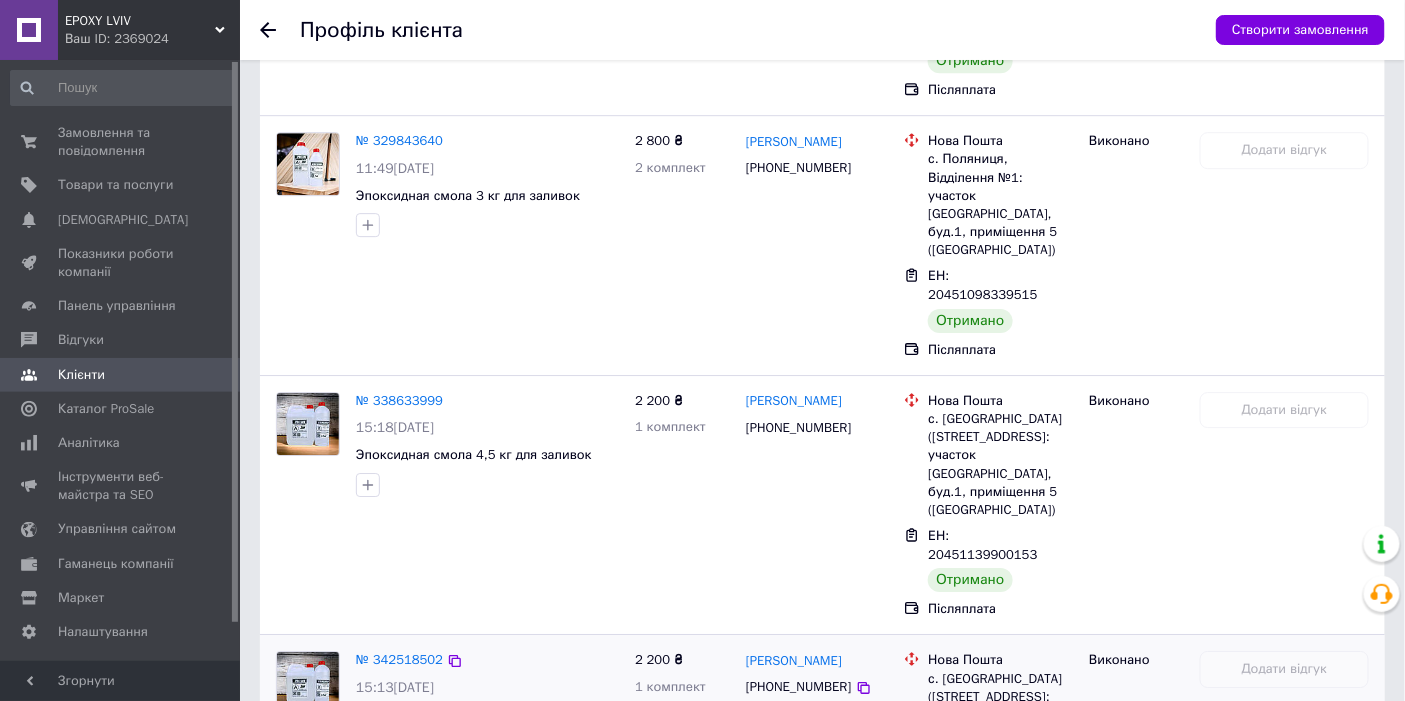 scroll, scrollTop: 1948, scrollLeft: 0, axis: vertical 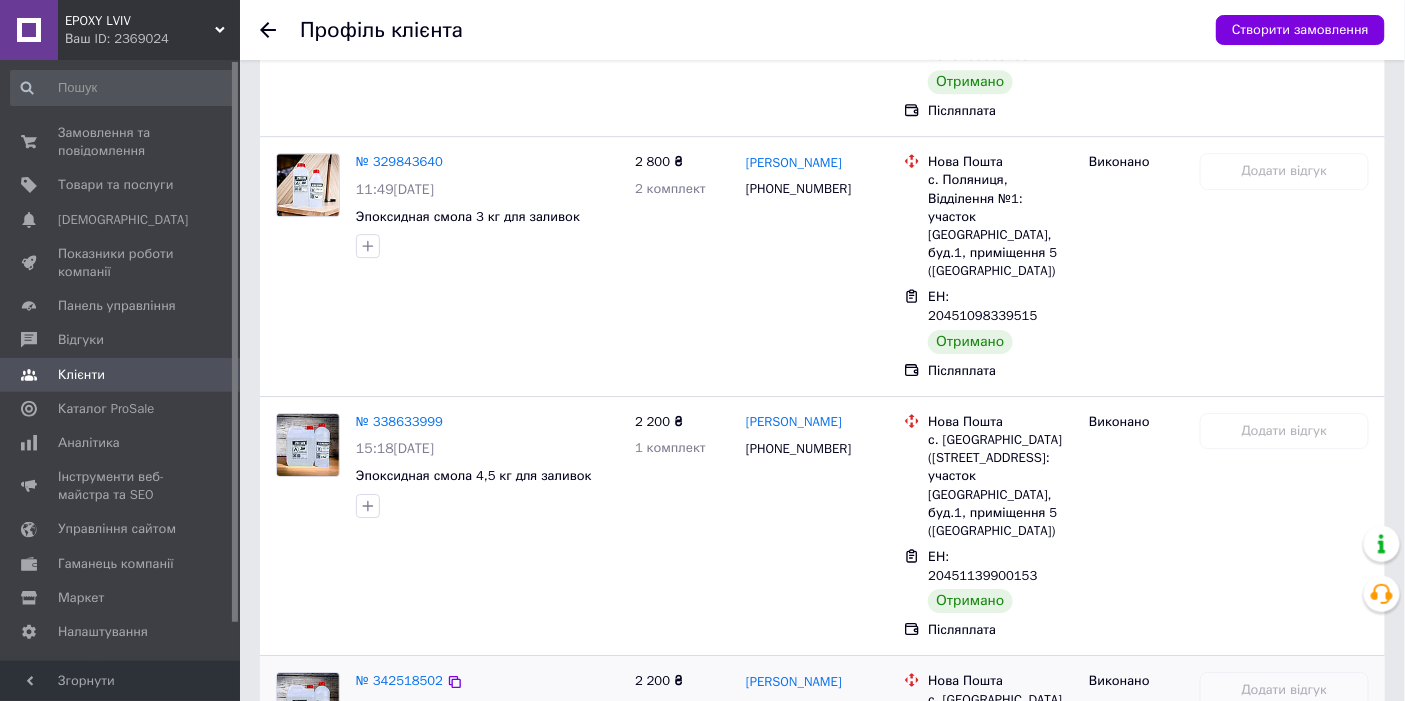 drag, startPoint x: 928, startPoint y: 316, endPoint x: 996, endPoint y: 402, distance: 109.63576 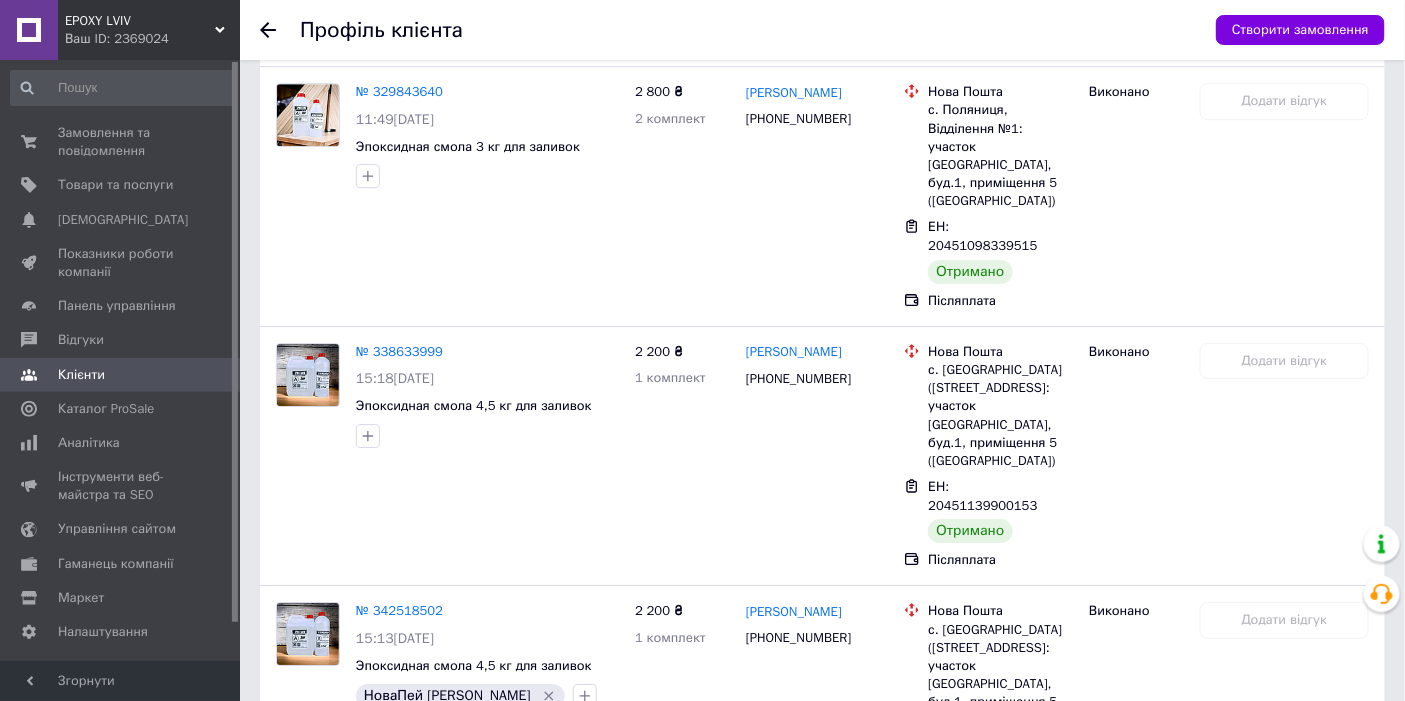 scroll, scrollTop: 2059, scrollLeft: 0, axis: vertical 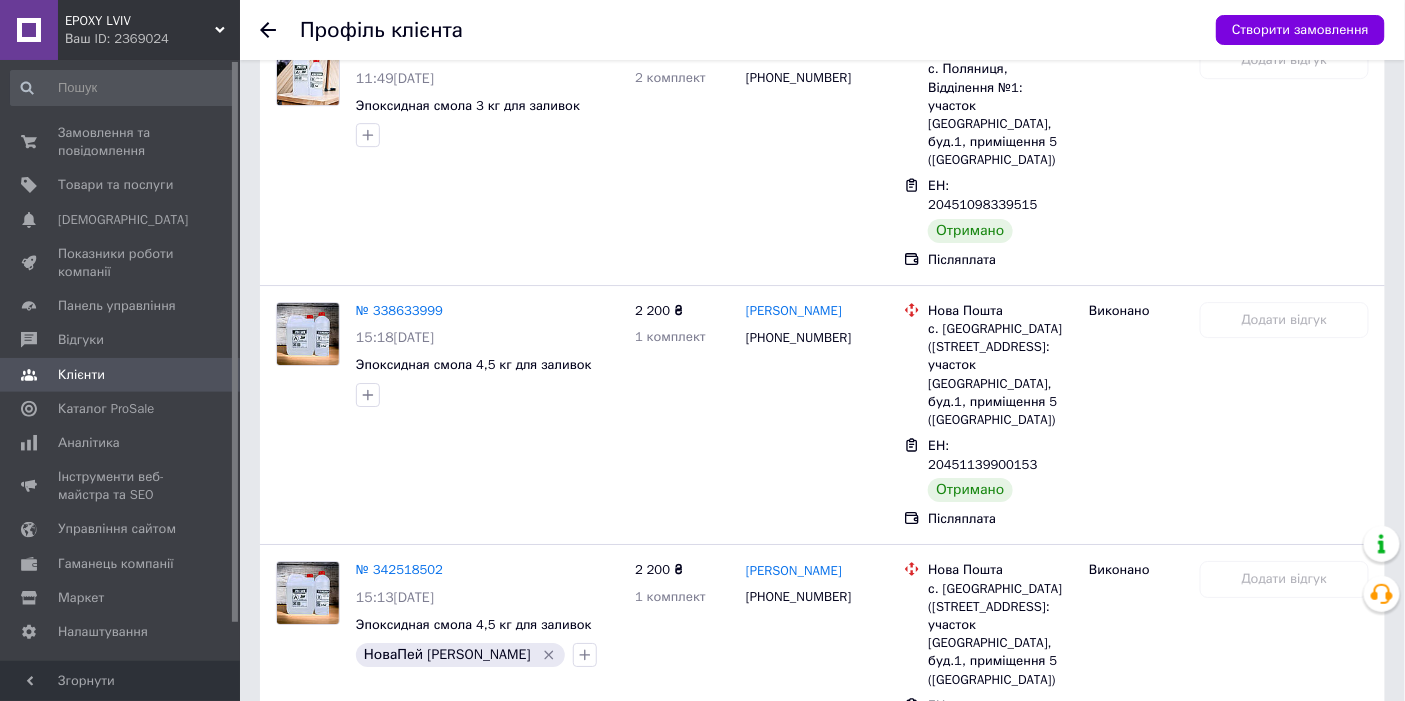 click on "№ 352064752" at bounding box center [399, 829] 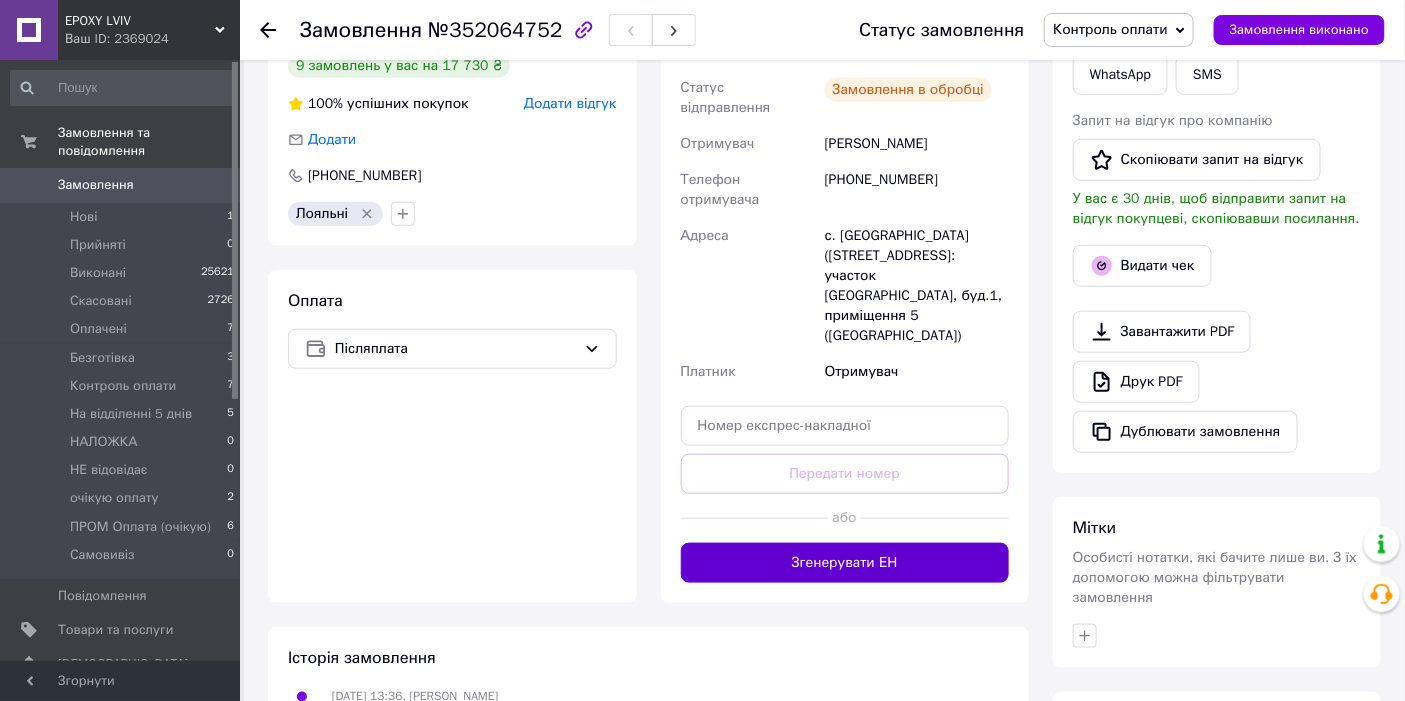 scroll, scrollTop: 333, scrollLeft: 0, axis: vertical 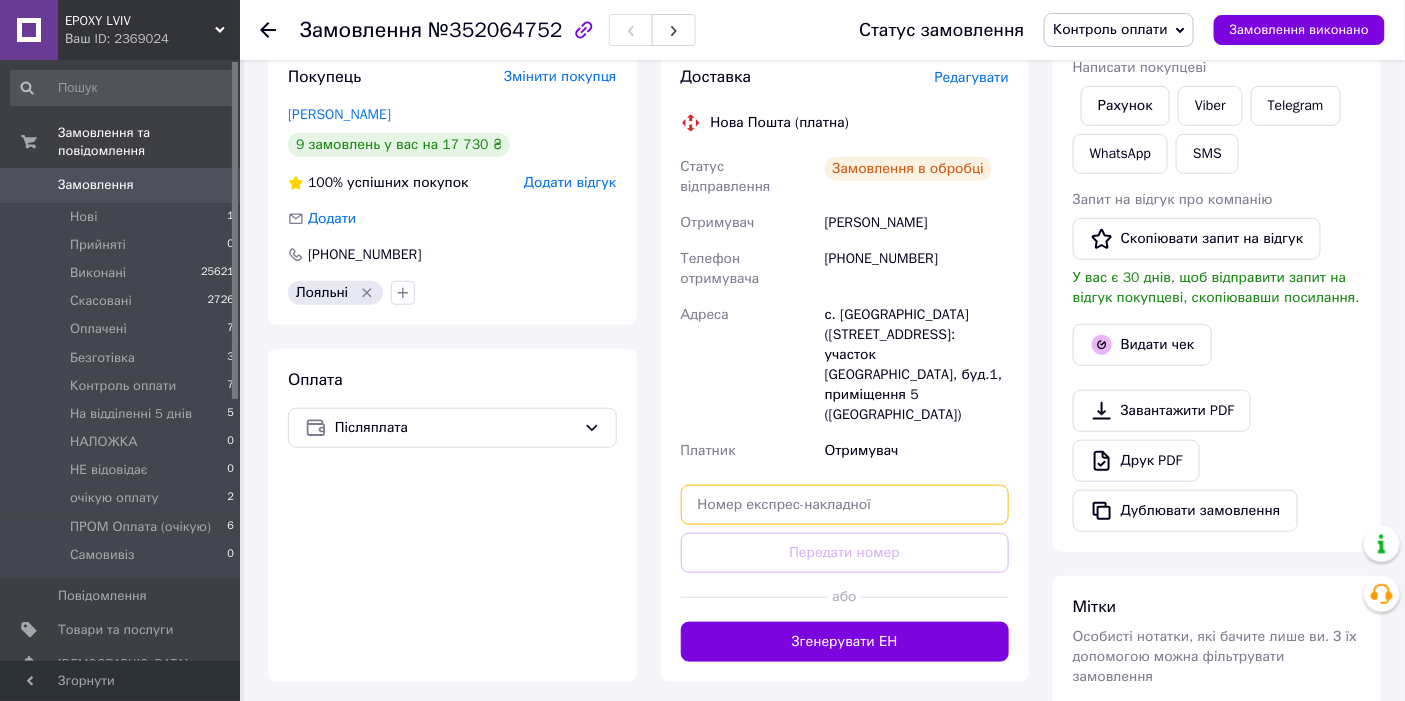 click at bounding box center (845, 505) 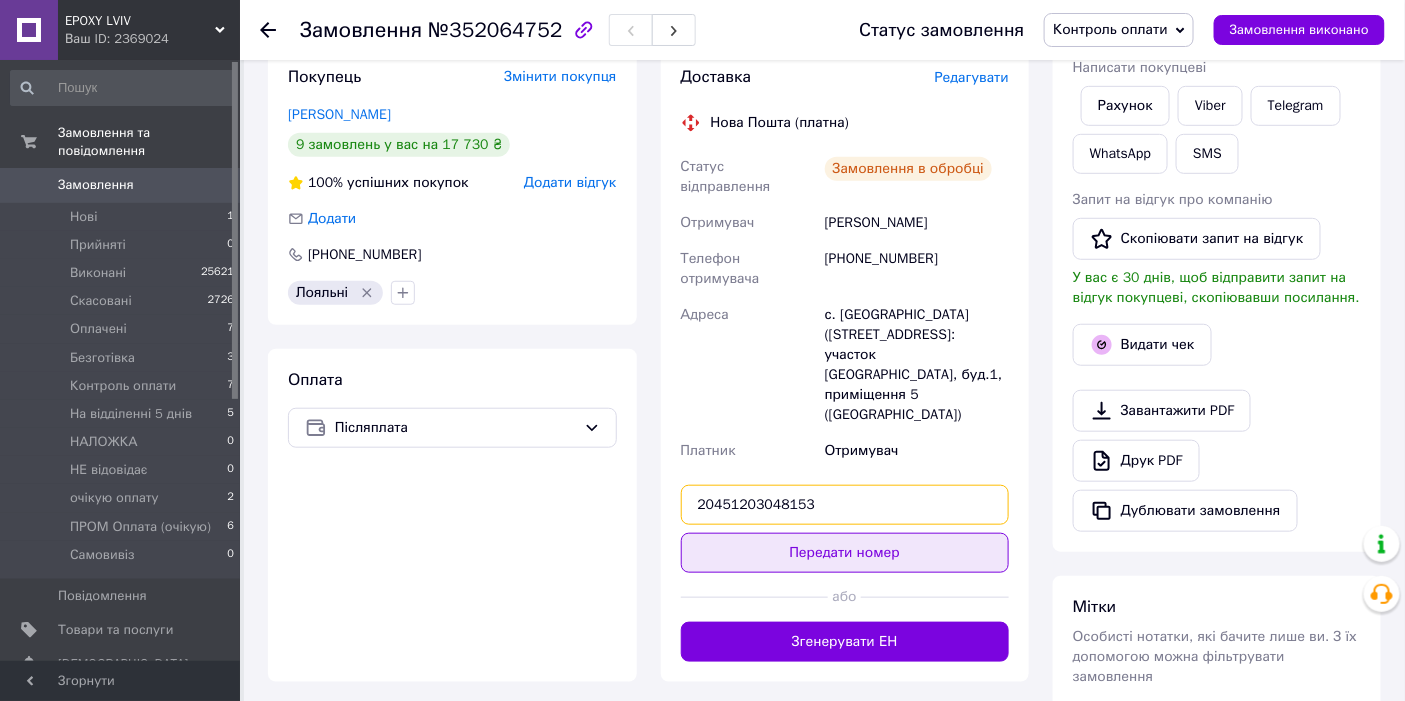 type on "20451203048153" 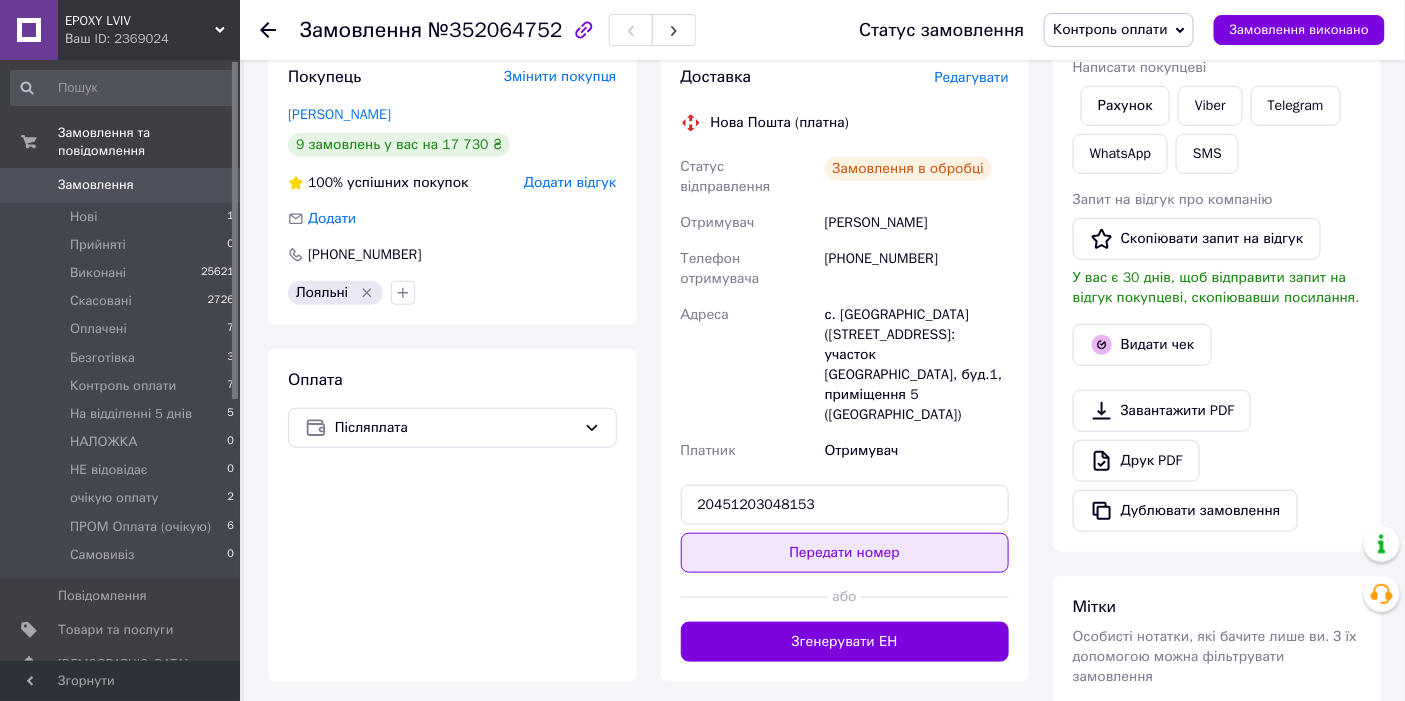 click on "Передати номер" at bounding box center [845, 553] 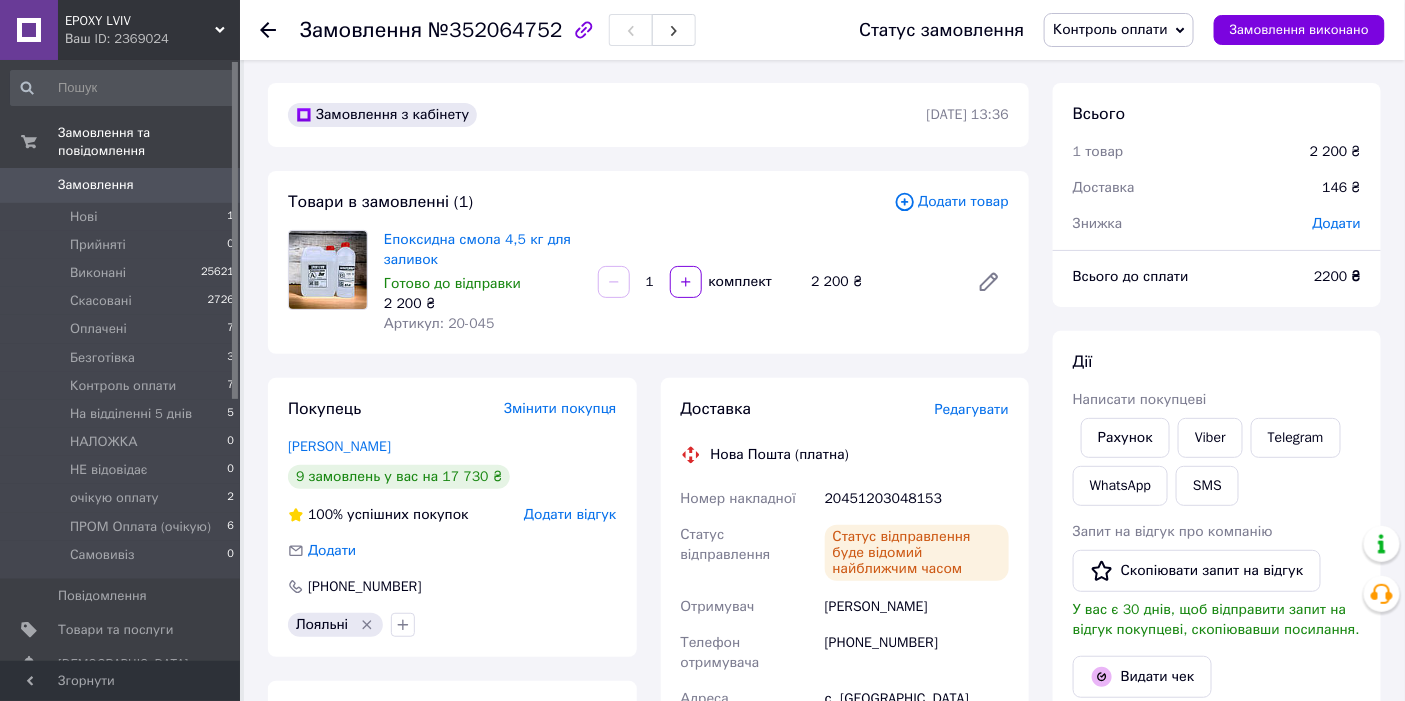 scroll, scrollTop: 0, scrollLeft: 0, axis: both 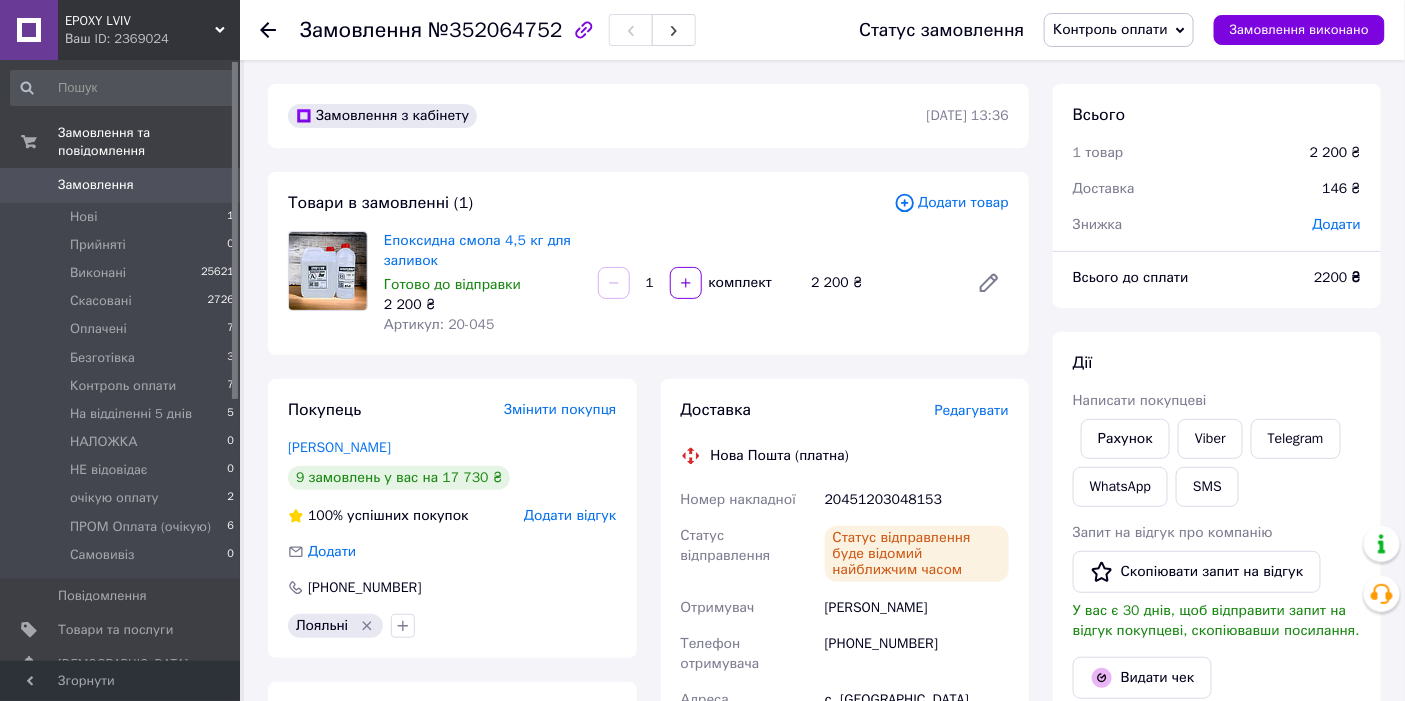 click on "Замовлення 0" at bounding box center [123, 185] 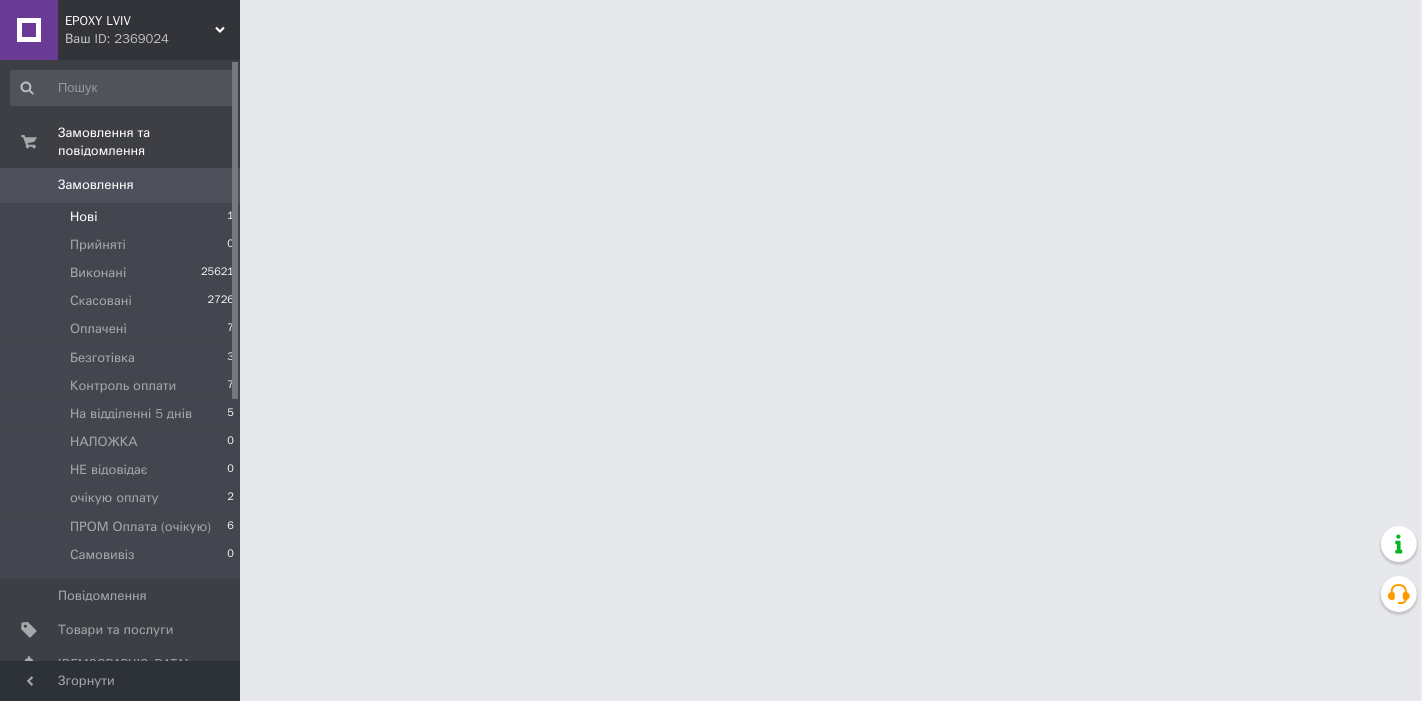 click on "Нові" at bounding box center [83, 217] 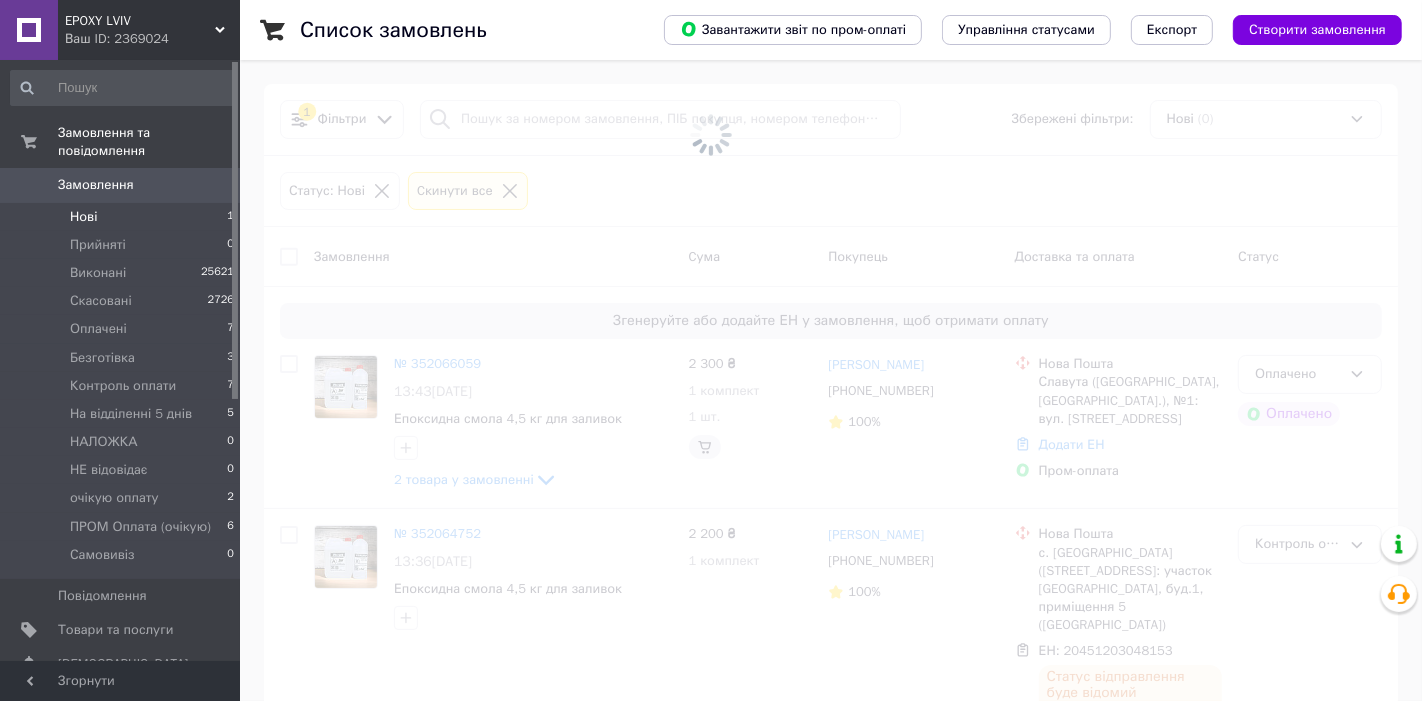 click on "Нові" at bounding box center [83, 217] 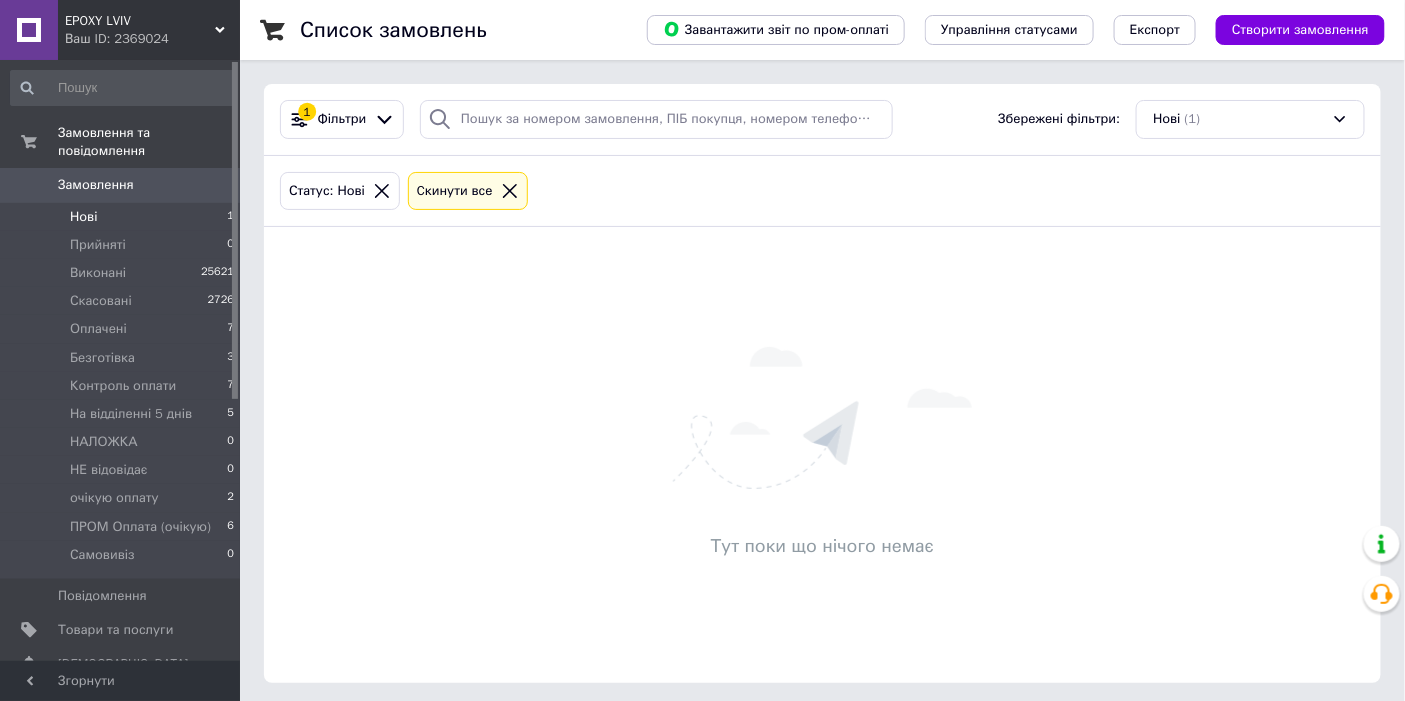 click on "Нові" at bounding box center (83, 217) 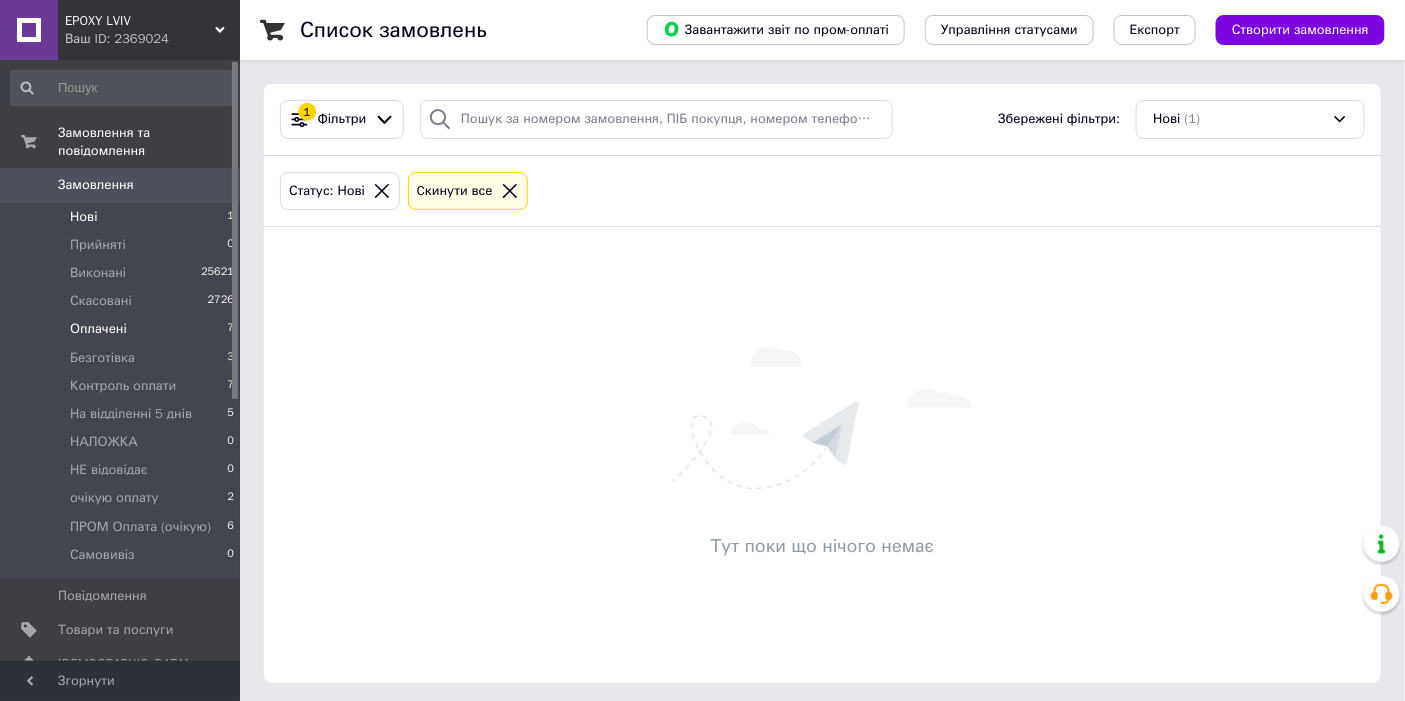 click on "Оплачені" at bounding box center [98, 329] 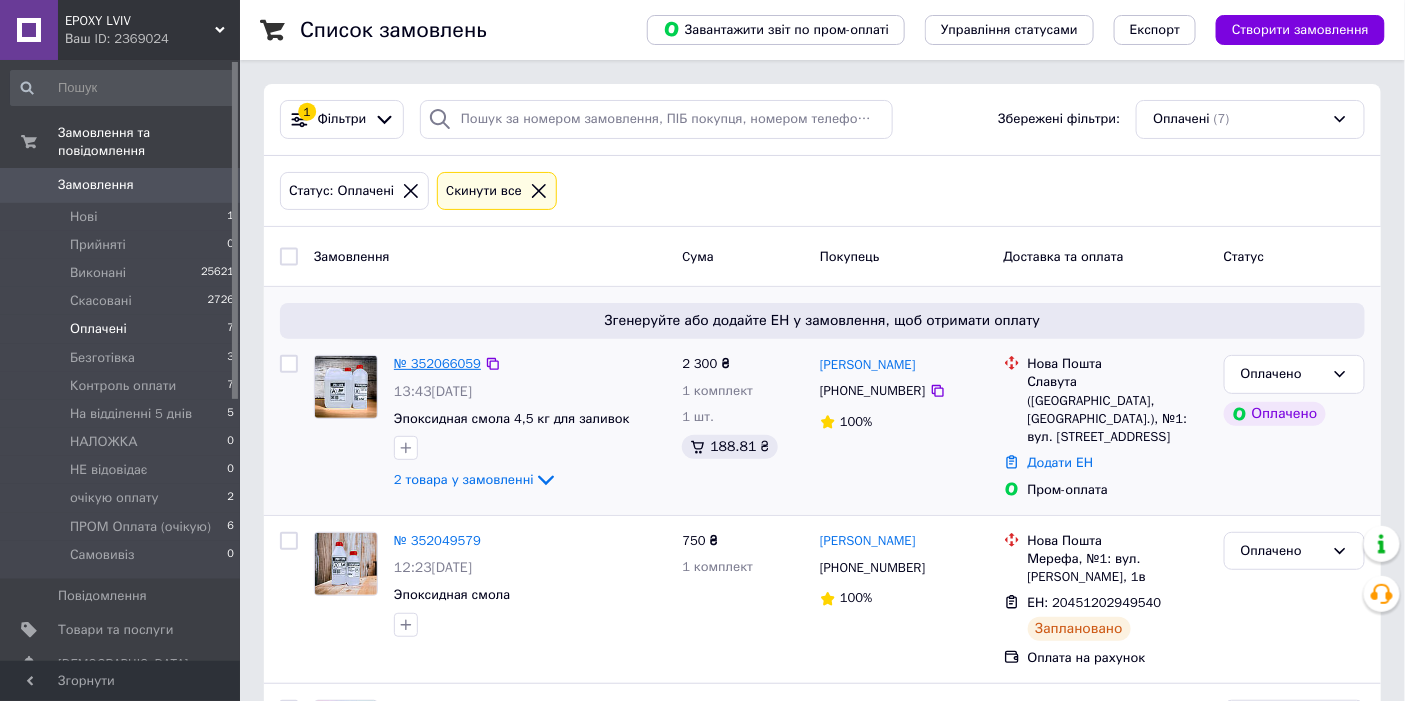 click on "№ 352066059" at bounding box center (437, 363) 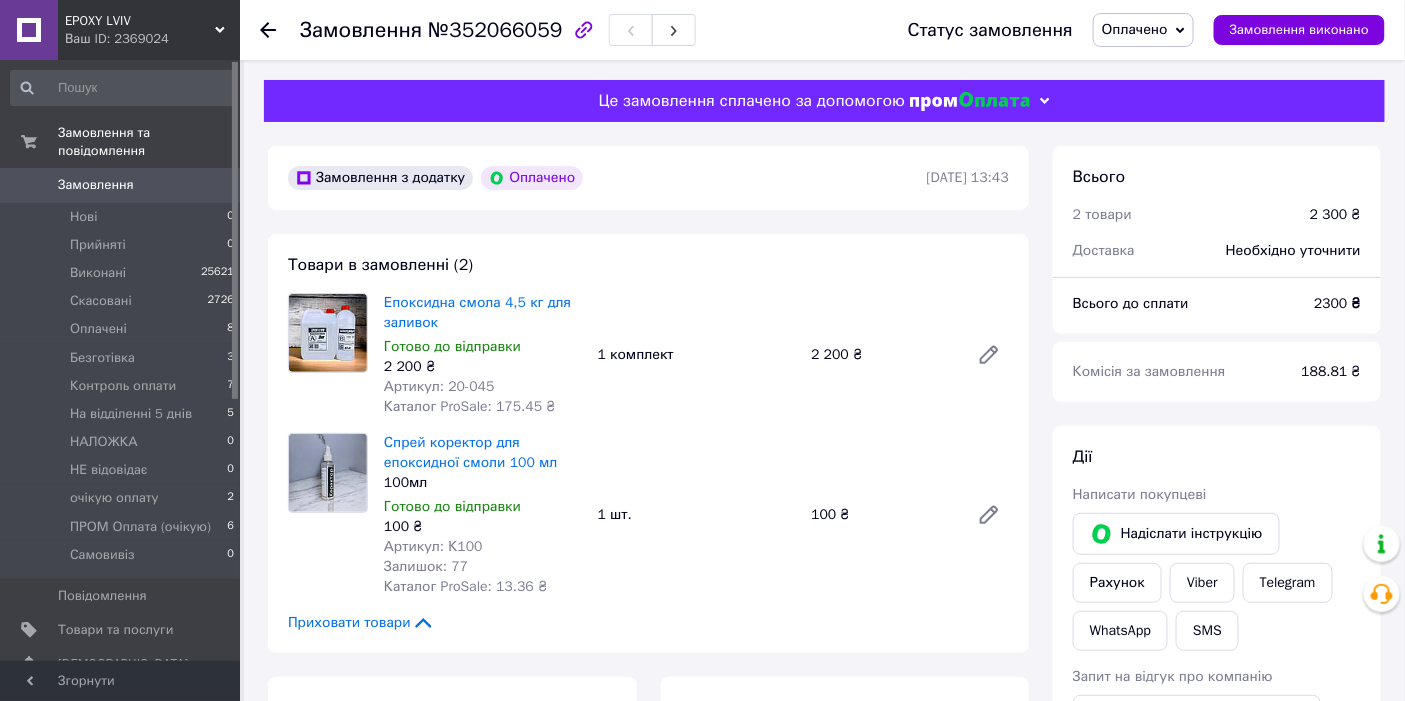 click on "№352066059" at bounding box center [495, 30] 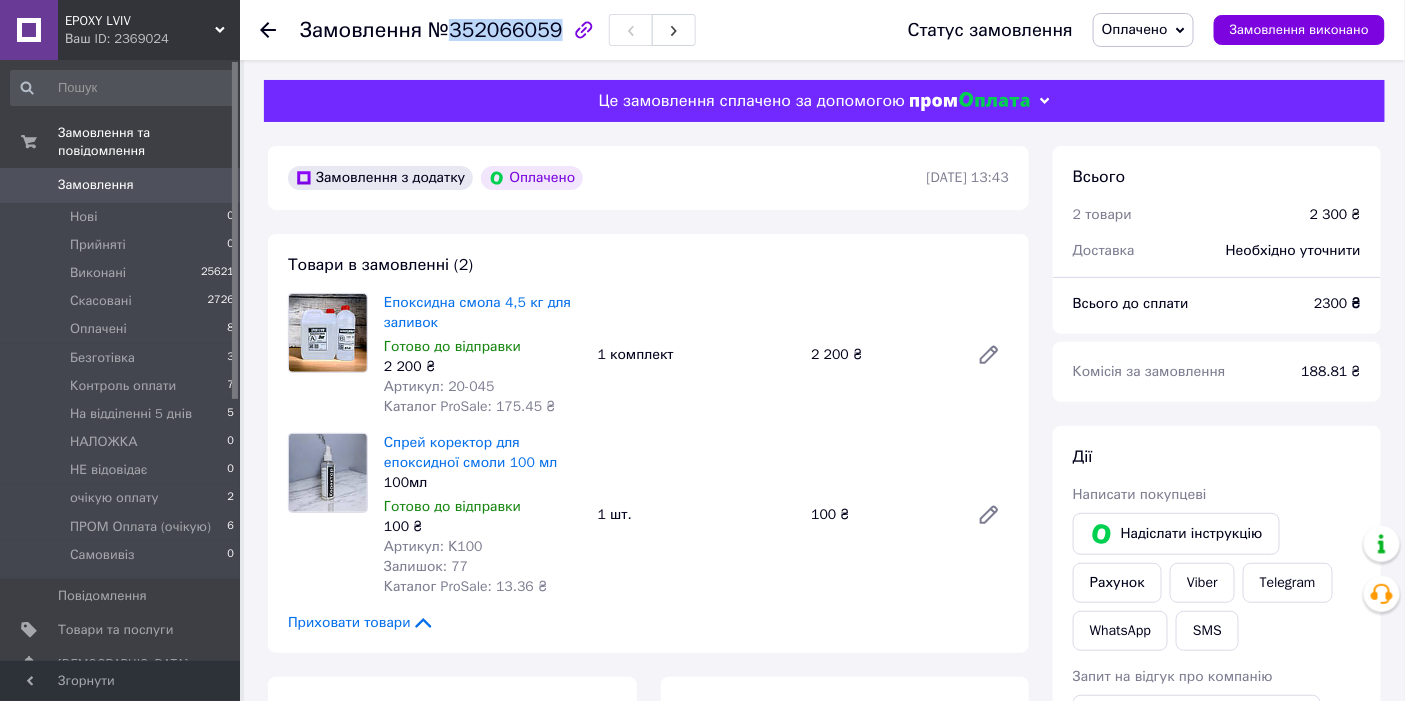click on "№352066059" at bounding box center [495, 30] 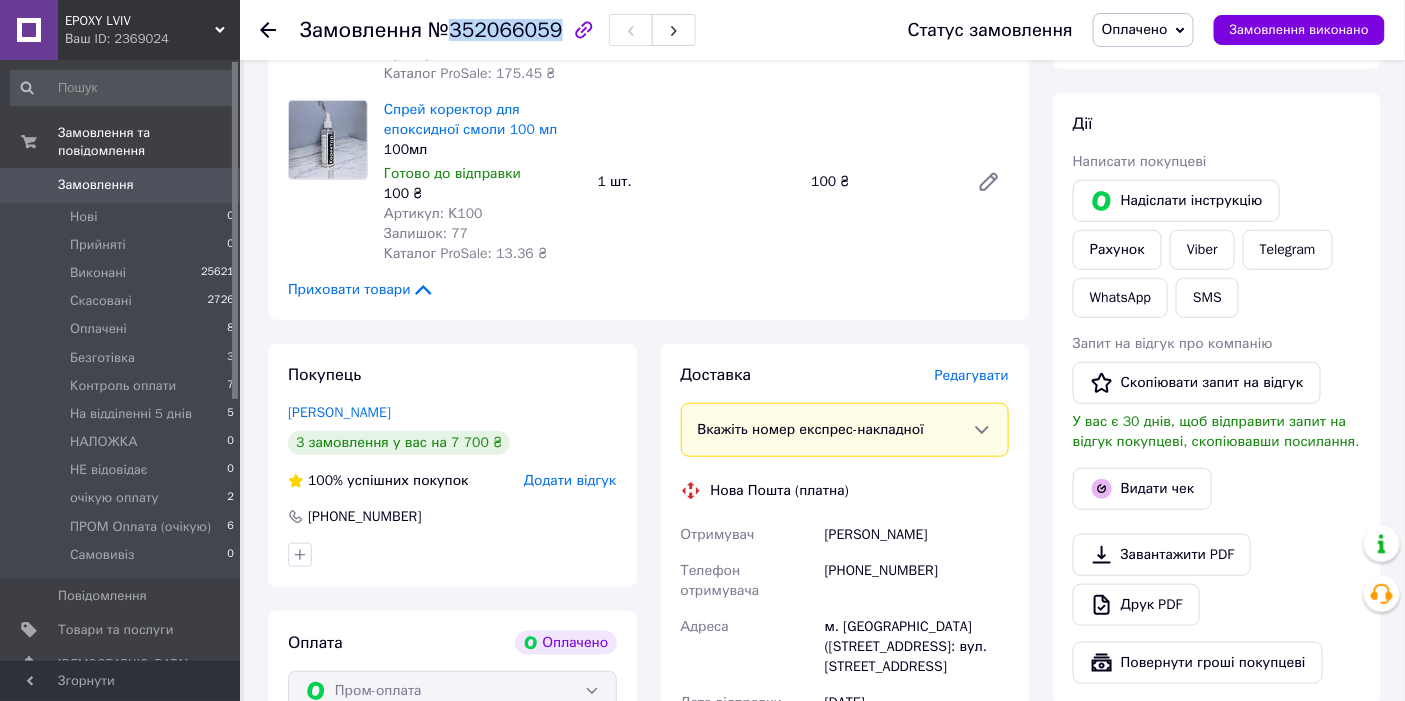 scroll, scrollTop: 0, scrollLeft: 0, axis: both 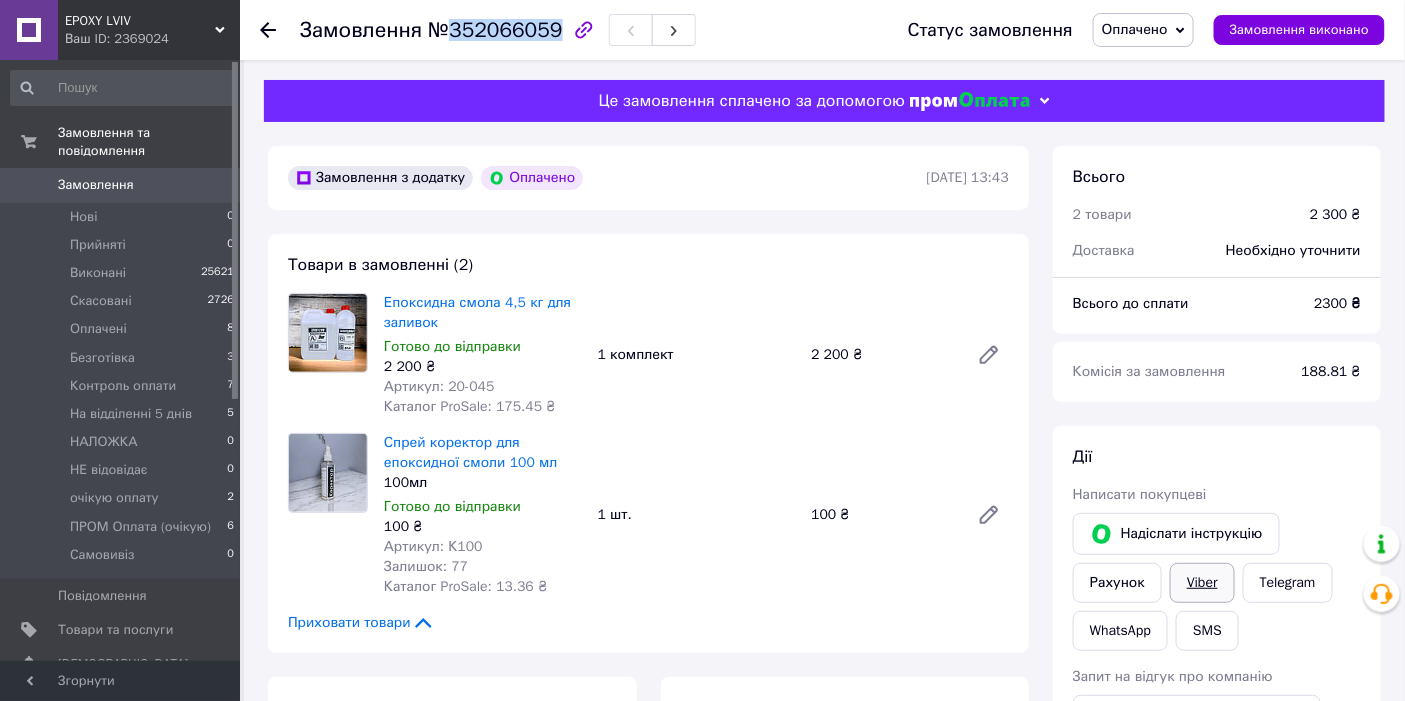 click on "Viber" at bounding box center (1202, 583) 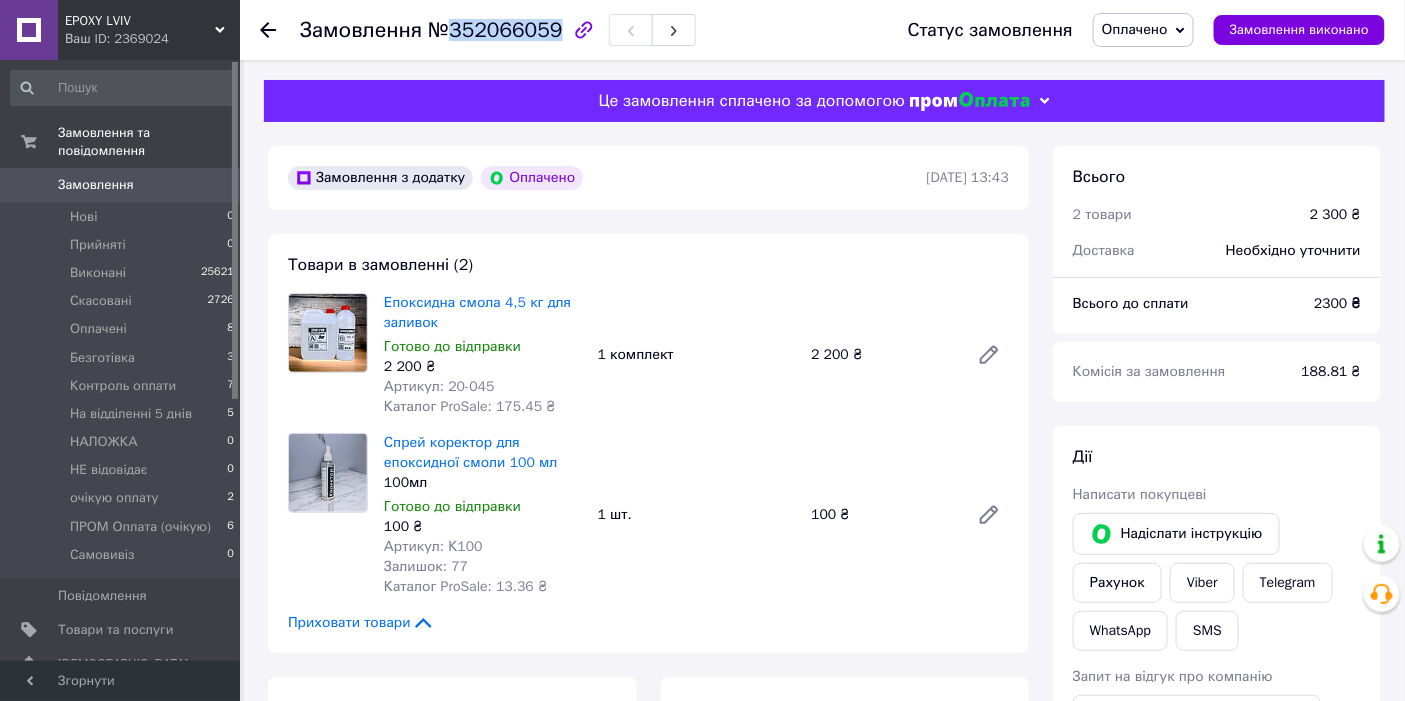 copy on "352066059" 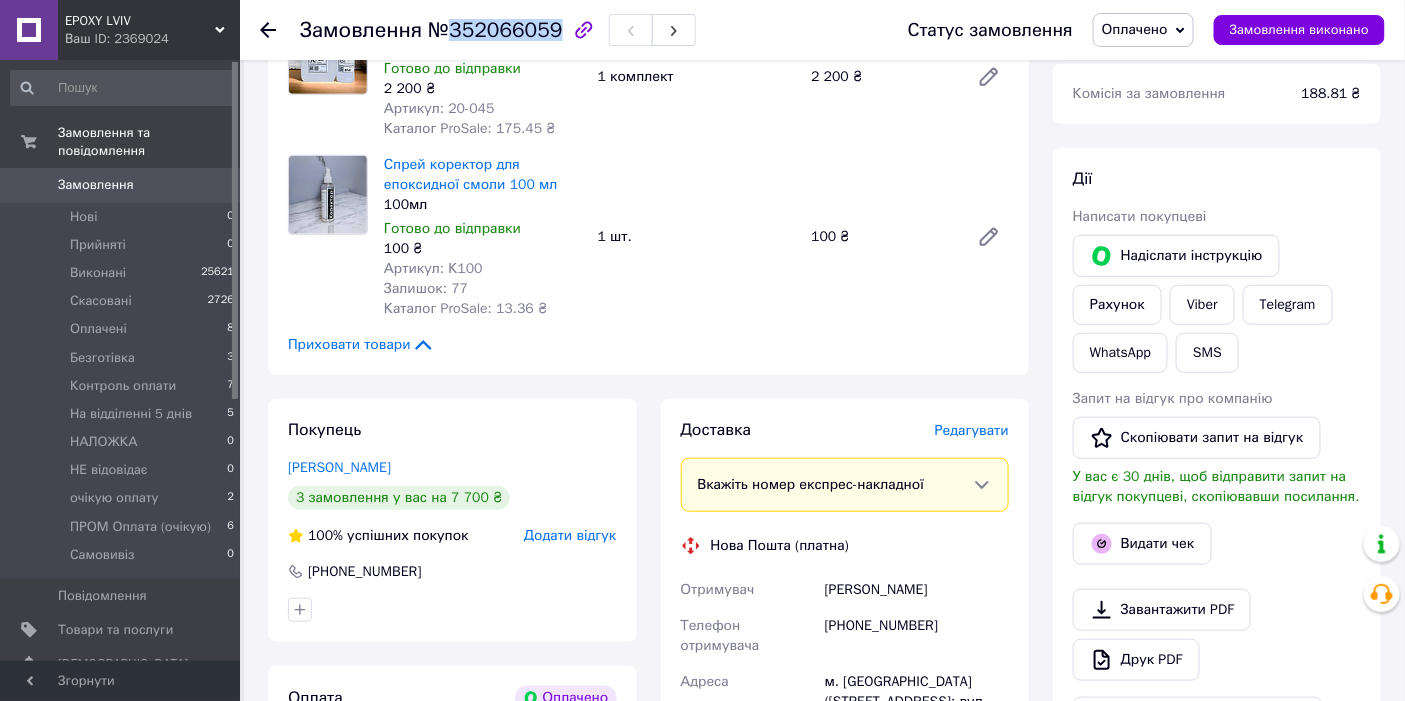 scroll, scrollTop: 555, scrollLeft: 0, axis: vertical 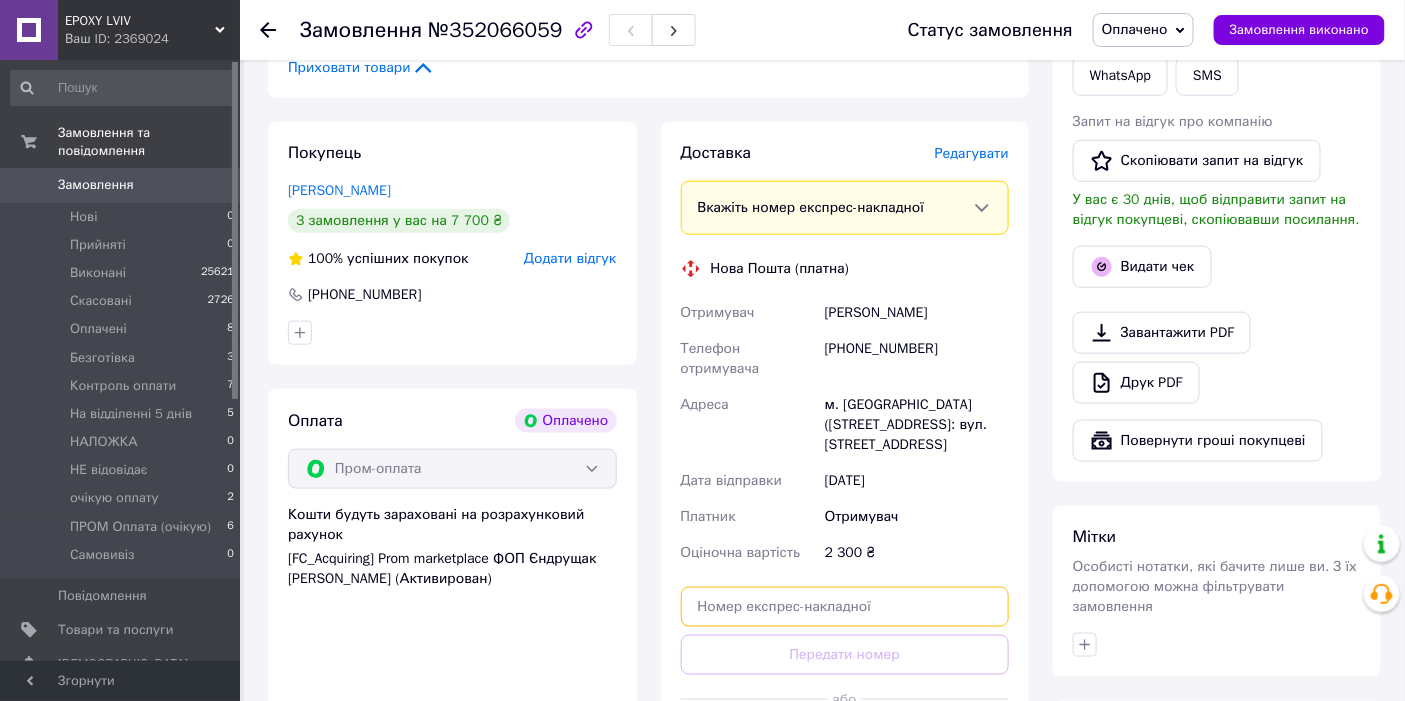 click at bounding box center (845, 607) 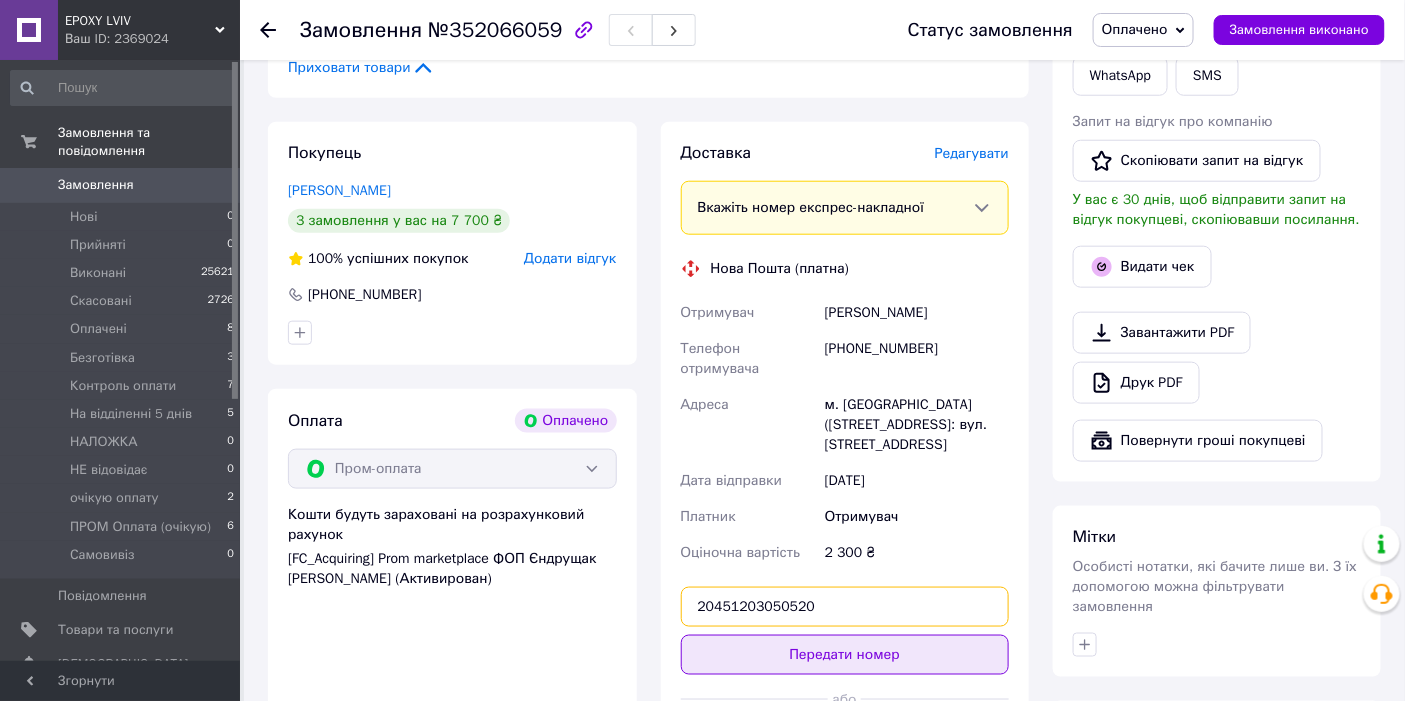type on "20451203050520" 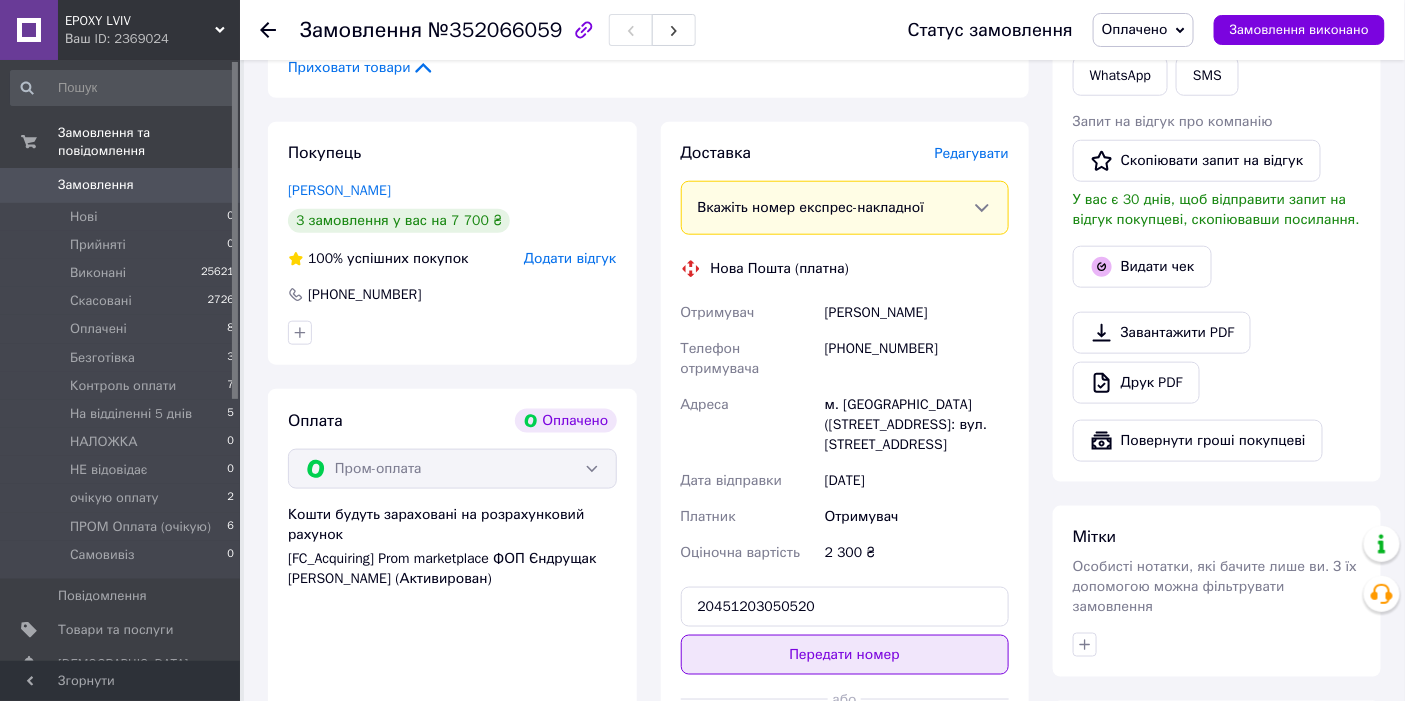 click on "Передати номер" at bounding box center [845, 655] 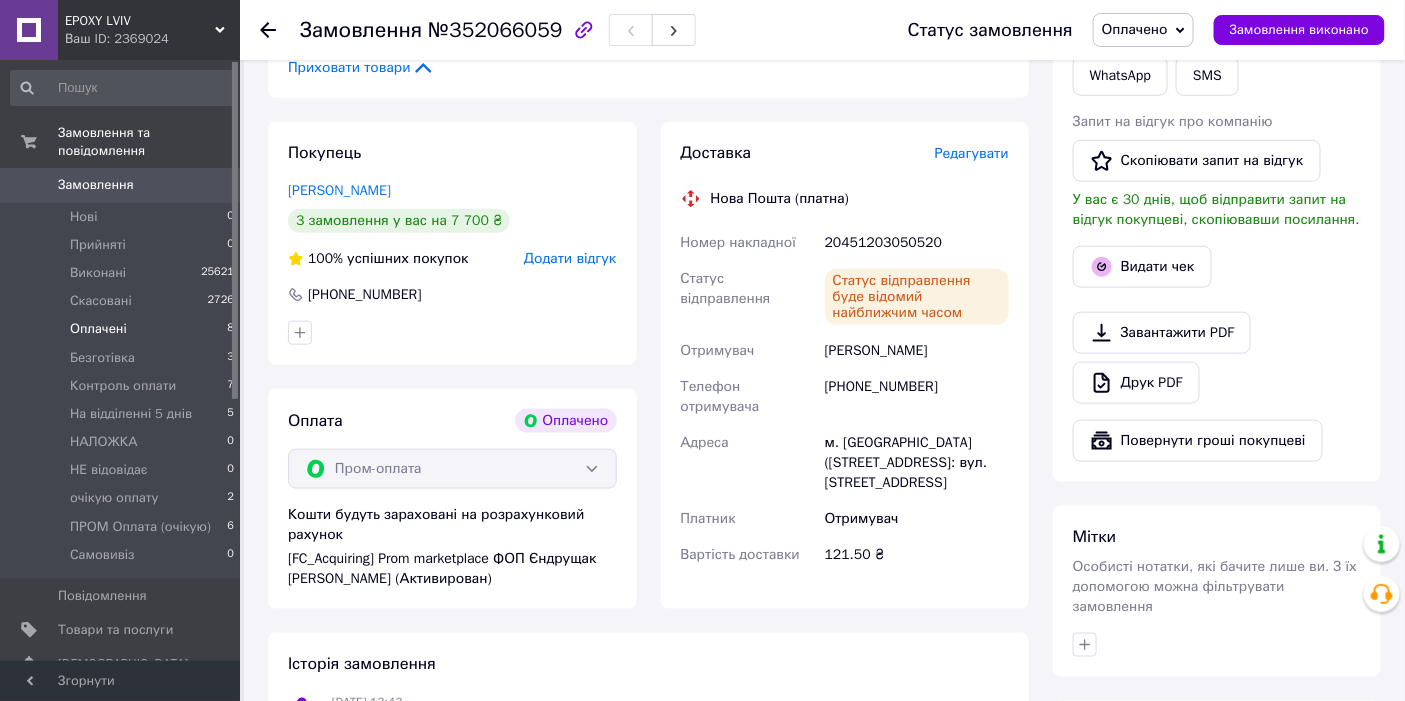 click on "Оплачені 8" at bounding box center (123, 329) 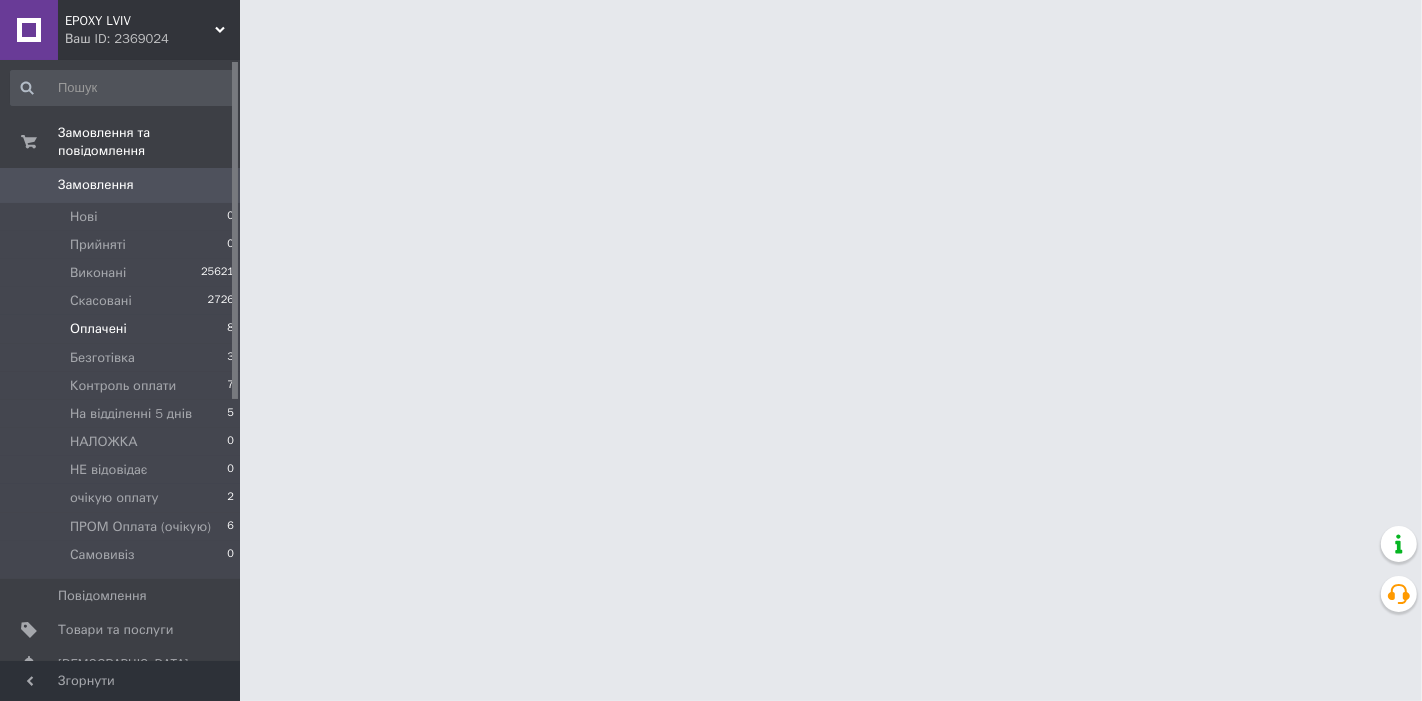 click on "Оплачені 8" at bounding box center [123, 329] 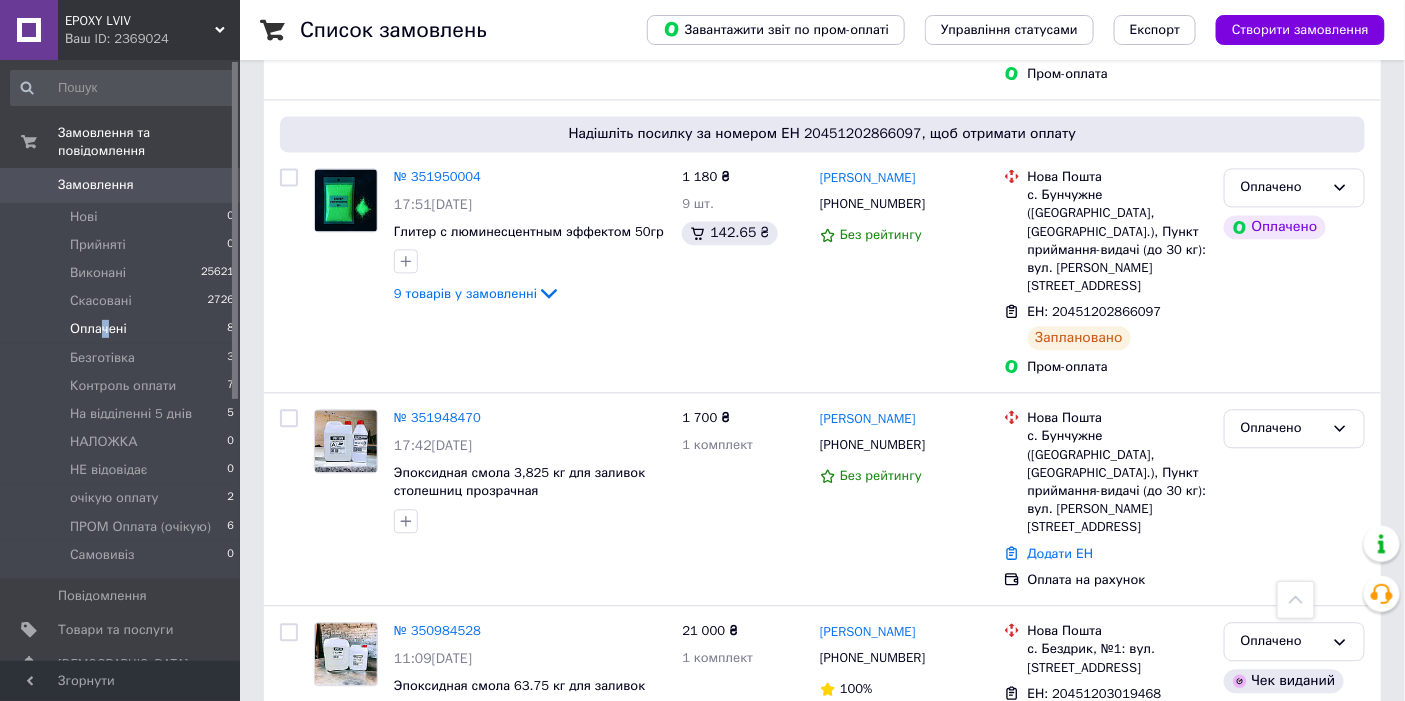 scroll, scrollTop: 1345, scrollLeft: 0, axis: vertical 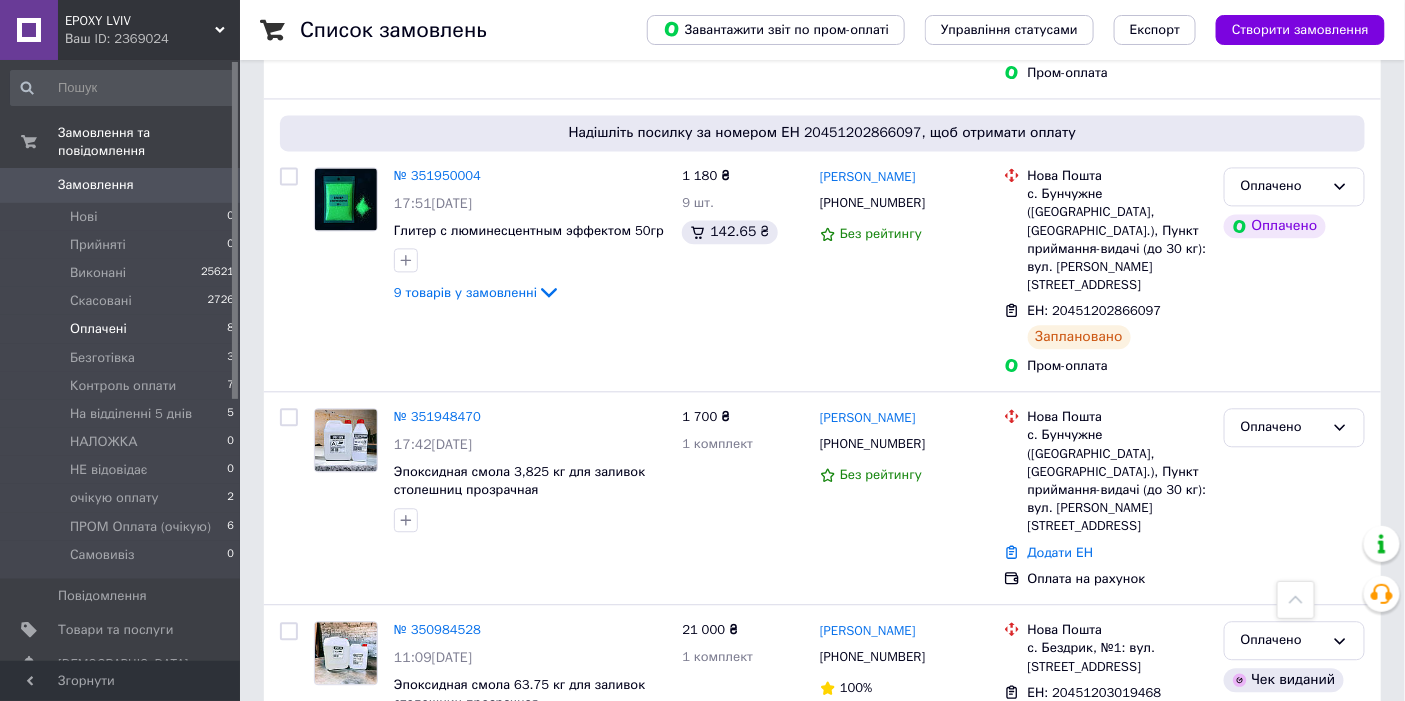 click on "Оплачені" at bounding box center (98, 329) 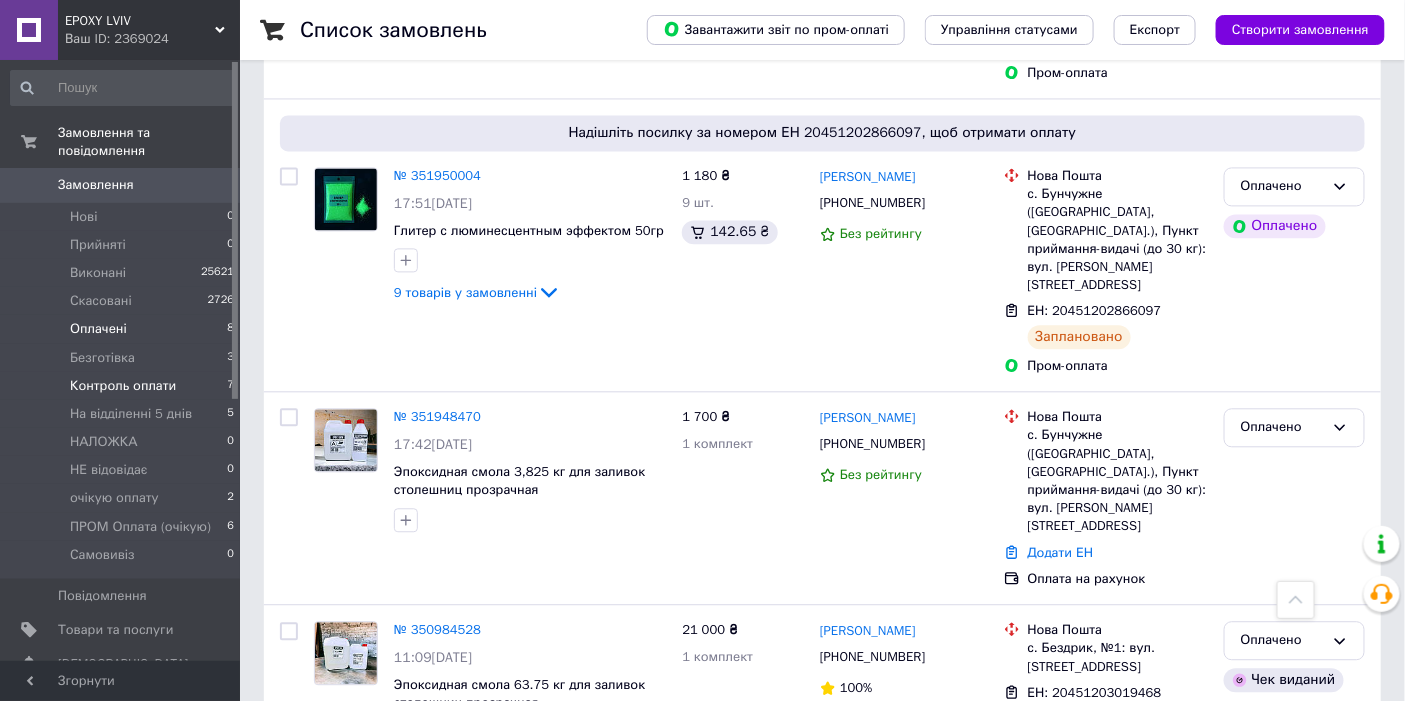 click on "Контроль оплати" at bounding box center [123, 386] 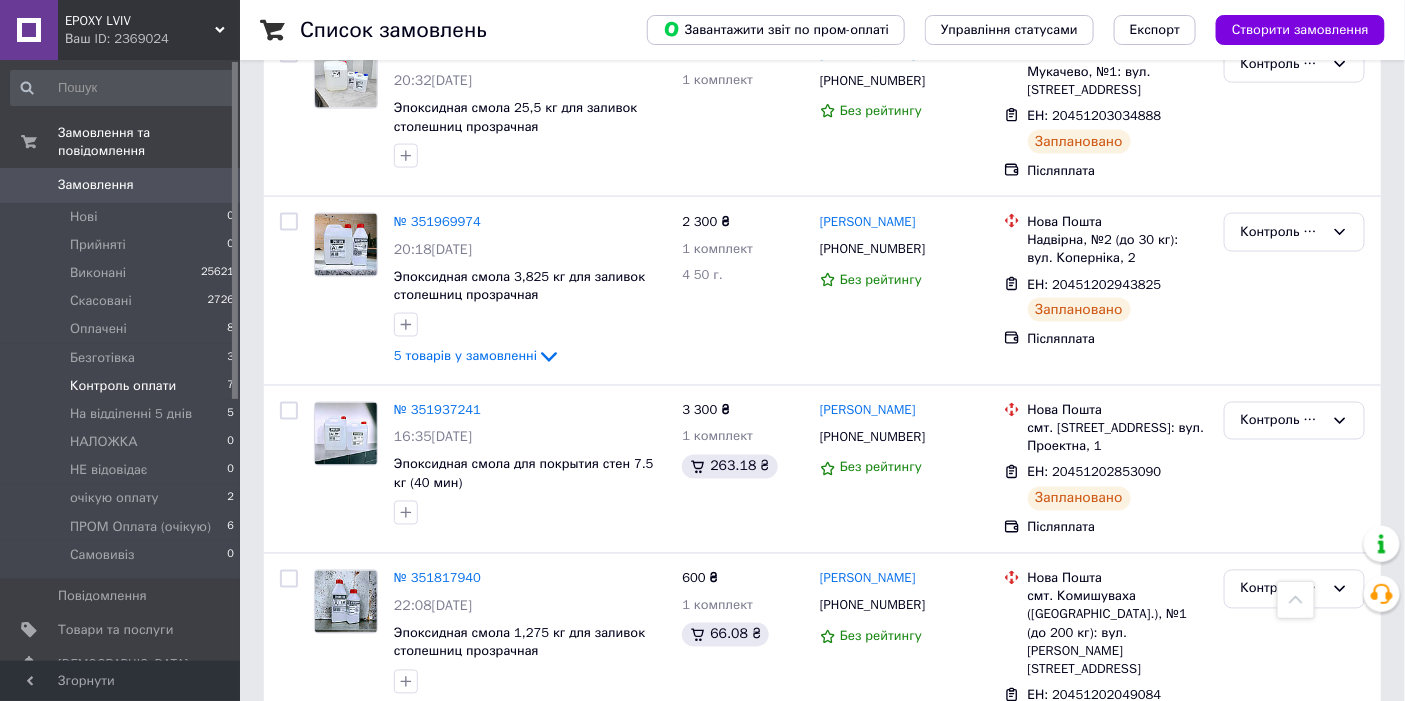 scroll, scrollTop: 941, scrollLeft: 0, axis: vertical 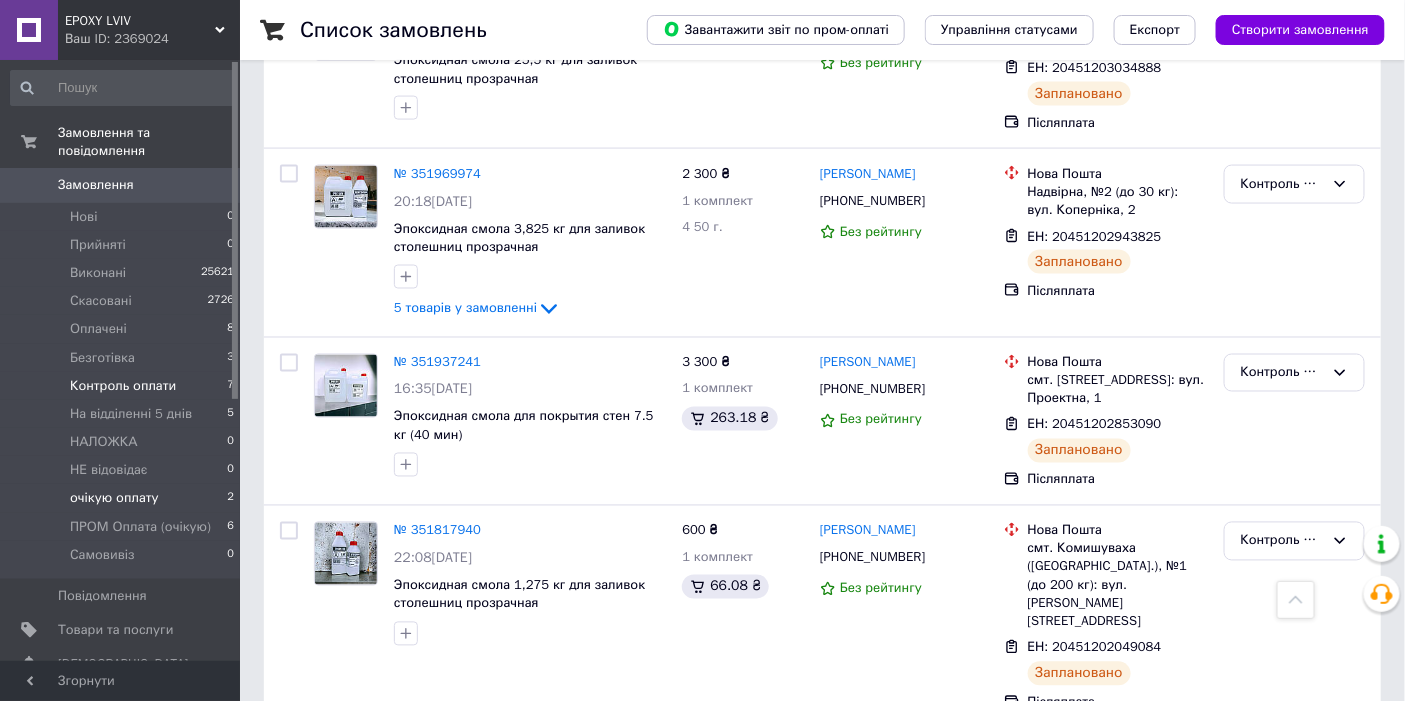 click on "очікую оплату" at bounding box center (114, 498) 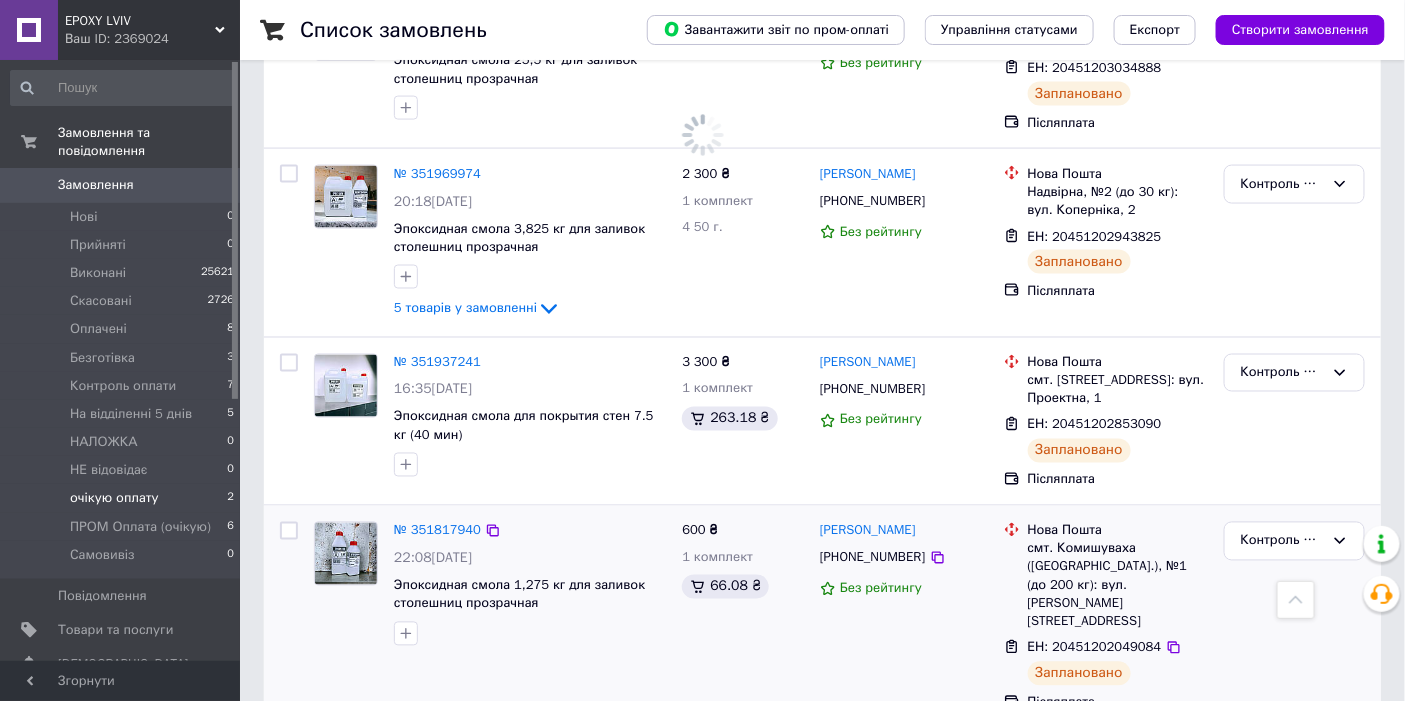 scroll, scrollTop: 0, scrollLeft: 0, axis: both 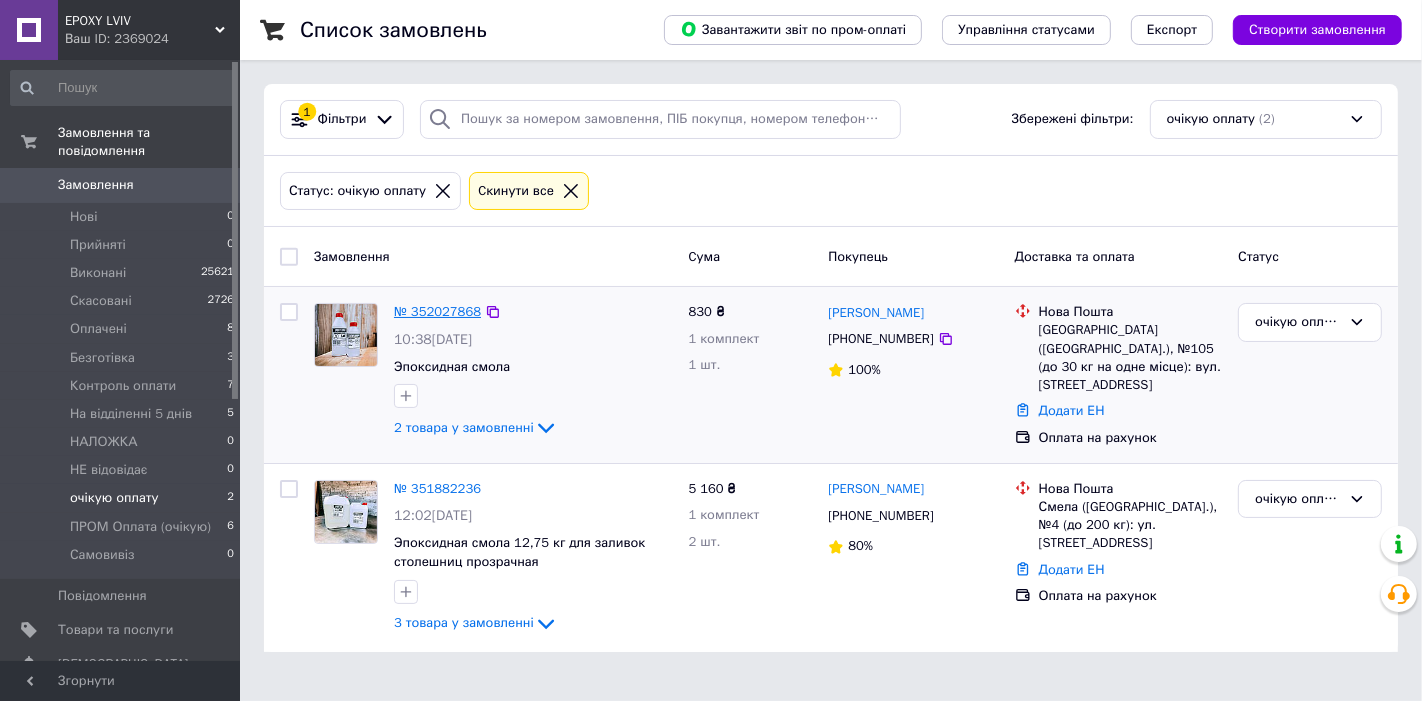 click on "№ 352027868" at bounding box center (437, 311) 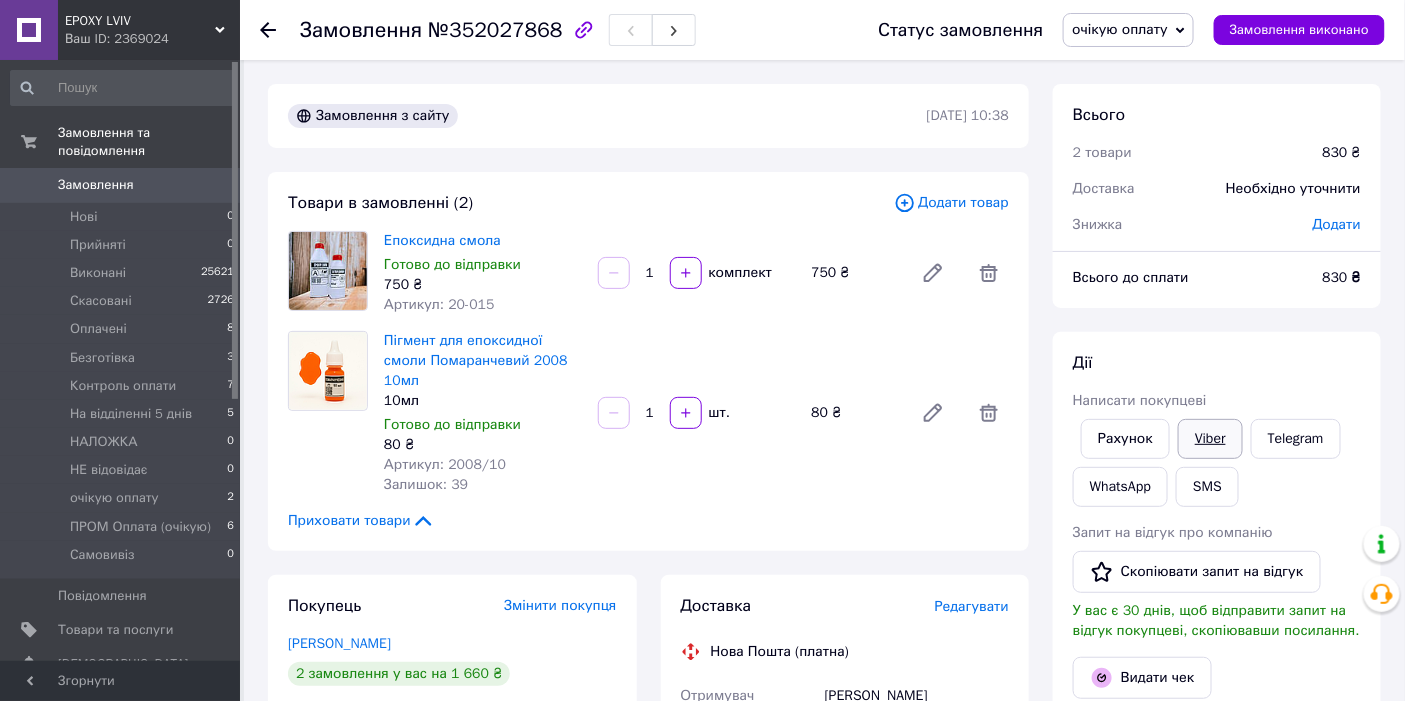 click on "Viber" at bounding box center (1210, 439) 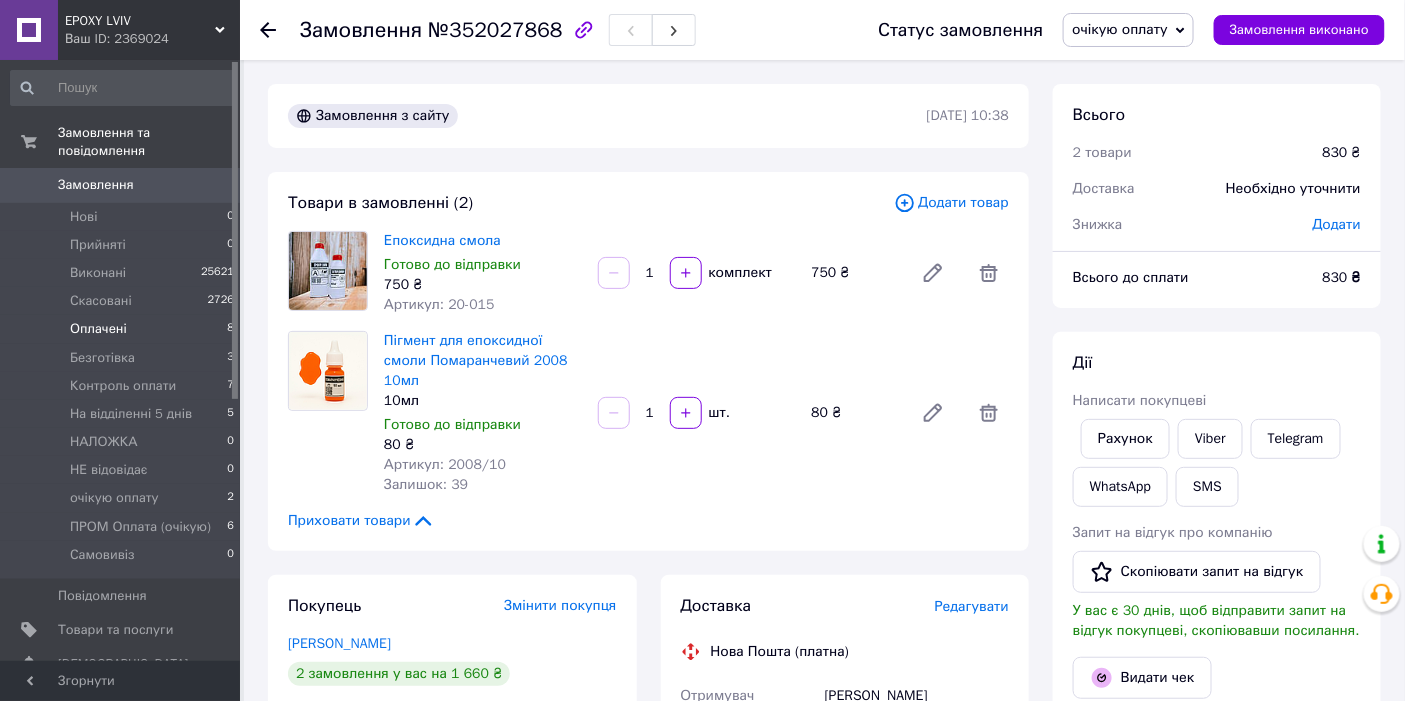 click on "Оплачені 8" at bounding box center [123, 329] 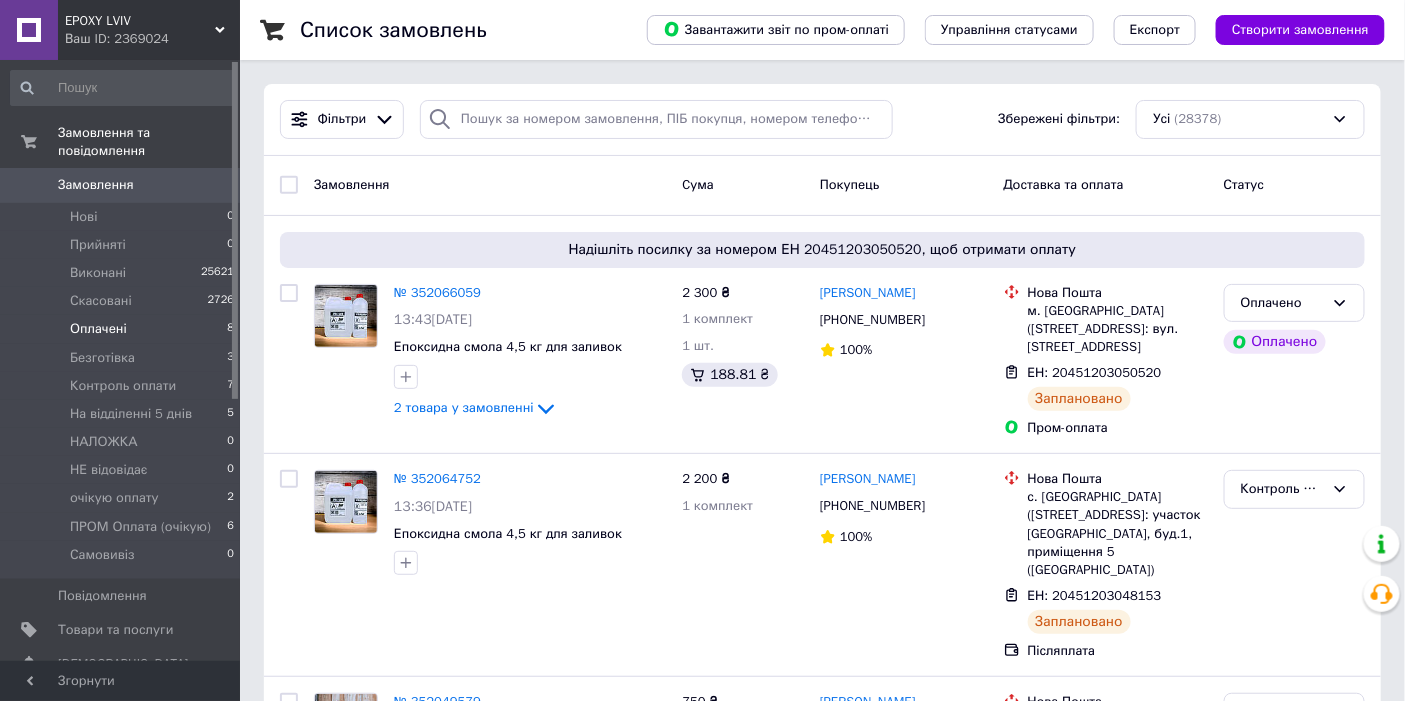 click on "Оплачені" at bounding box center (98, 329) 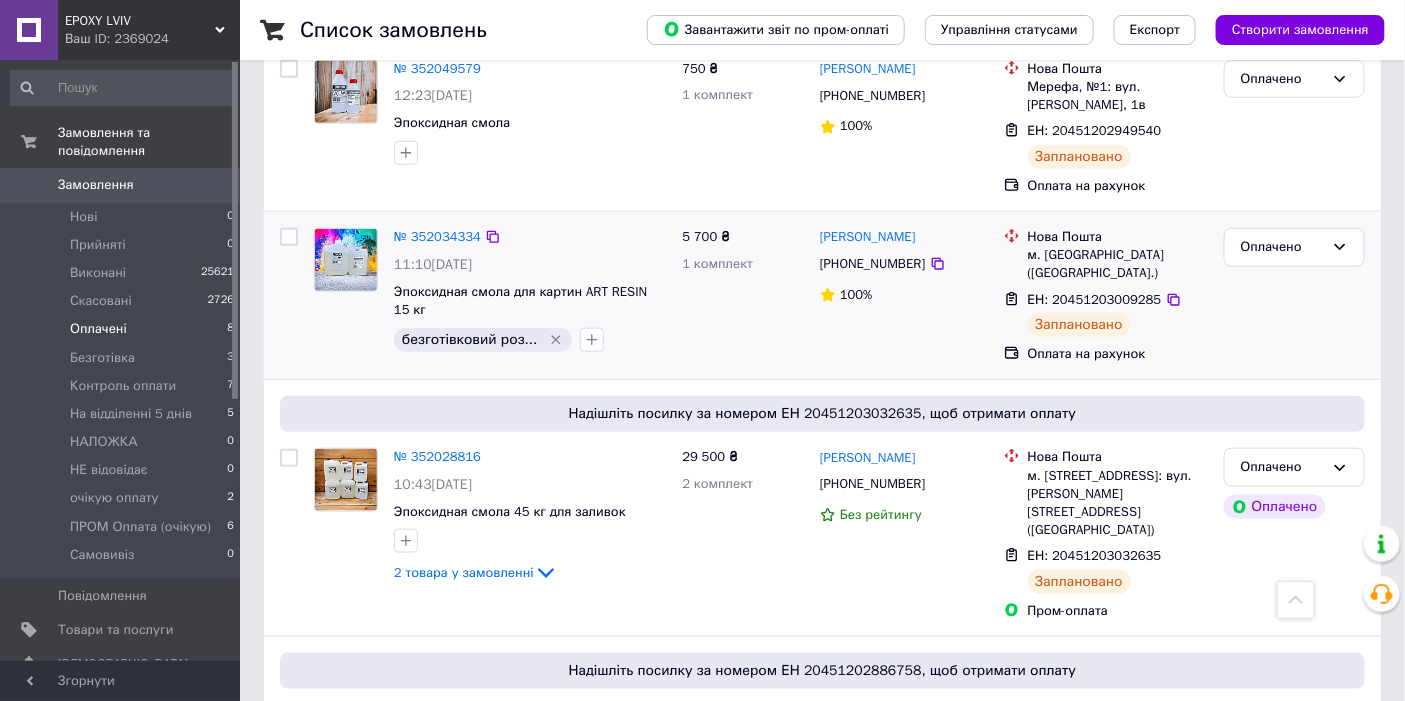 scroll, scrollTop: 444, scrollLeft: 0, axis: vertical 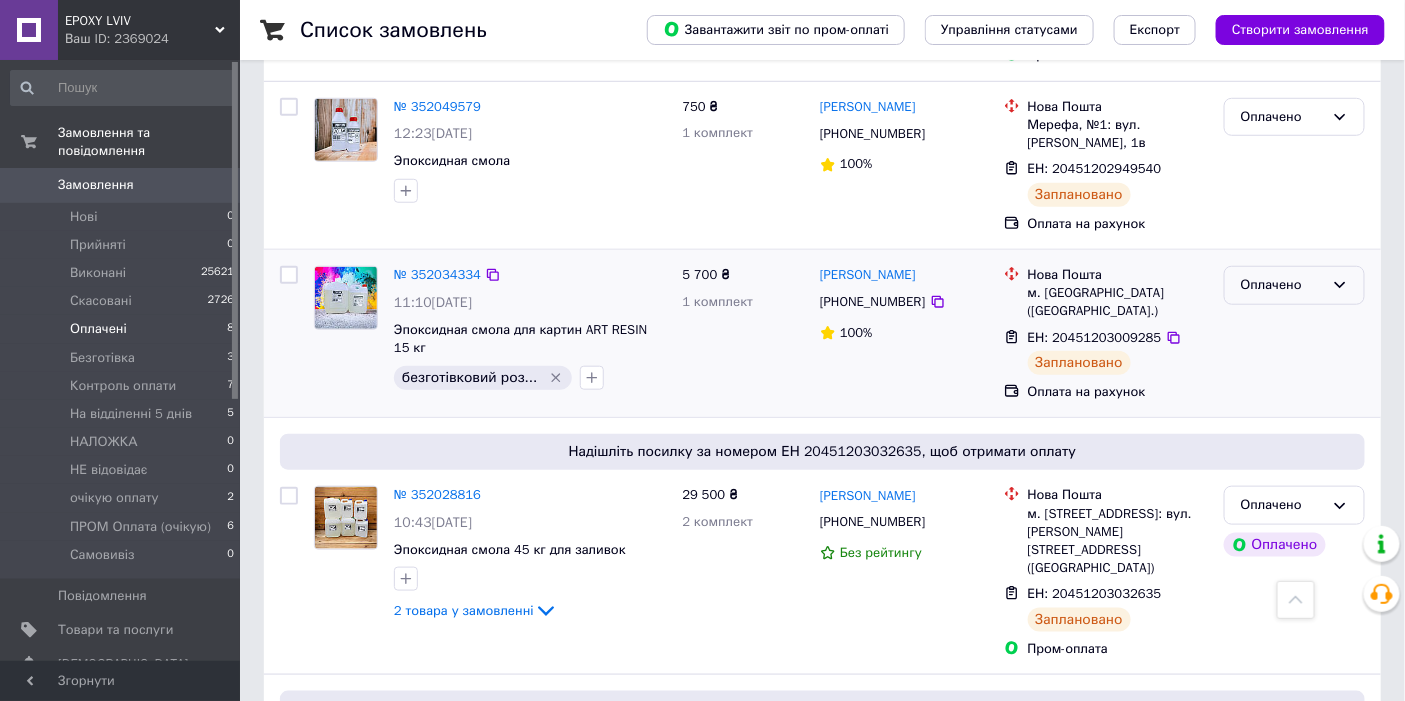 click on "Оплачено" at bounding box center [1282, 285] 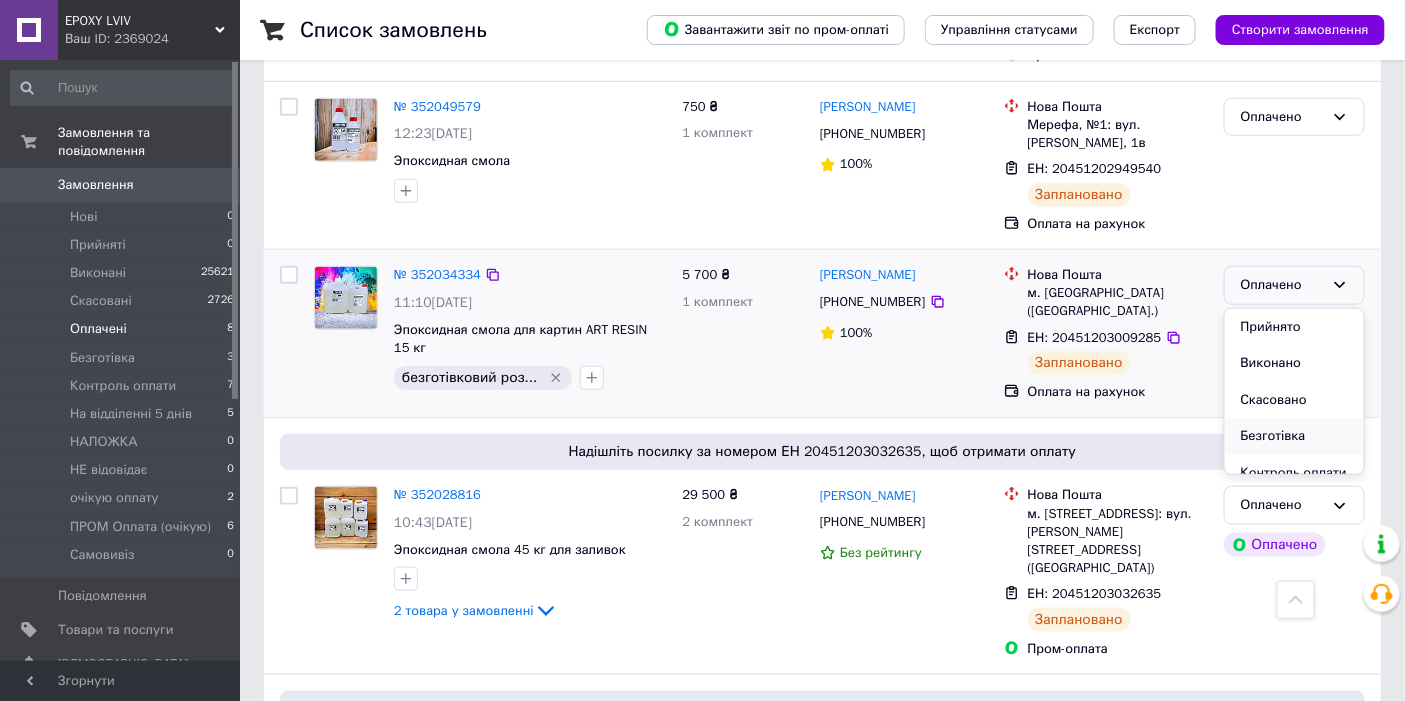click on "Безготівка" at bounding box center [1294, 436] 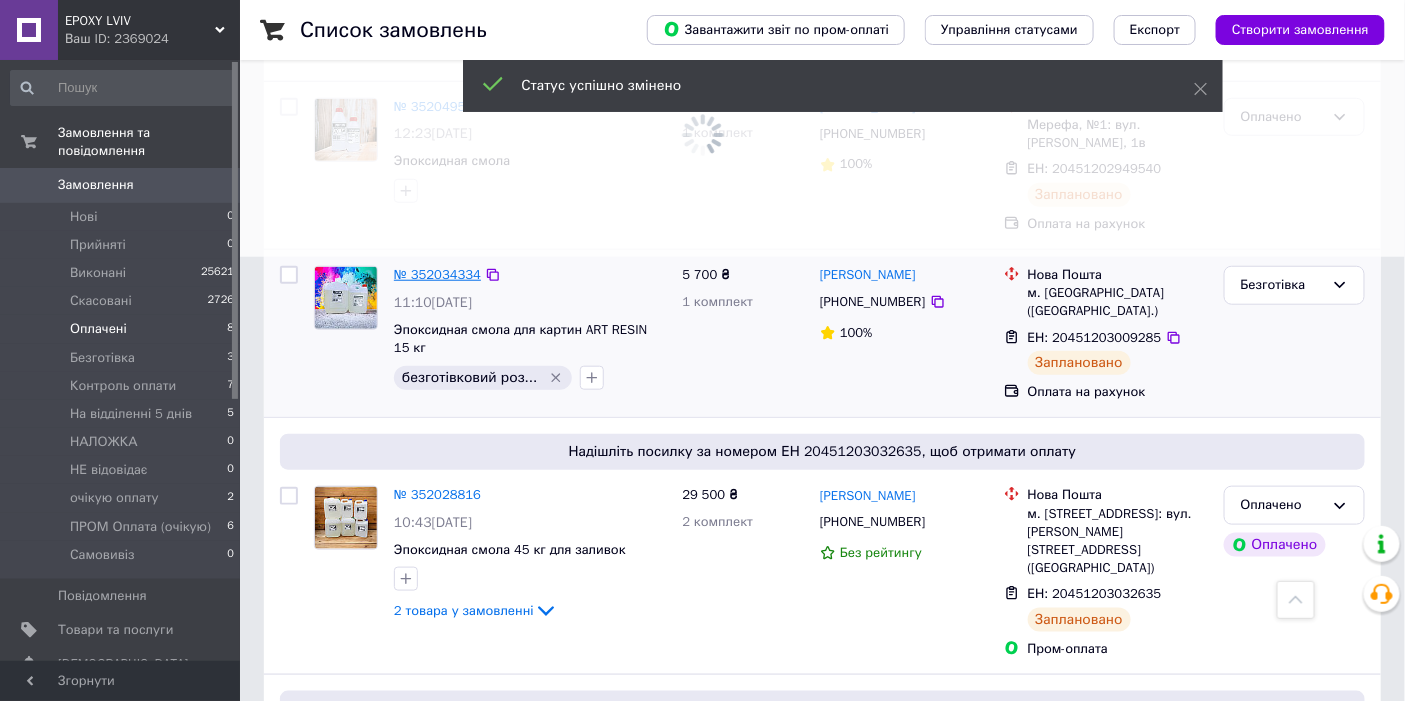 click on "№ 352034334" at bounding box center [437, 274] 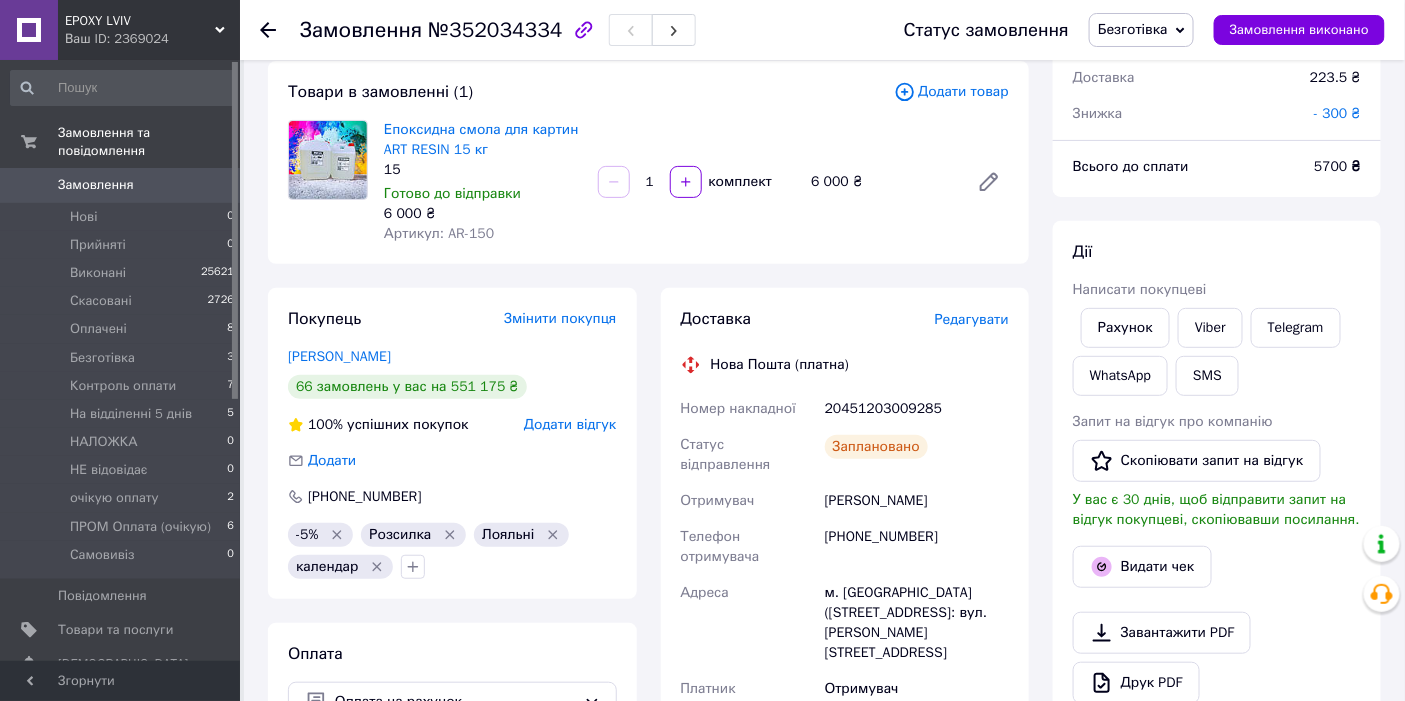 scroll, scrollTop: 0, scrollLeft: 0, axis: both 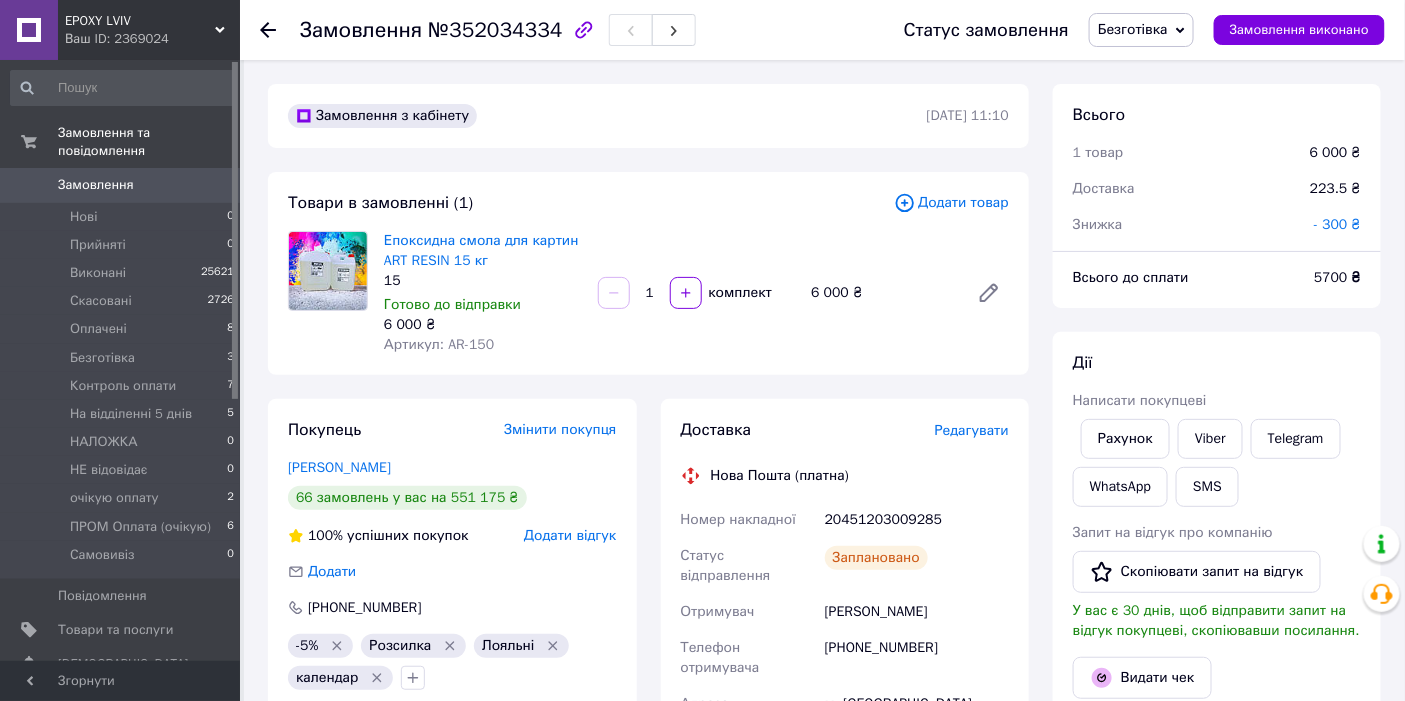click on "№352034334" at bounding box center [495, 30] 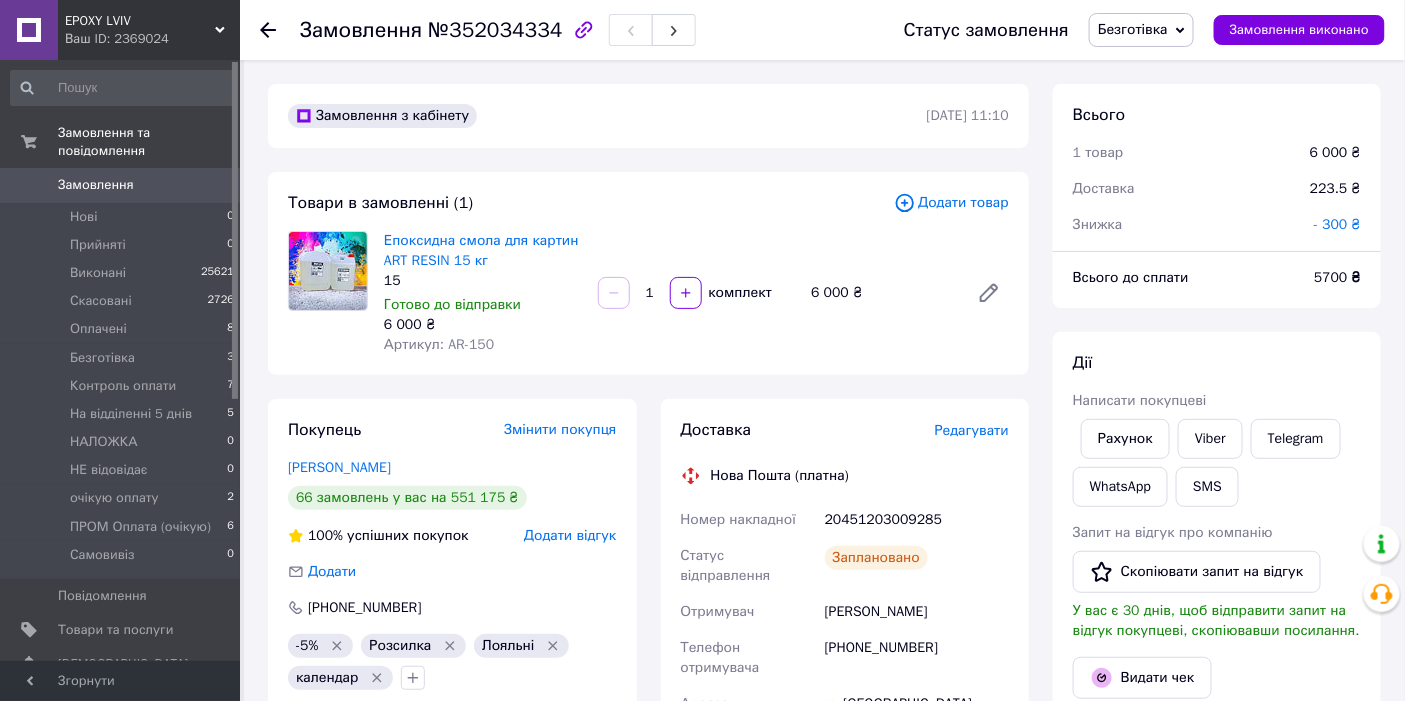 click on "№352034334" at bounding box center [495, 30] 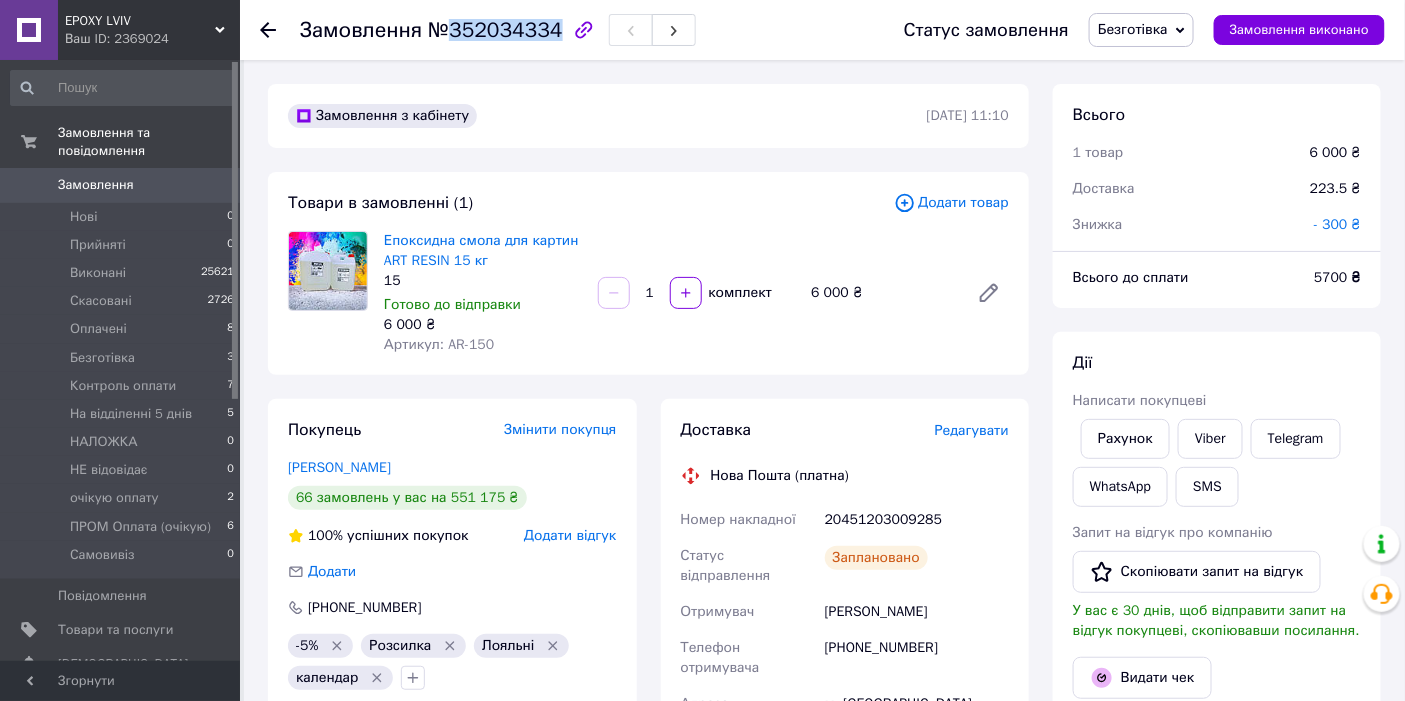 click on "№352034334" at bounding box center [495, 30] 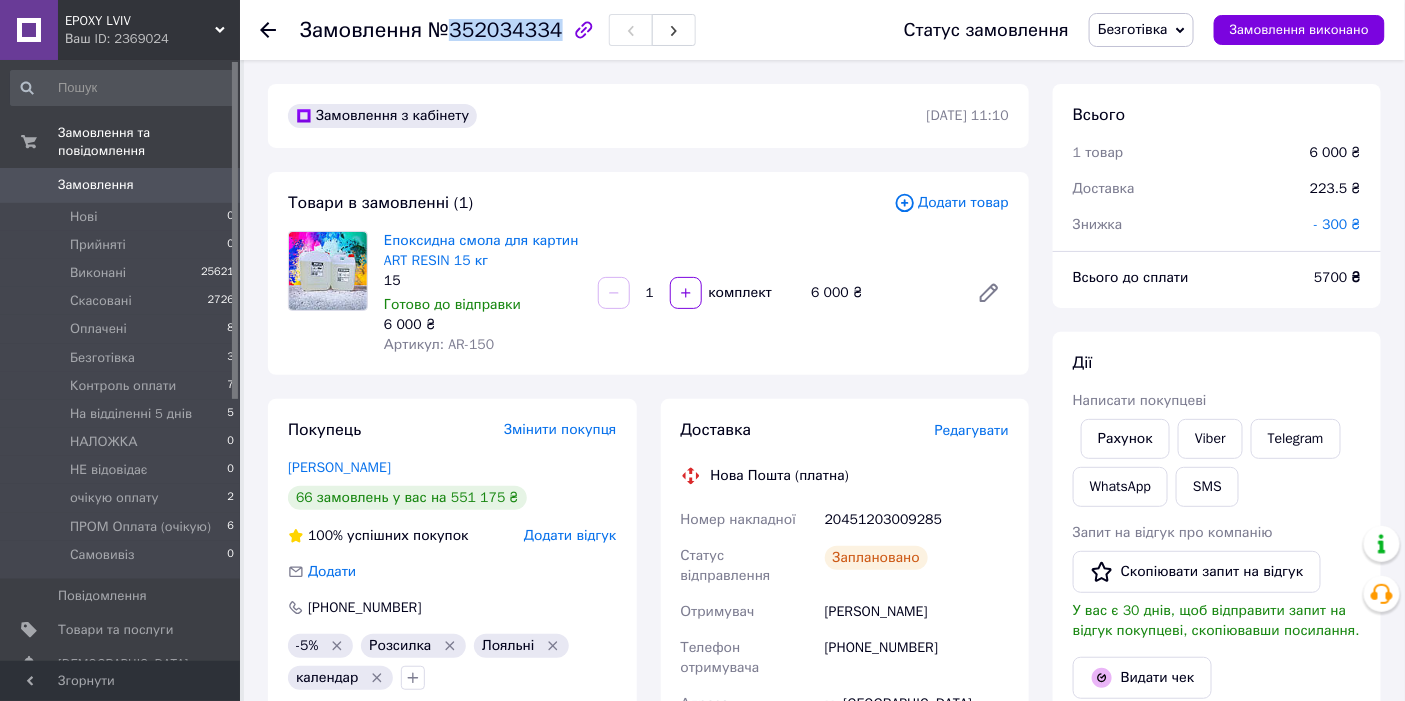 drag, startPoint x: 417, startPoint y: 465, endPoint x: 287, endPoint y: 478, distance: 130.64838 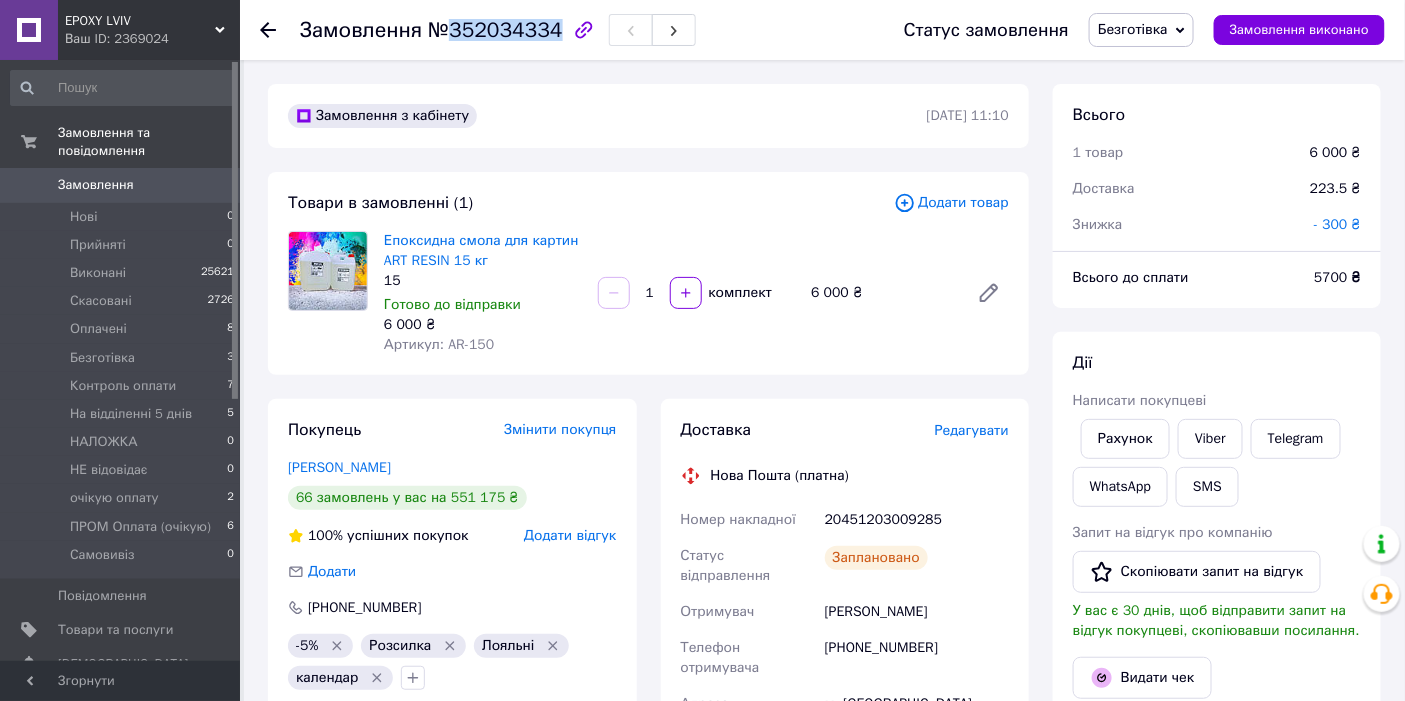 click on "[PHONE_NUMBER]" at bounding box center [917, 658] 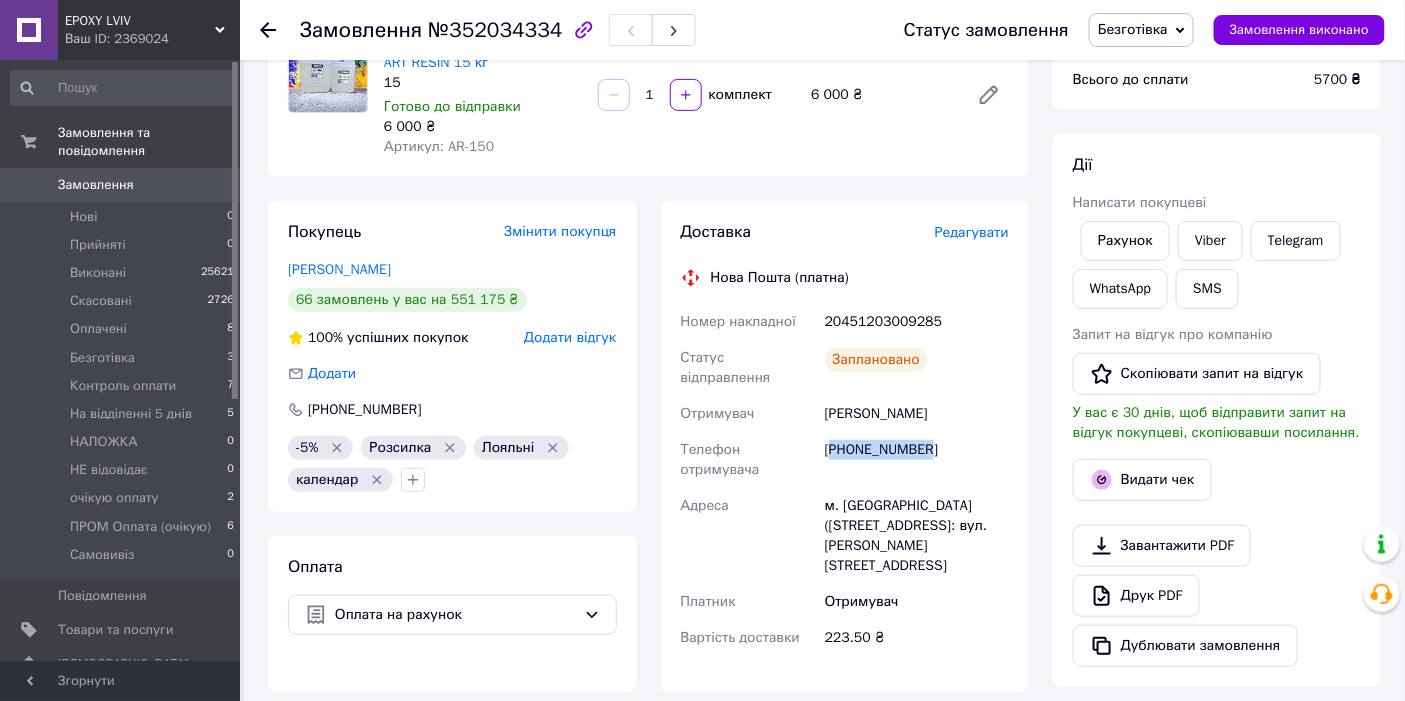 scroll, scrollTop: 222, scrollLeft: 0, axis: vertical 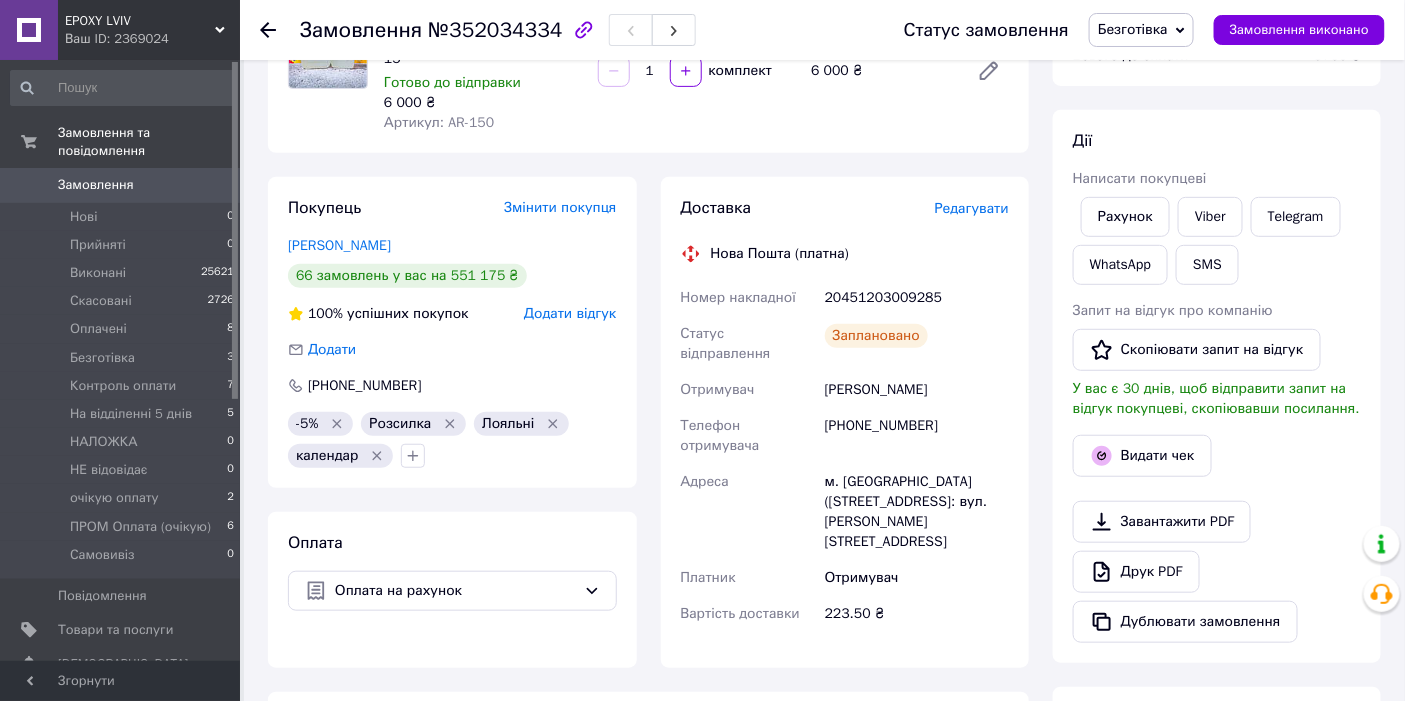 click on "м. [GEOGRAPHIC_DATA] ([STREET_ADDRESS]: вул. [PERSON_NAME][STREET_ADDRESS]" at bounding box center [917, 512] 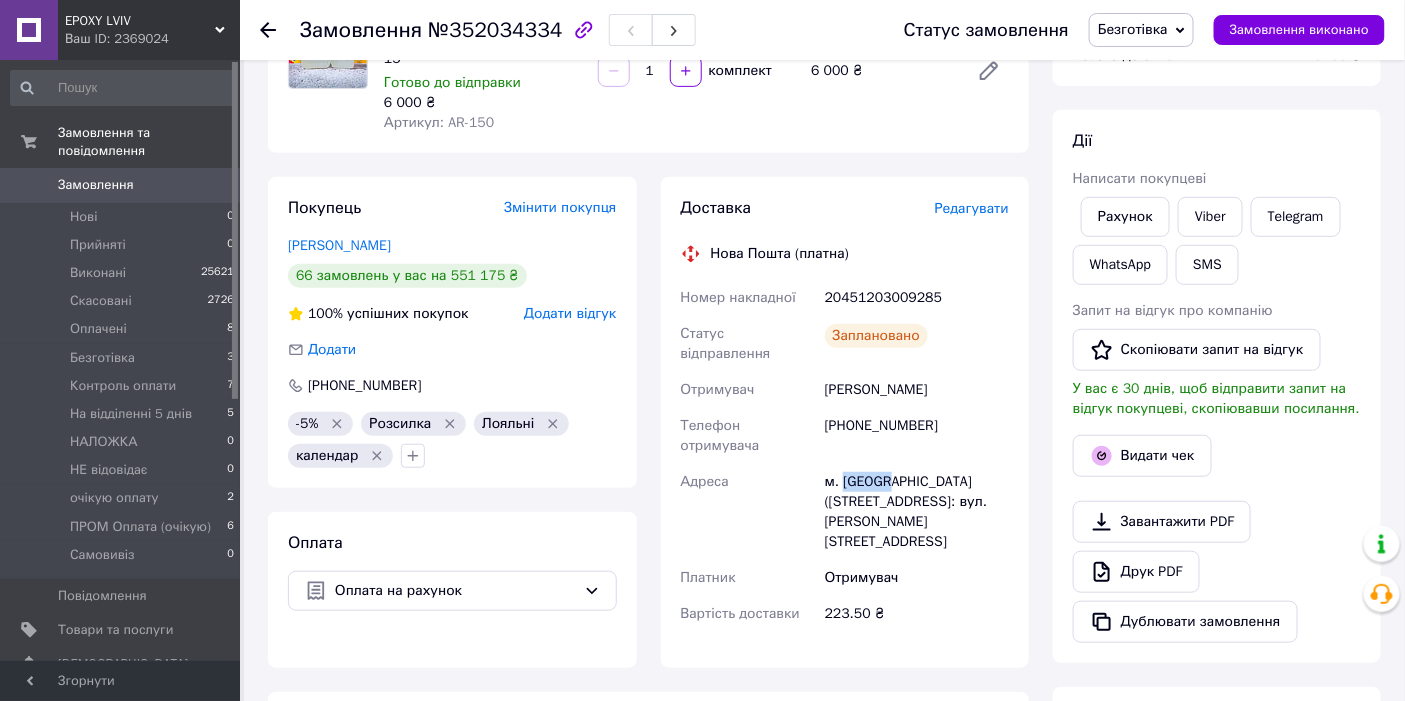 click on "м. [GEOGRAPHIC_DATA] ([STREET_ADDRESS]: вул. [PERSON_NAME][STREET_ADDRESS]" at bounding box center (917, 512) 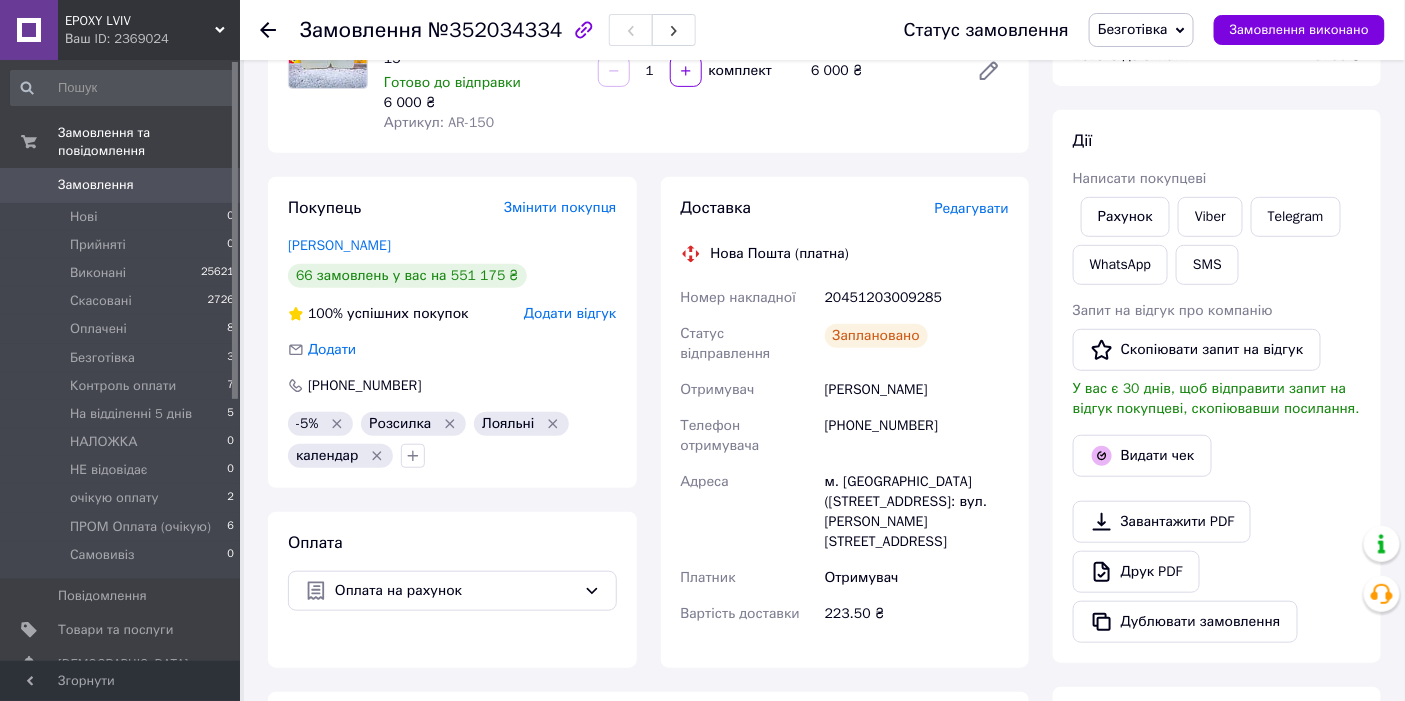 click on "Доставка Редагувати Нова Пошта (платна) Номер накладної 20451203009285 Статус відправлення Заплановано Отримувач юхимчук максим Телефон отримувача +380970800777 Адреса м. Рівне (Рівненська обл.), №23: вул. Михайла Старицького, 21А Платник Отримувач Вартість доставки 223.50 ₴ Платник Отримувач Відправник Прізвище отримувача юхимчук Ім'я отримувача максим По батькові отримувача Телефон отримувача +380970800777 Тип доставки У відділенні Кур'єром В поштоматі Місто м. Рівне (Рівненська обл.) Відділення №23: вул. Михайла Старицького, 21А Місце відправки Додати ще місце відправки 5700" at bounding box center (845, 422) 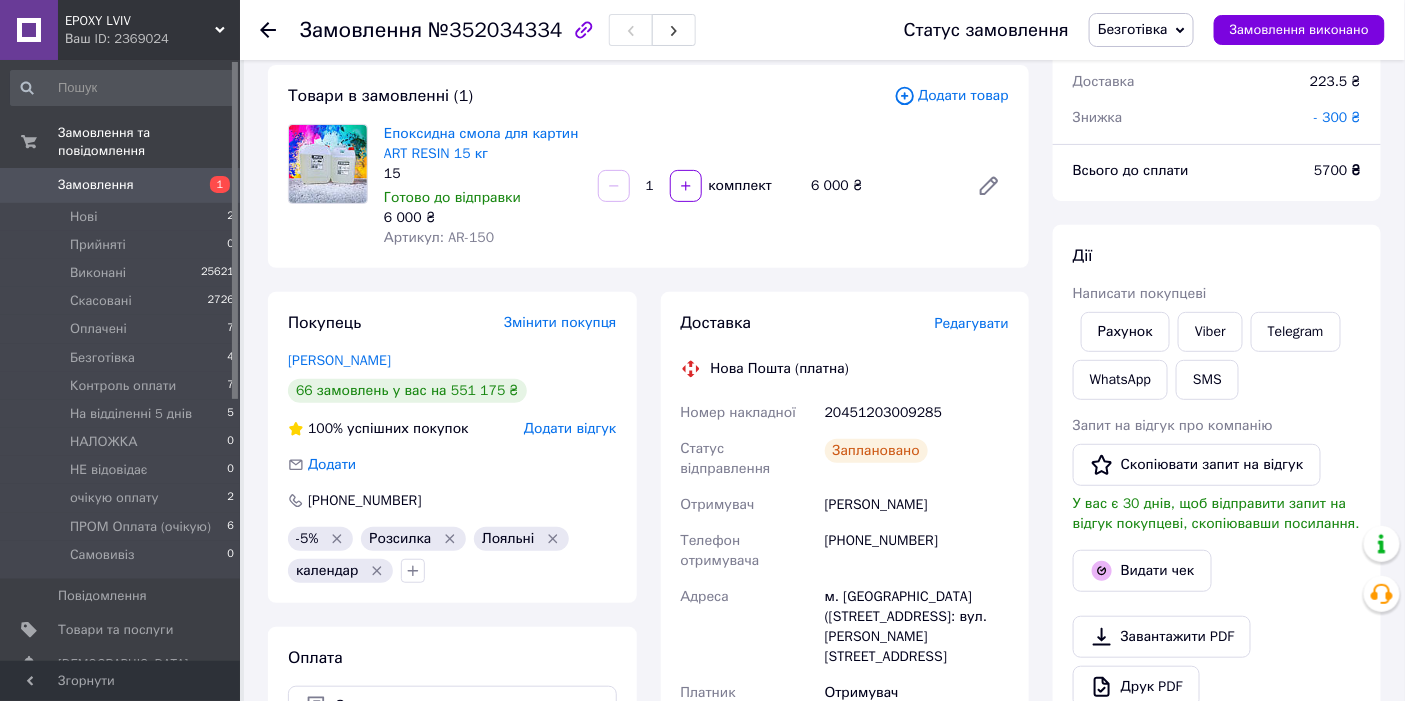 scroll, scrollTop: 0, scrollLeft: 0, axis: both 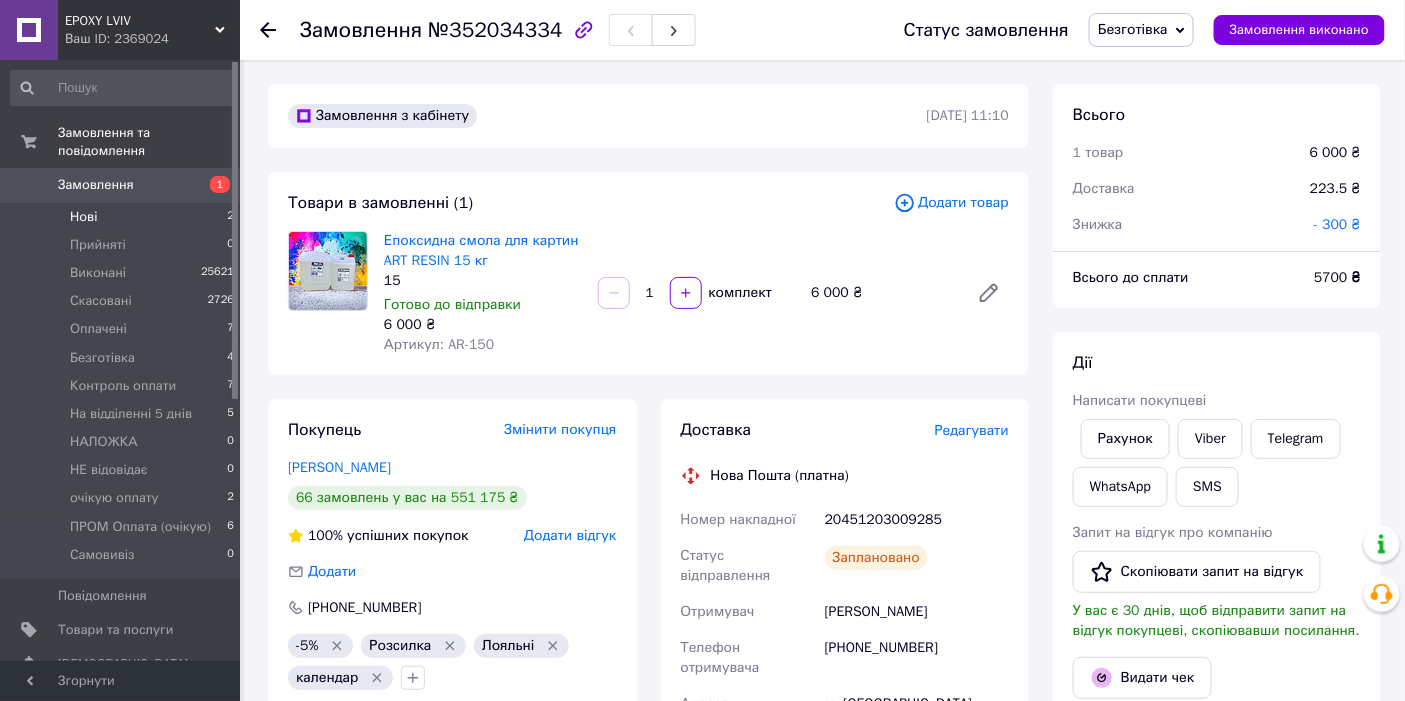 click on "Нові" at bounding box center (83, 217) 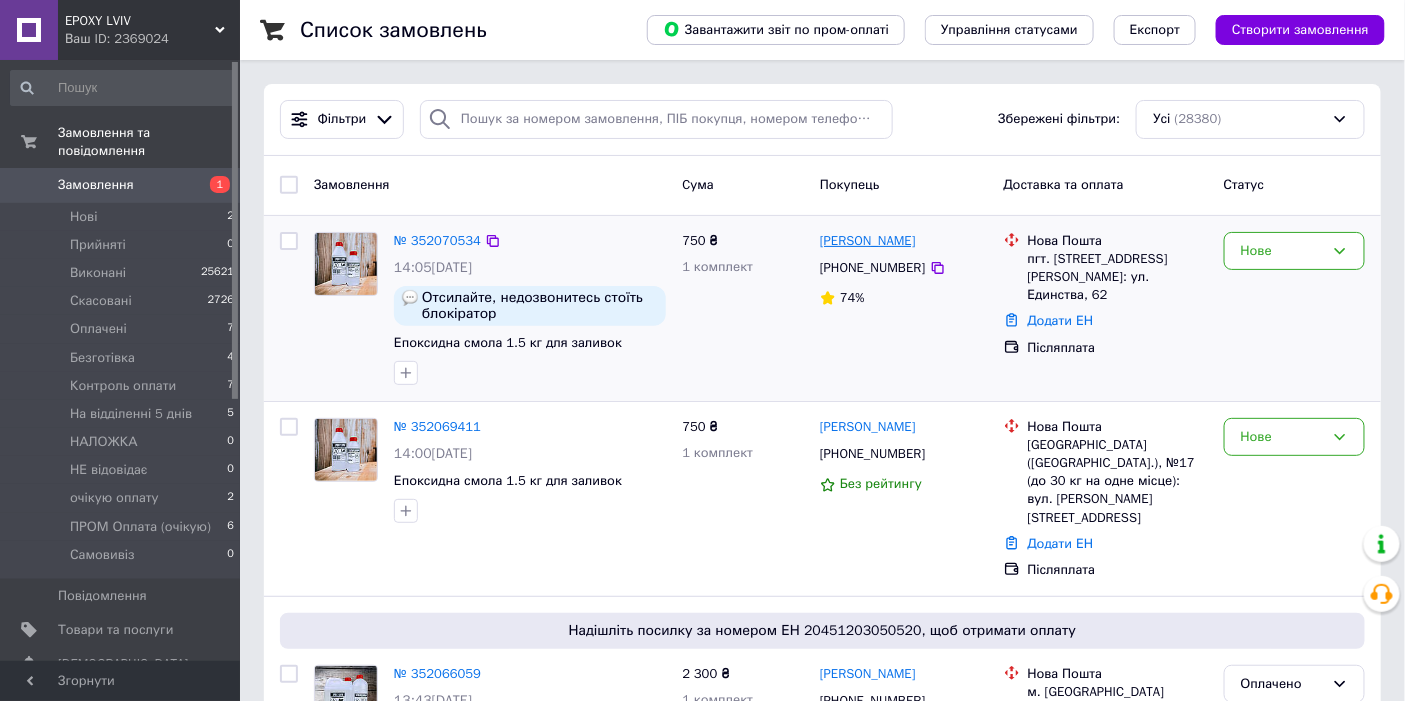 click on "[PERSON_NAME]" at bounding box center (868, 241) 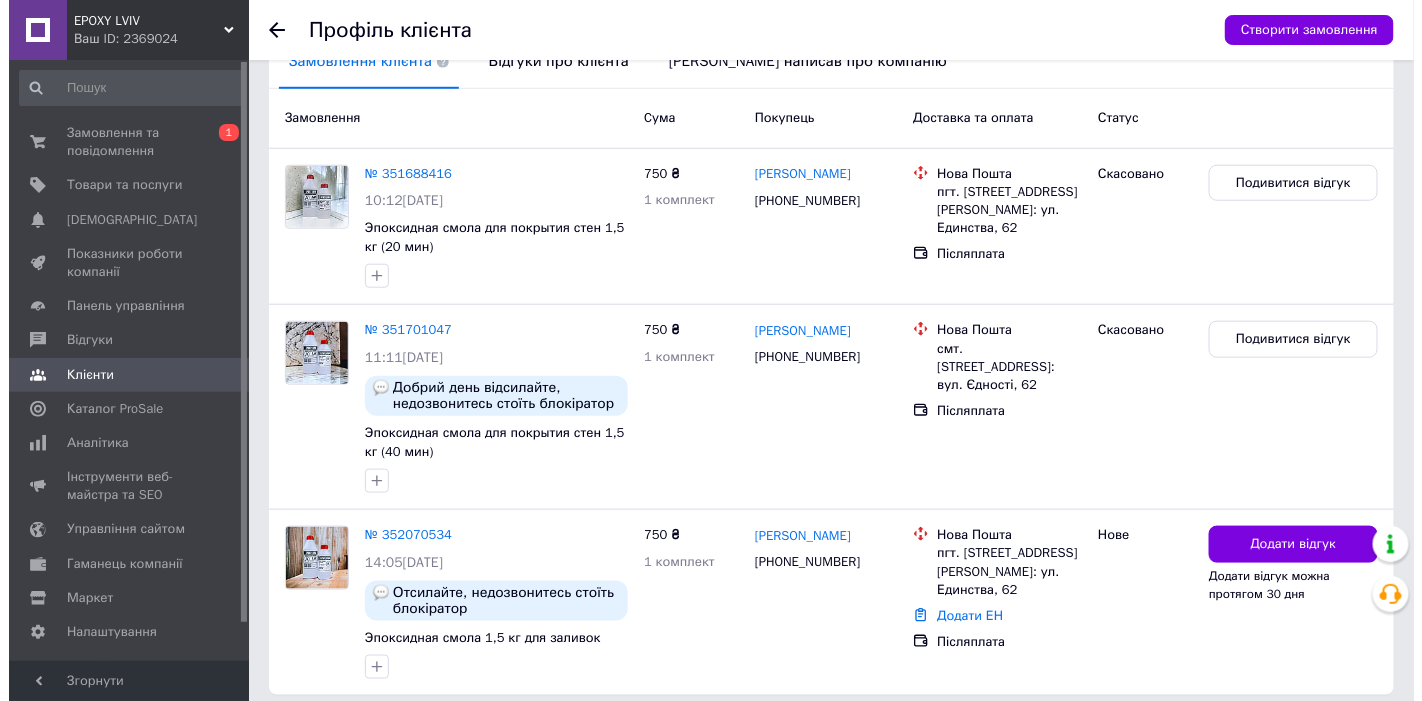 scroll, scrollTop: 555, scrollLeft: 0, axis: vertical 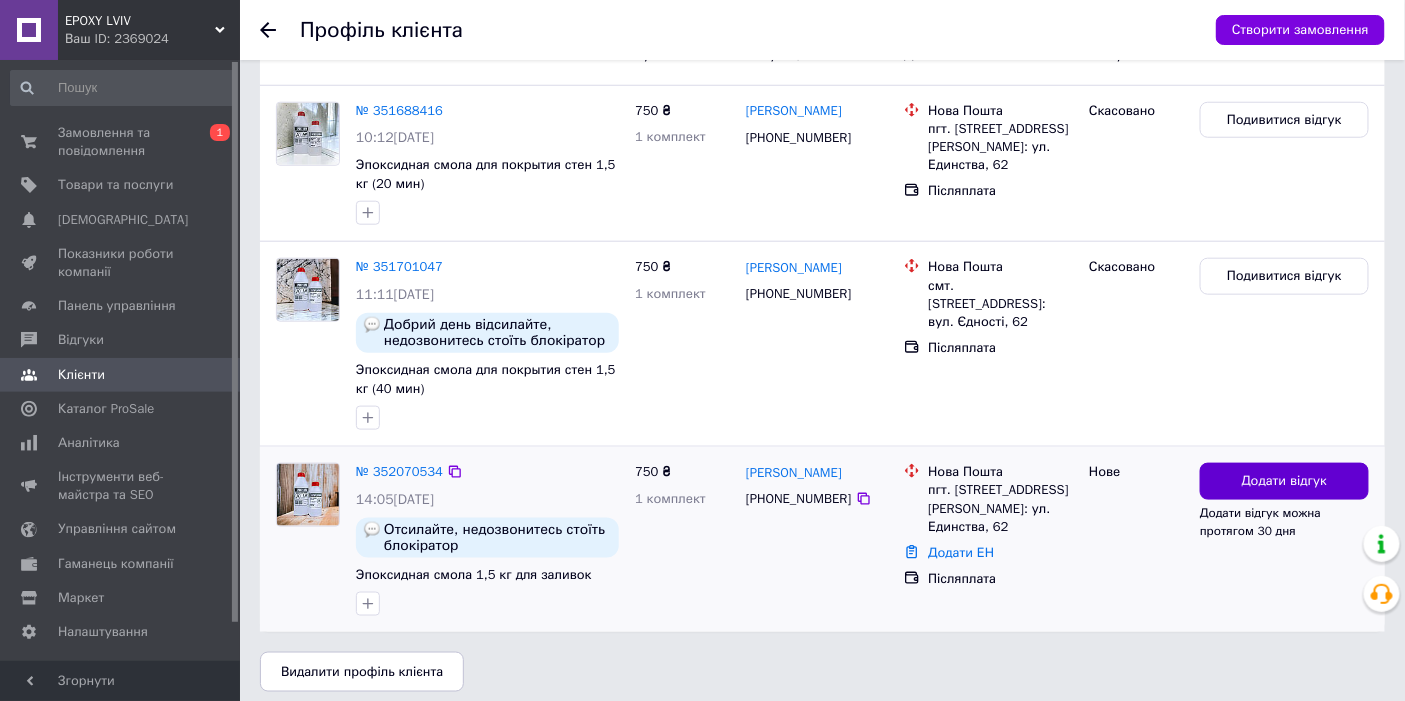 click on "Додати відгук" at bounding box center (1284, 481) 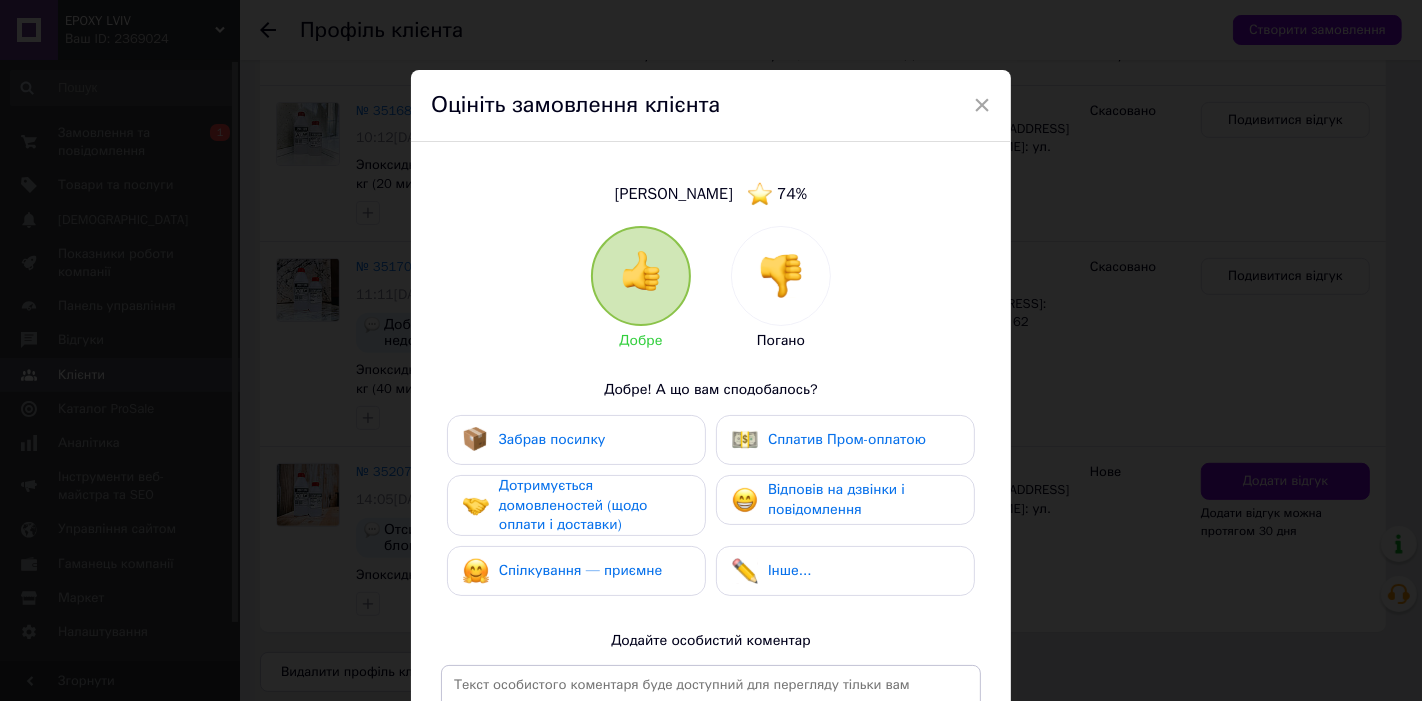 click at bounding box center [781, 276] 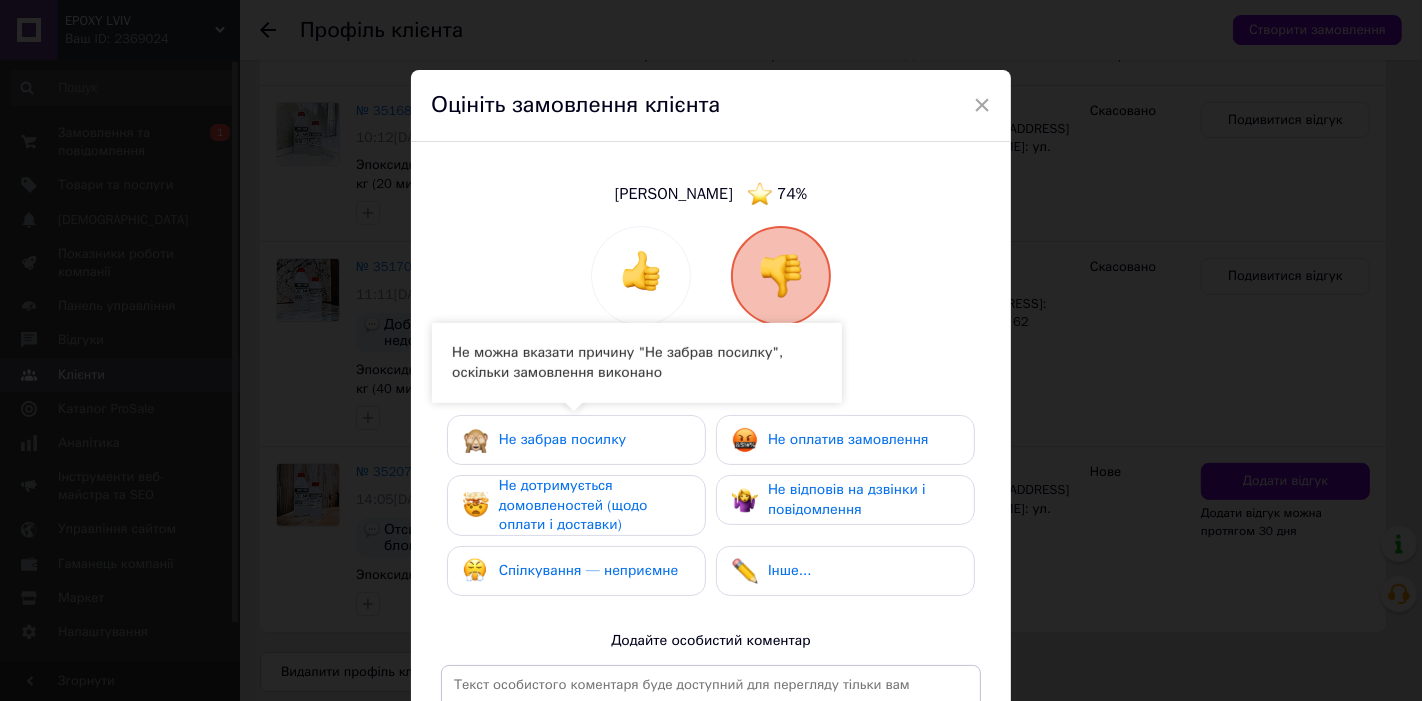 click on "Не забрав посилку" at bounding box center (576, 440) 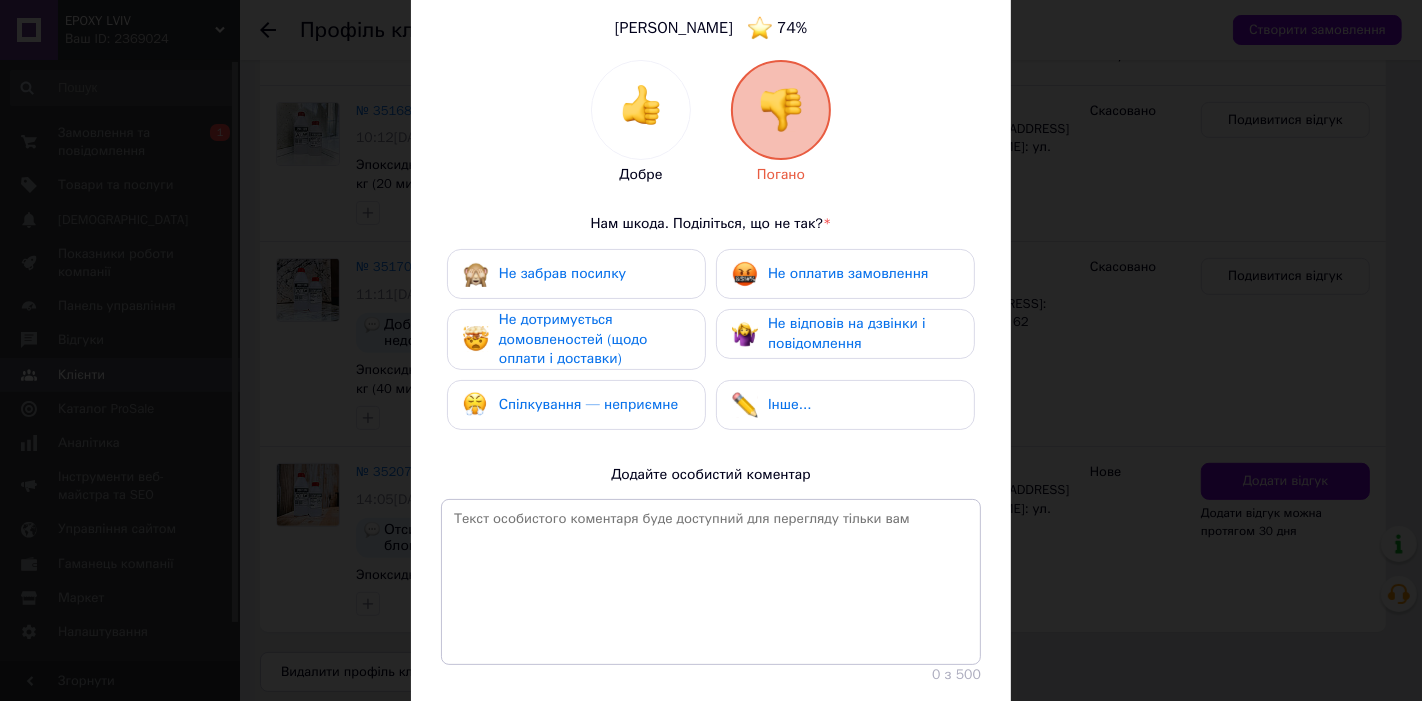 scroll, scrollTop: 296, scrollLeft: 0, axis: vertical 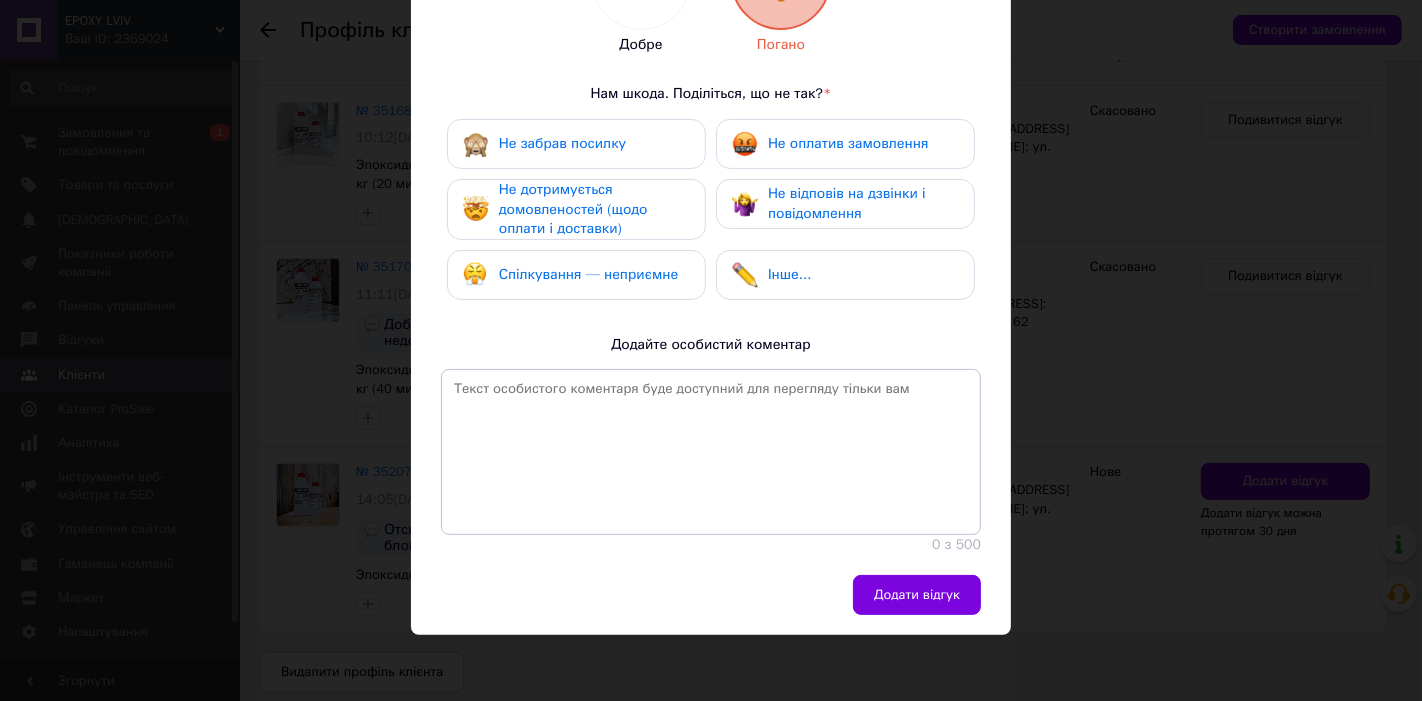 click on "Не відповів на дзвінки і повідомлення" at bounding box center [847, 203] 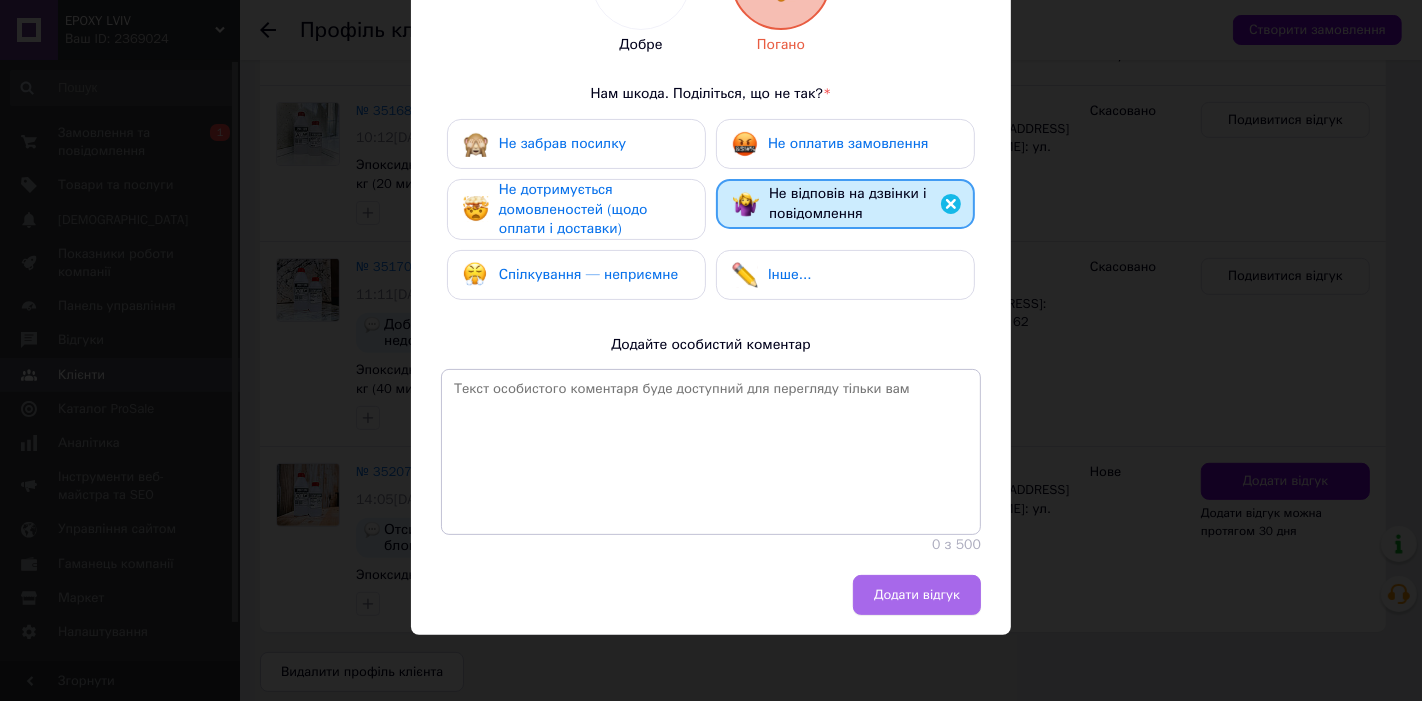 click on "Додати відгук" at bounding box center [917, 595] 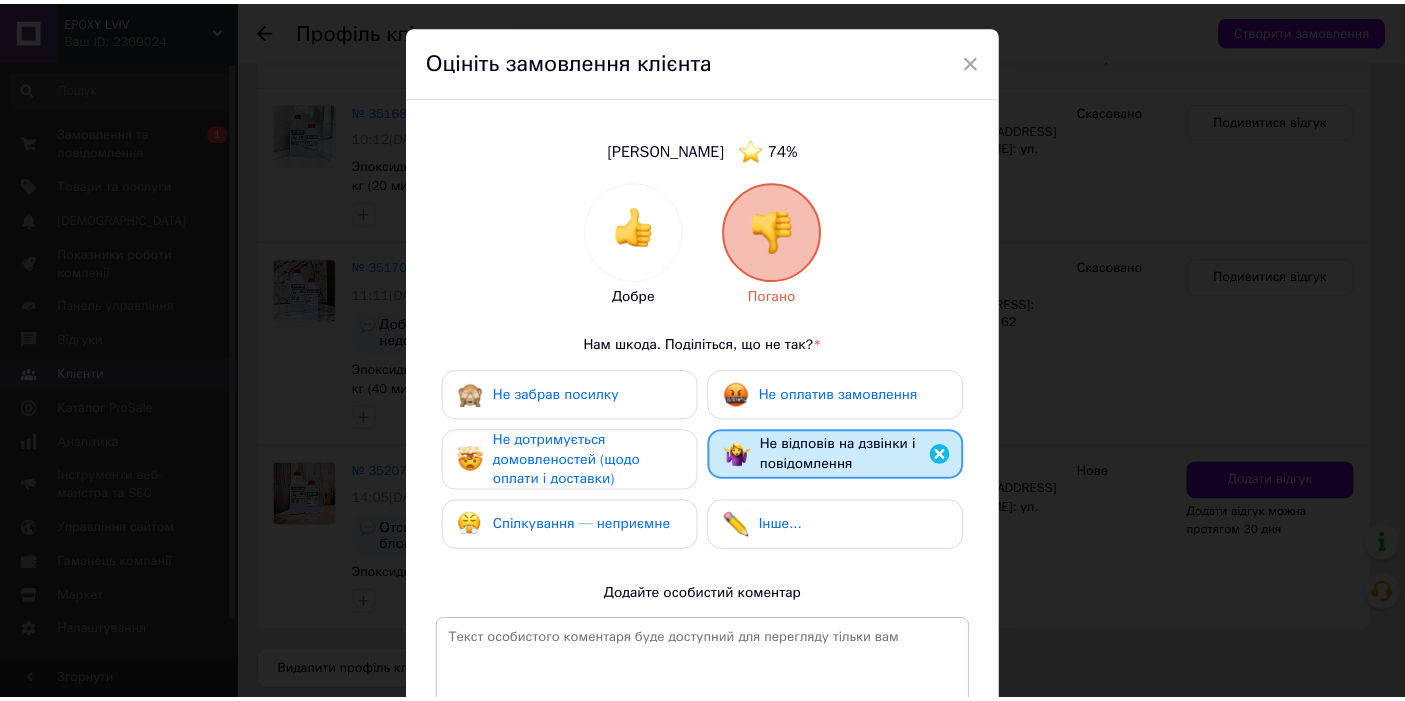 scroll, scrollTop: 0, scrollLeft: 0, axis: both 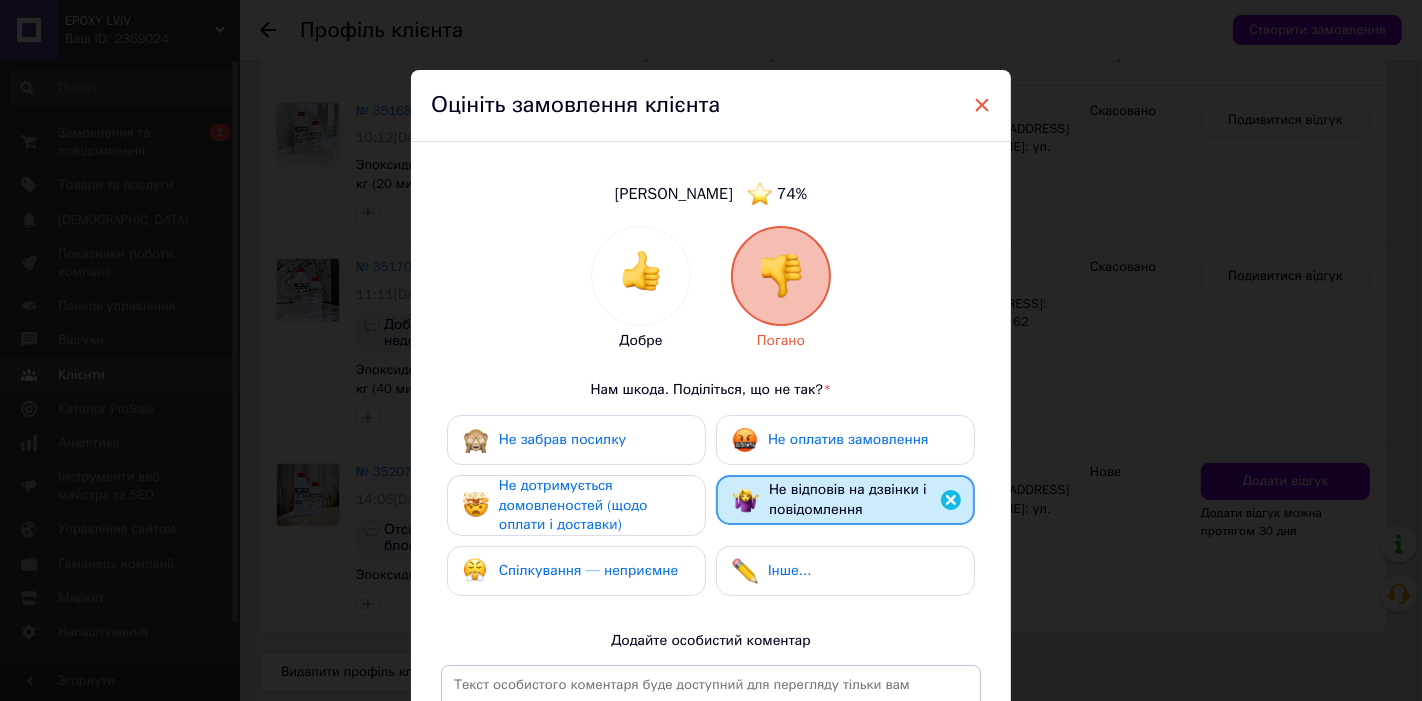 click on "×" at bounding box center (982, 105) 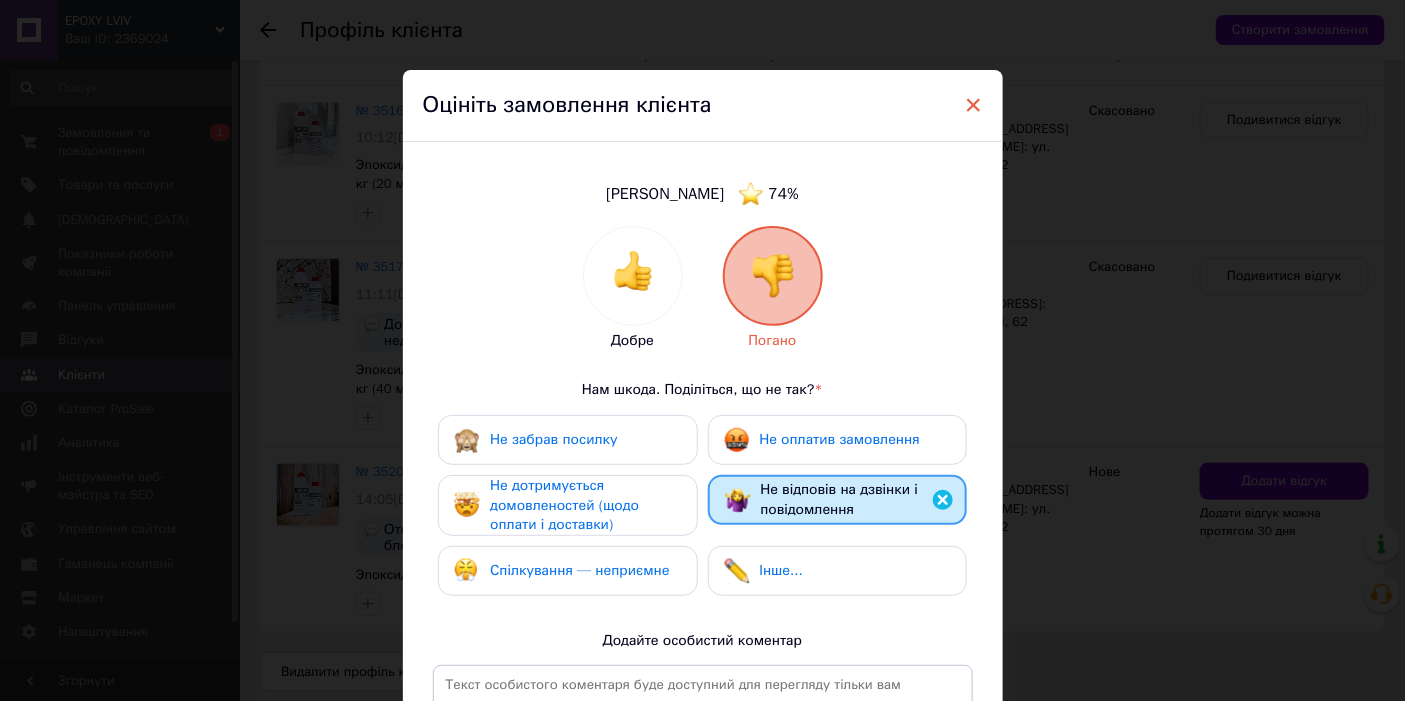 click on "×" at bounding box center (974, 105) 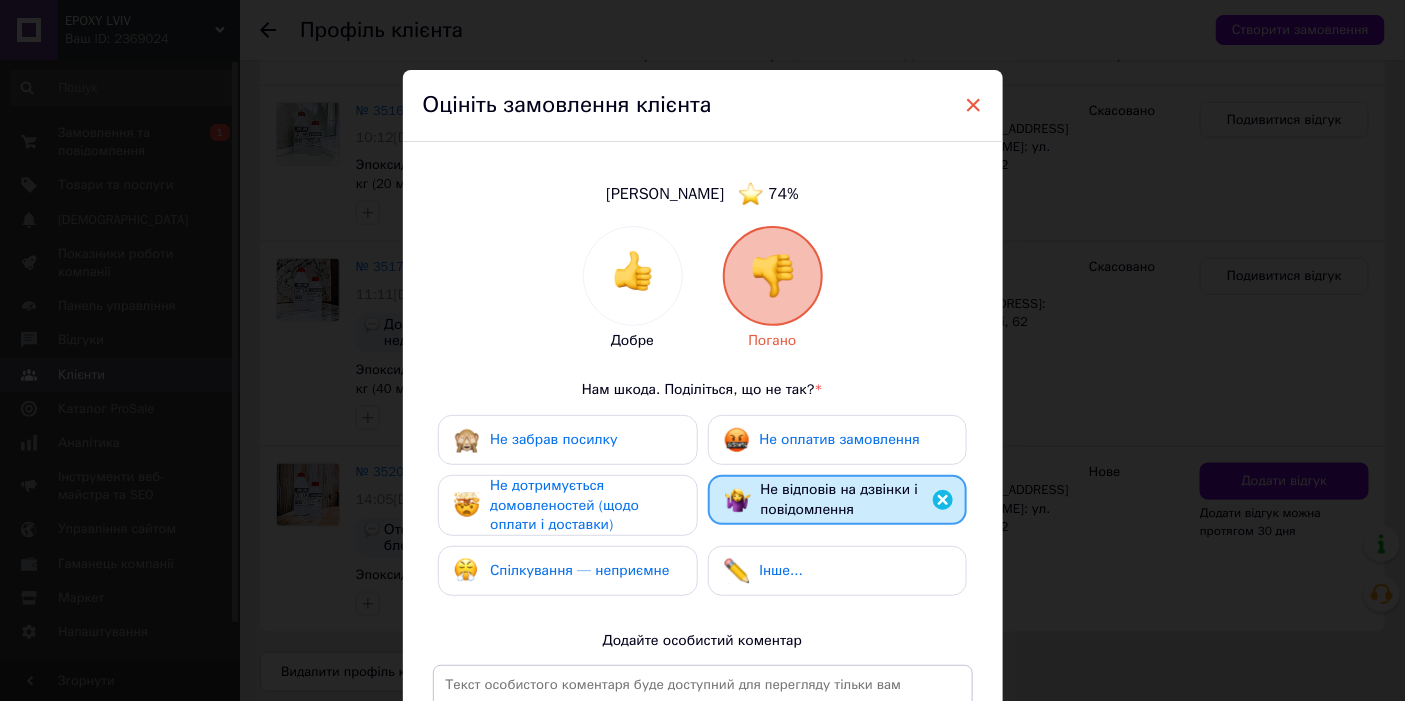 click on "×" at bounding box center [974, 105] 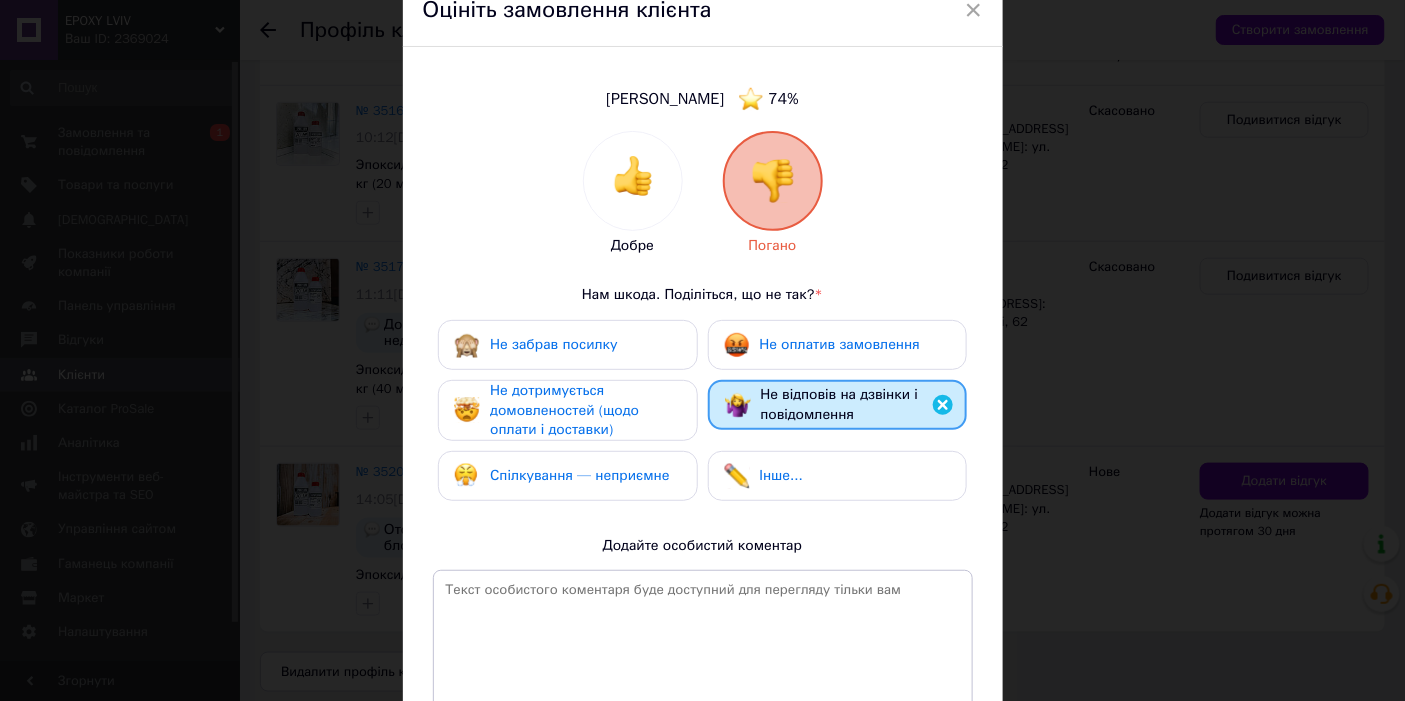 scroll, scrollTop: 0, scrollLeft: 0, axis: both 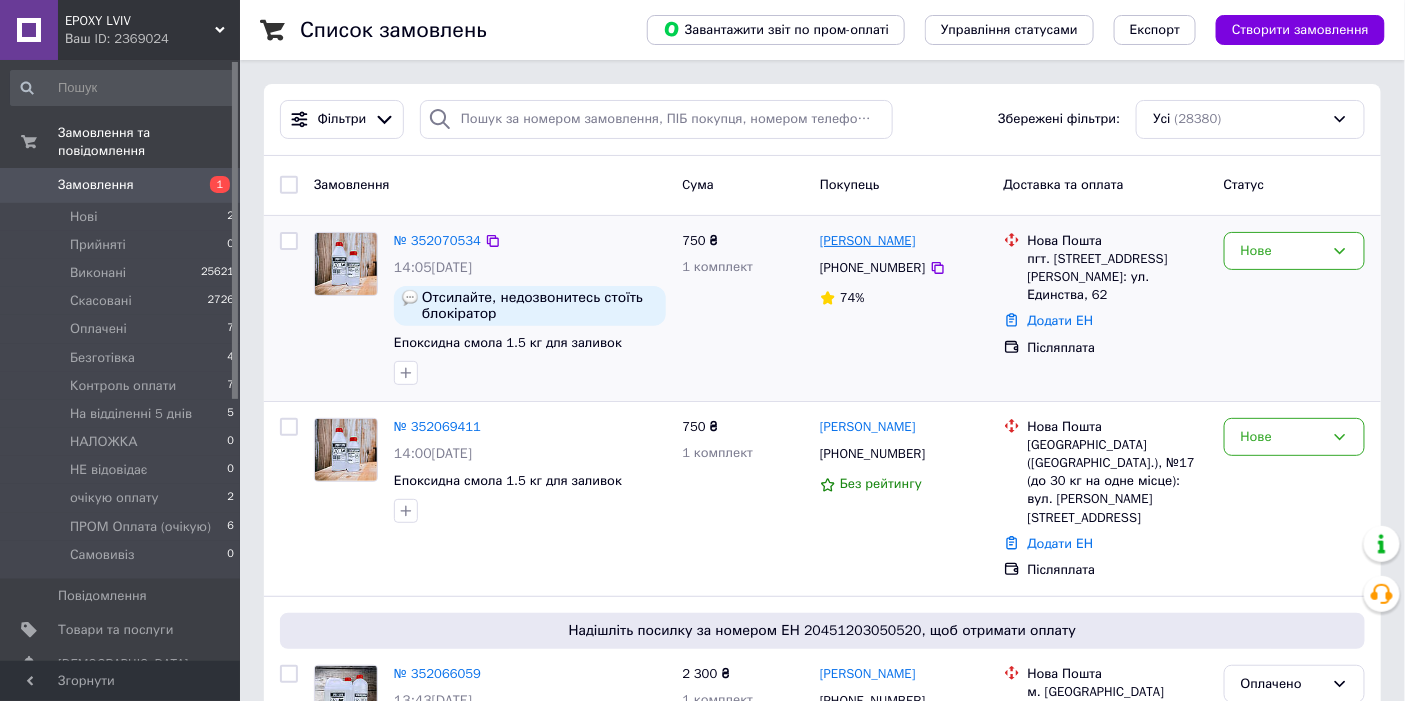 click on "[PERSON_NAME]" at bounding box center [868, 241] 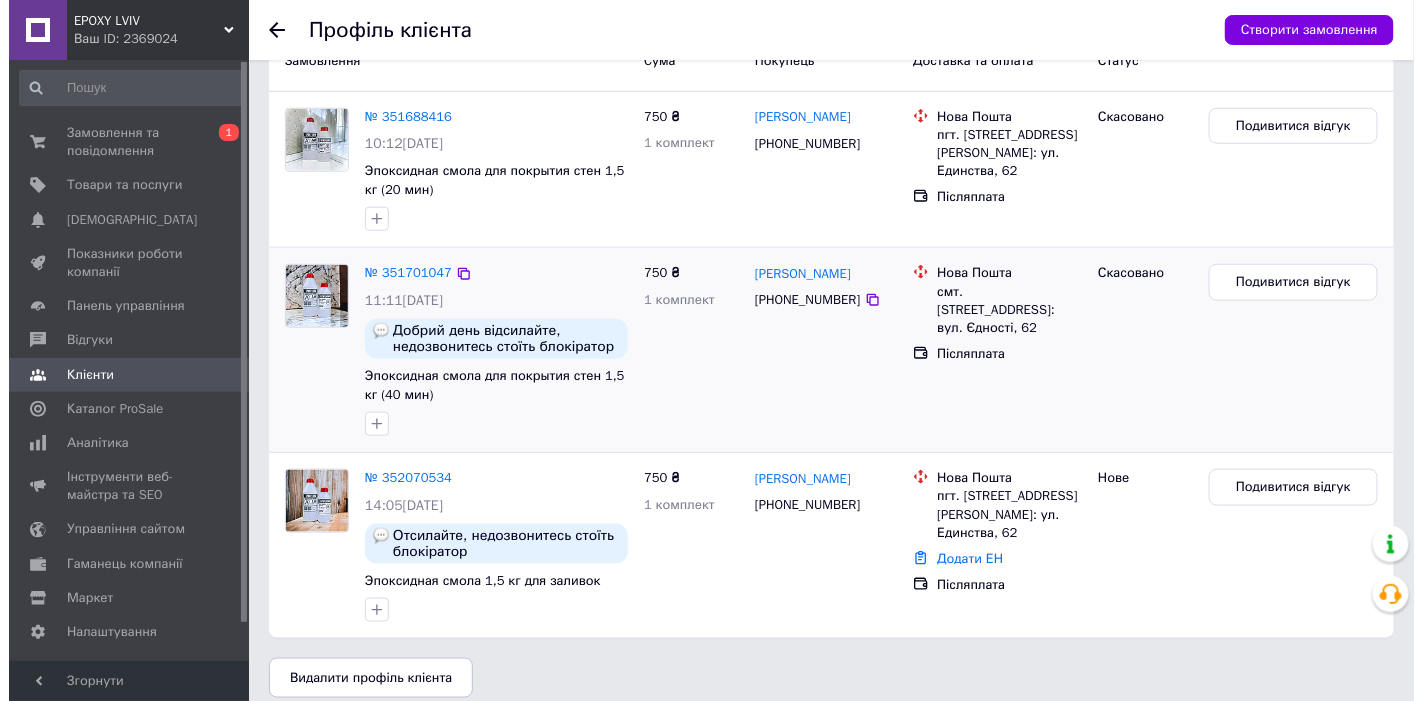 scroll, scrollTop: 555, scrollLeft: 0, axis: vertical 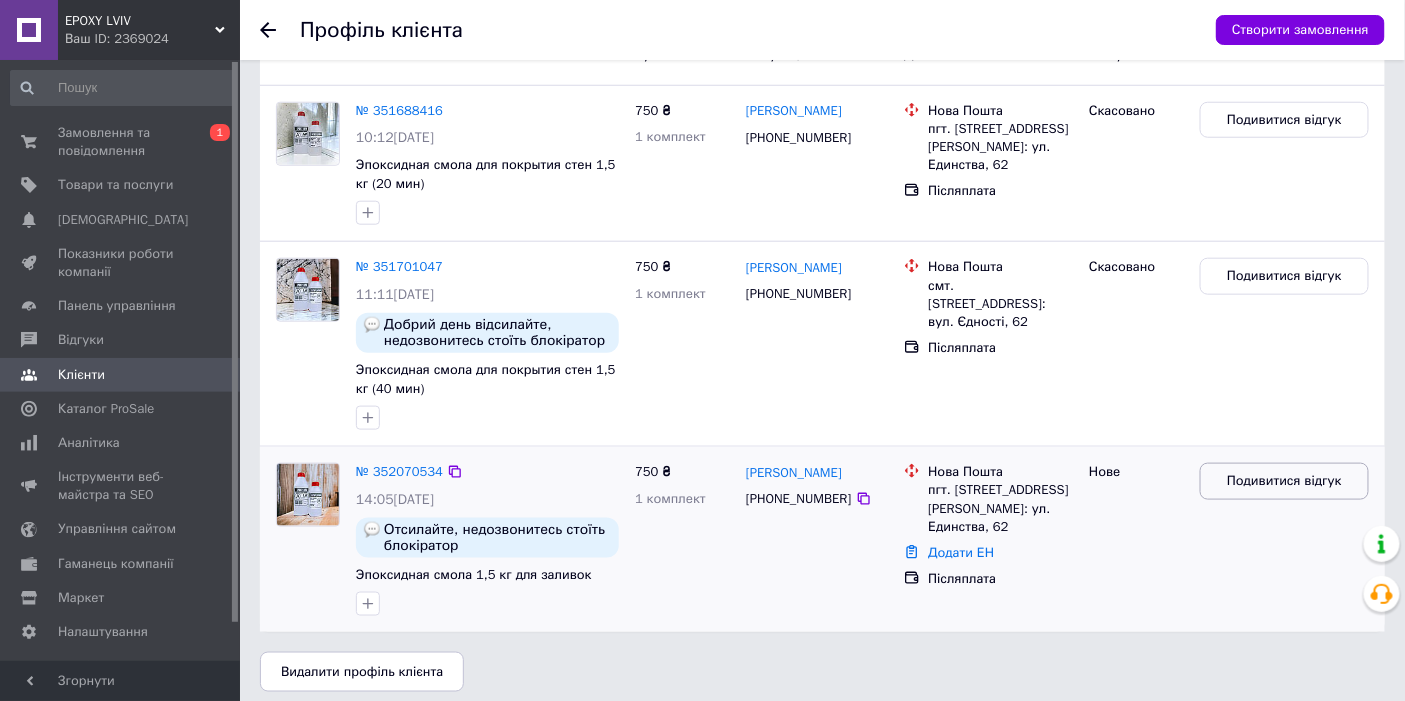 click on "Подивитися відгук" at bounding box center (1284, 481) 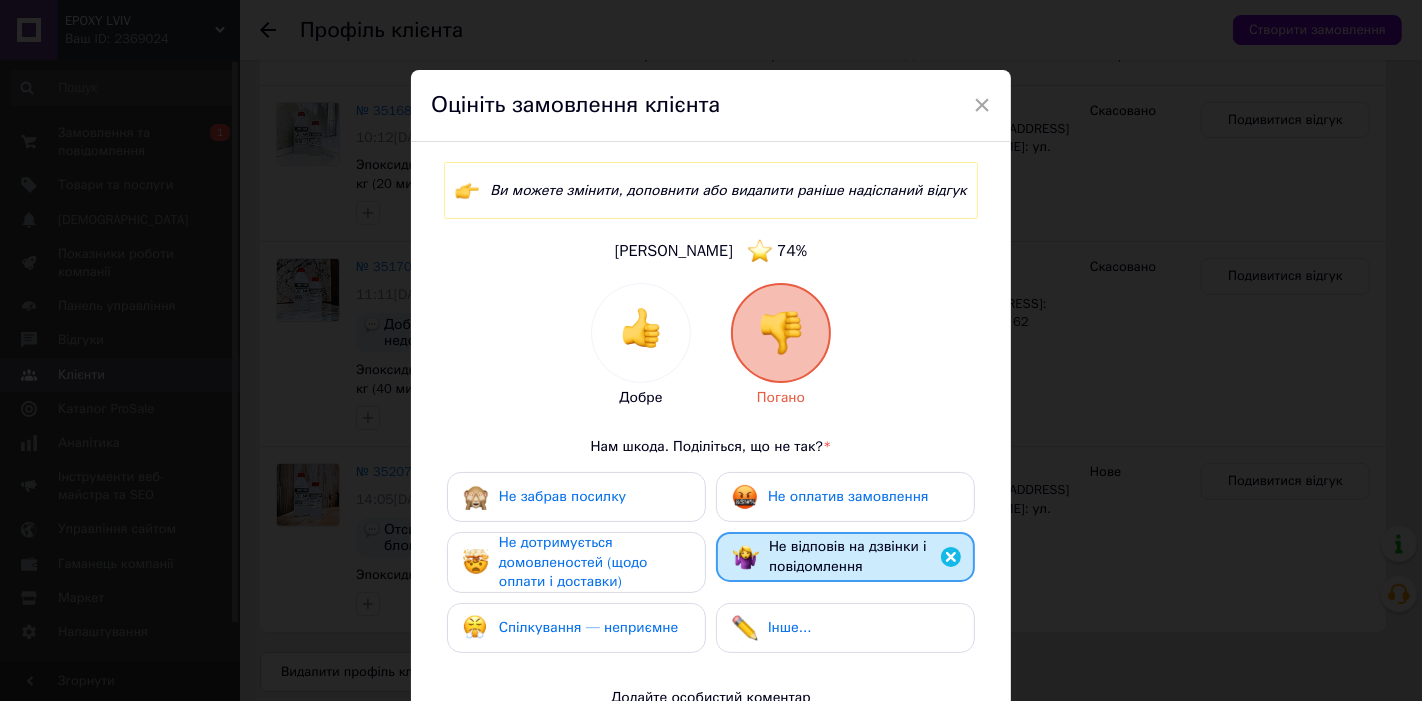 click on "Не забрав посилку" at bounding box center [562, 496] 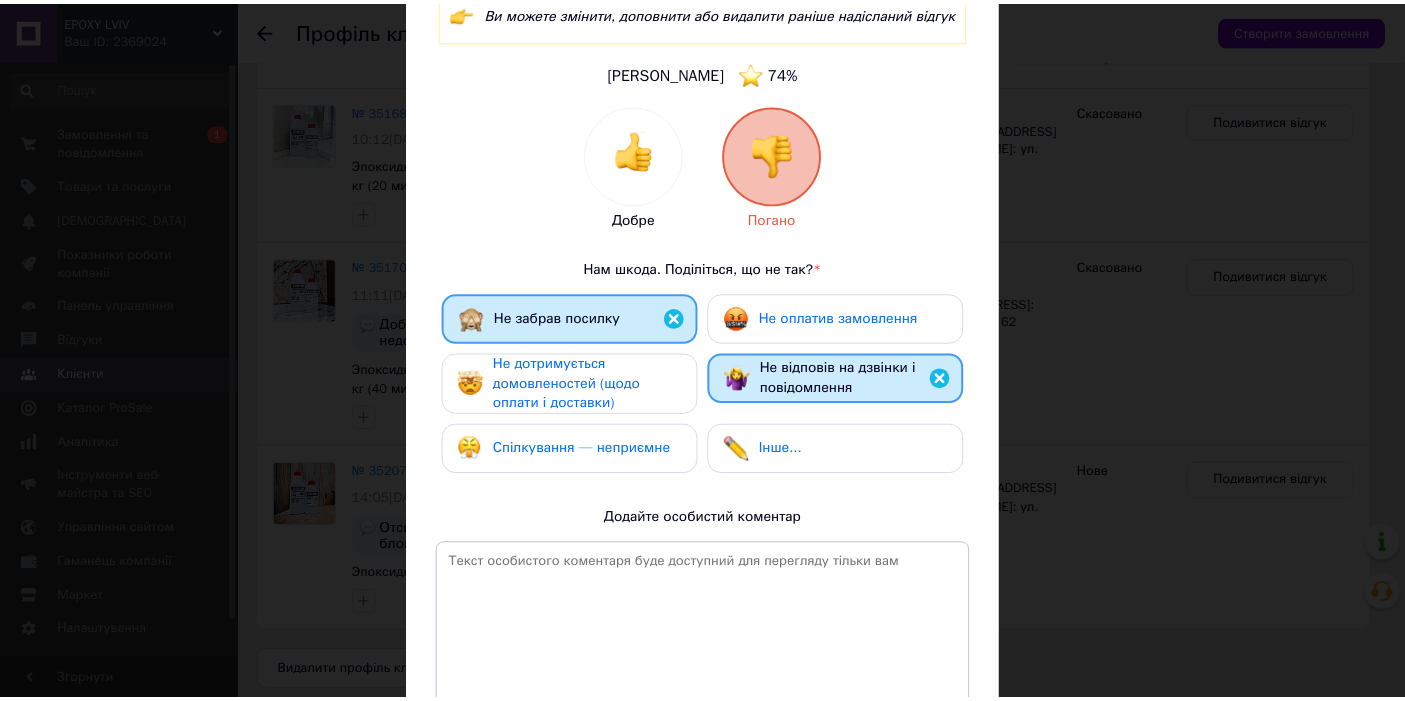 scroll, scrollTop: 333, scrollLeft: 0, axis: vertical 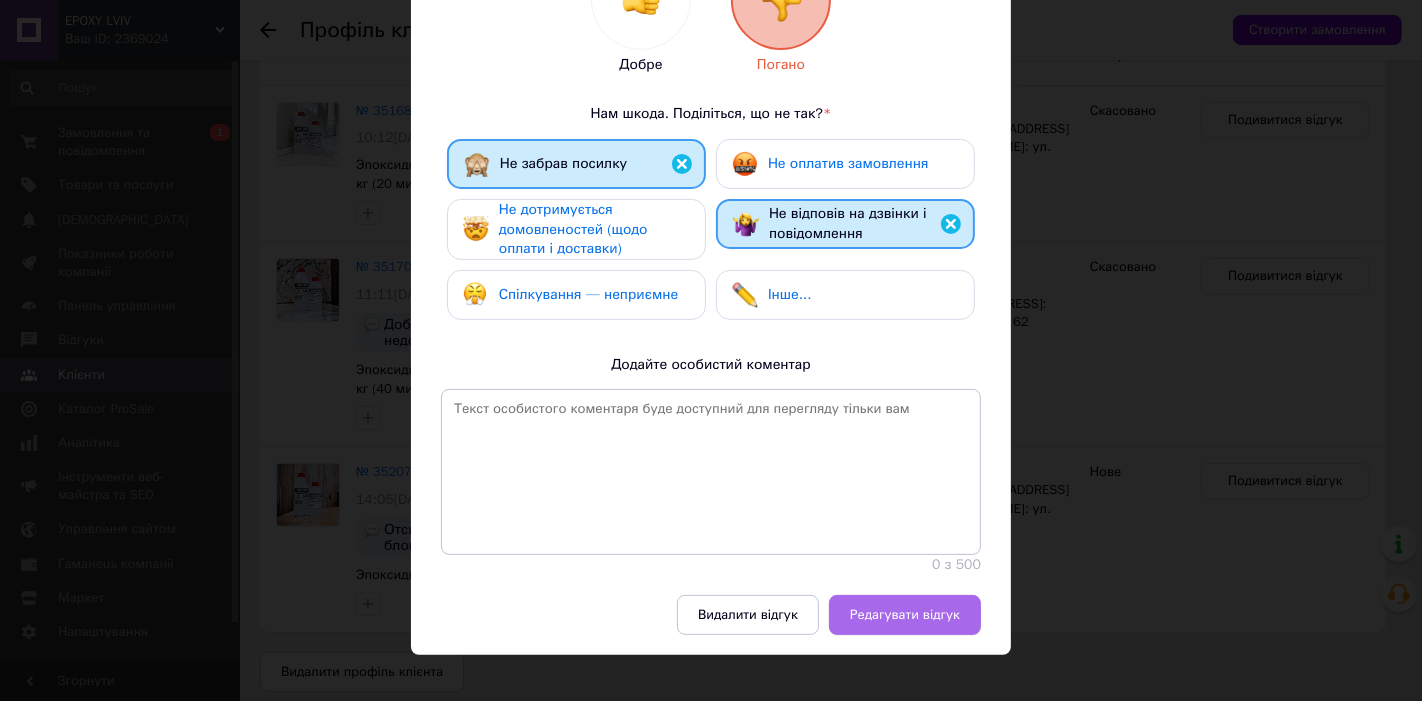 click on "Редагувати відгук" at bounding box center [905, 615] 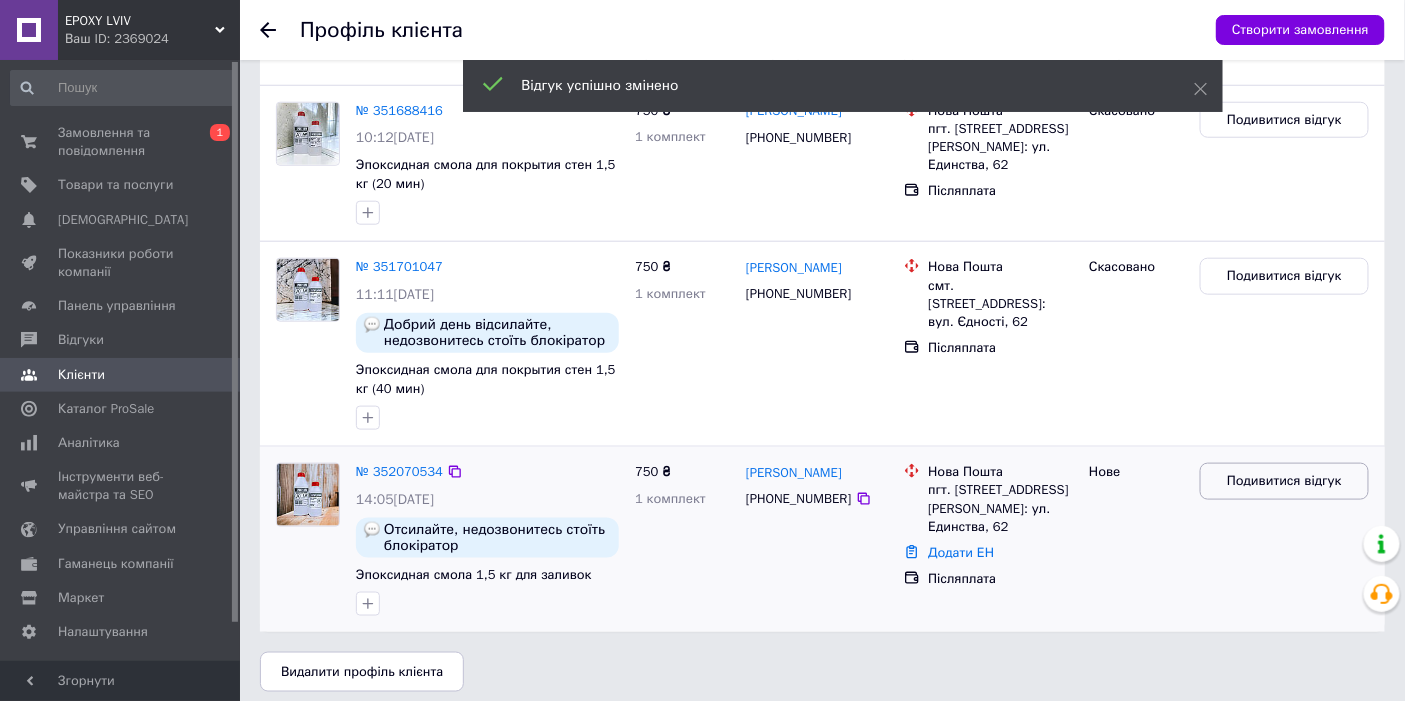 click on "Подивитися відгук" at bounding box center (1284, 481) 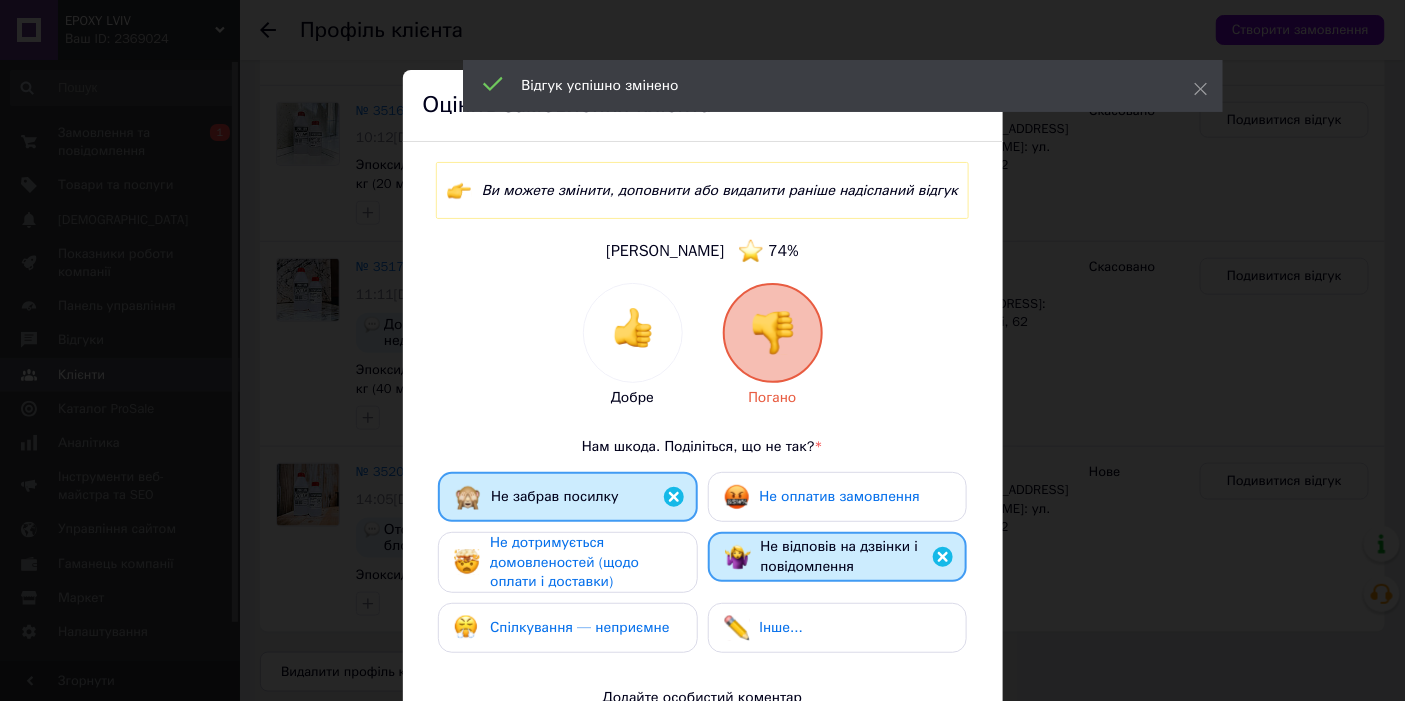 click on "Спілкування — неприємне" at bounding box center (579, 628) 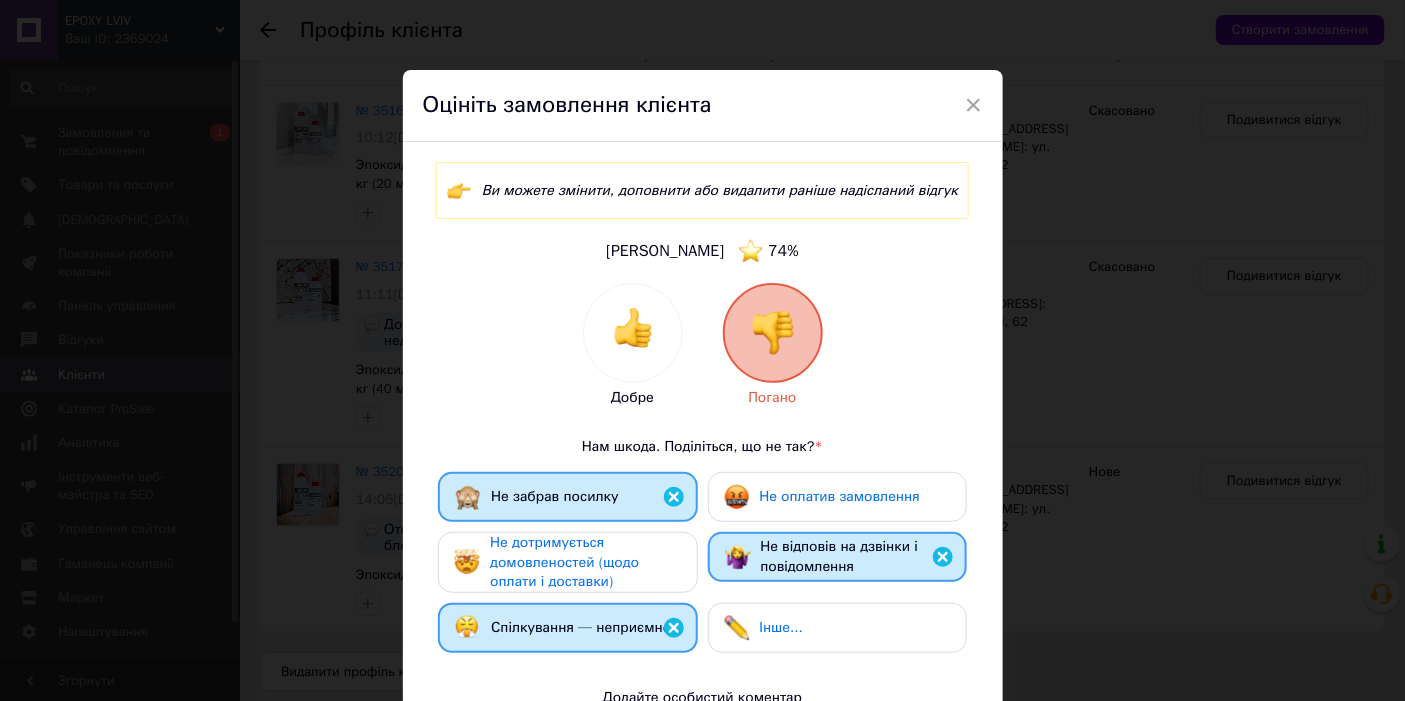 scroll, scrollTop: 352, scrollLeft: 0, axis: vertical 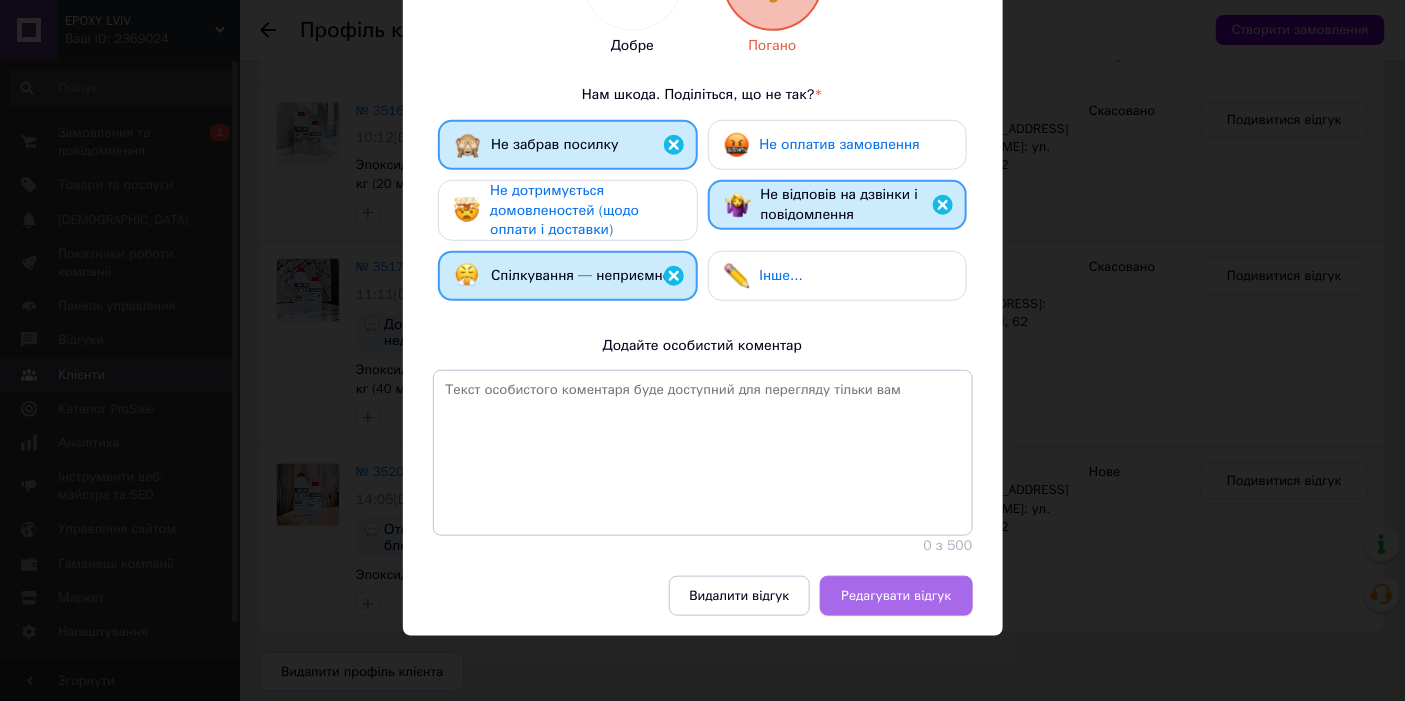 click on "Редагувати відгук" at bounding box center (896, 596) 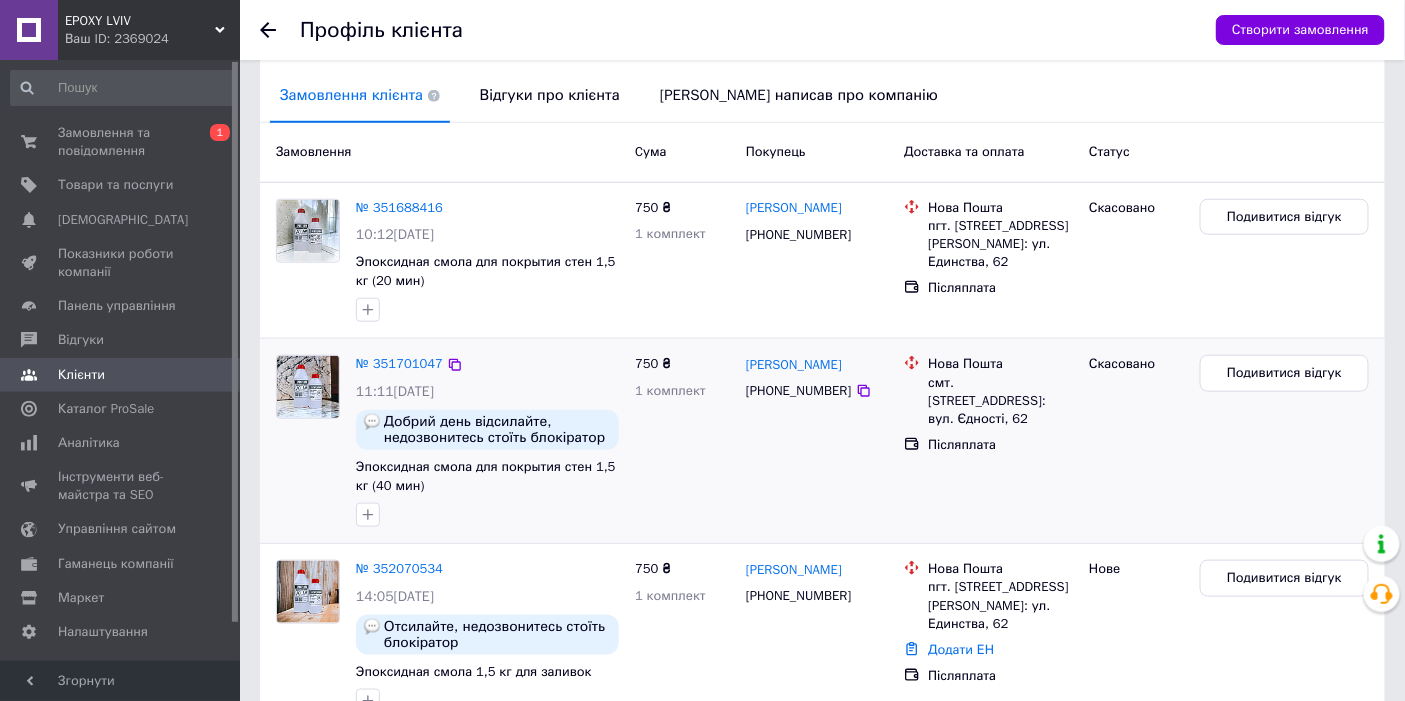 scroll, scrollTop: 342, scrollLeft: 0, axis: vertical 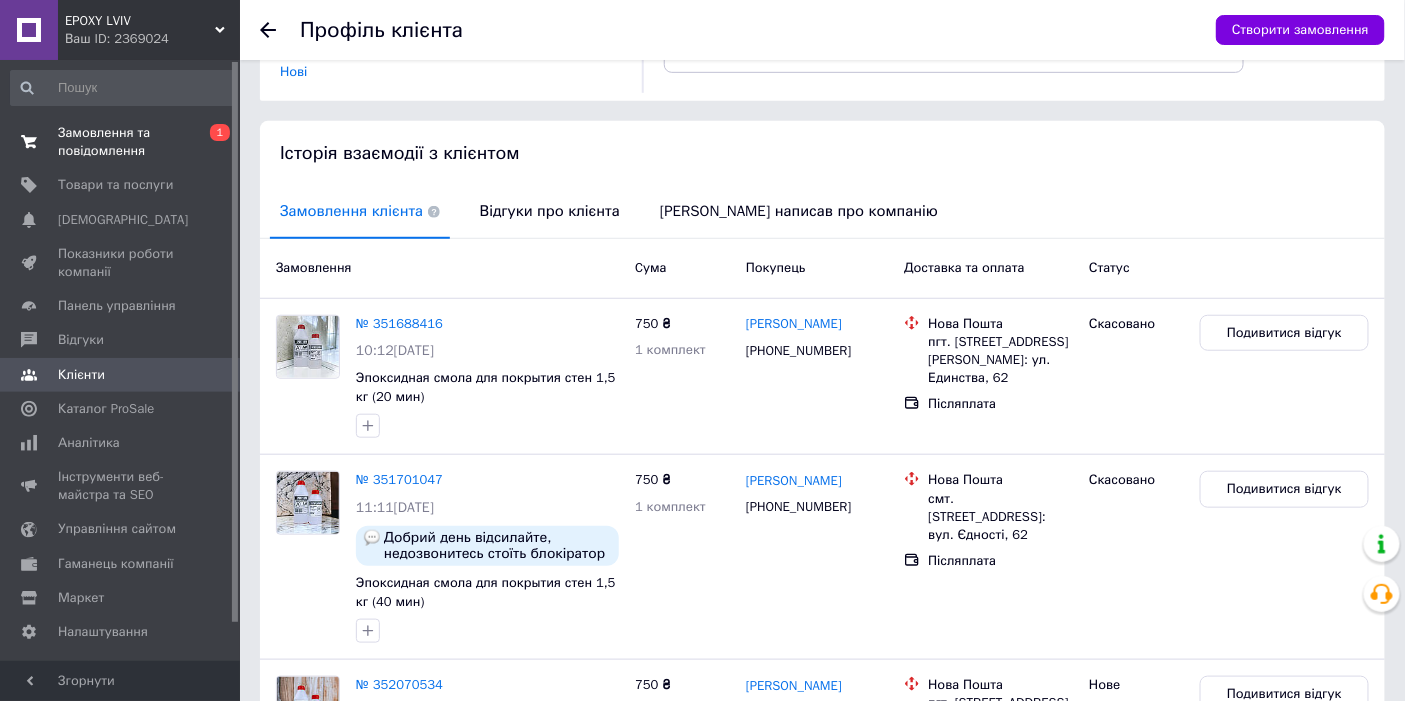 click on "Замовлення та повідомлення" at bounding box center [121, 142] 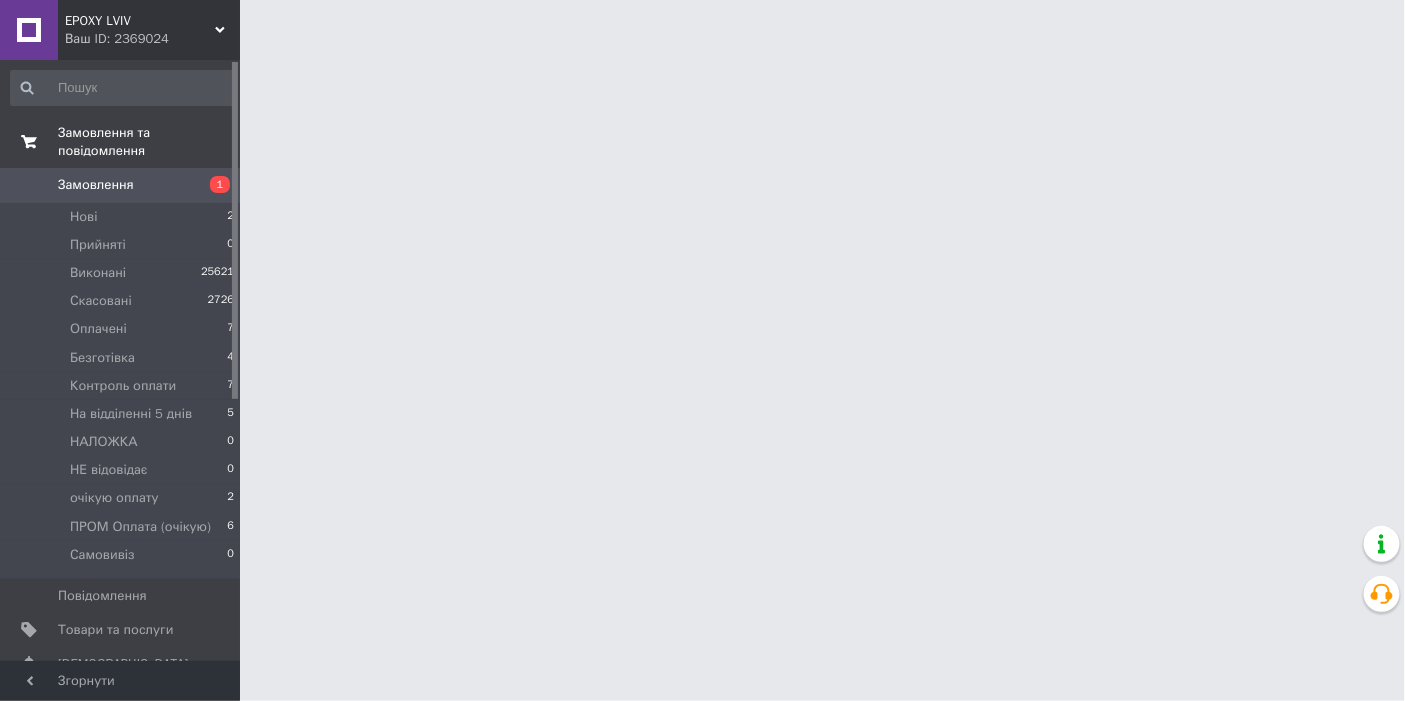 scroll, scrollTop: 0, scrollLeft: 0, axis: both 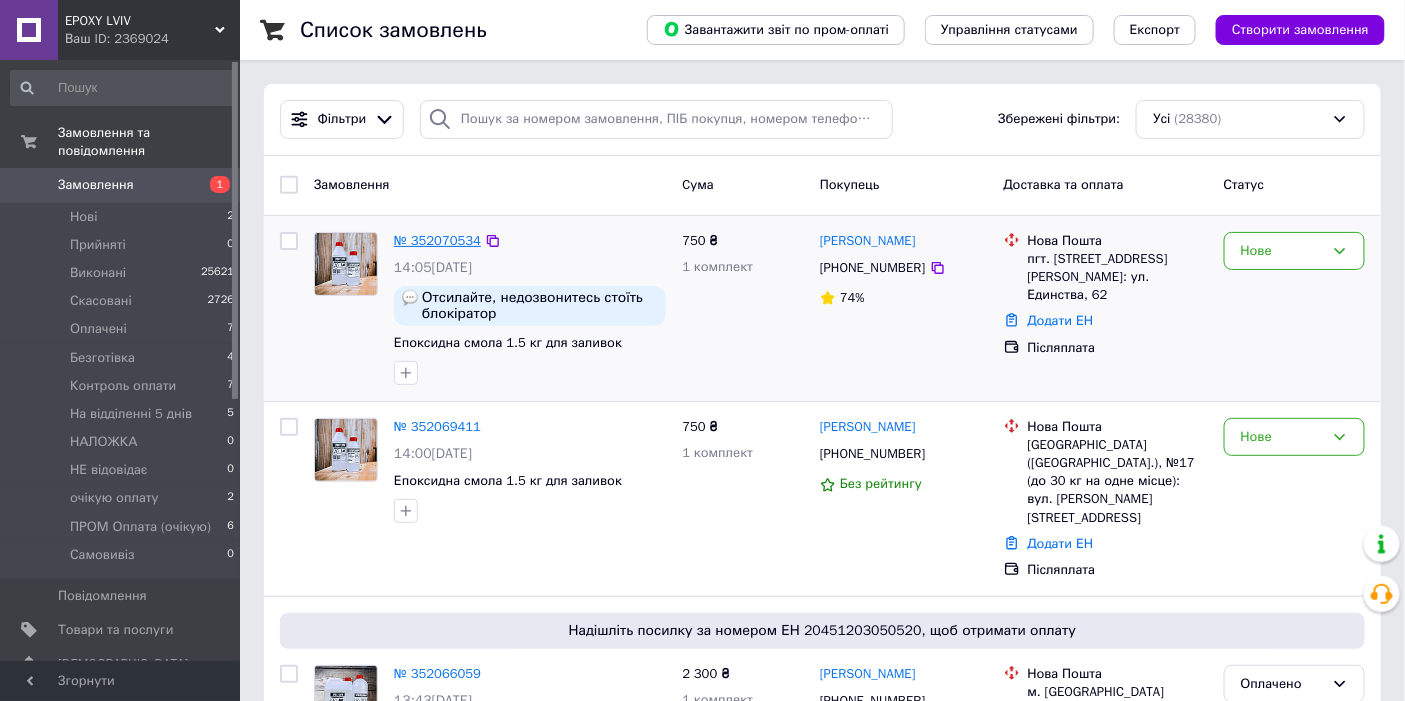 click on "№ 352070534" at bounding box center [437, 240] 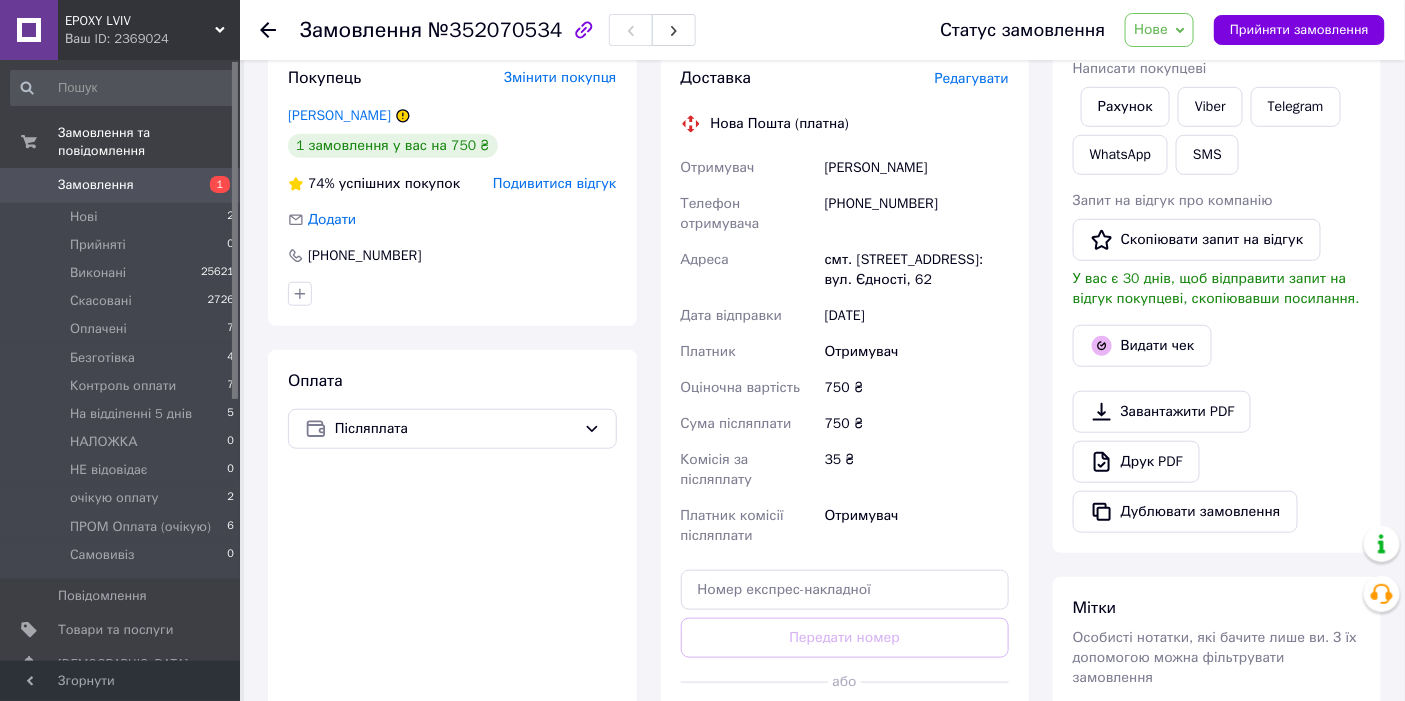 scroll, scrollTop: 333, scrollLeft: 0, axis: vertical 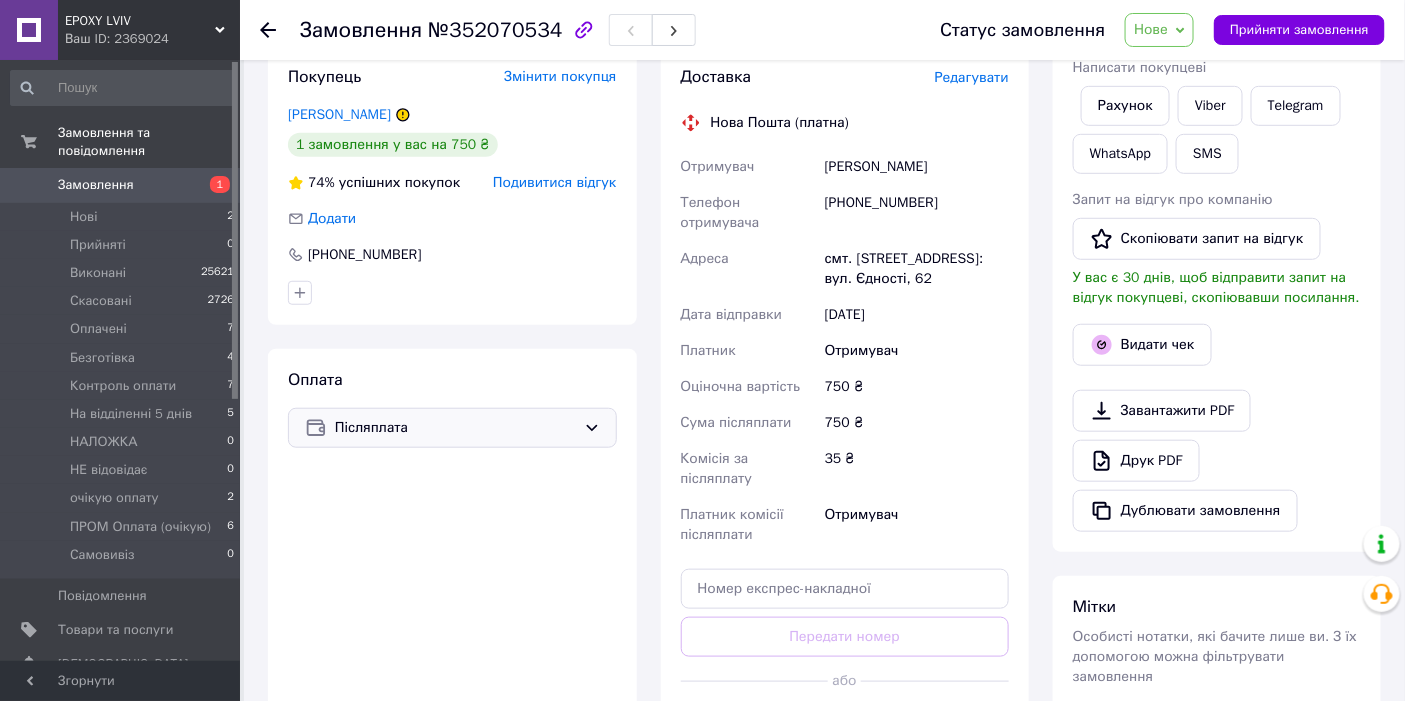 click on "Післяплата" at bounding box center (455, 428) 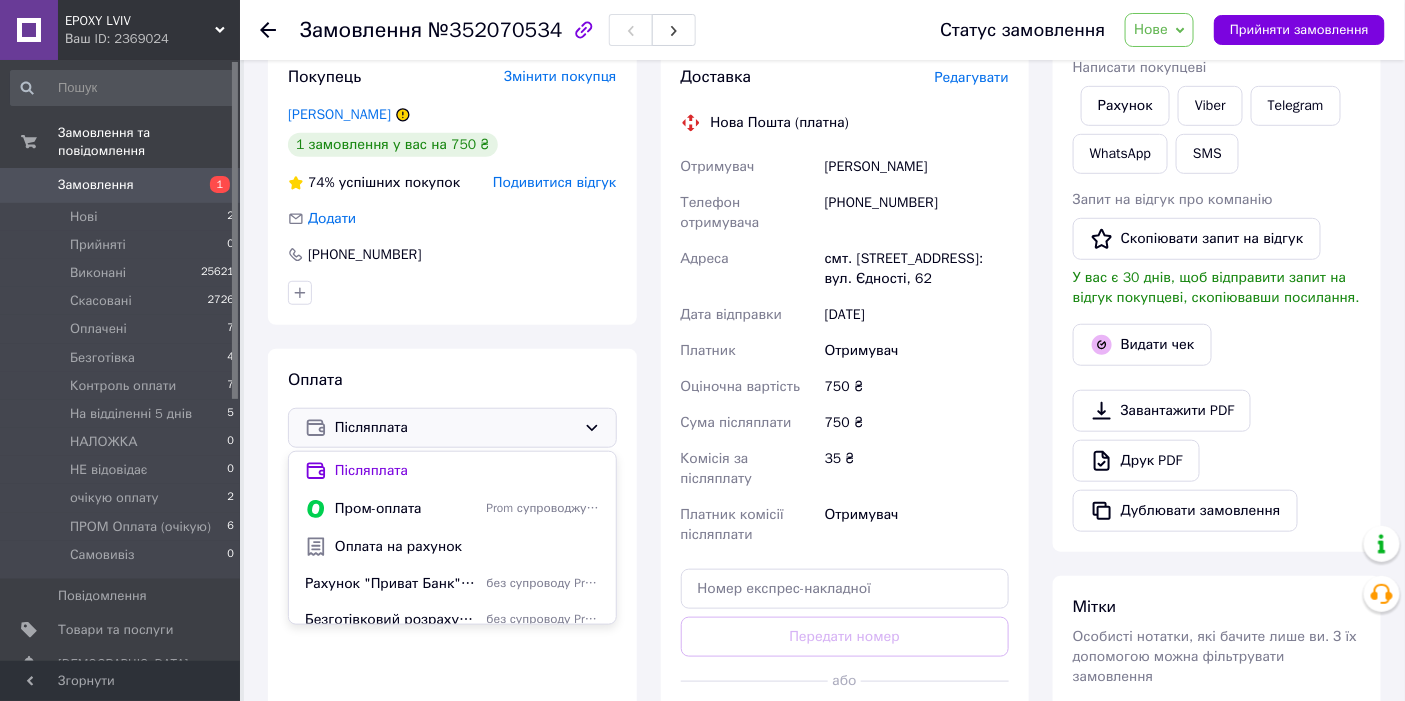 click on "Оплата Післяплата Післяплата Пром-оплата Prom супроводжує покупку Оплата на рахунок Рахунок "Приват Банк" ( Замовлення підтверджую та очікую реквізити для оплати) без супроводу Prom Безготівковий розрахунок без супроводу Prom Карта МОНО Банку (замовлення підтверджую та очікую реквізити) без супроводу Prom Готівка на складі у Львові без супроводу Prom" at bounding box center (452, 557) 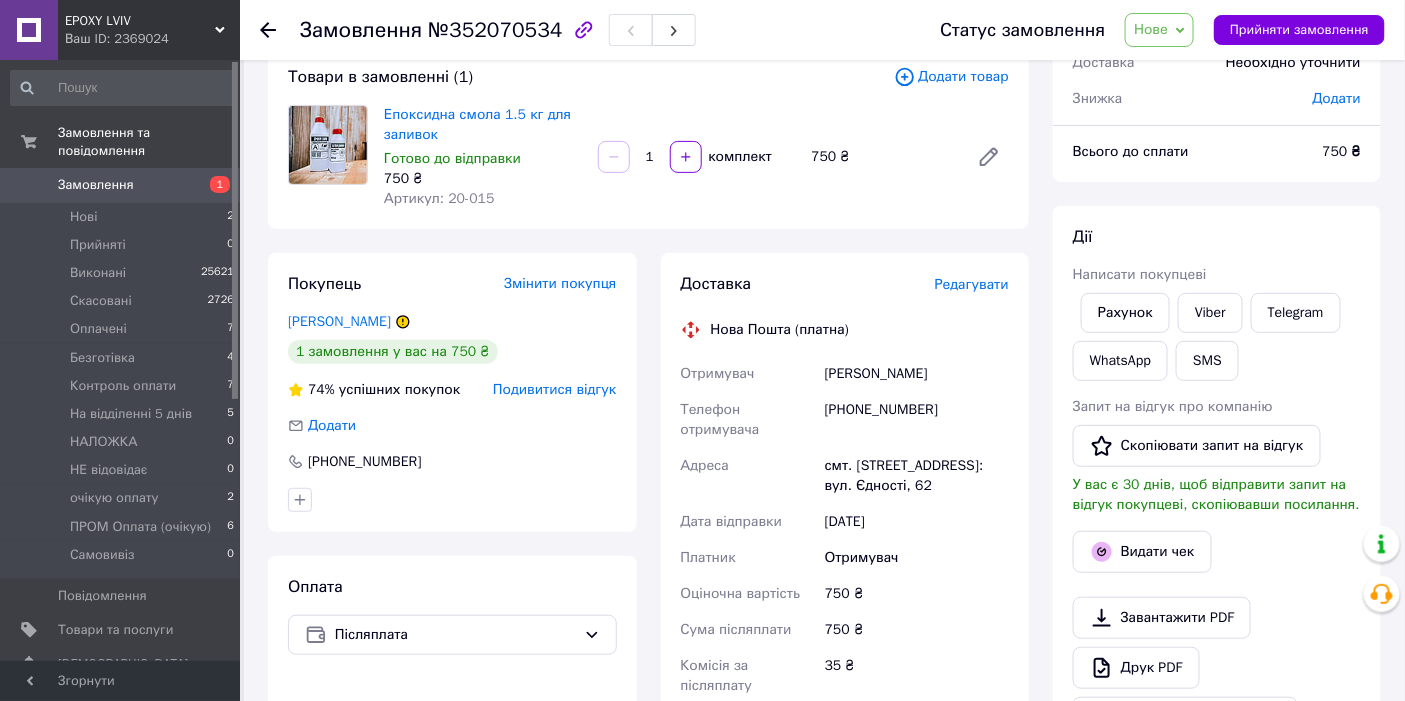scroll, scrollTop: 0, scrollLeft: 0, axis: both 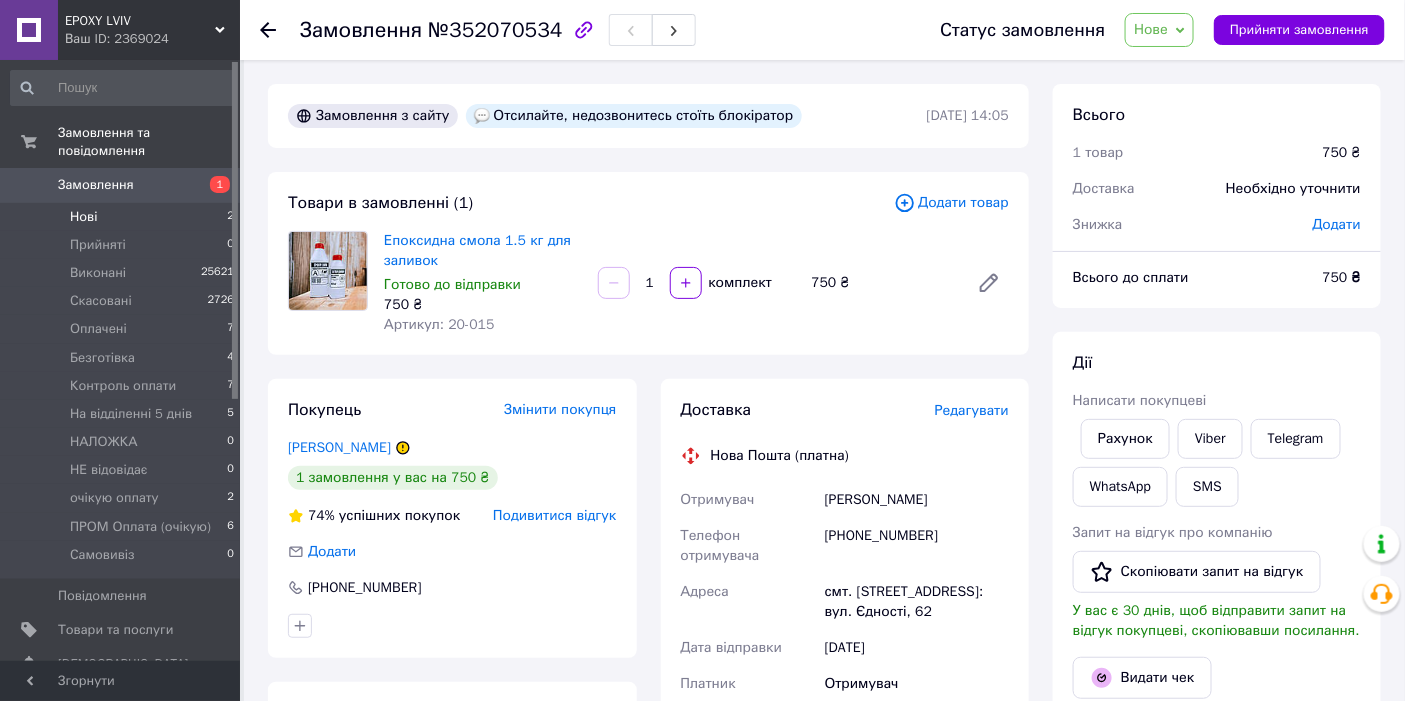 click on "Нові 2" at bounding box center [123, 217] 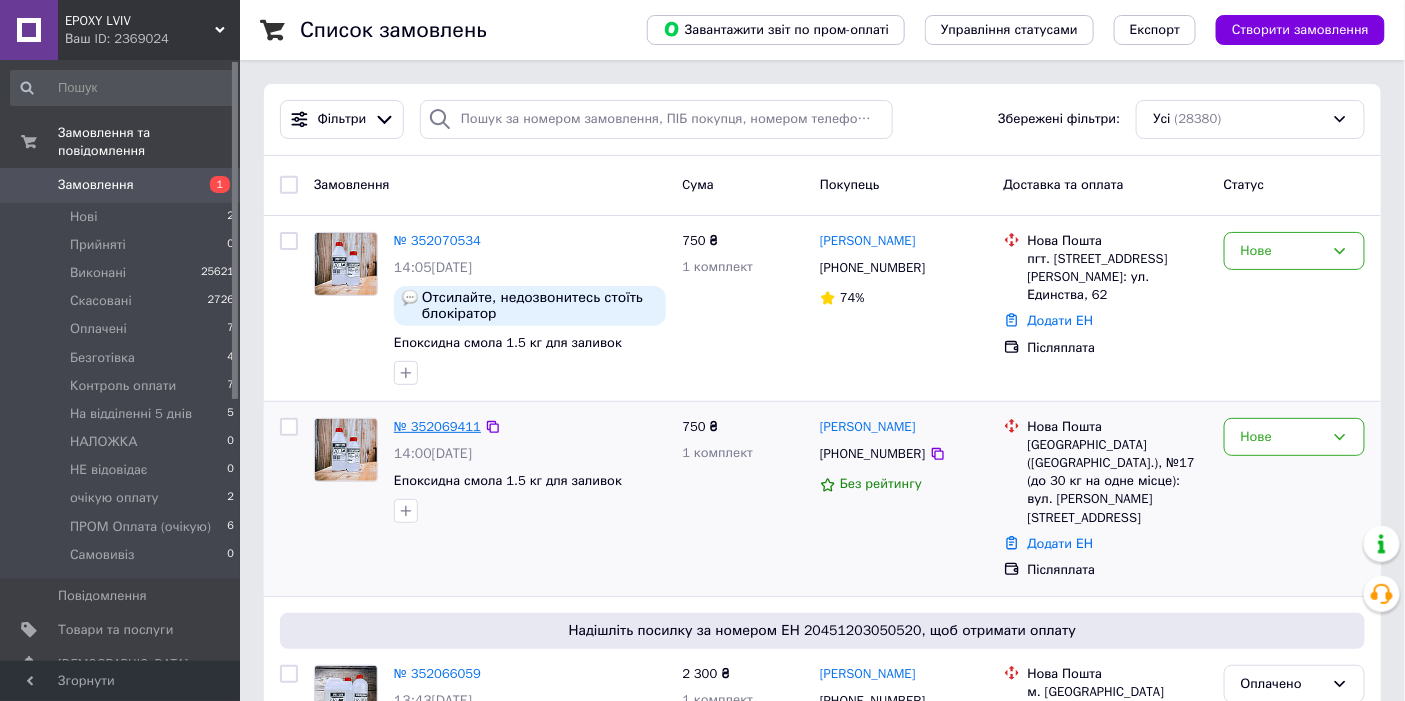 click on "№ 352069411" at bounding box center (437, 426) 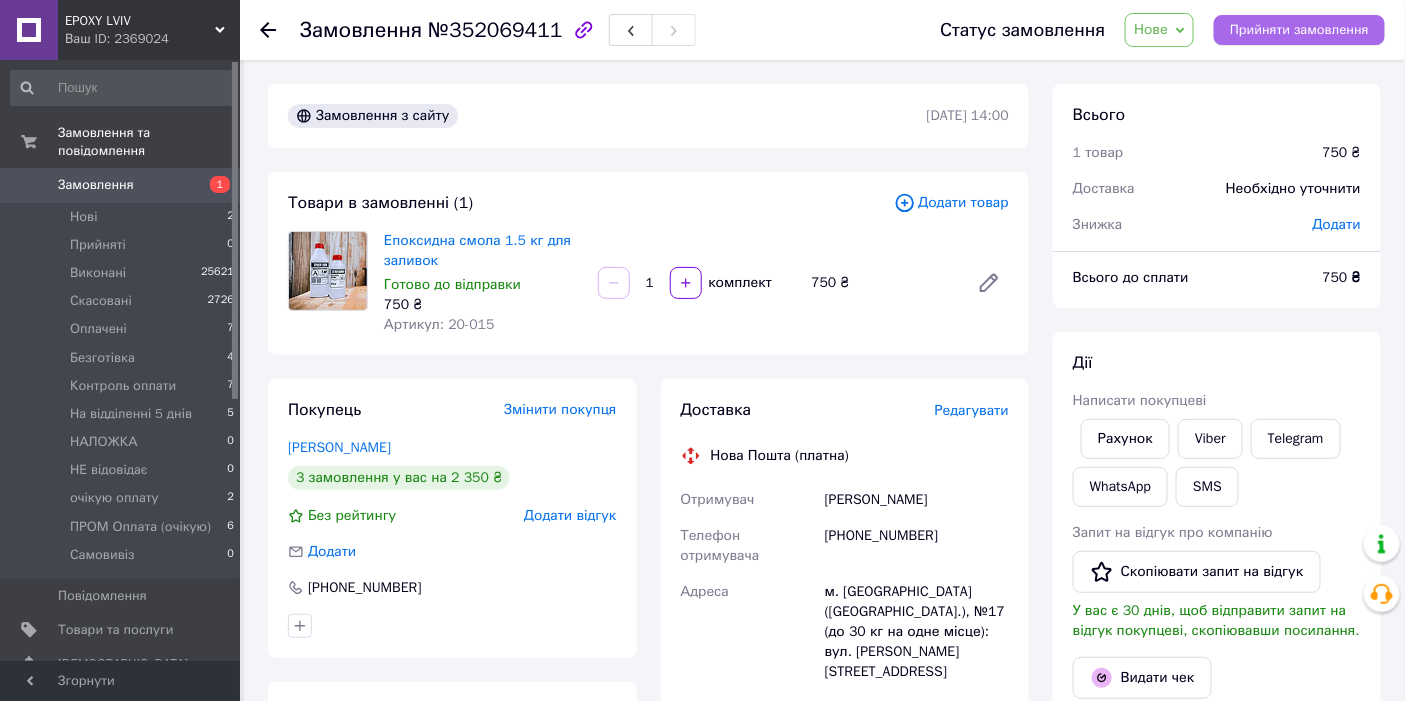 click on "Прийняти замовлення" at bounding box center (1299, 30) 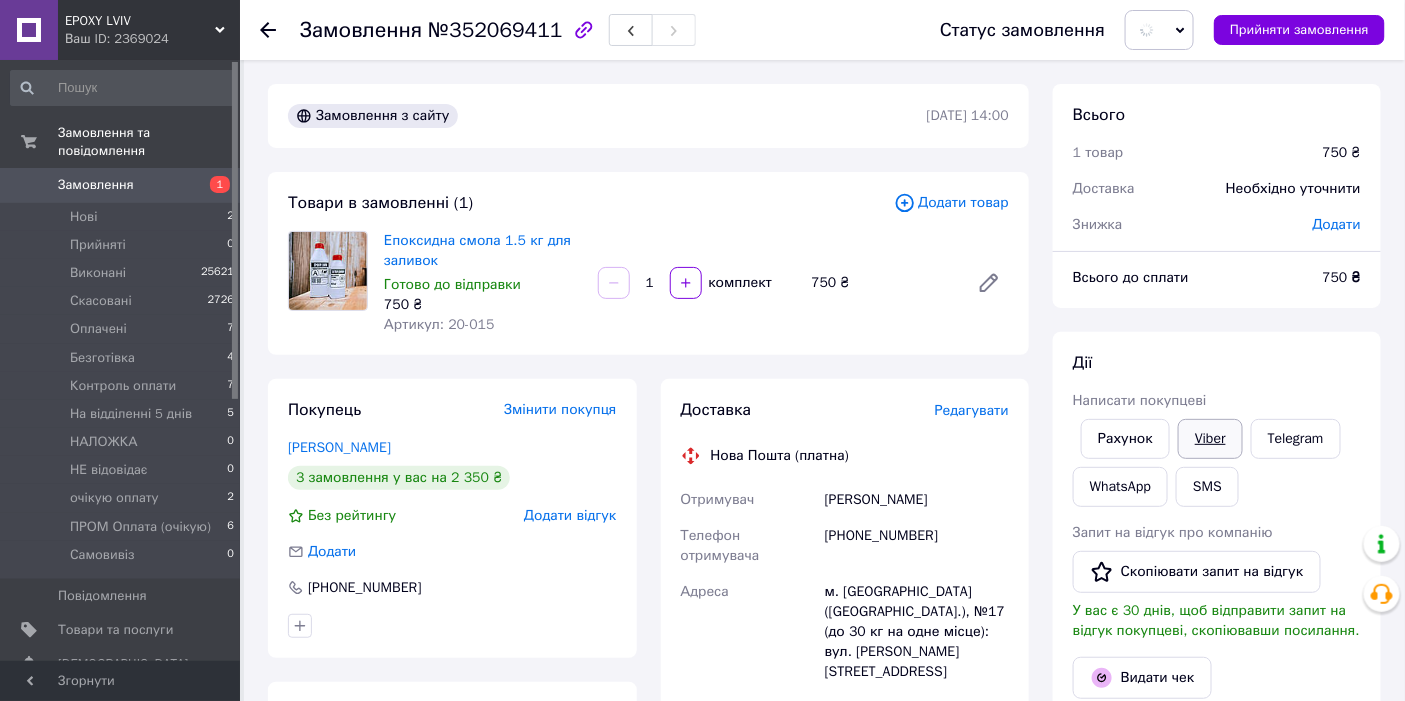 click on "Viber" at bounding box center (1210, 439) 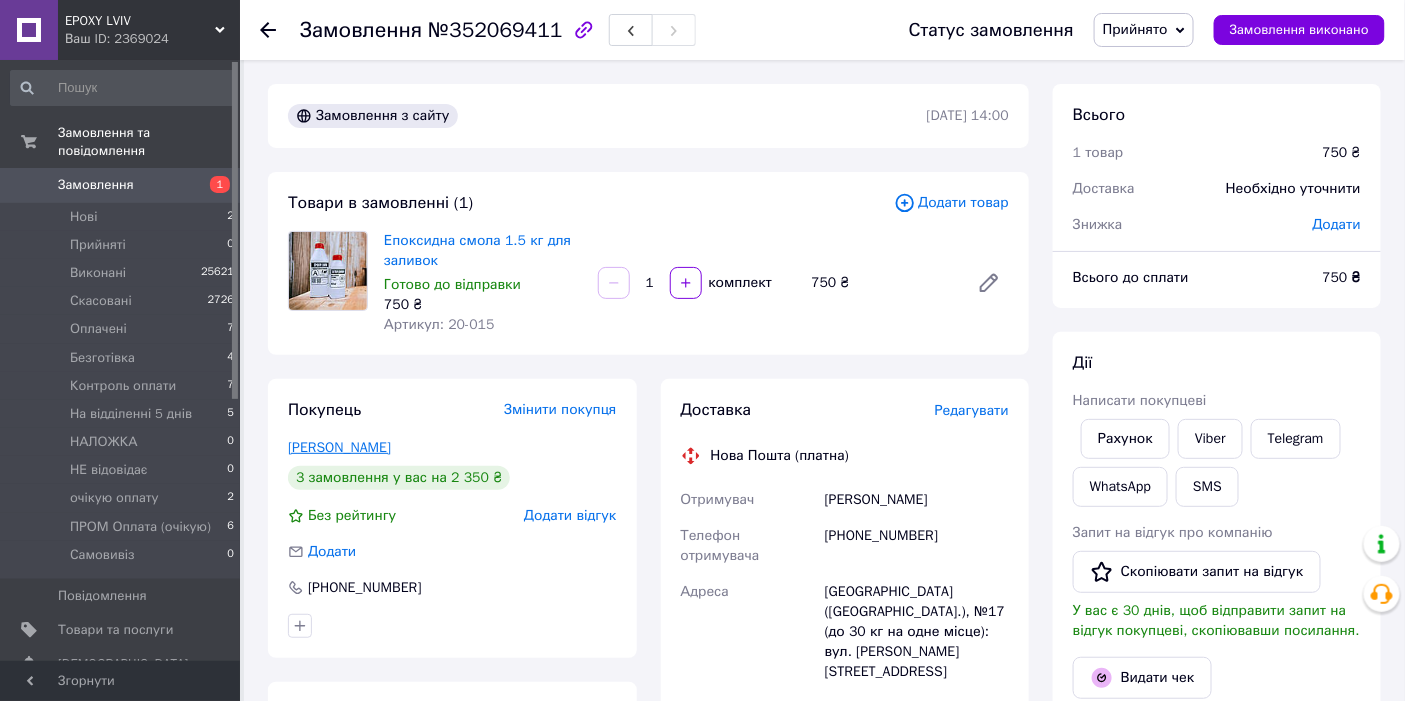 click on "Тарнавська Оксана" at bounding box center (339, 447) 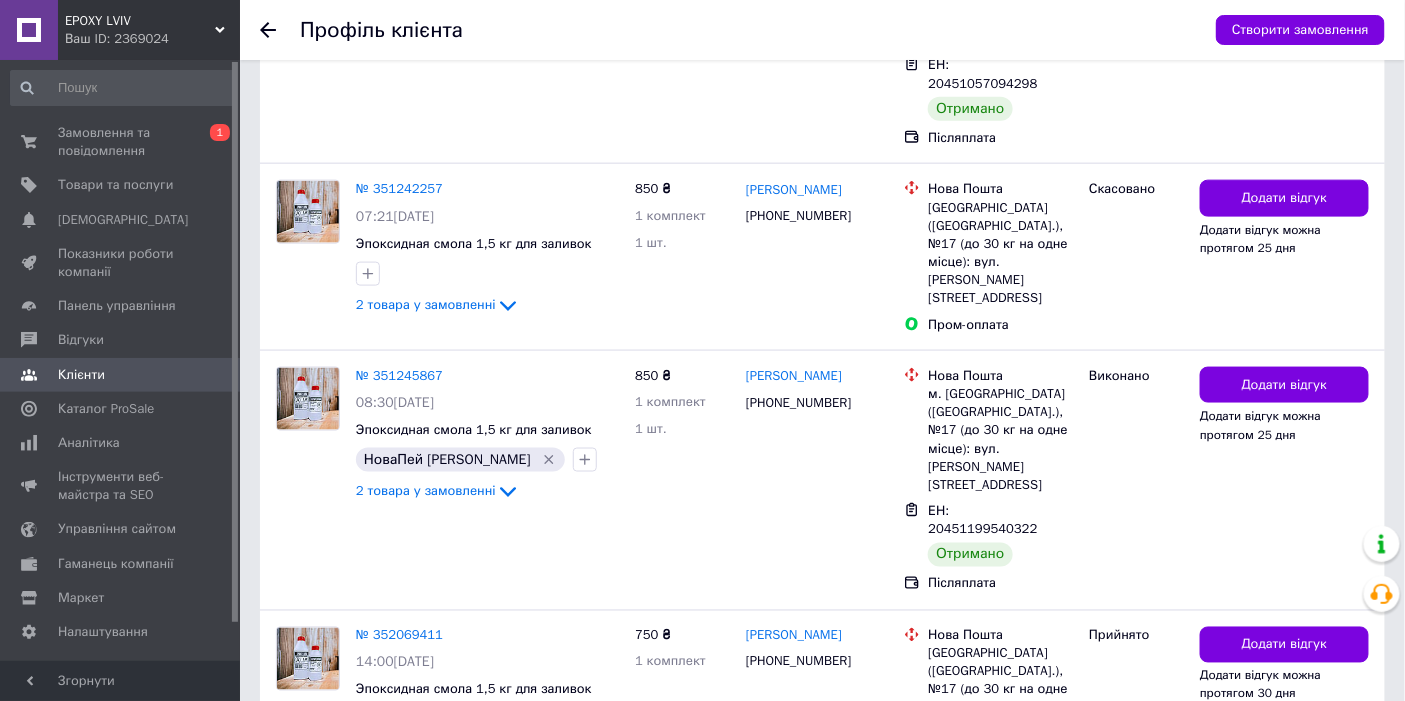 scroll, scrollTop: 799, scrollLeft: 0, axis: vertical 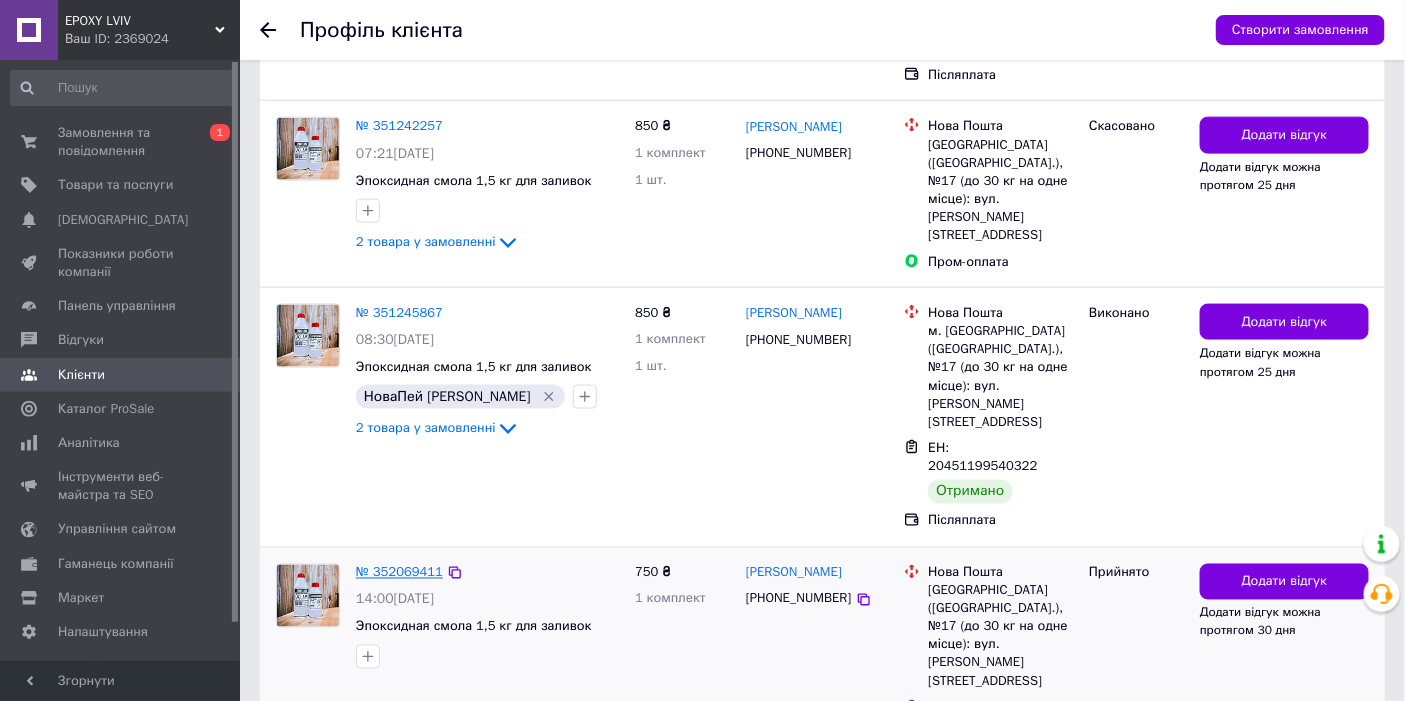 click on "№ 352069411" at bounding box center [399, 572] 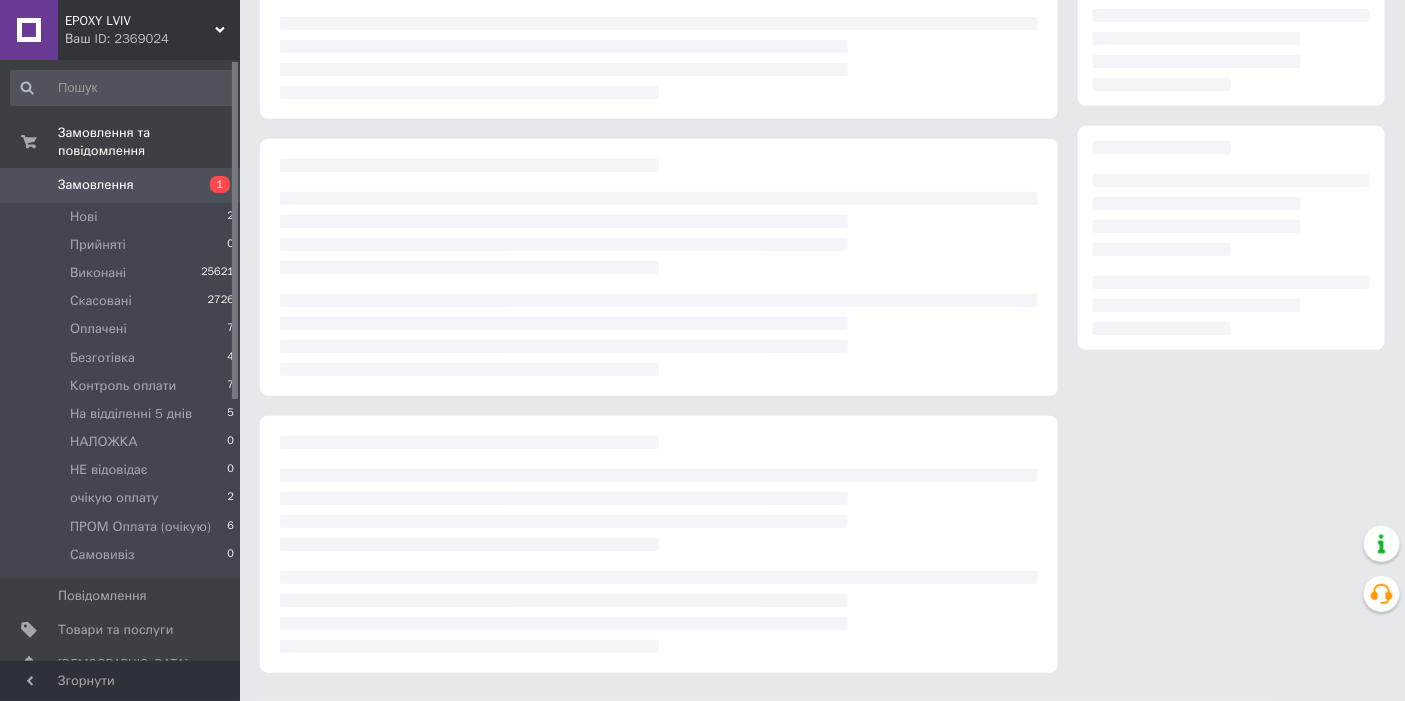 scroll, scrollTop: 0, scrollLeft: 0, axis: both 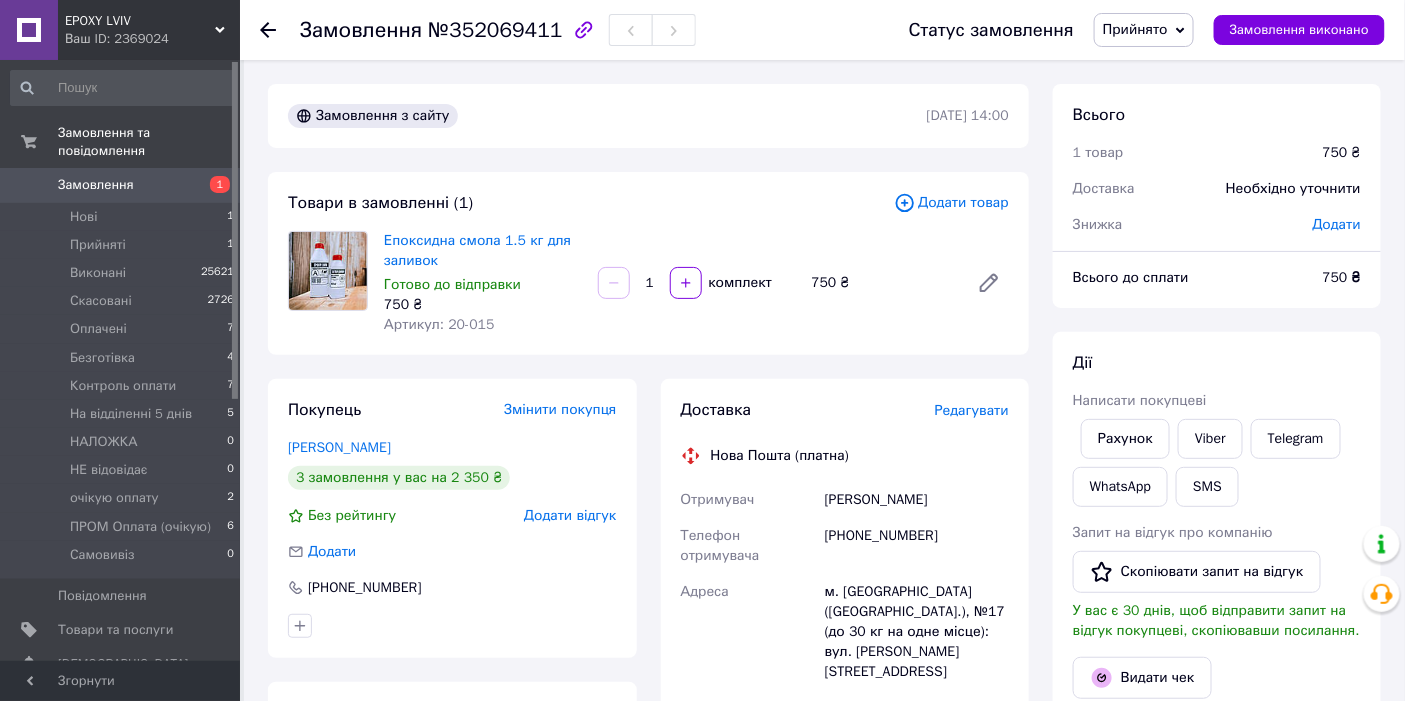 click on "Прийнято" at bounding box center [1144, 30] 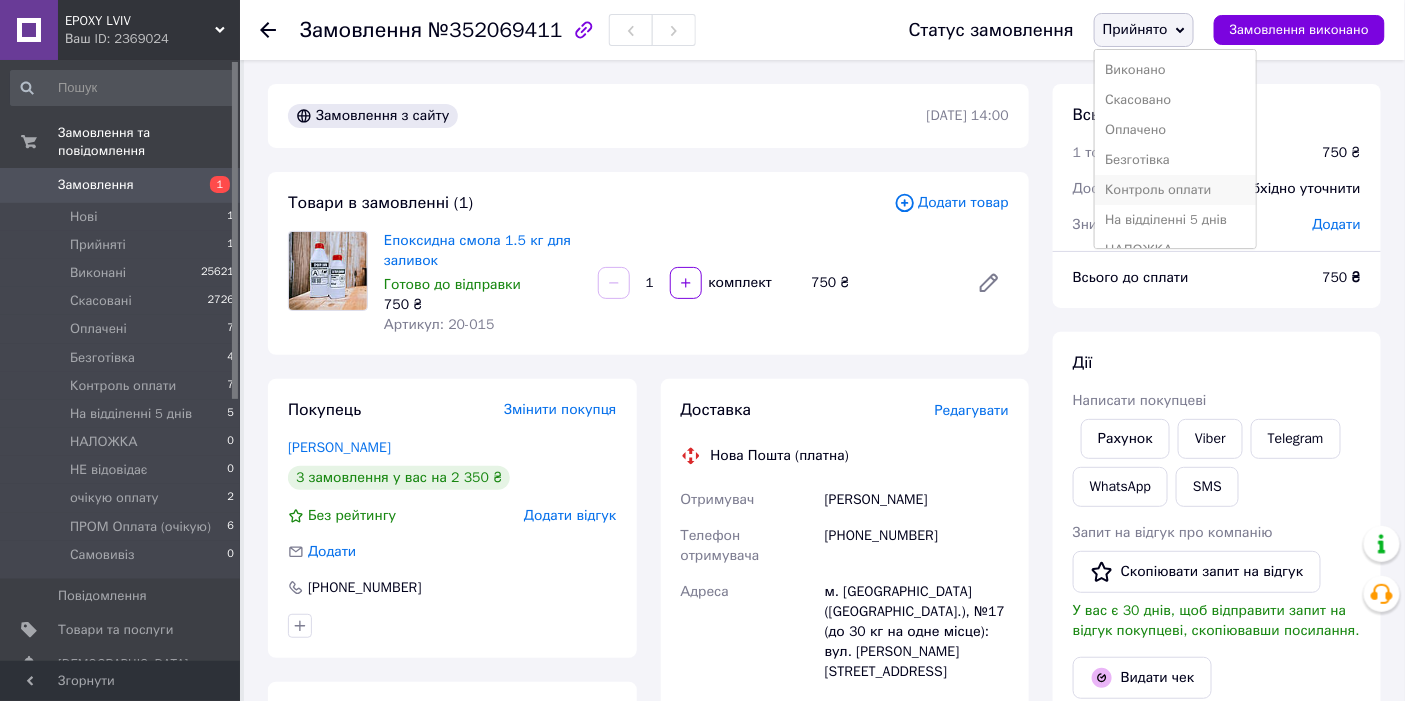 click on "Контроль оплати" at bounding box center [1175, 190] 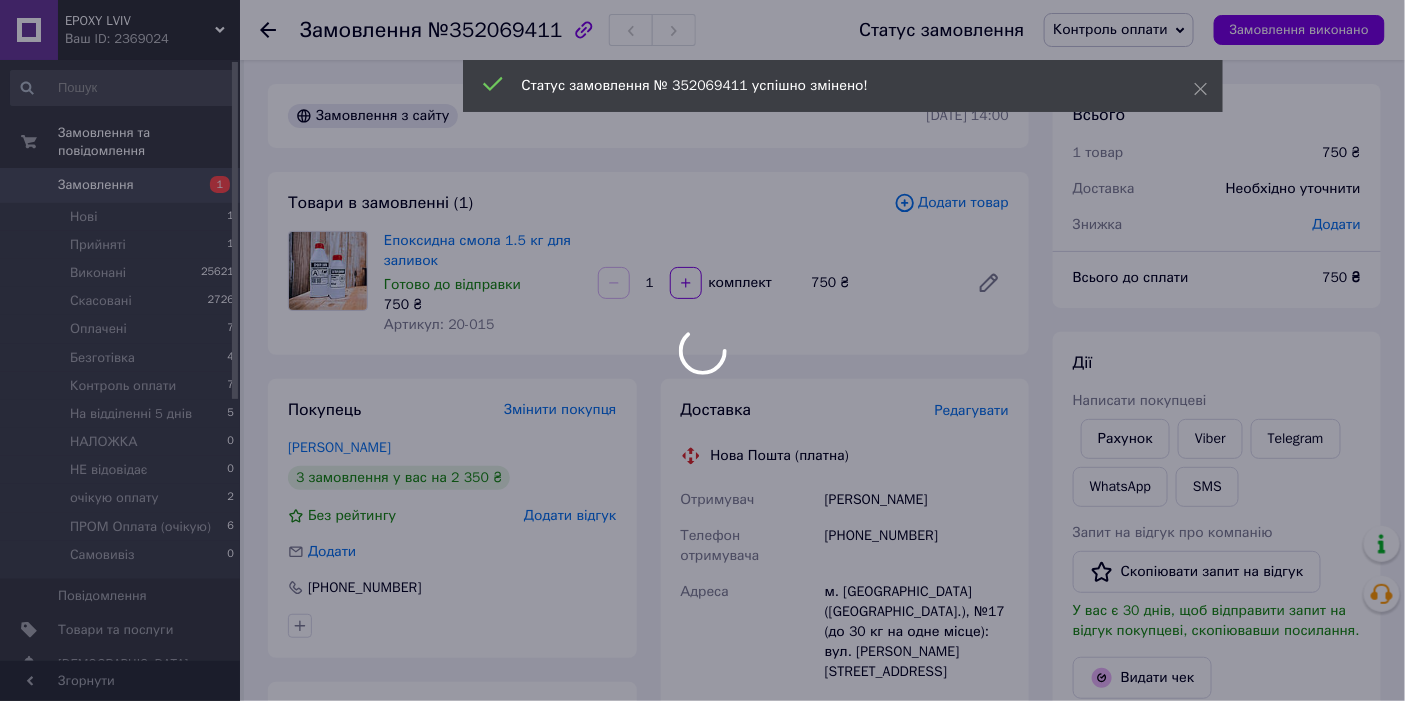 click at bounding box center (702, 350) 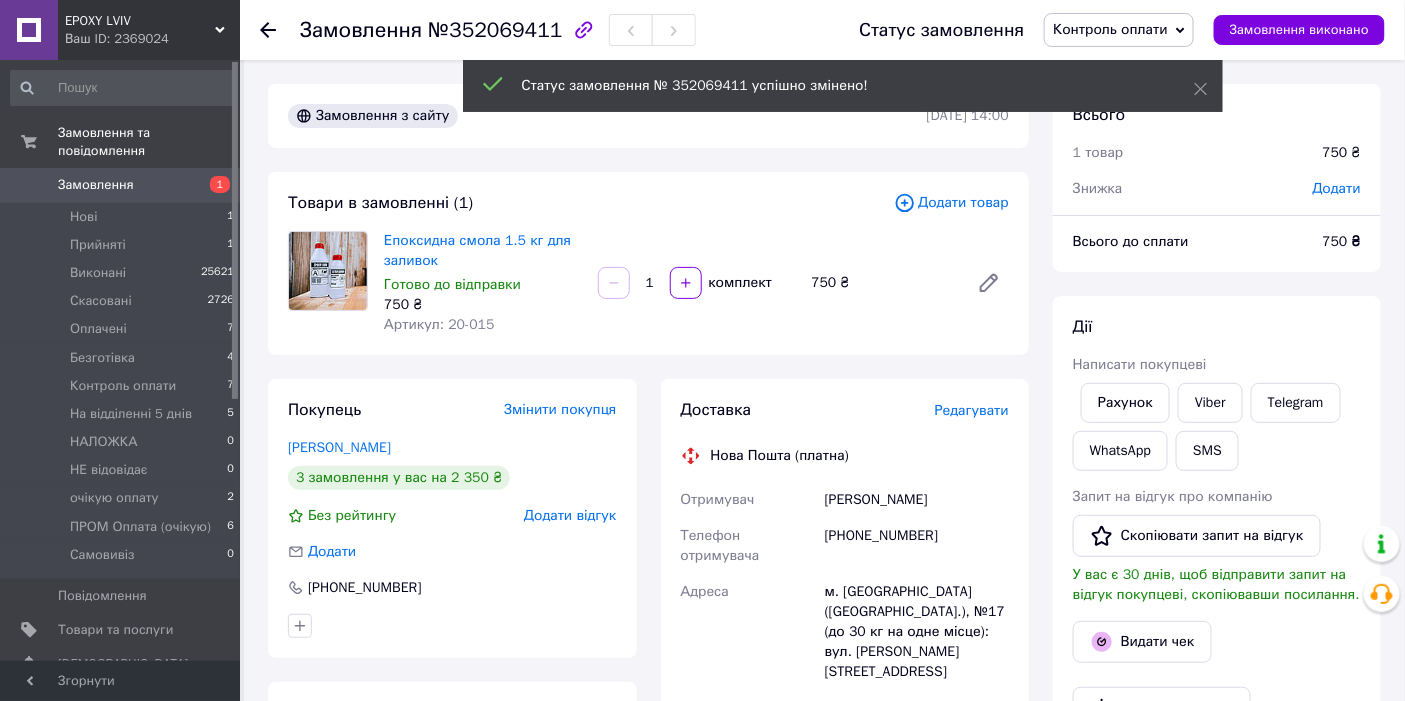 click on "№352069411" at bounding box center (495, 30) 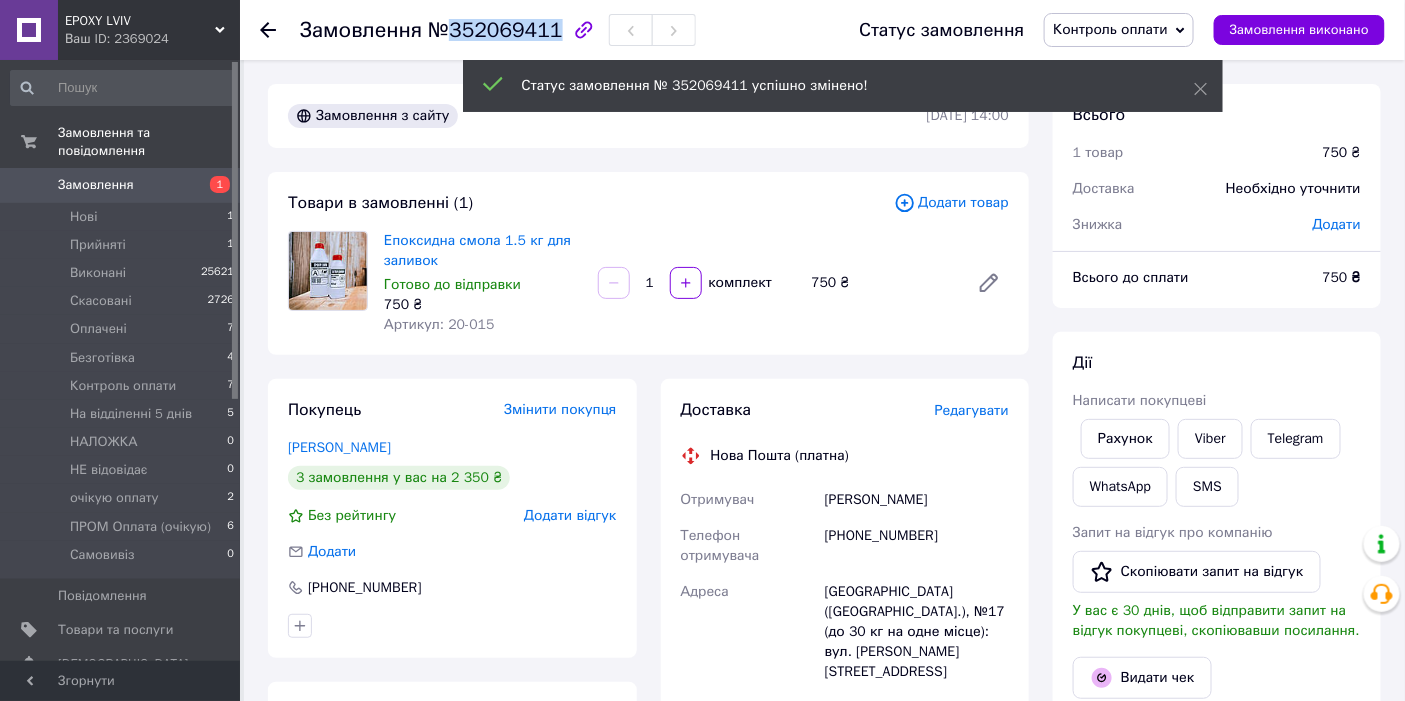 click on "№352069411" at bounding box center (495, 30) 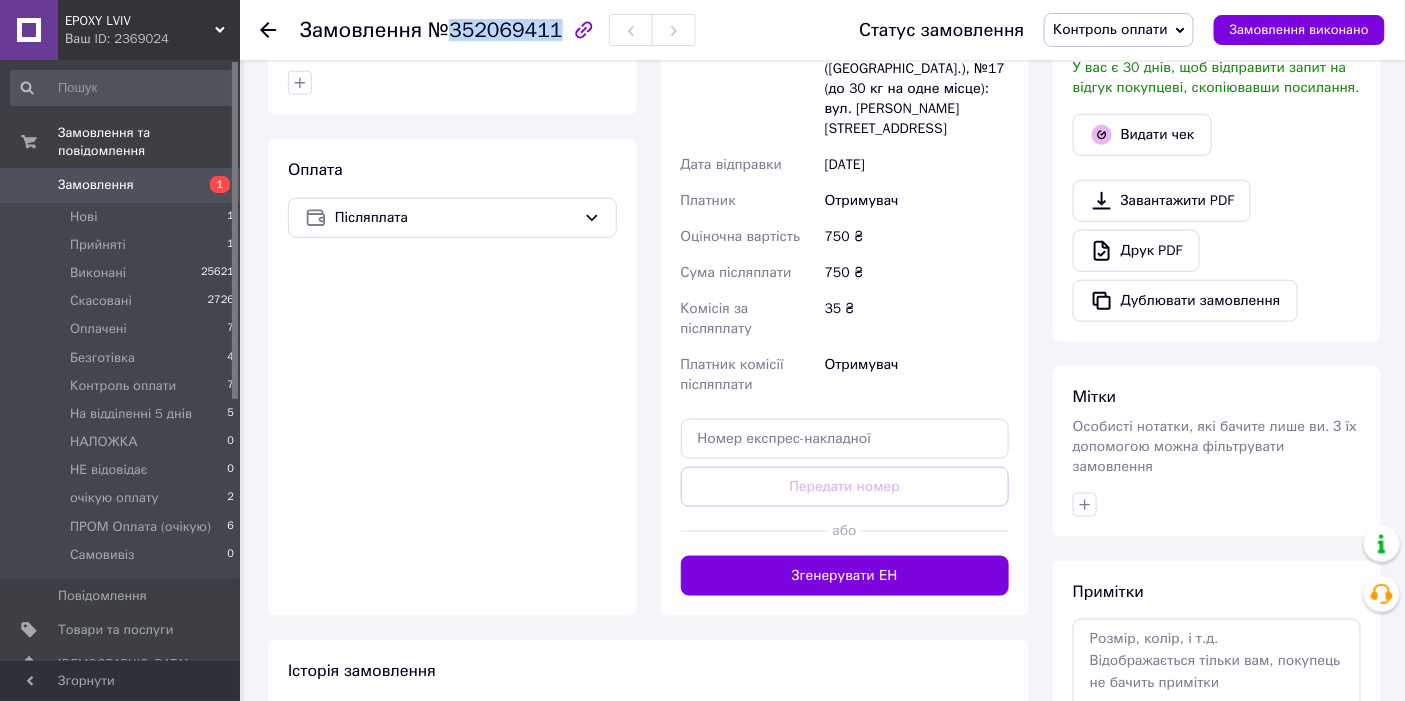 scroll, scrollTop: 555, scrollLeft: 0, axis: vertical 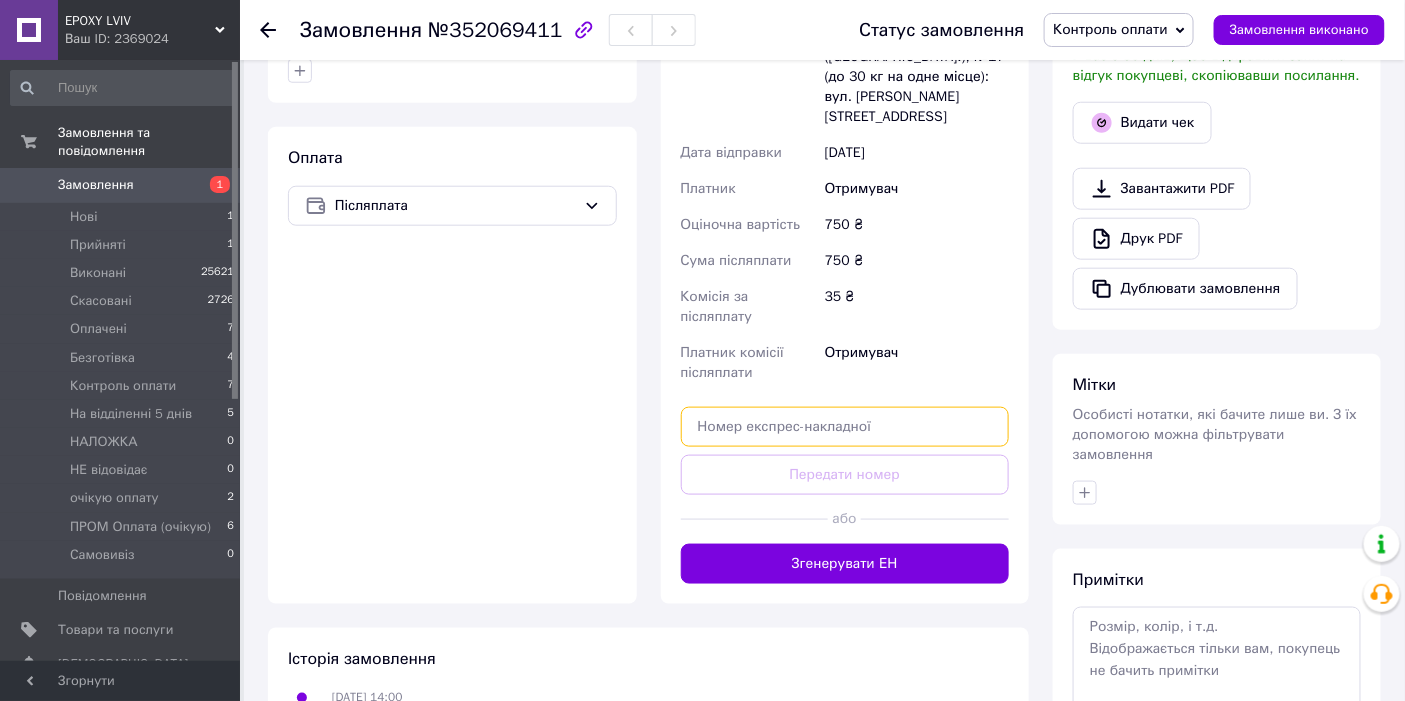 click at bounding box center (845, 427) 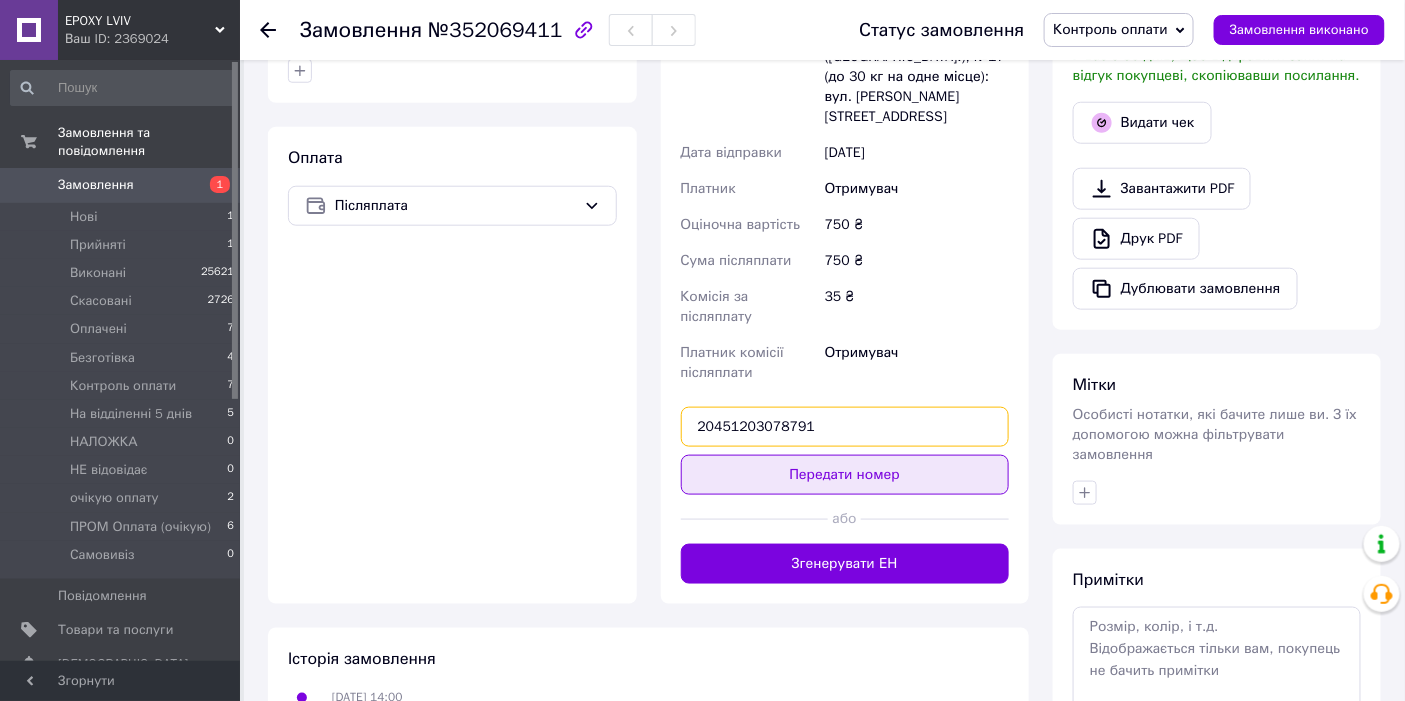 type on "20451203078791" 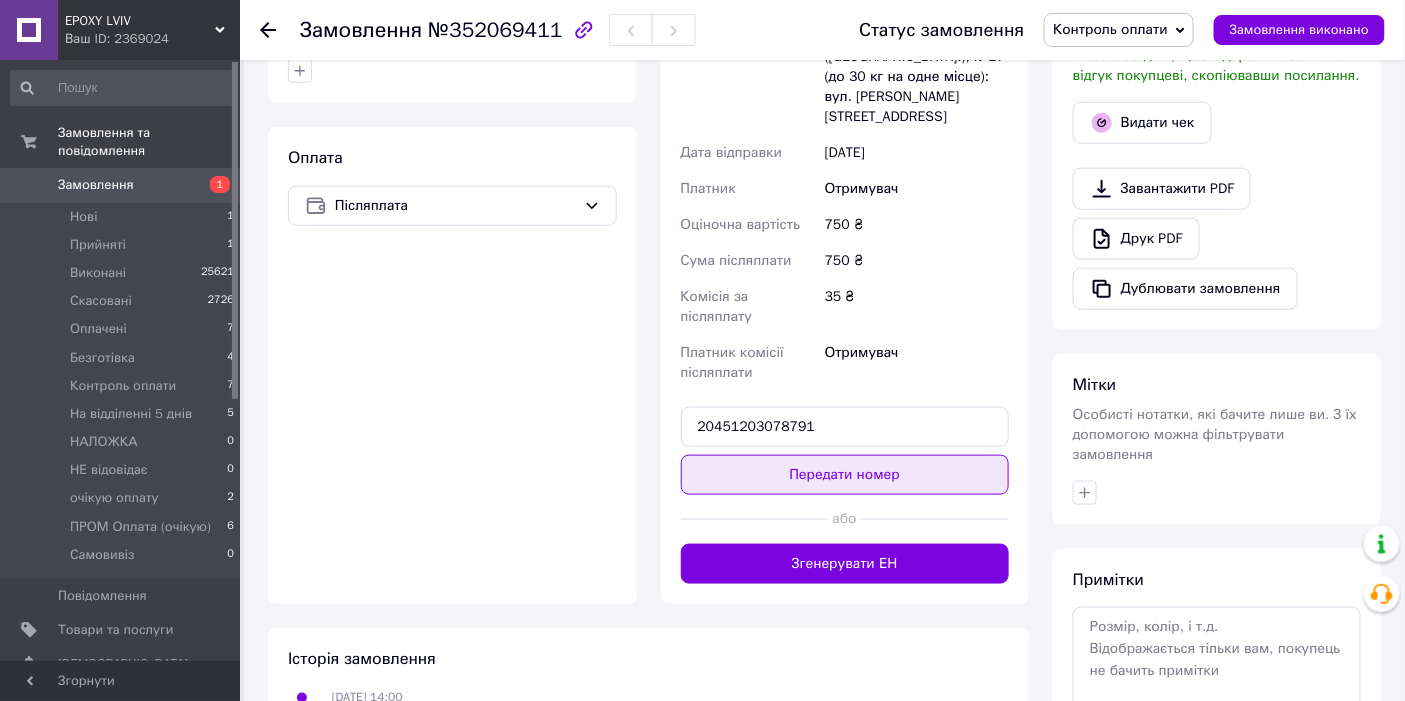 click on "Передати номер" at bounding box center [845, 475] 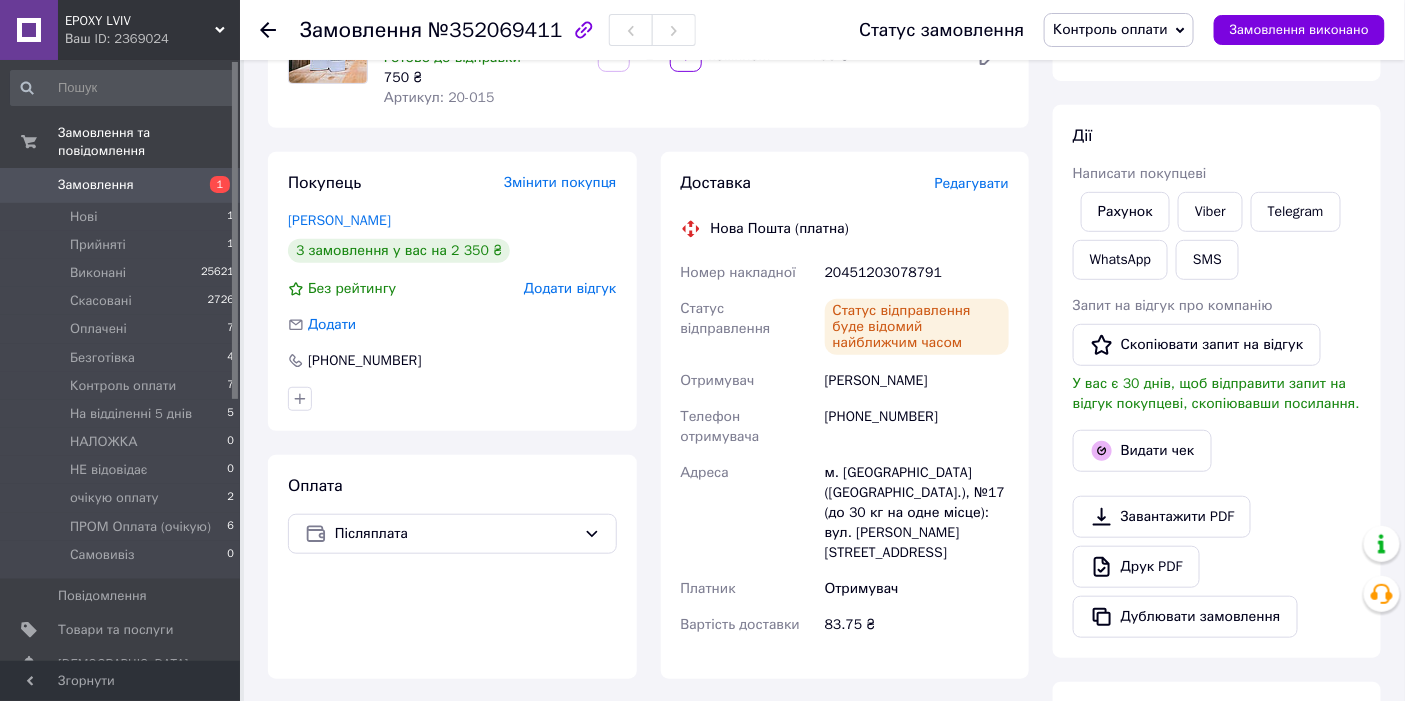 scroll, scrollTop: 0, scrollLeft: 0, axis: both 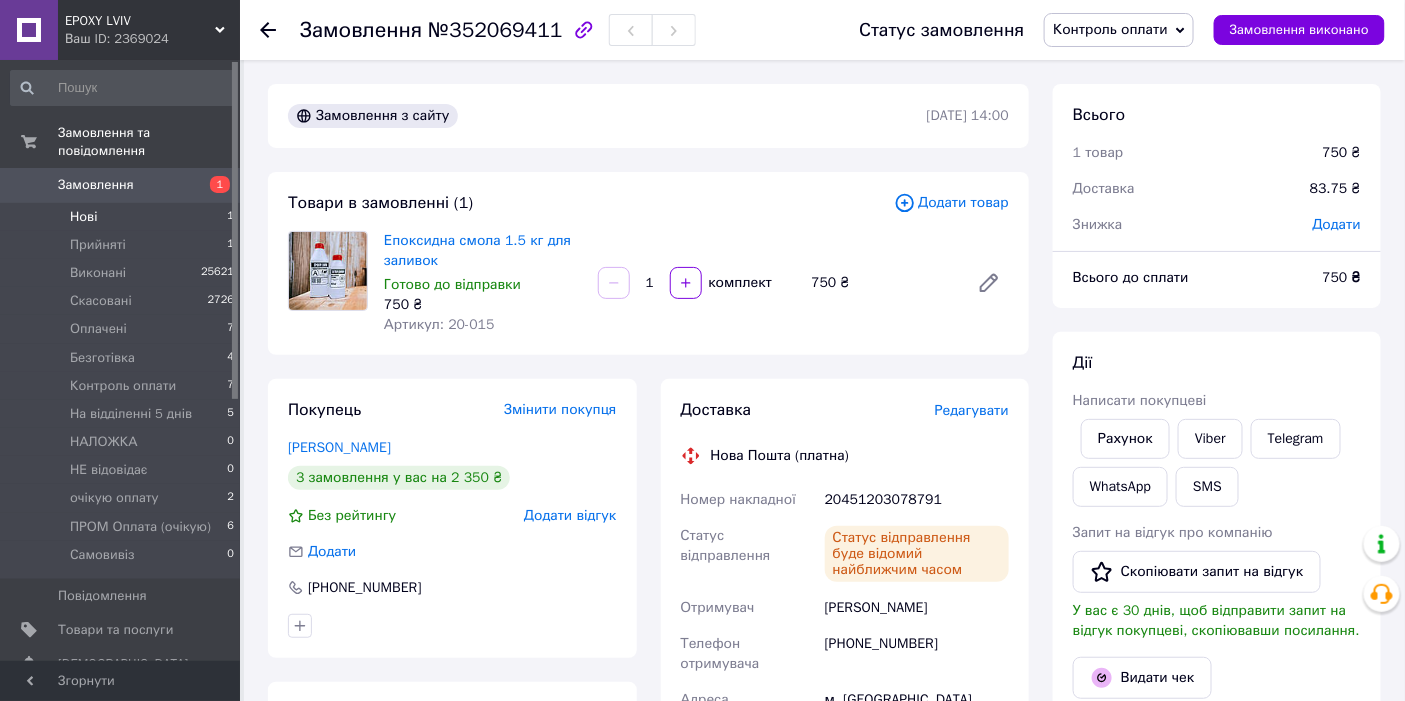 click on "Нові" at bounding box center [83, 217] 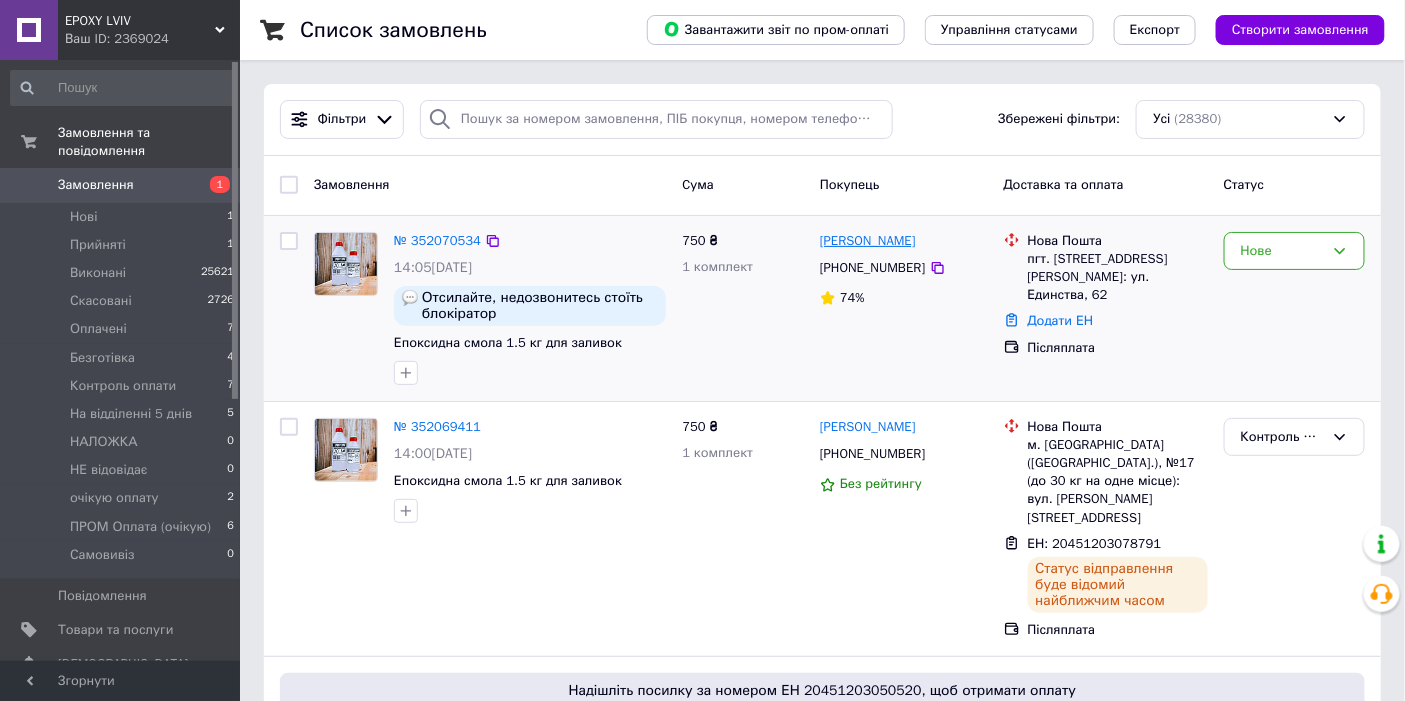 click on "[PERSON_NAME]" at bounding box center (868, 241) 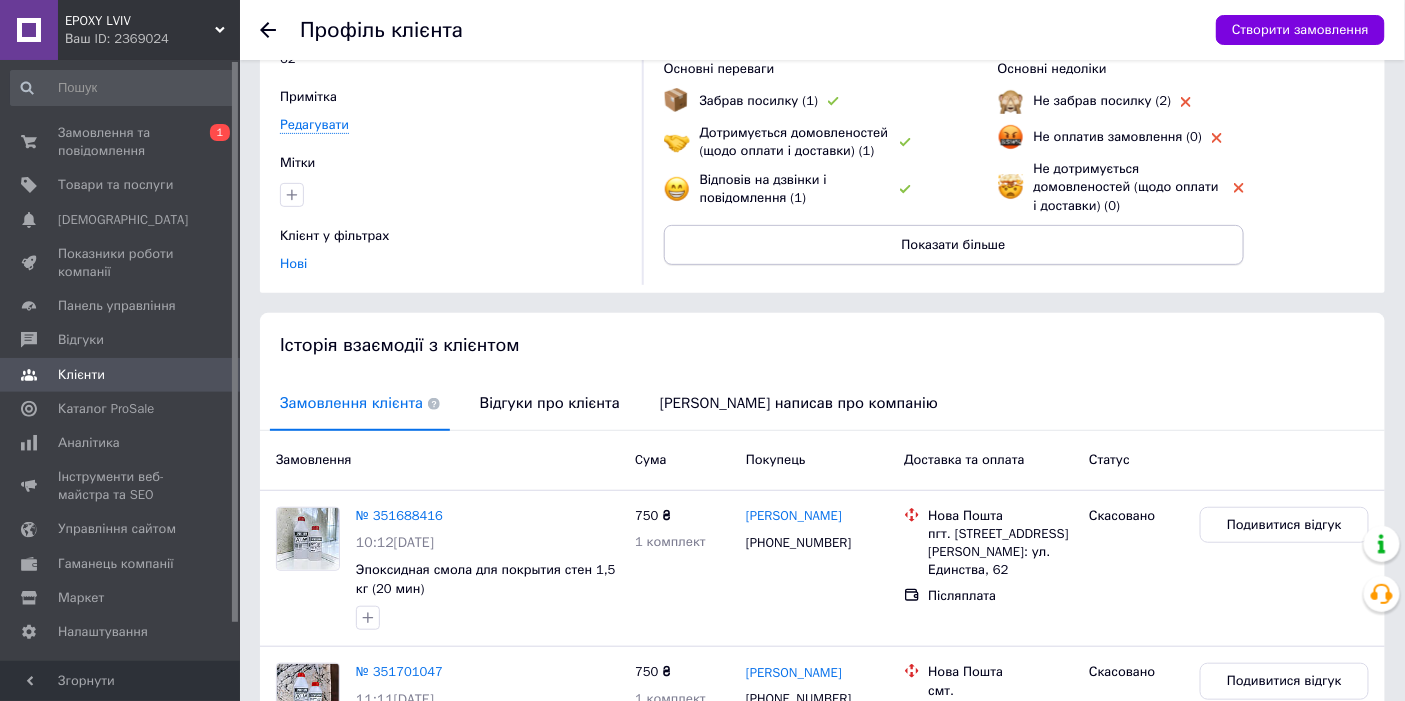 scroll, scrollTop: 222, scrollLeft: 0, axis: vertical 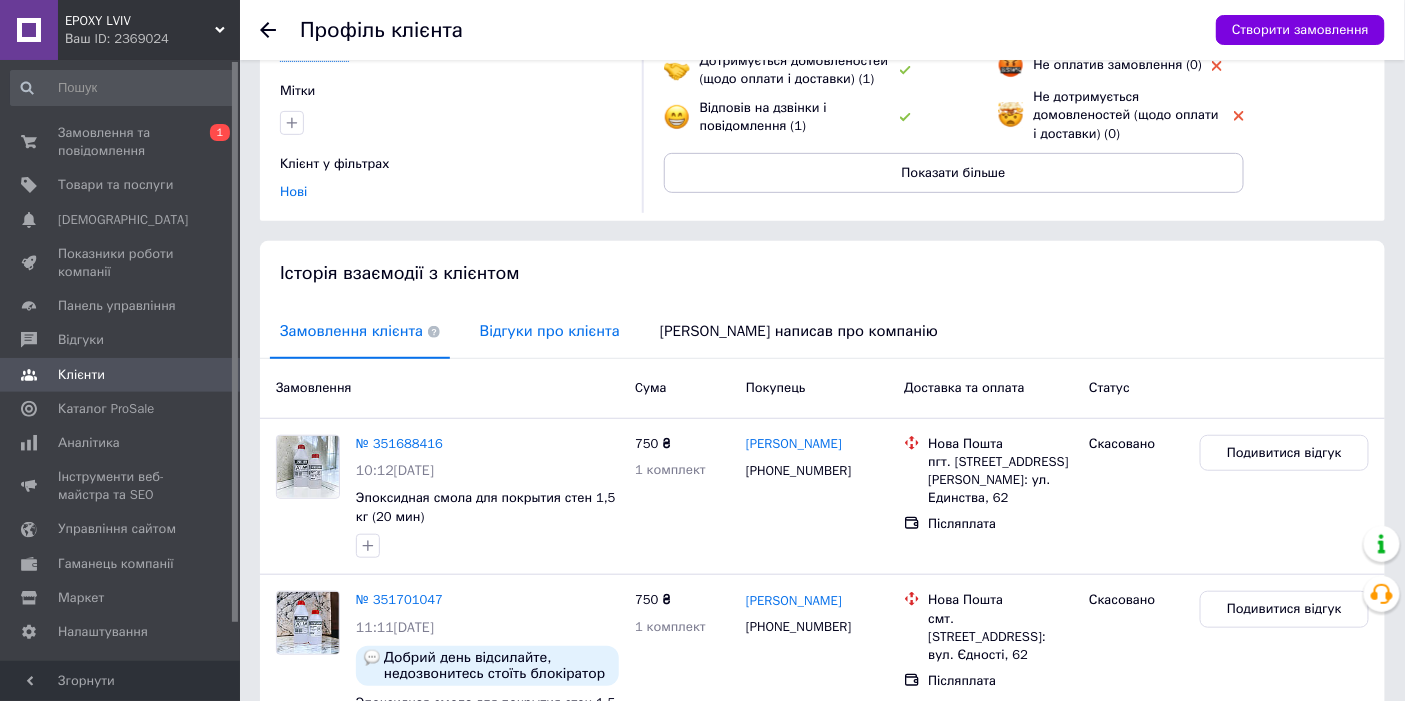 click on "Відгуки про клієнта" at bounding box center [550, 331] 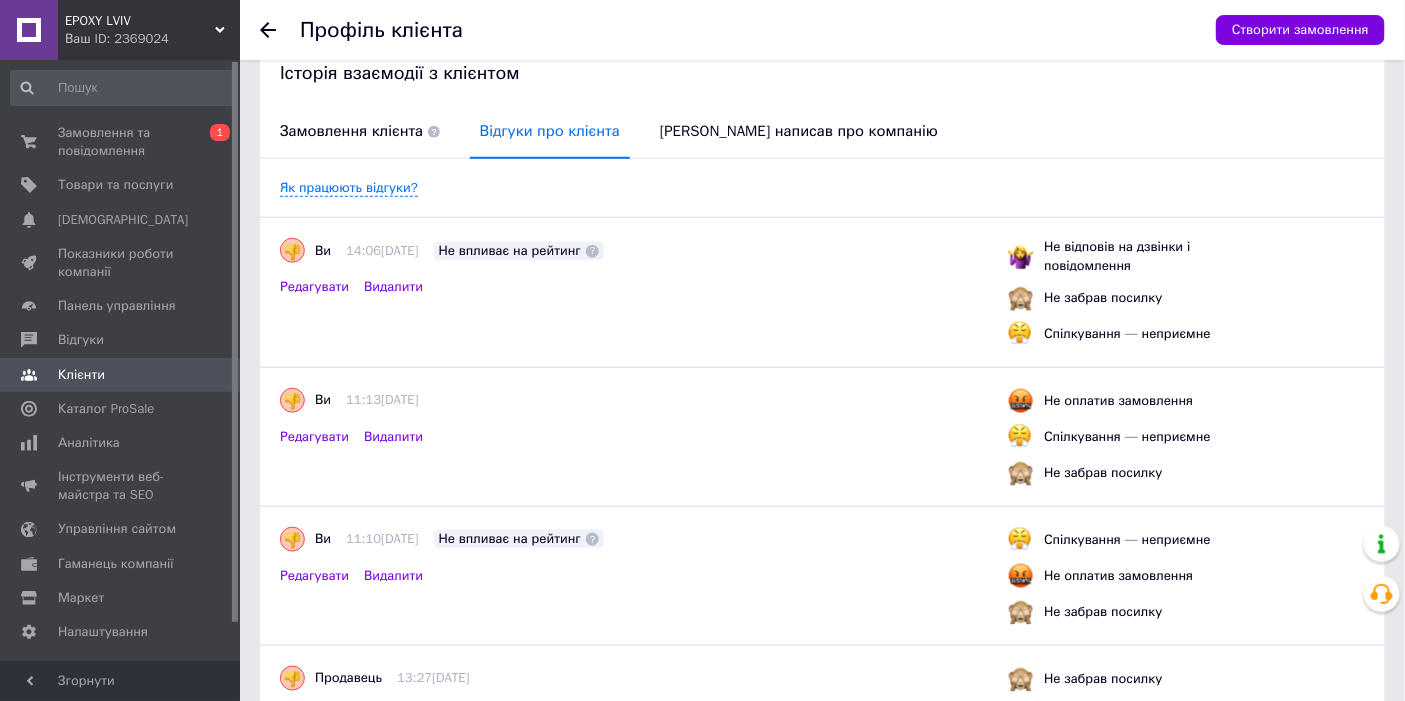 scroll, scrollTop: 399, scrollLeft: 0, axis: vertical 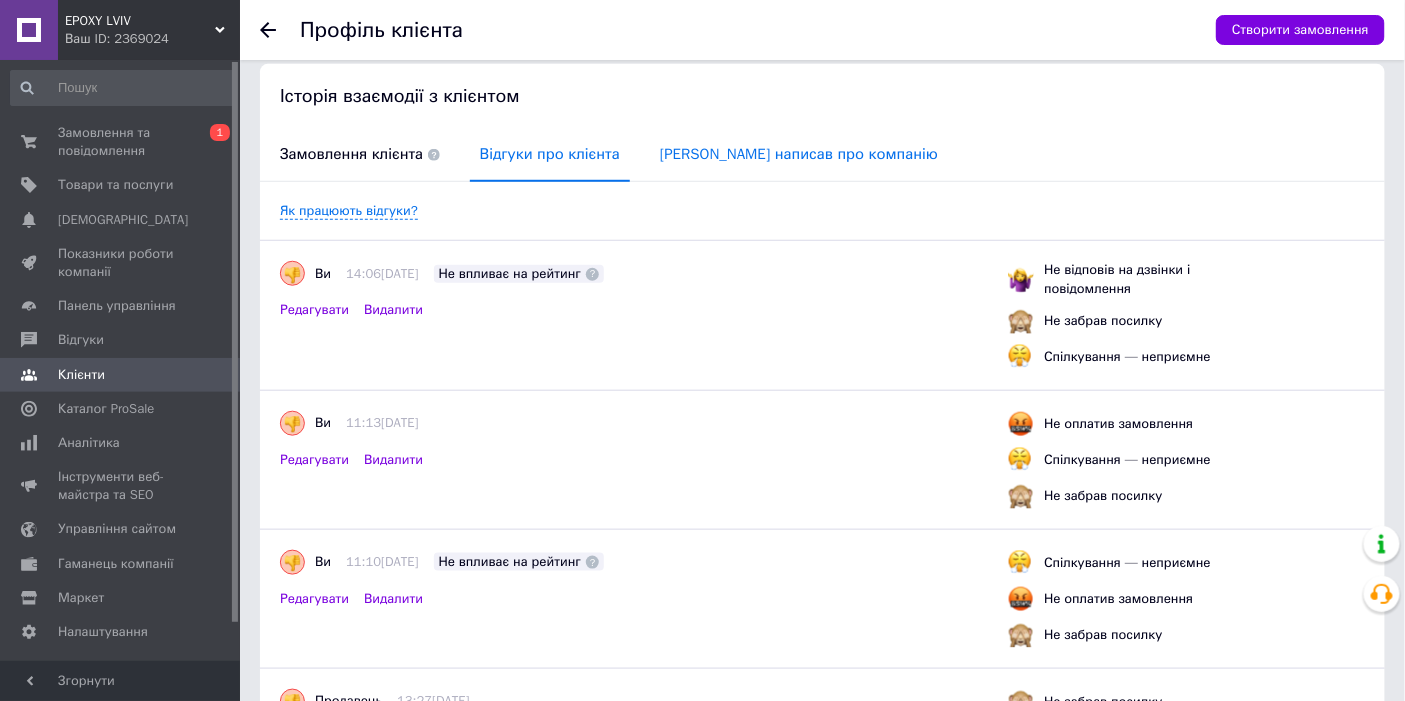 click on "Клієнт написав про компанію" at bounding box center (799, 154) 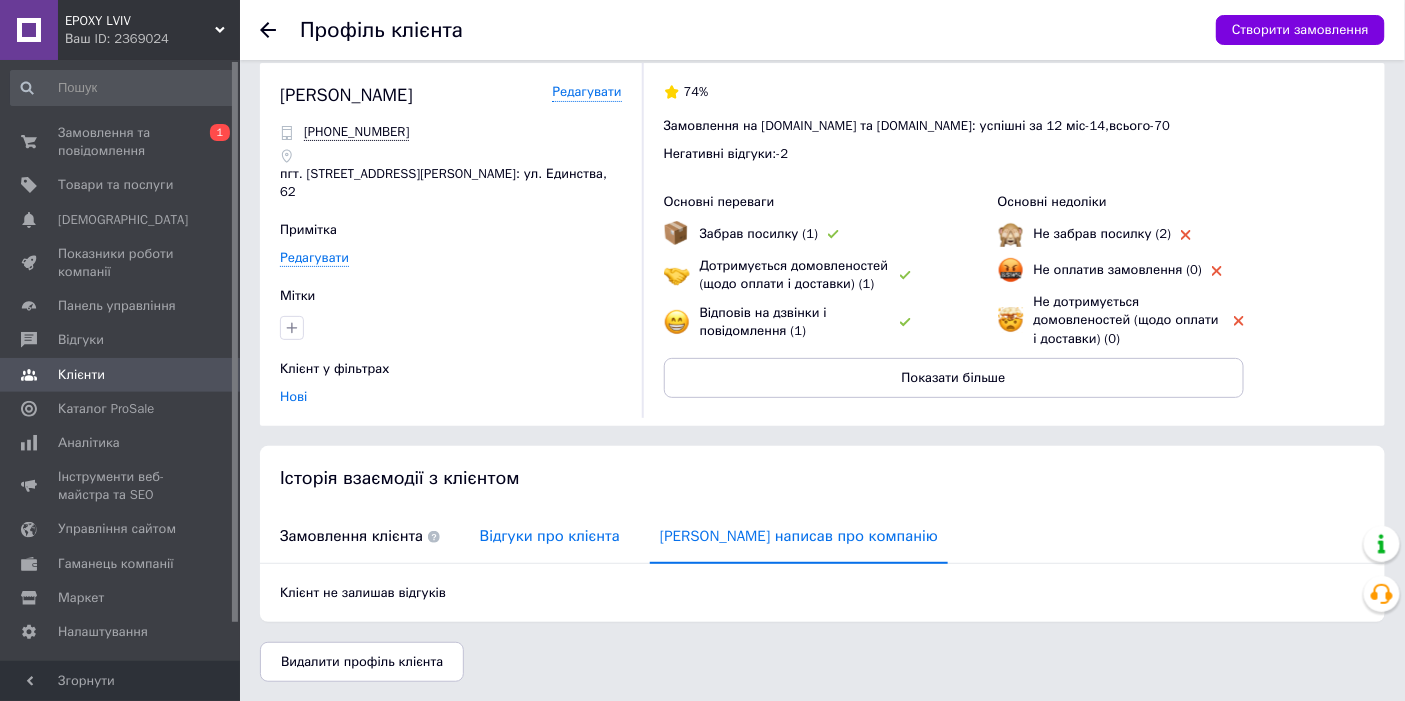 click on "Відгуки про клієнта" at bounding box center [550, 536] 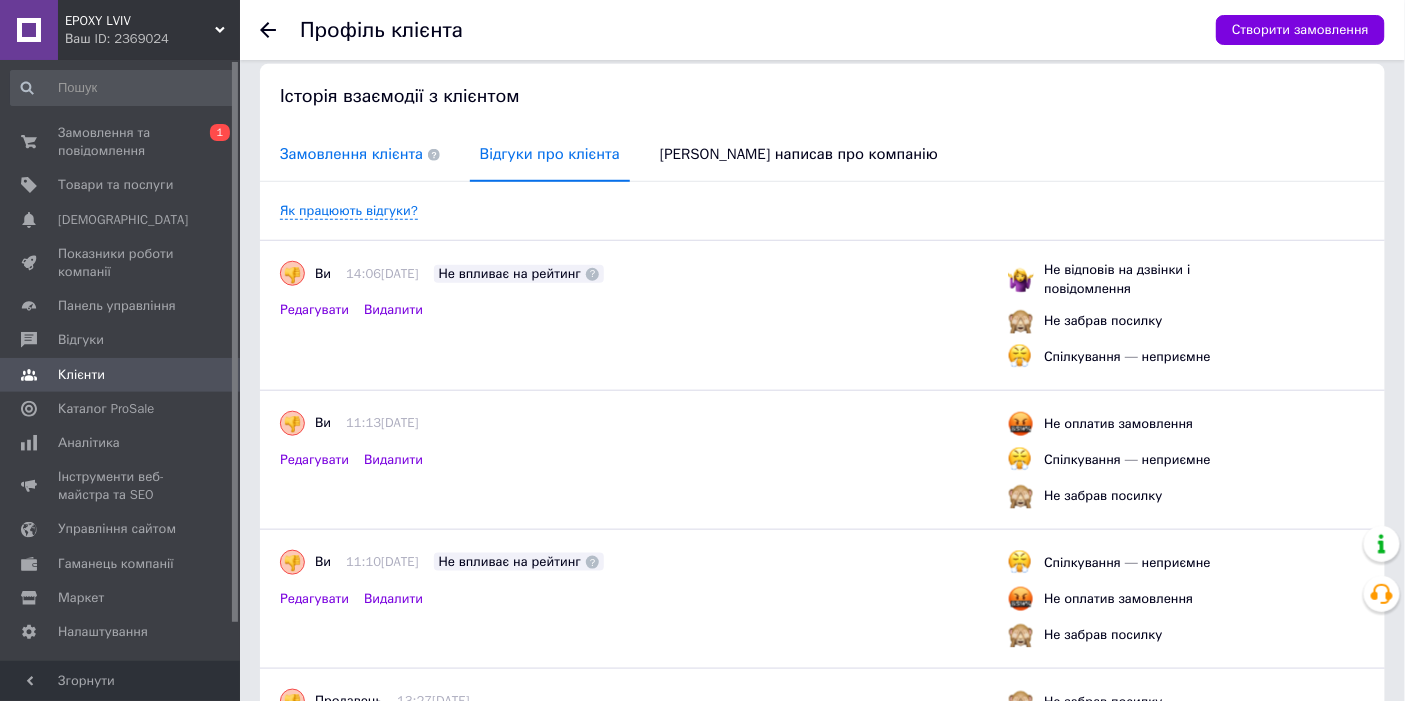 click on "Замовлення клієнта" at bounding box center [360, 154] 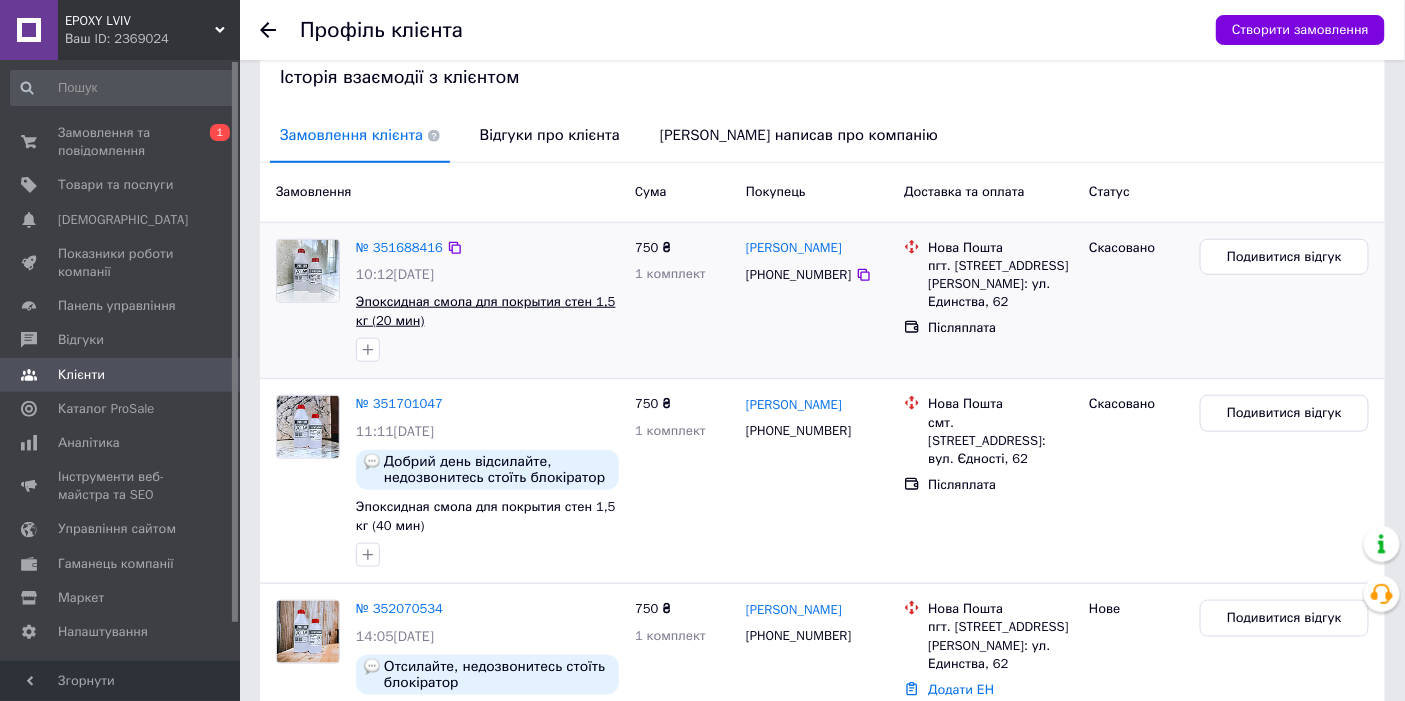 scroll, scrollTop: 565, scrollLeft: 0, axis: vertical 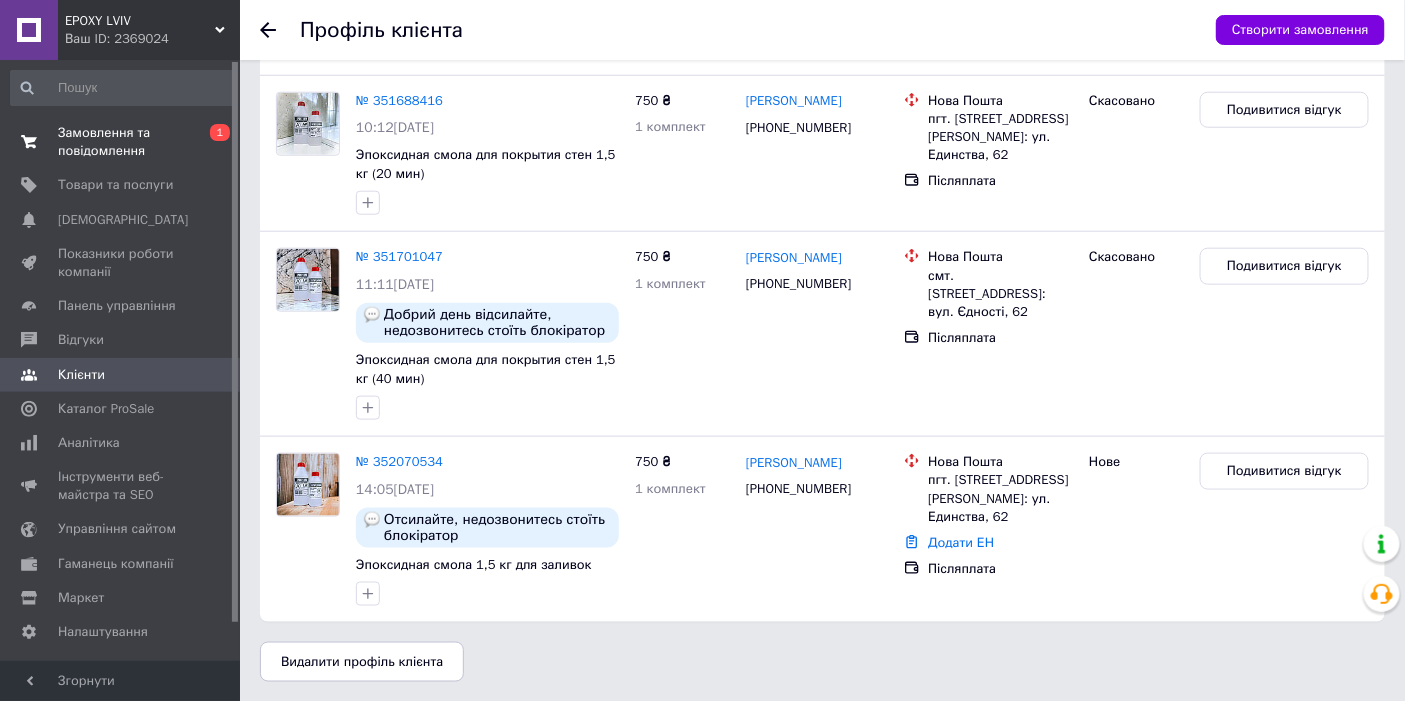 click on "Замовлення та повідомлення" at bounding box center (121, 142) 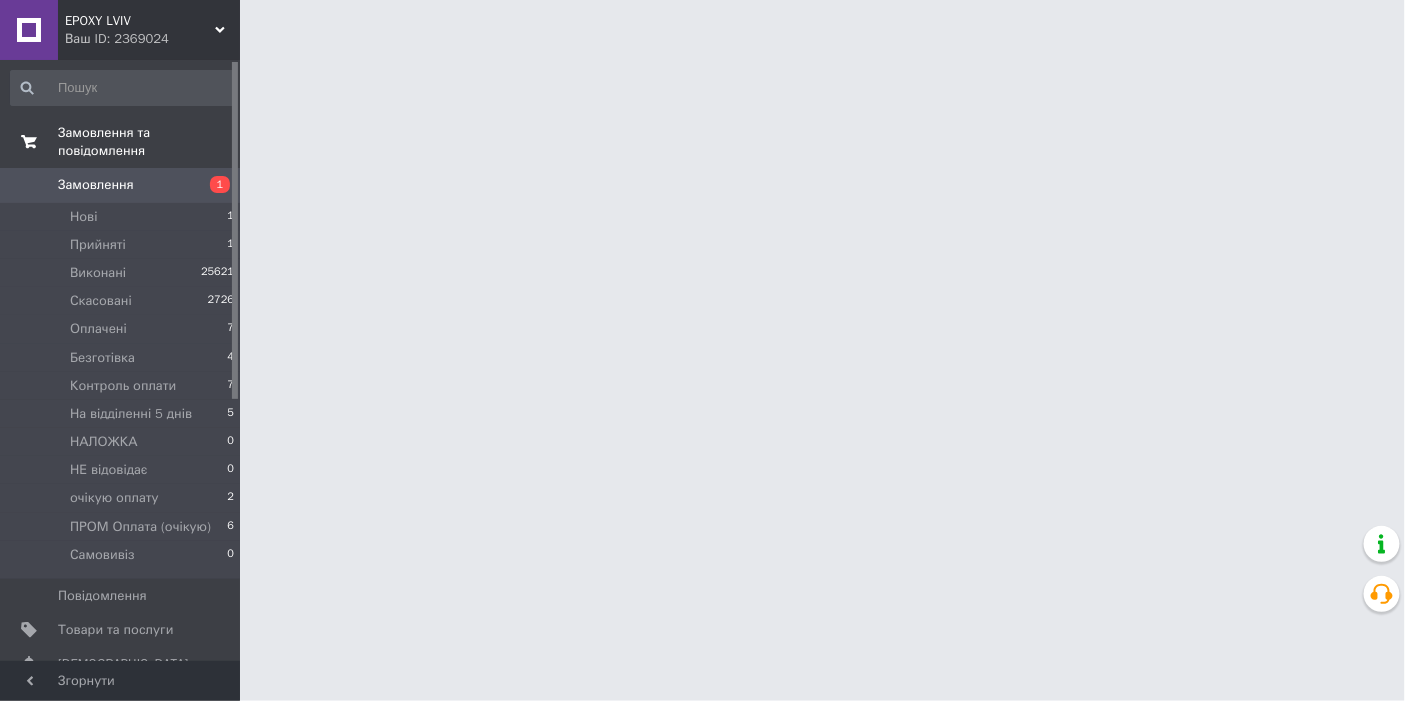 scroll, scrollTop: 0, scrollLeft: 0, axis: both 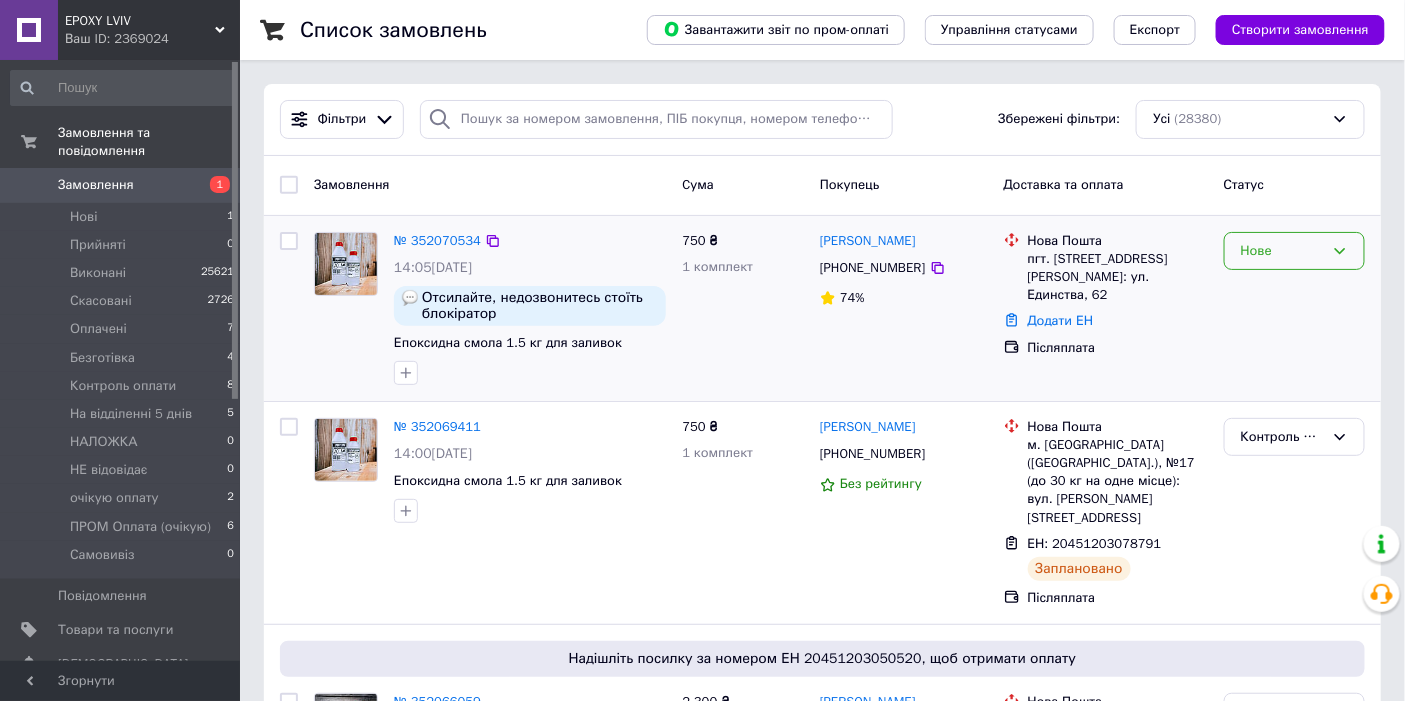 click on "Нове" at bounding box center [1282, 251] 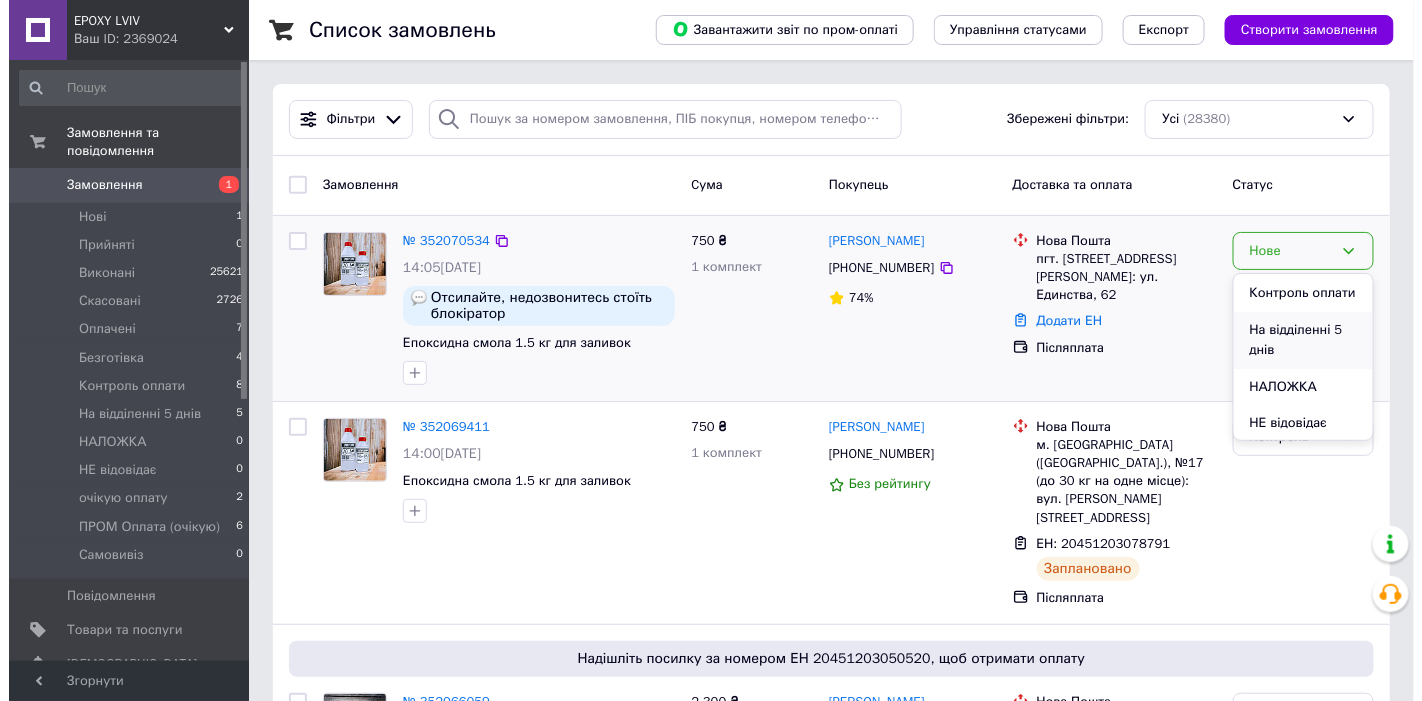 scroll, scrollTop: 222, scrollLeft: 0, axis: vertical 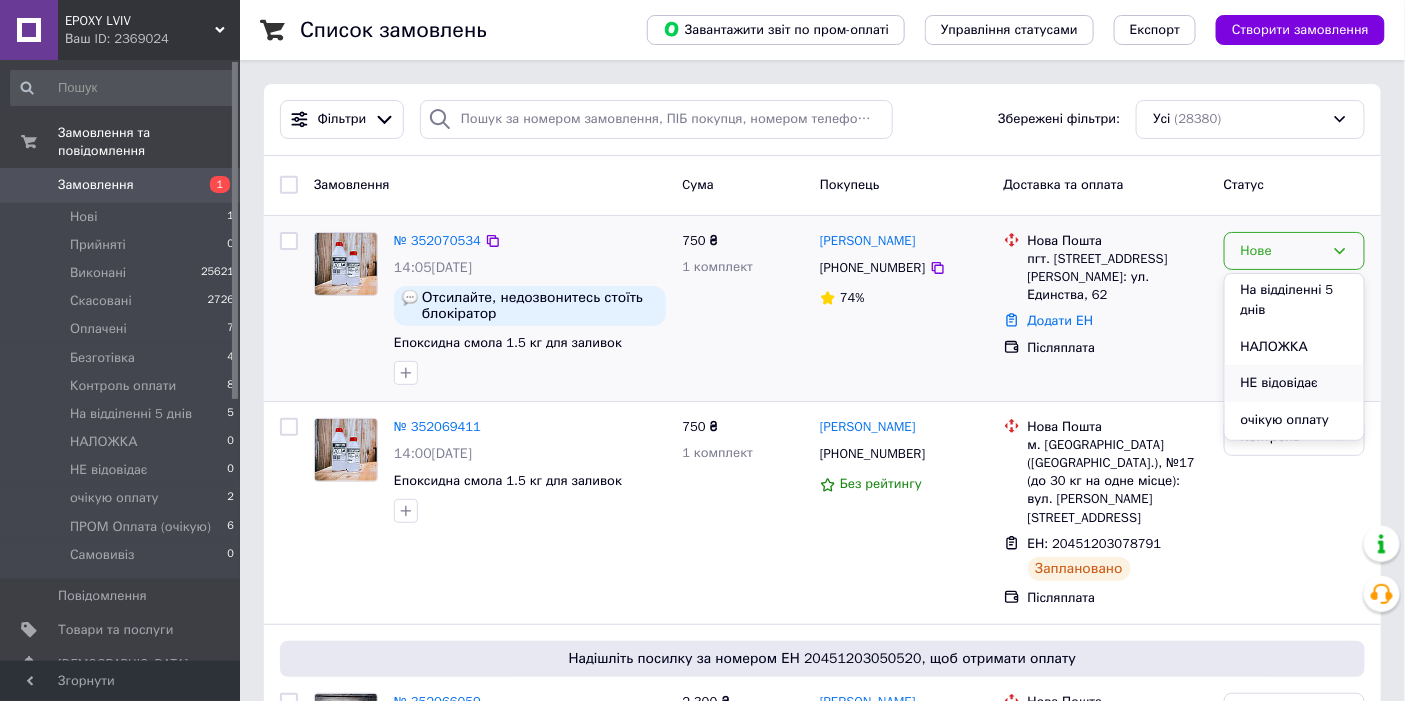 click on "НЕ відовідає" at bounding box center [1294, 383] 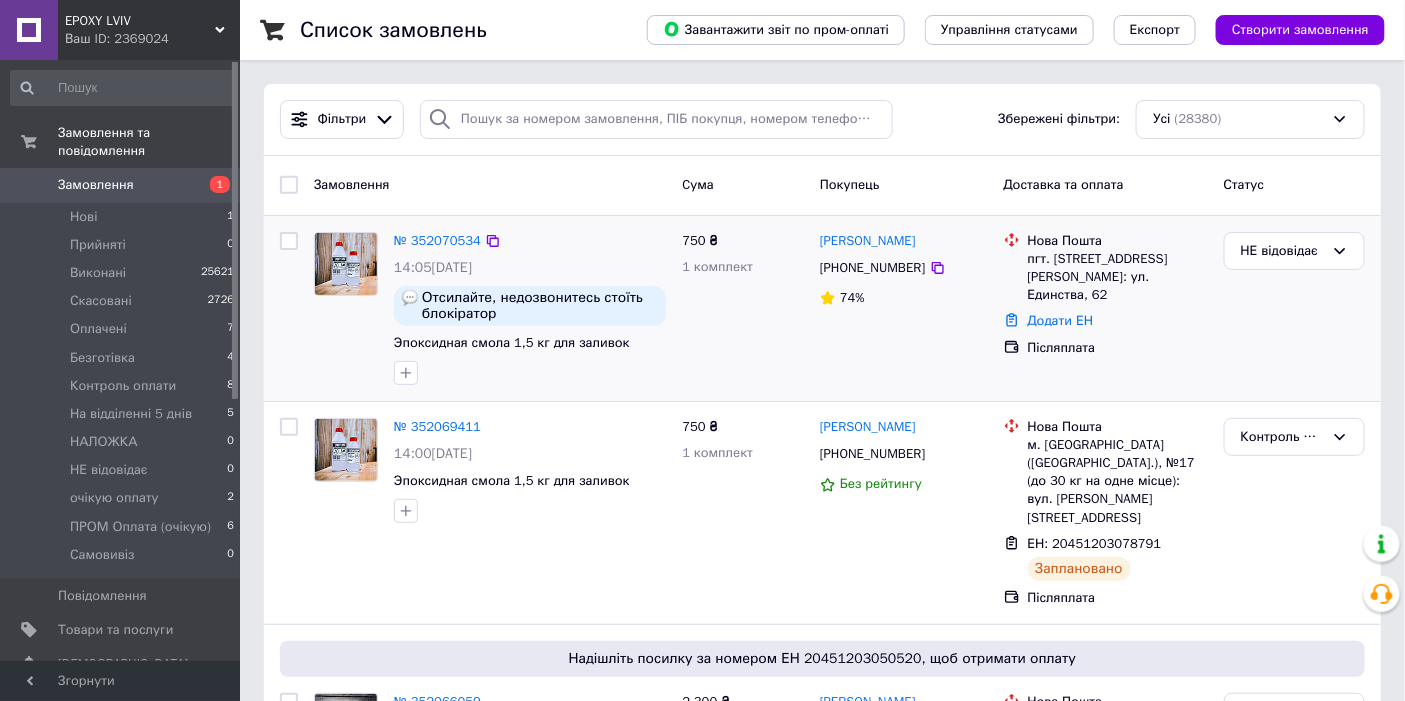 click on "Створити замовлення" at bounding box center (1300, 30) 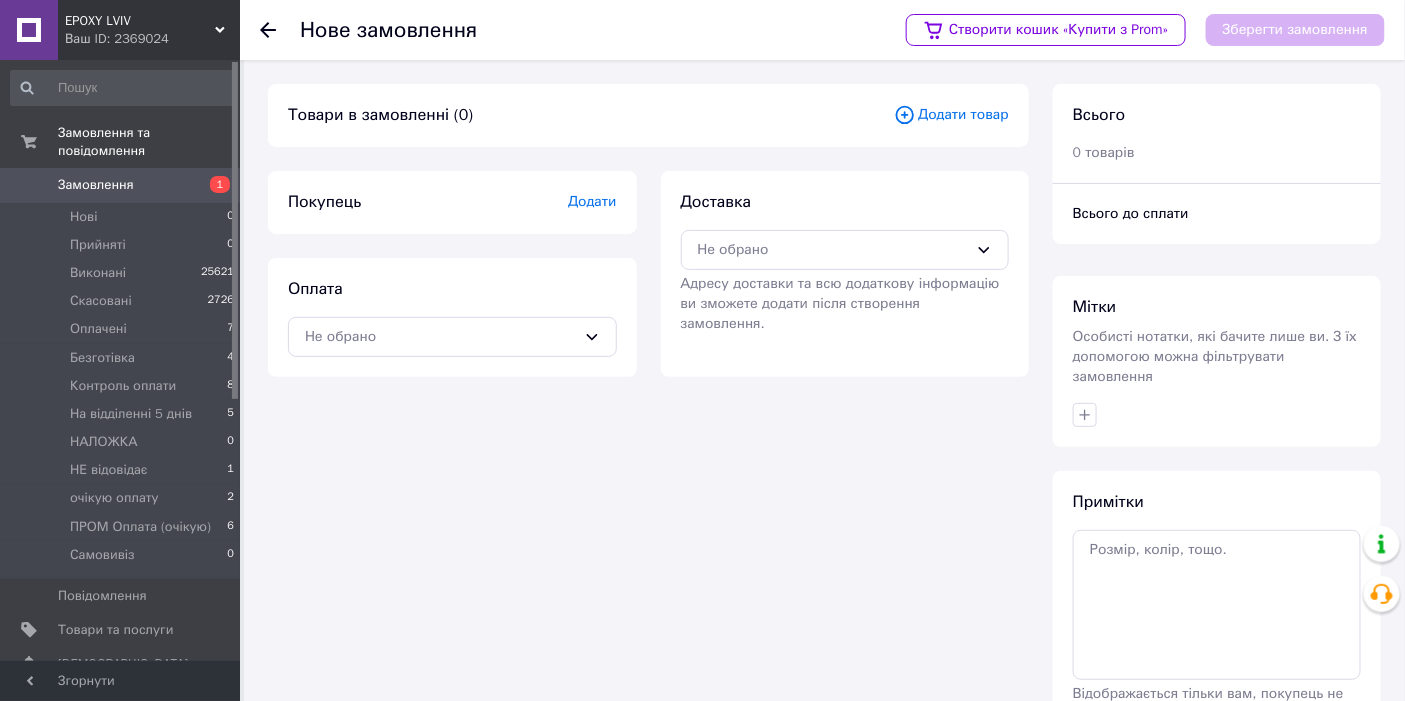 click on "Додати товар" at bounding box center (951, 115) 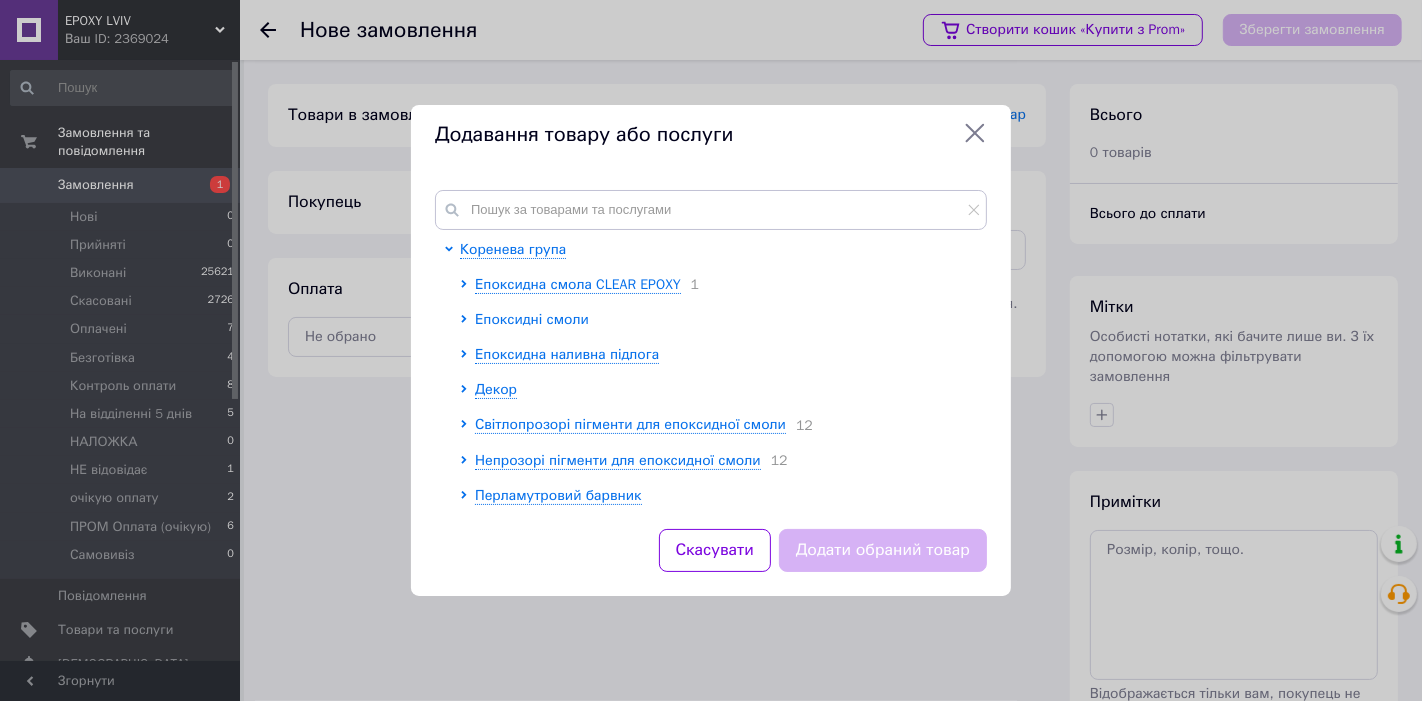 click on "Епоксидні смоли" at bounding box center [532, 319] 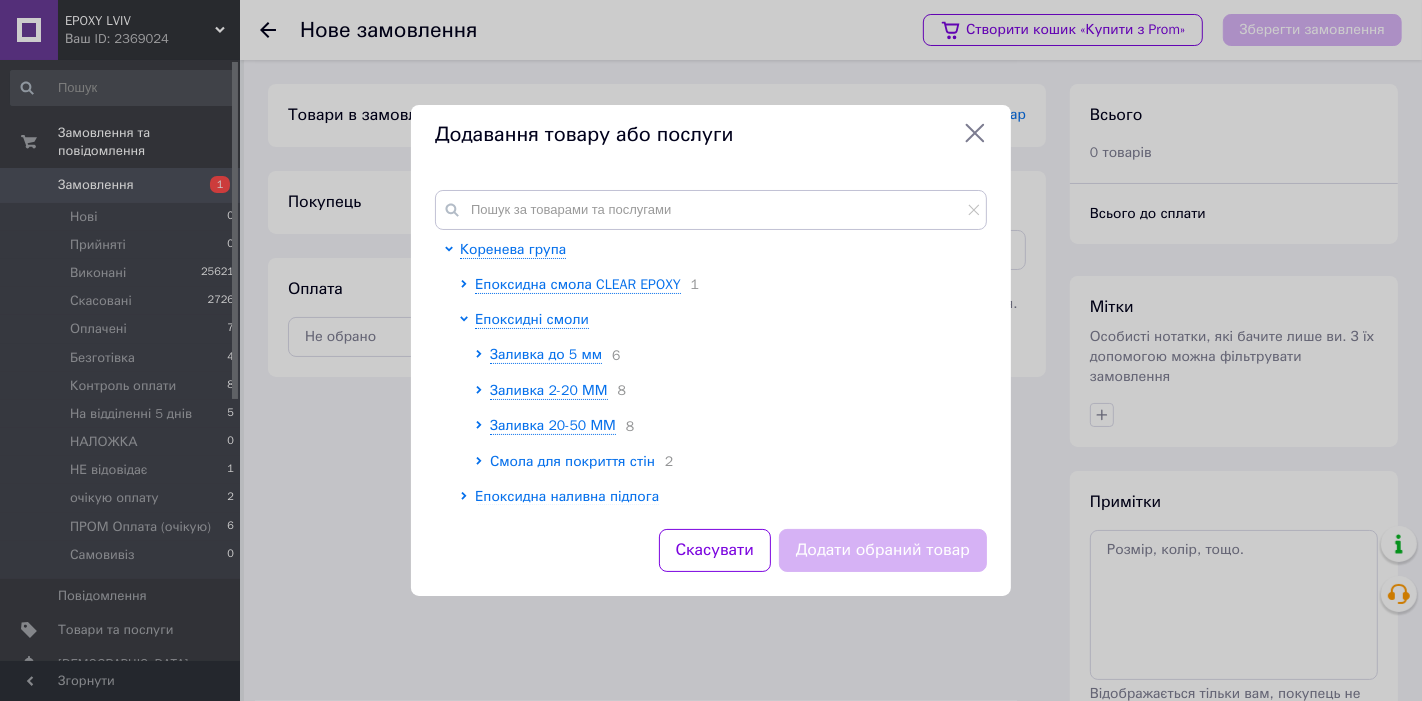 click on "Смола для покриття стін" at bounding box center (572, 461) 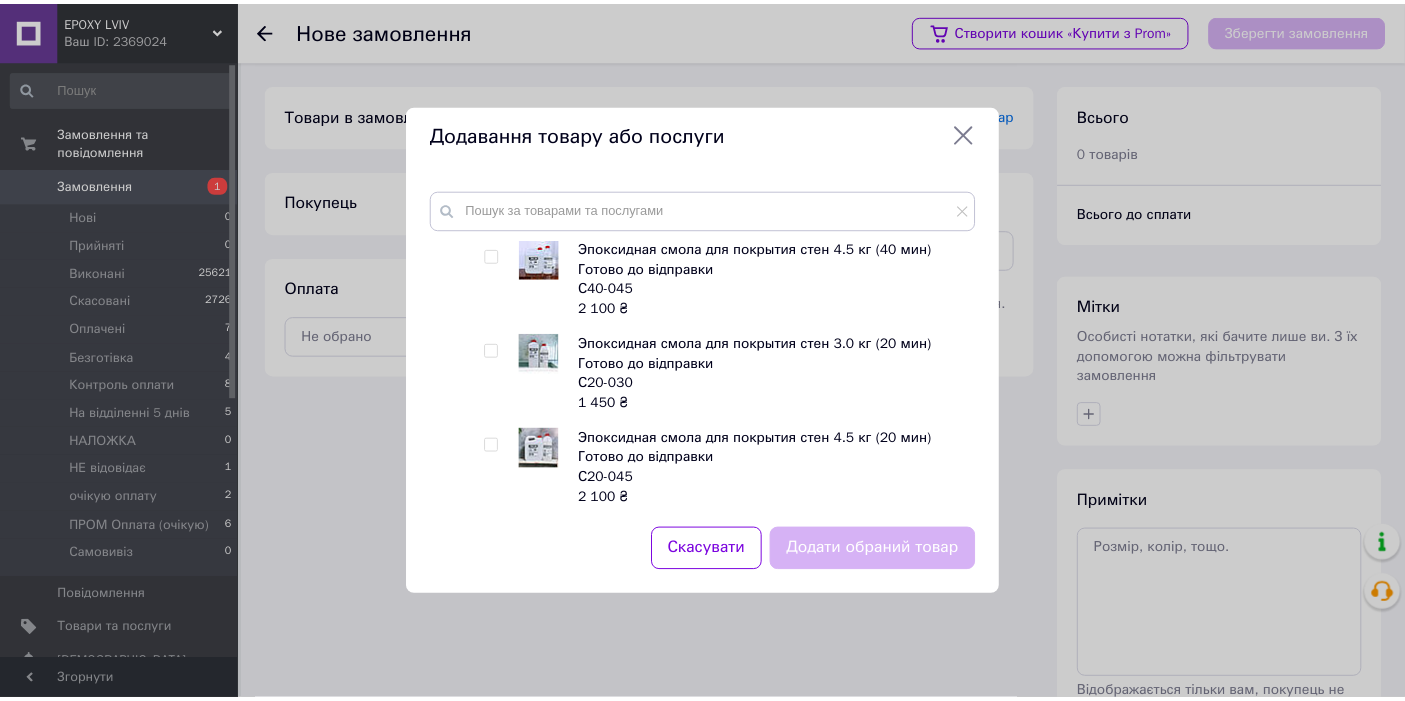 scroll, scrollTop: 222, scrollLeft: 0, axis: vertical 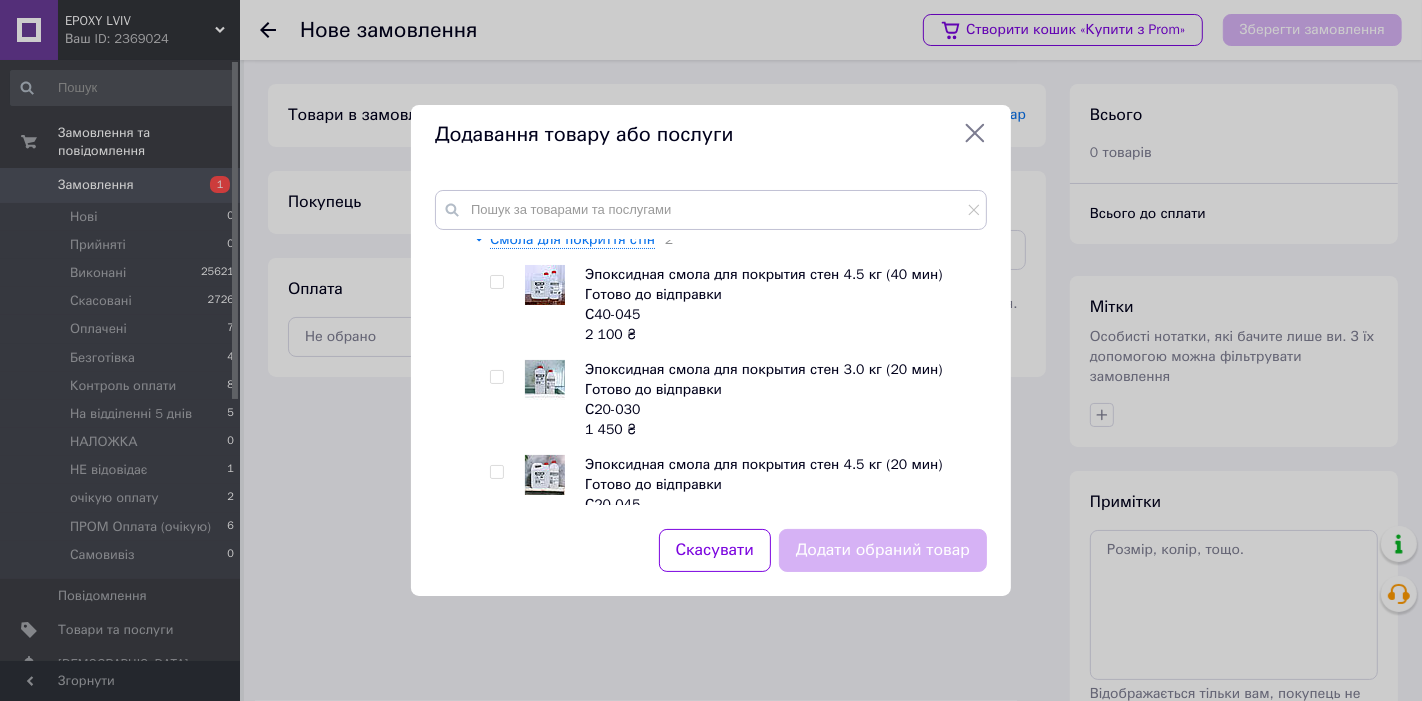 drag, startPoint x: 492, startPoint y: 285, endPoint x: 509, endPoint y: 297, distance: 20.808653 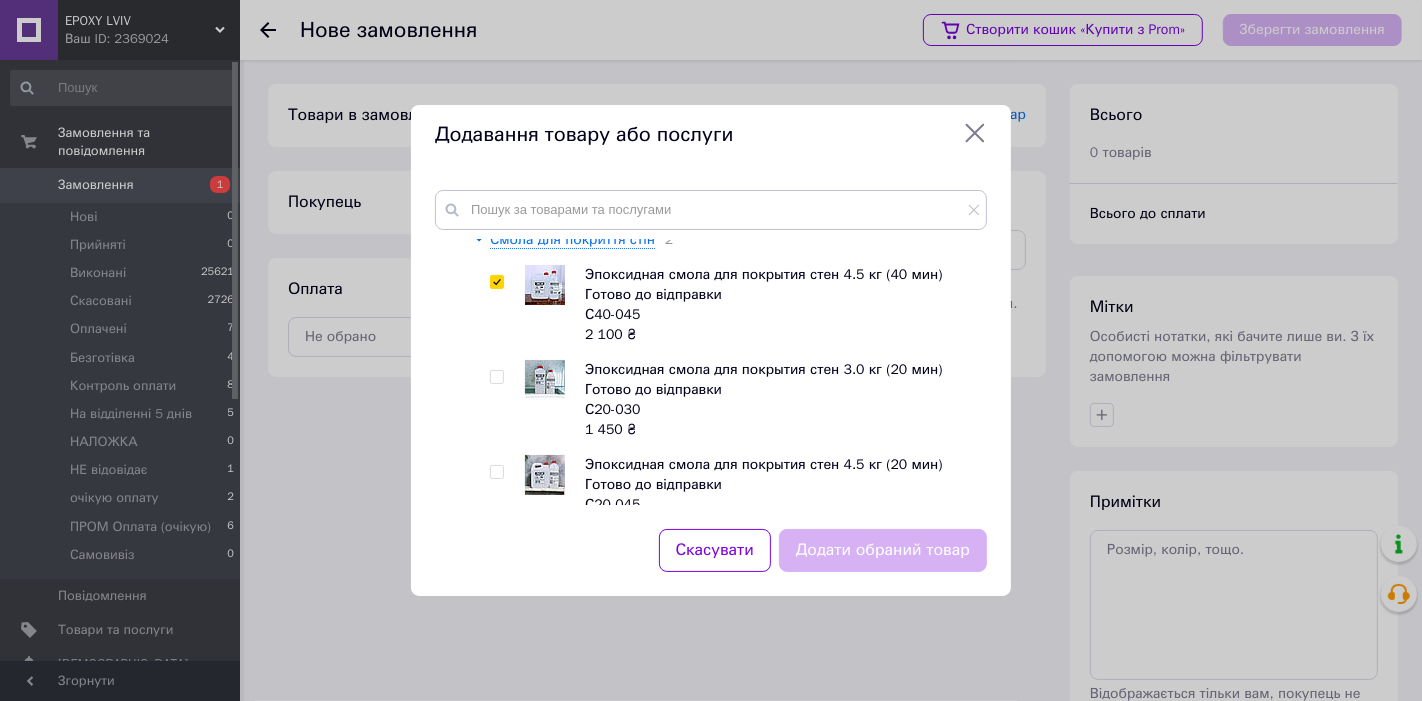 checkbox on "true" 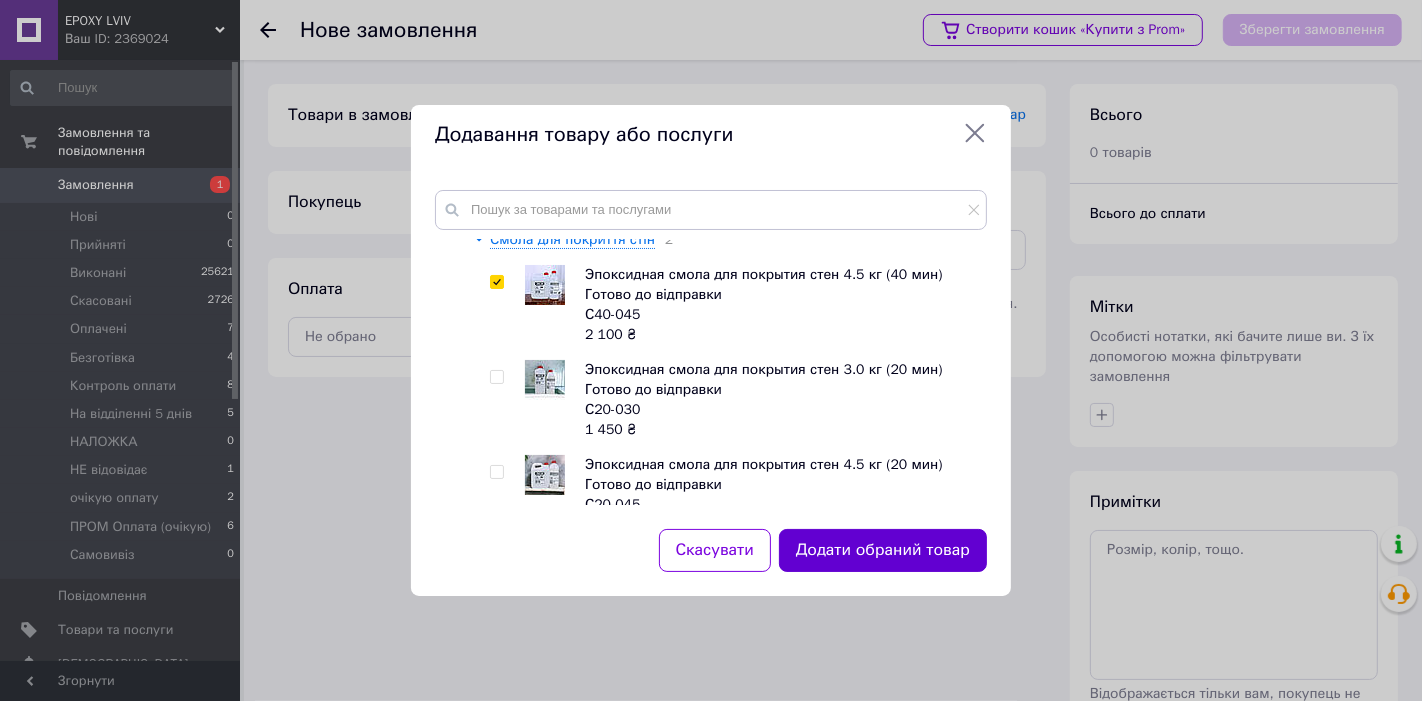 click on "Додати обраний товар" at bounding box center (883, 550) 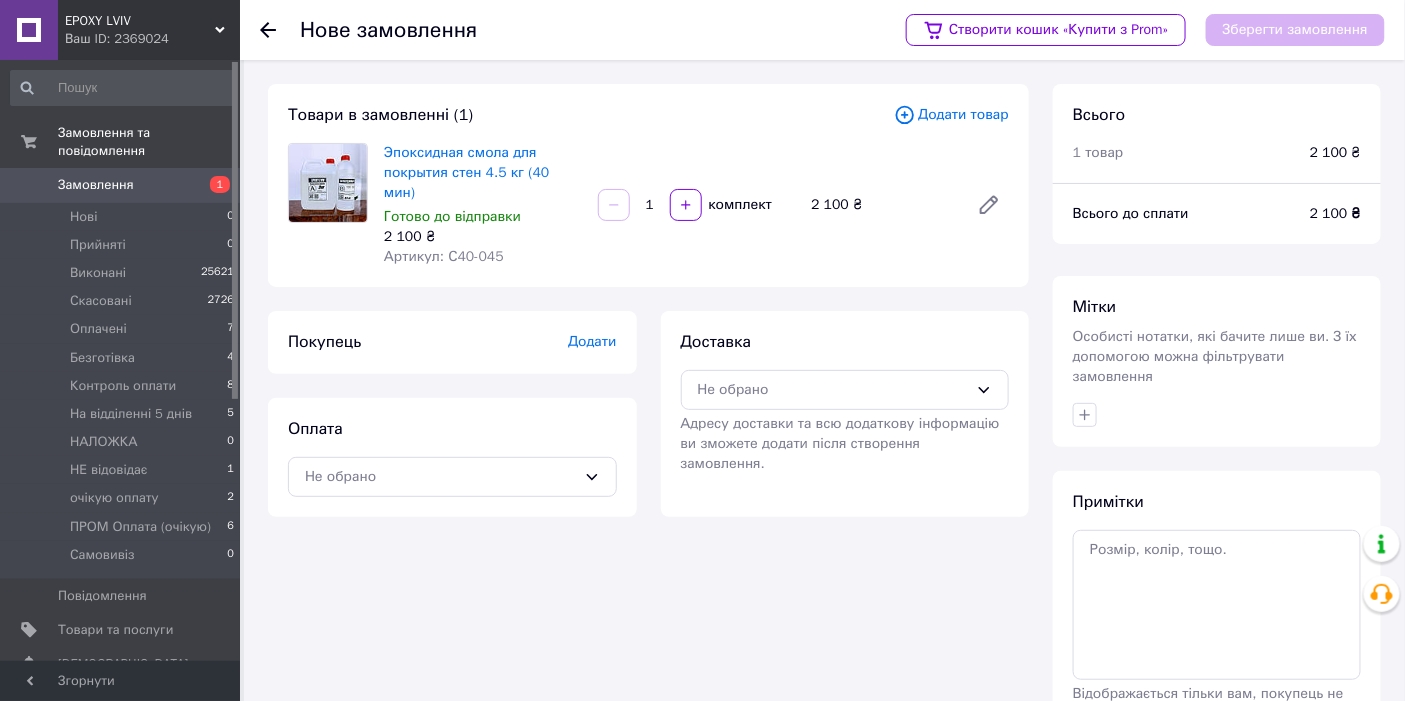 click on "Додати товар" at bounding box center [951, 115] 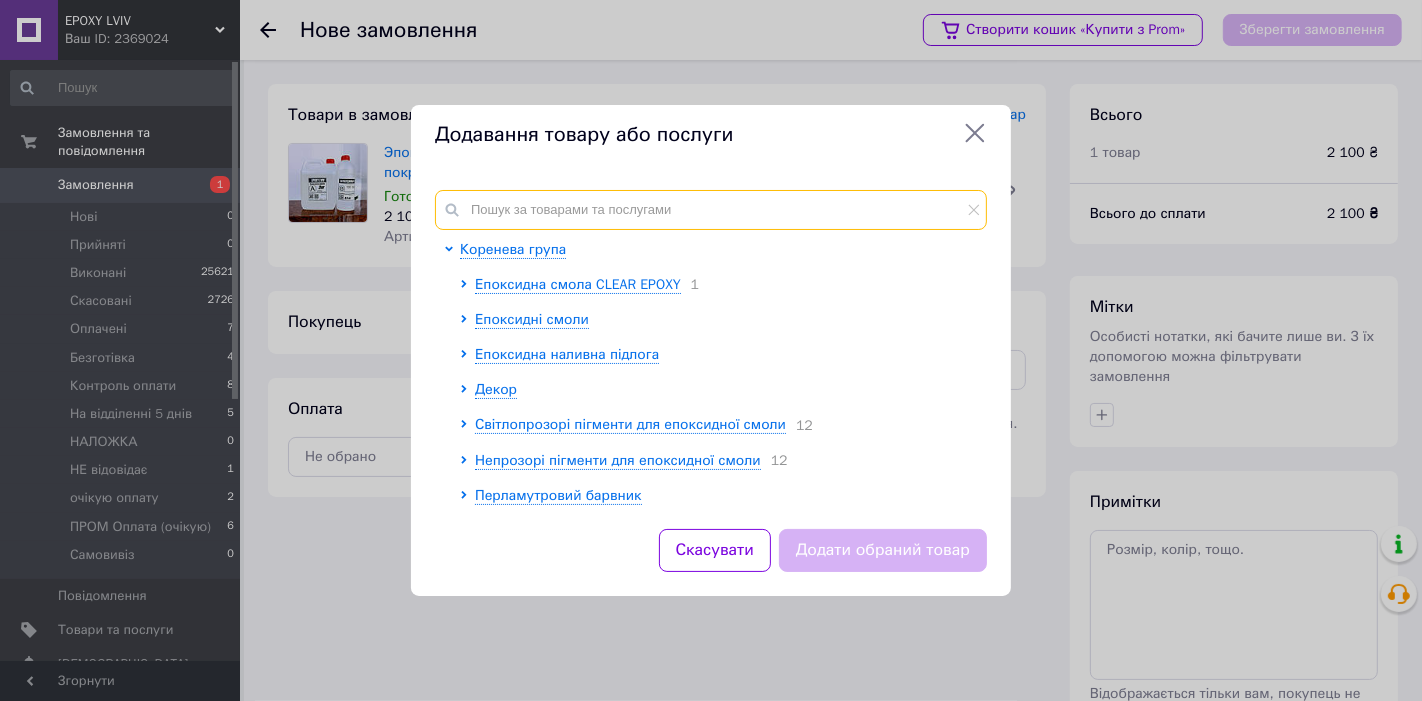 click at bounding box center [711, 210] 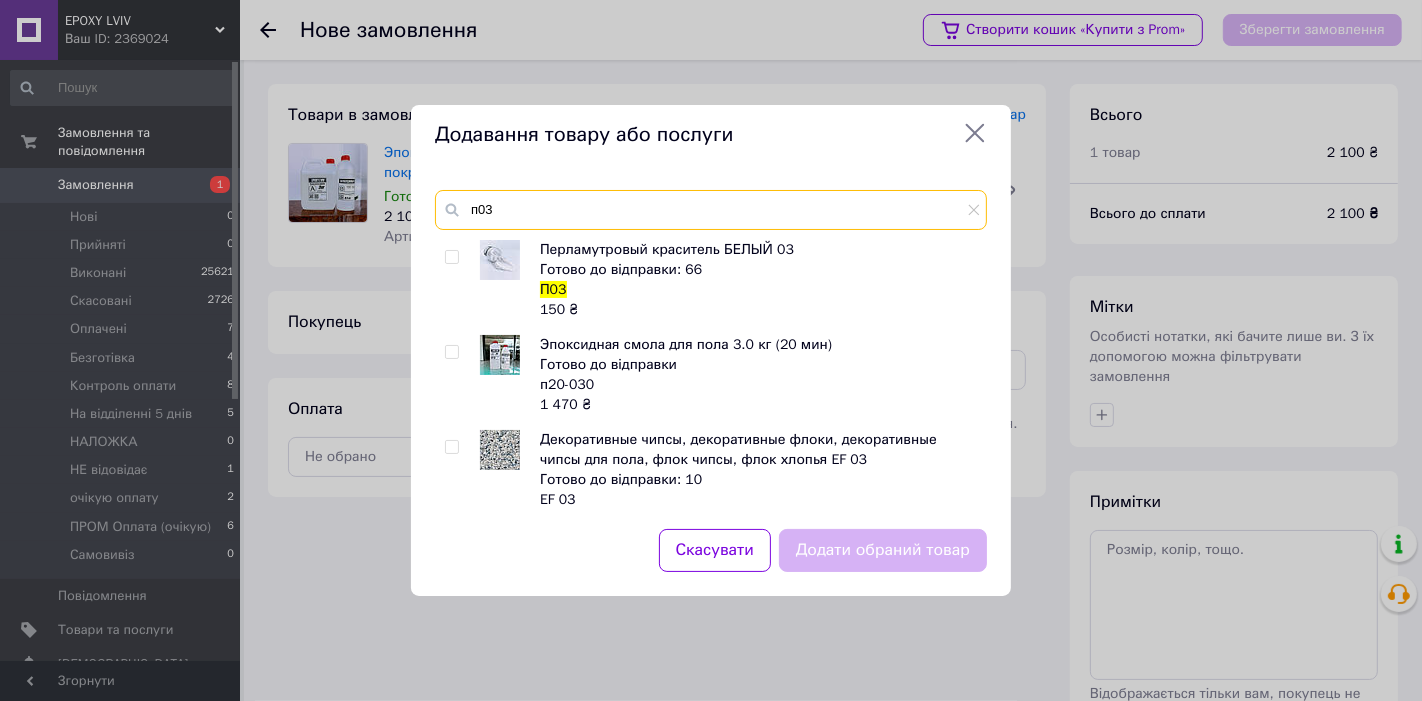 type on "п03" 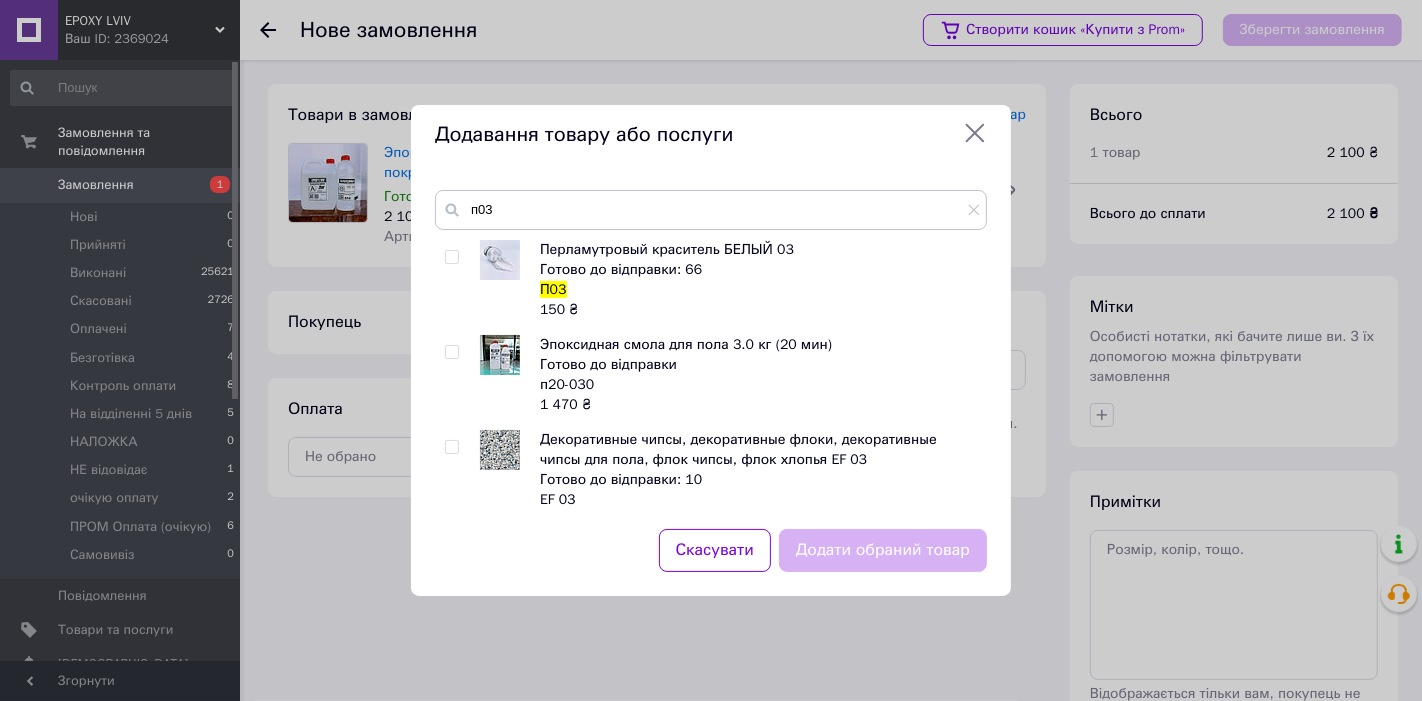 click at bounding box center (451, 257) 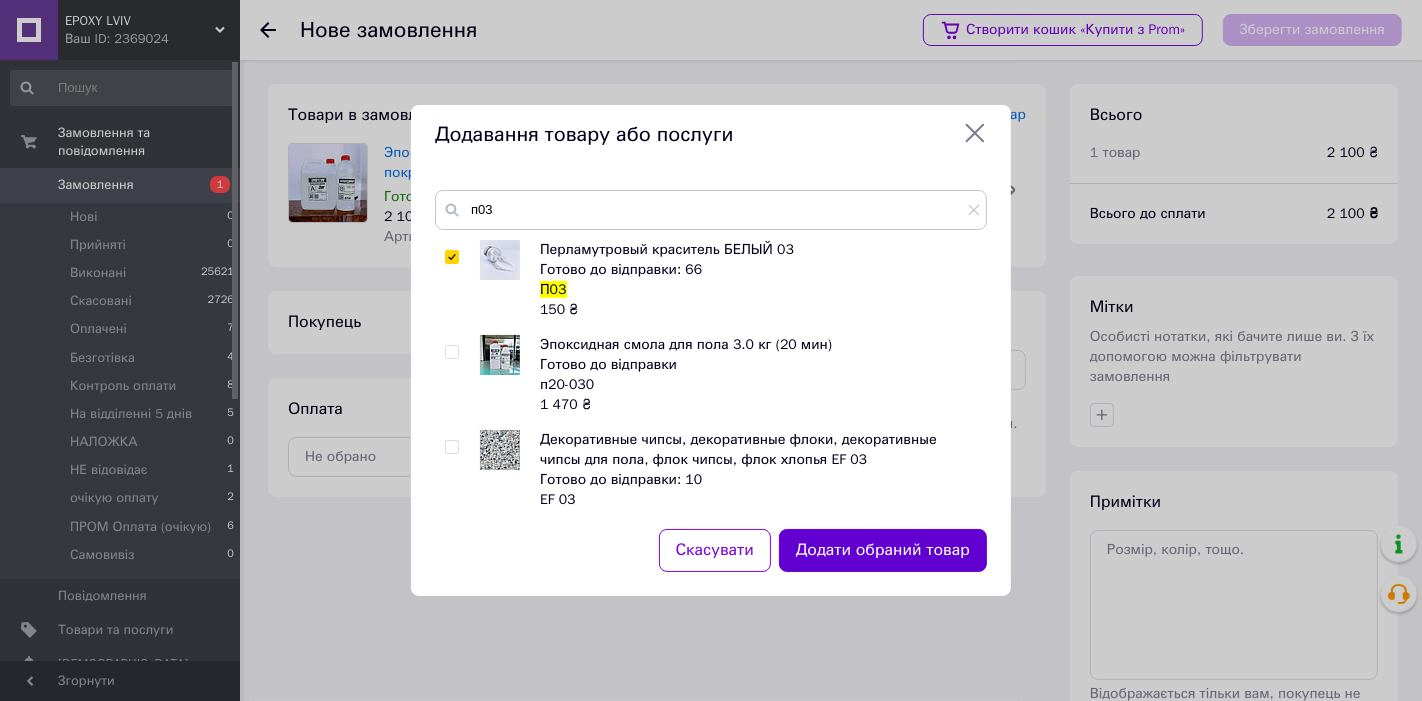 click on "Додати обраний товар" at bounding box center [883, 550] 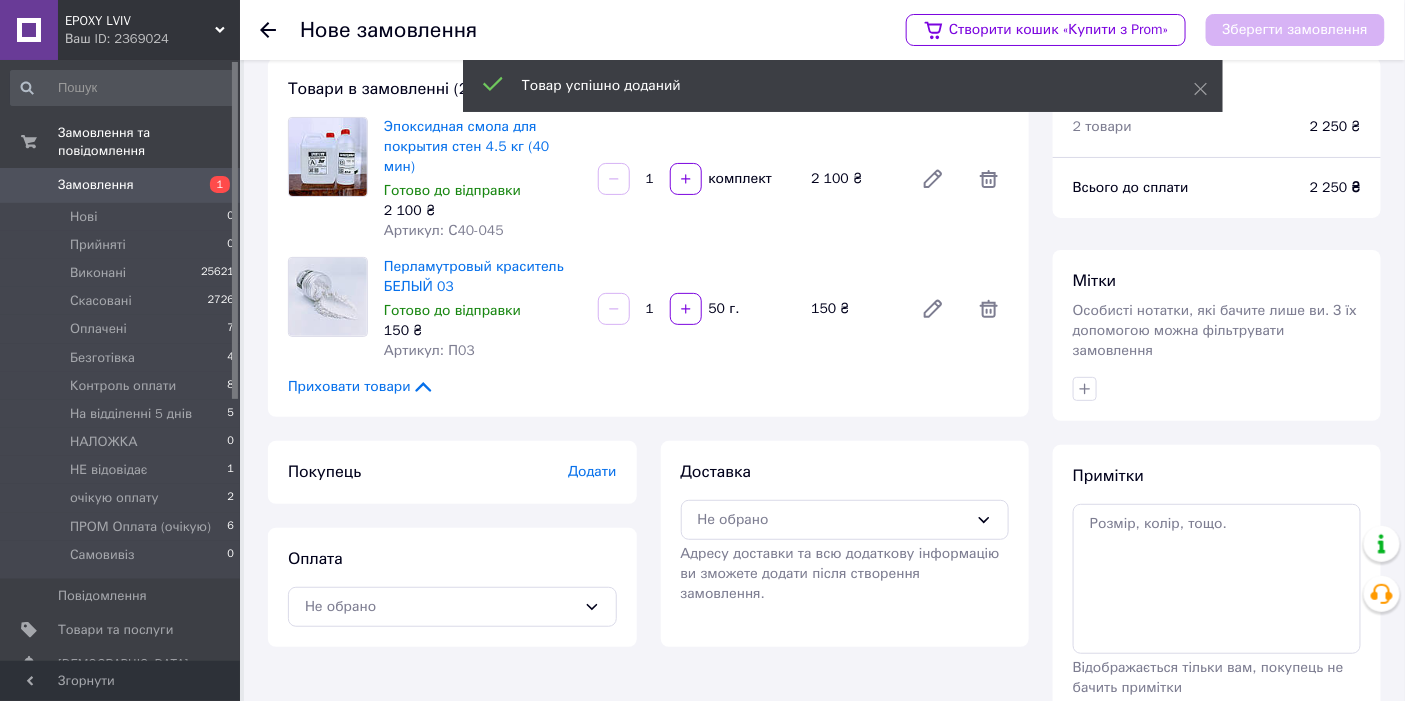 scroll, scrollTop: 0, scrollLeft: 0, axis: both 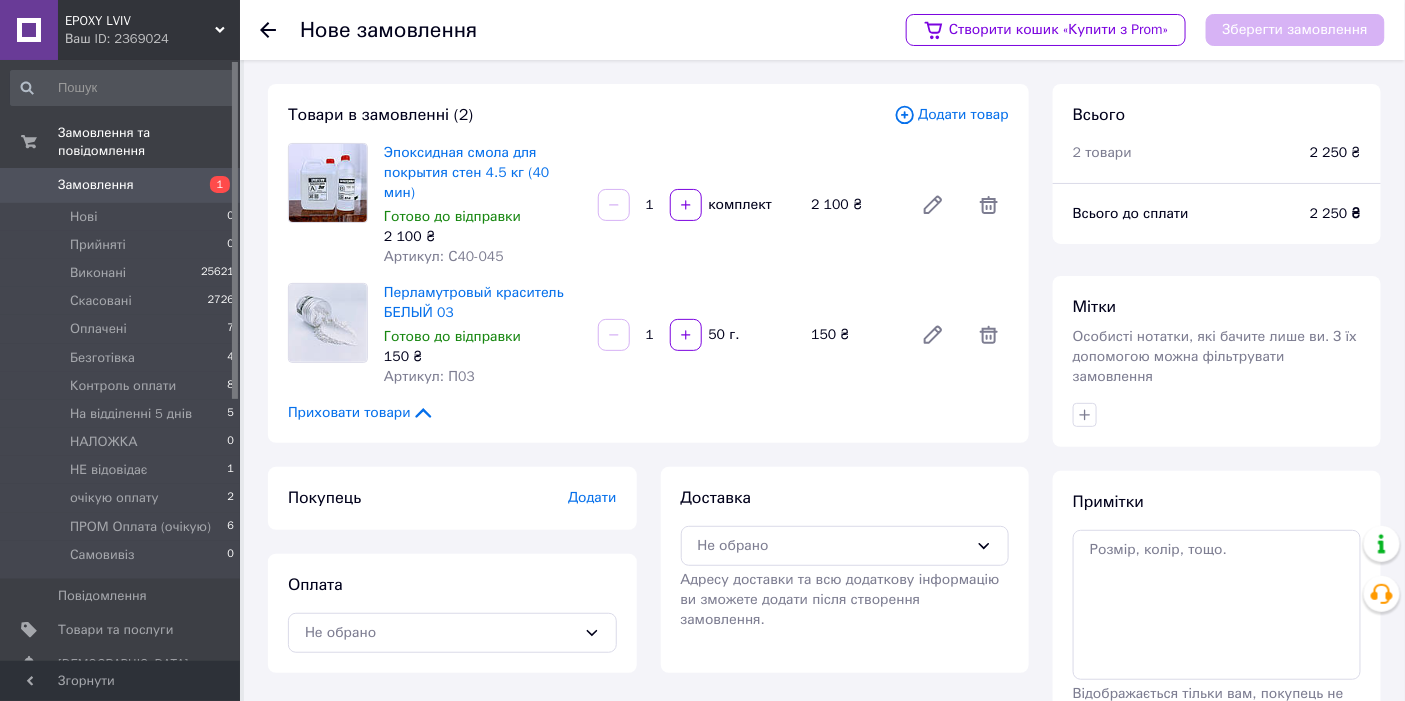 click on "Додати" at bounding box center [592, 497] 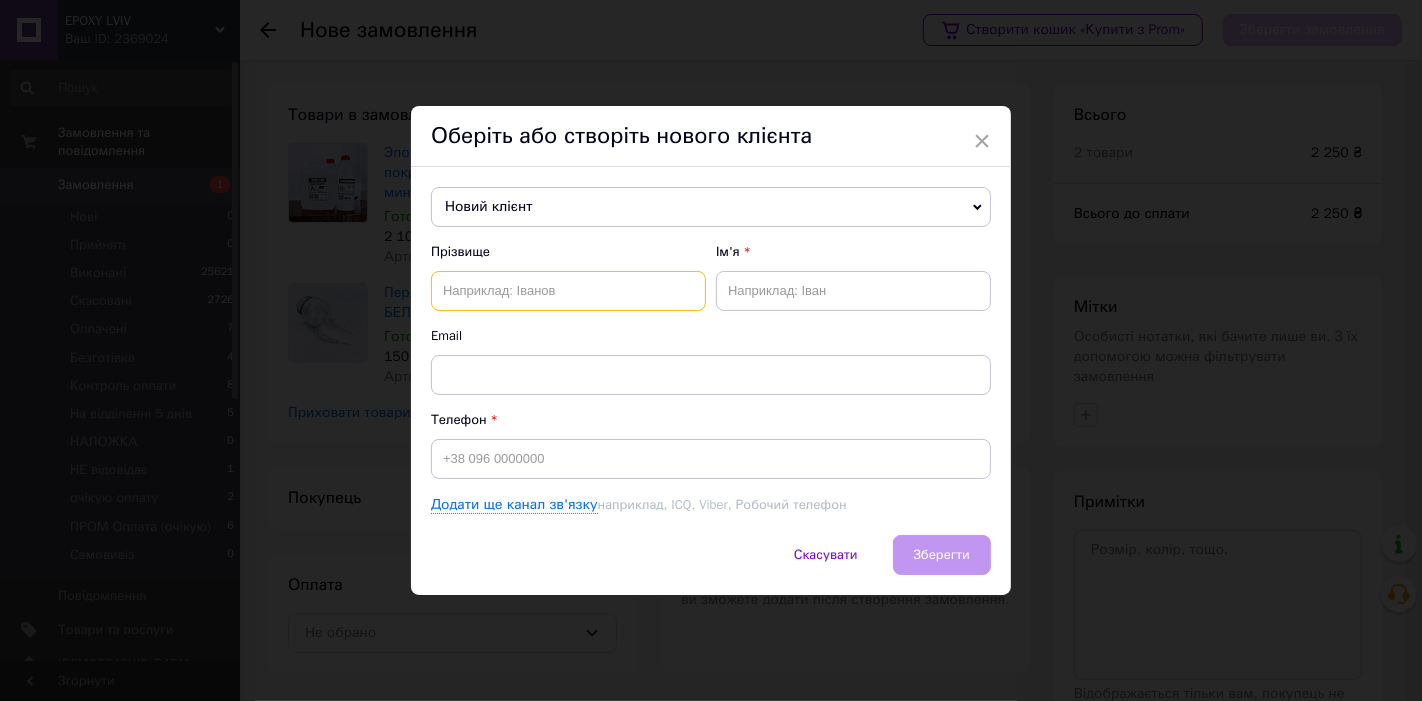click at bounding box center (568, 291) 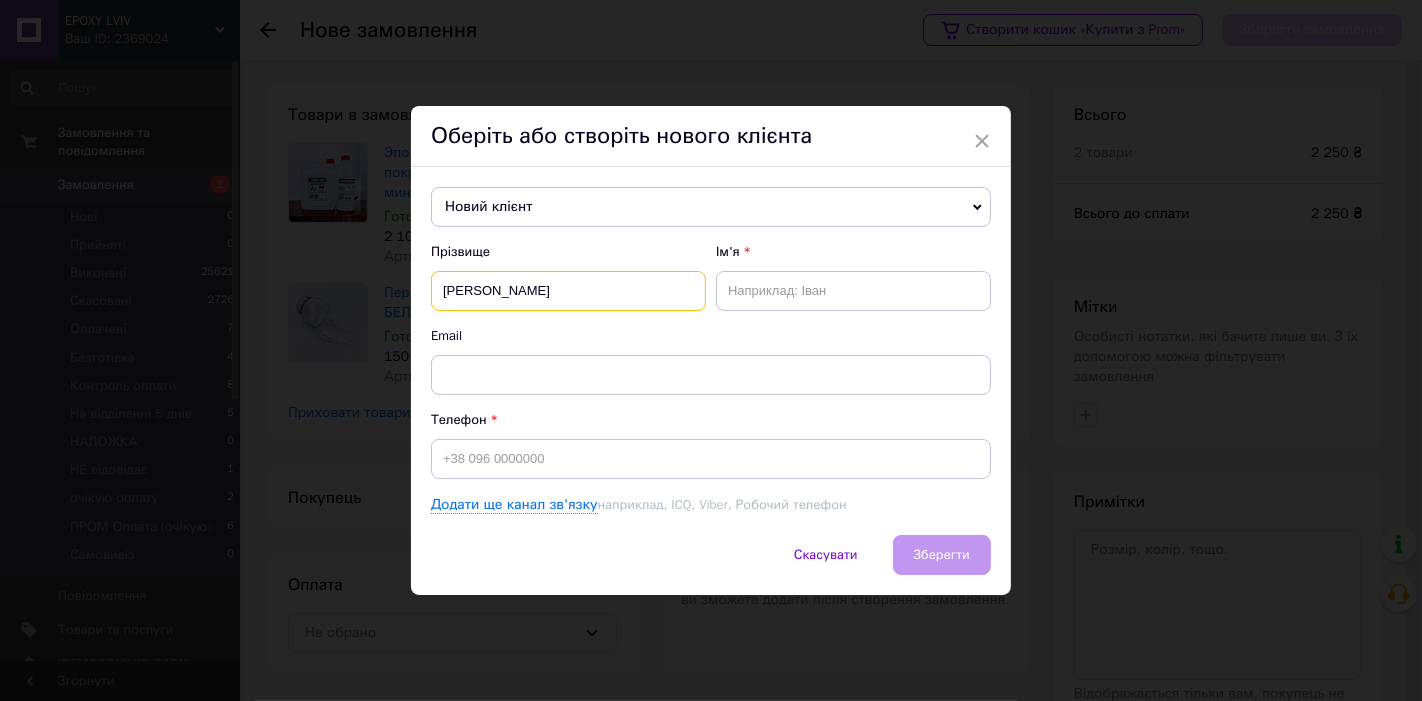 type on "Галушко" 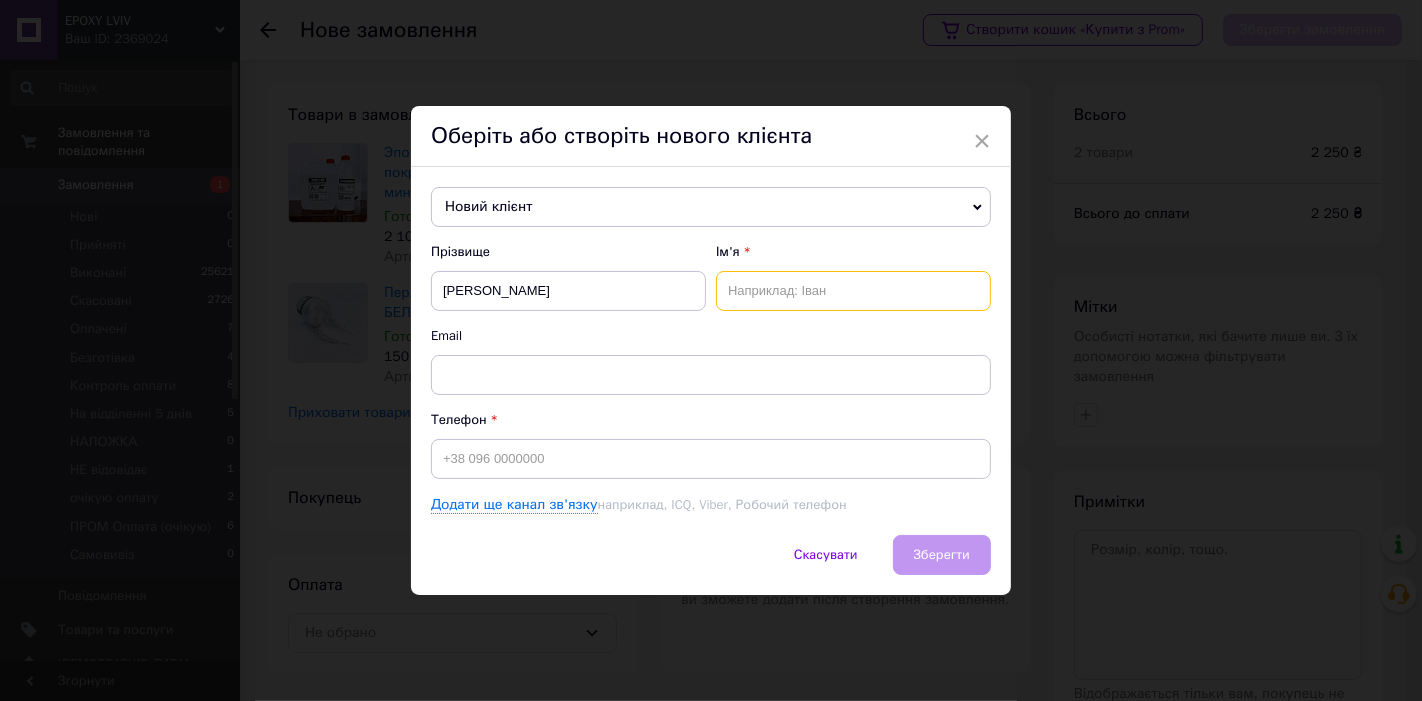 click at bounding box center (853, 291) 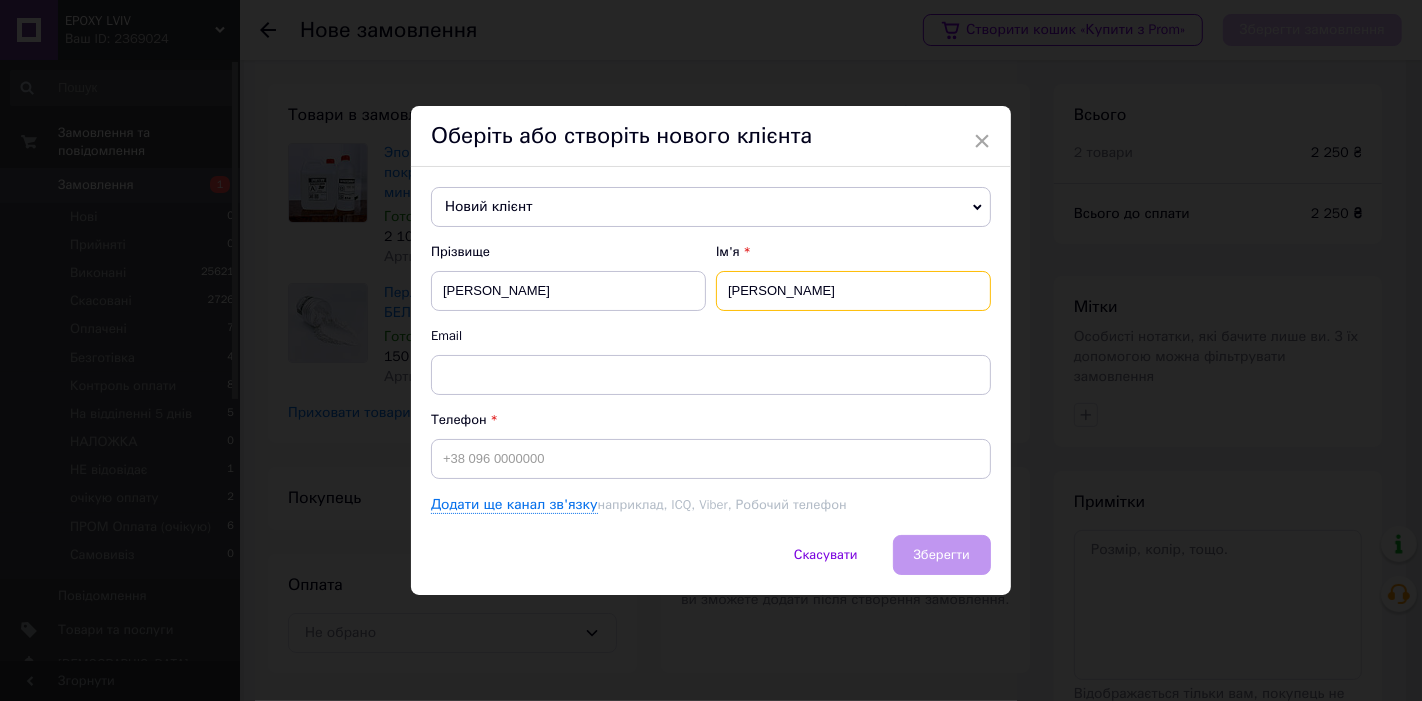 type on "Олександр" 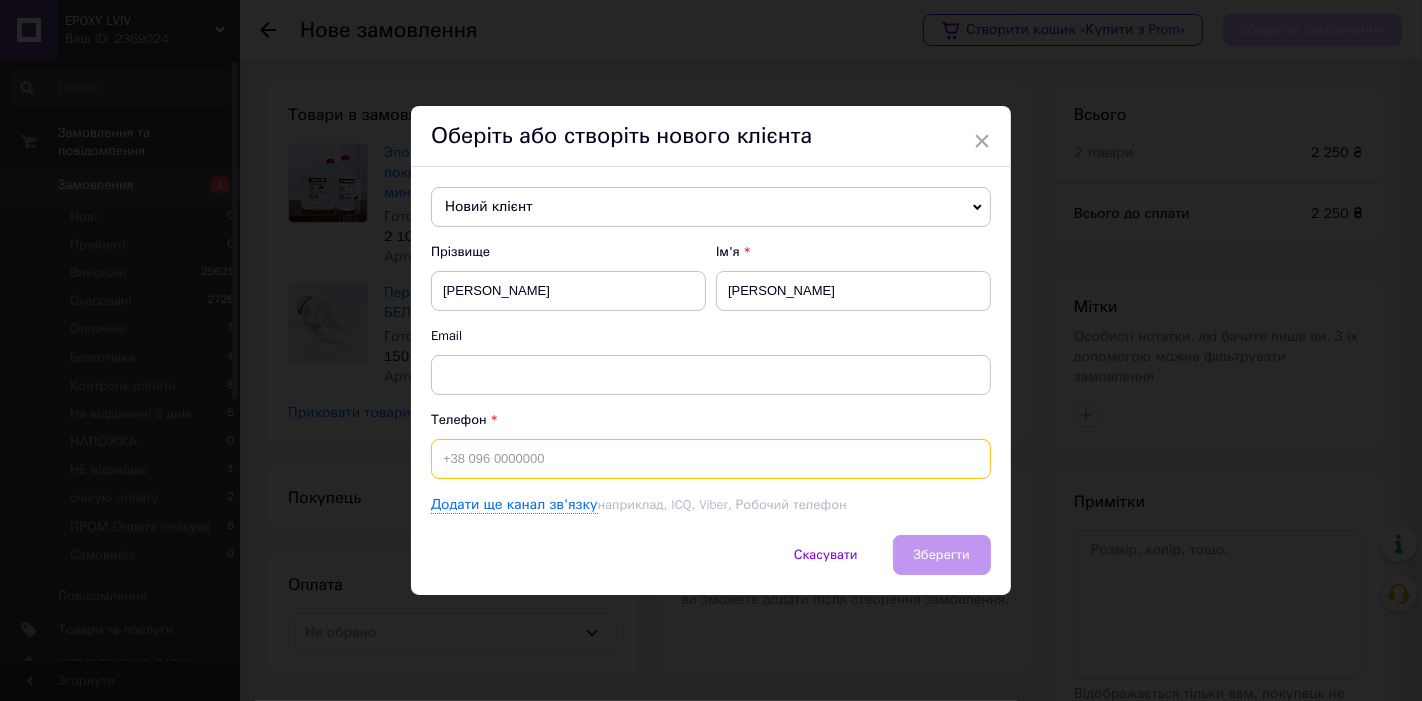 click at bounding box center [711, 459] 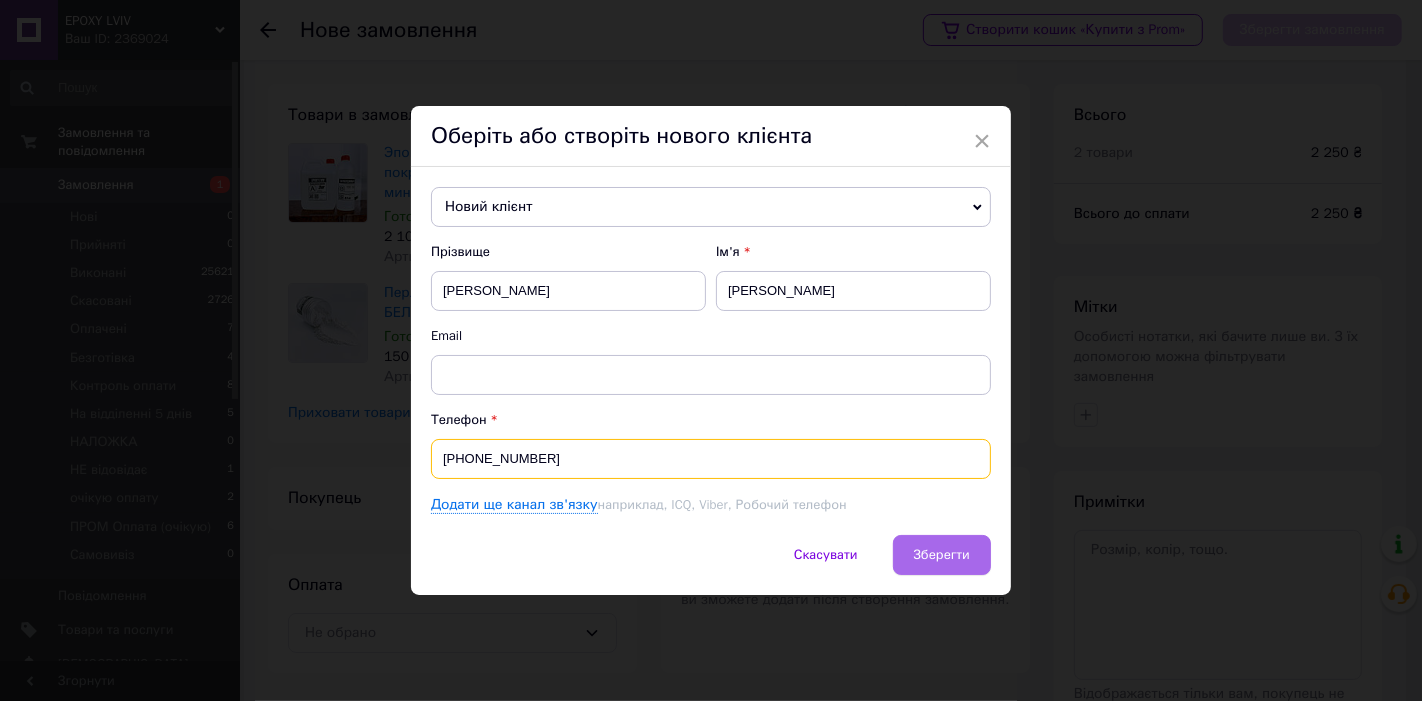 type on "+380967668325" 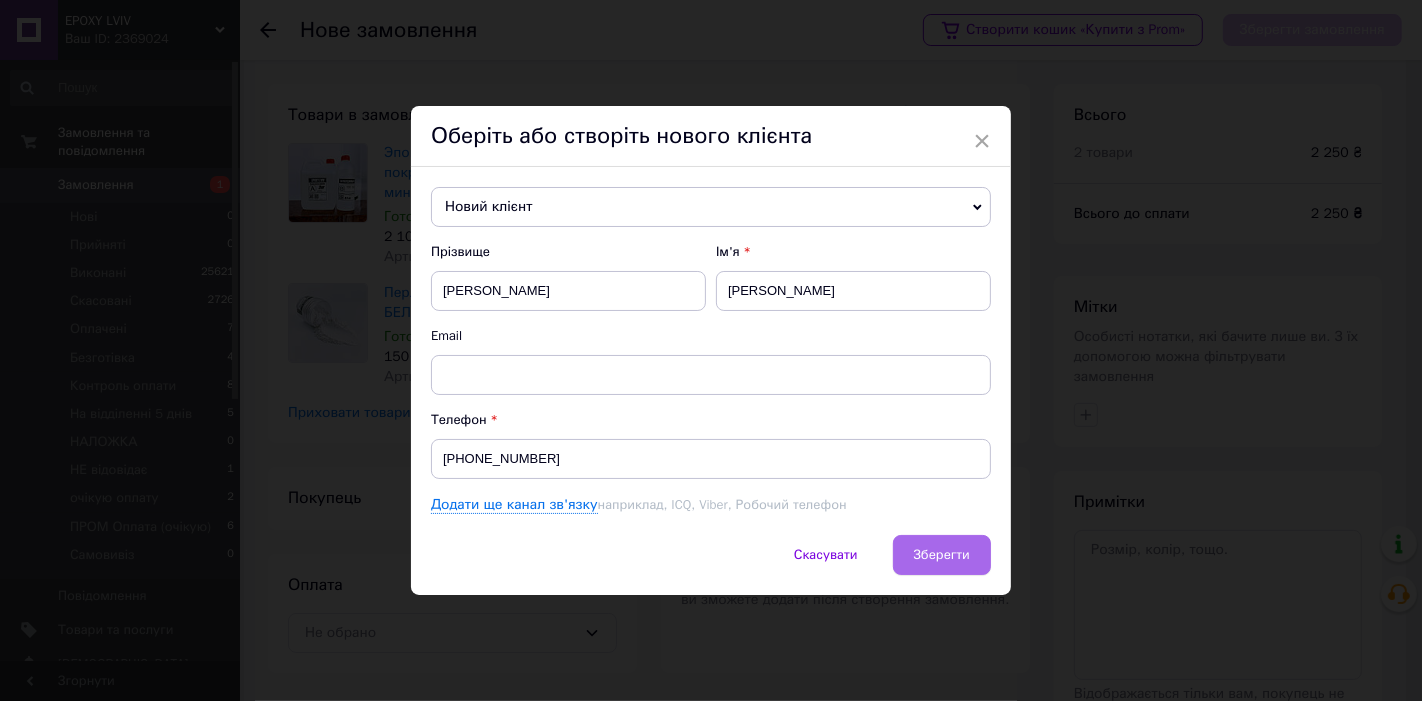click on "Зберегти" at bounding box center (942, 555) 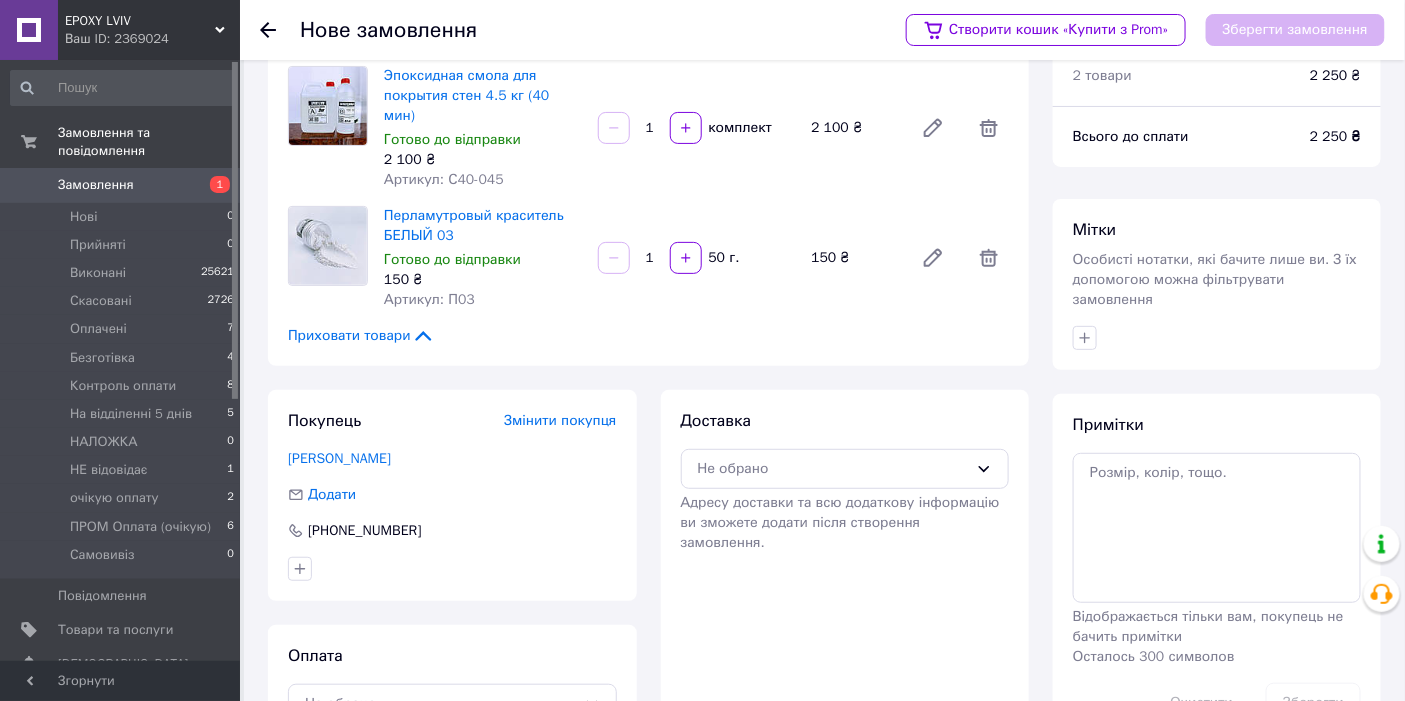 scroll, scrollTop: 130, scrollLeft: 0, axis: vertical 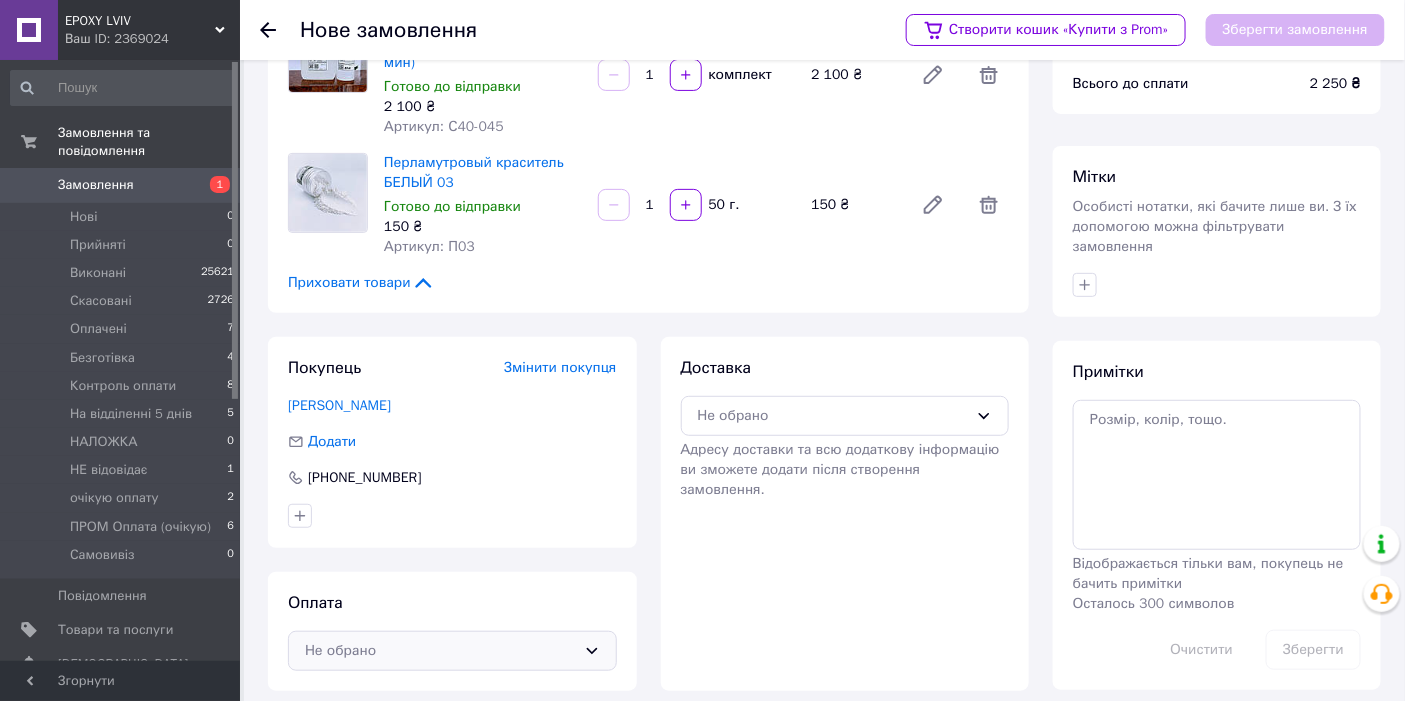 click on "Не обрано" at bounding box center (440, 651) 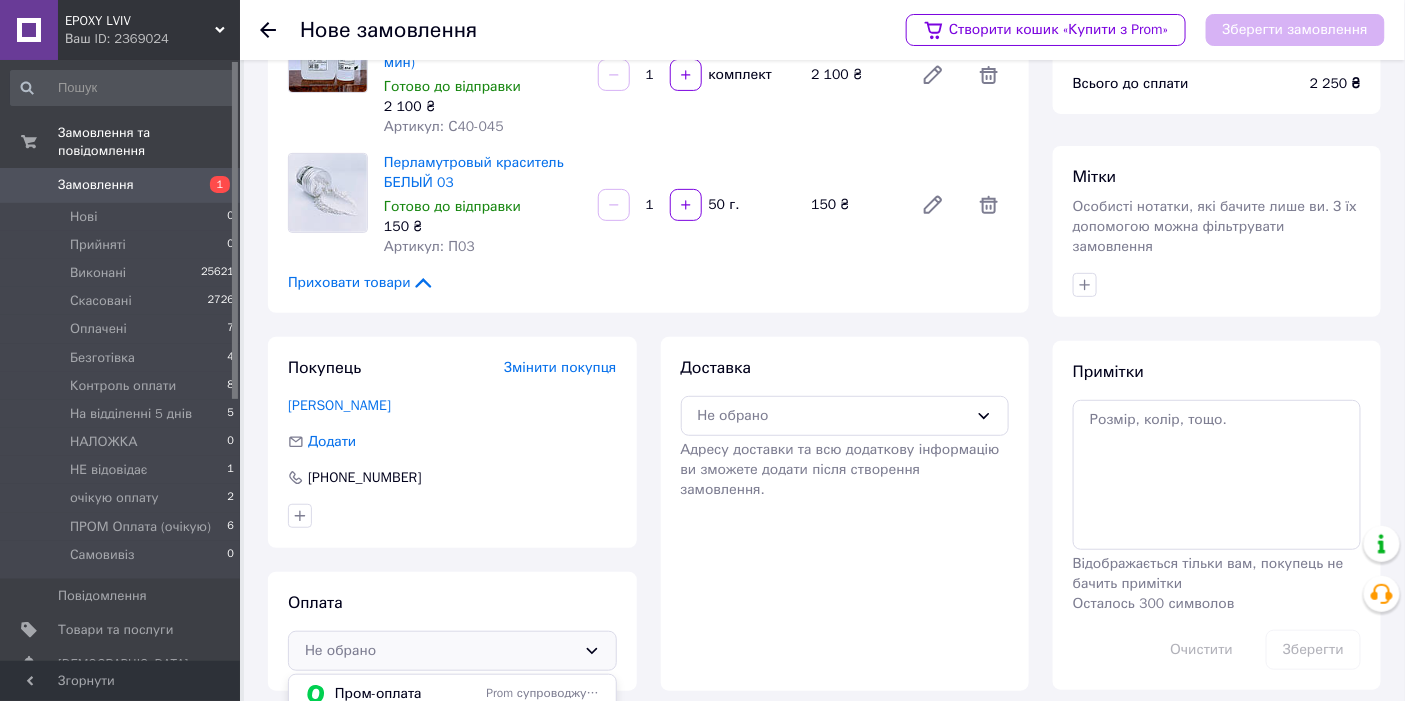 scroll, scrollTop: 255, scrollLeft: 0, axis: vertical 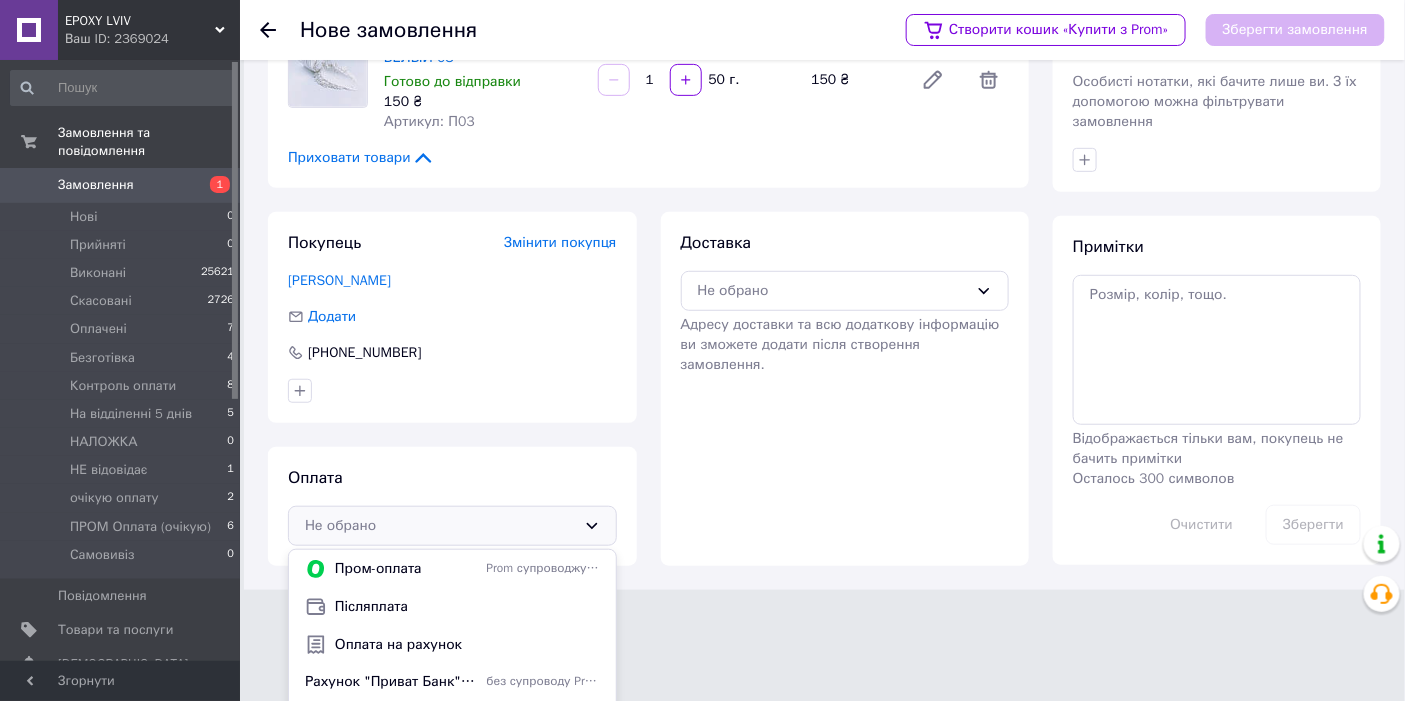 drag, startPoint x: 369, startPoint y: 583, endPoint x: 487, endPoint y: 500, distance: 144.26712 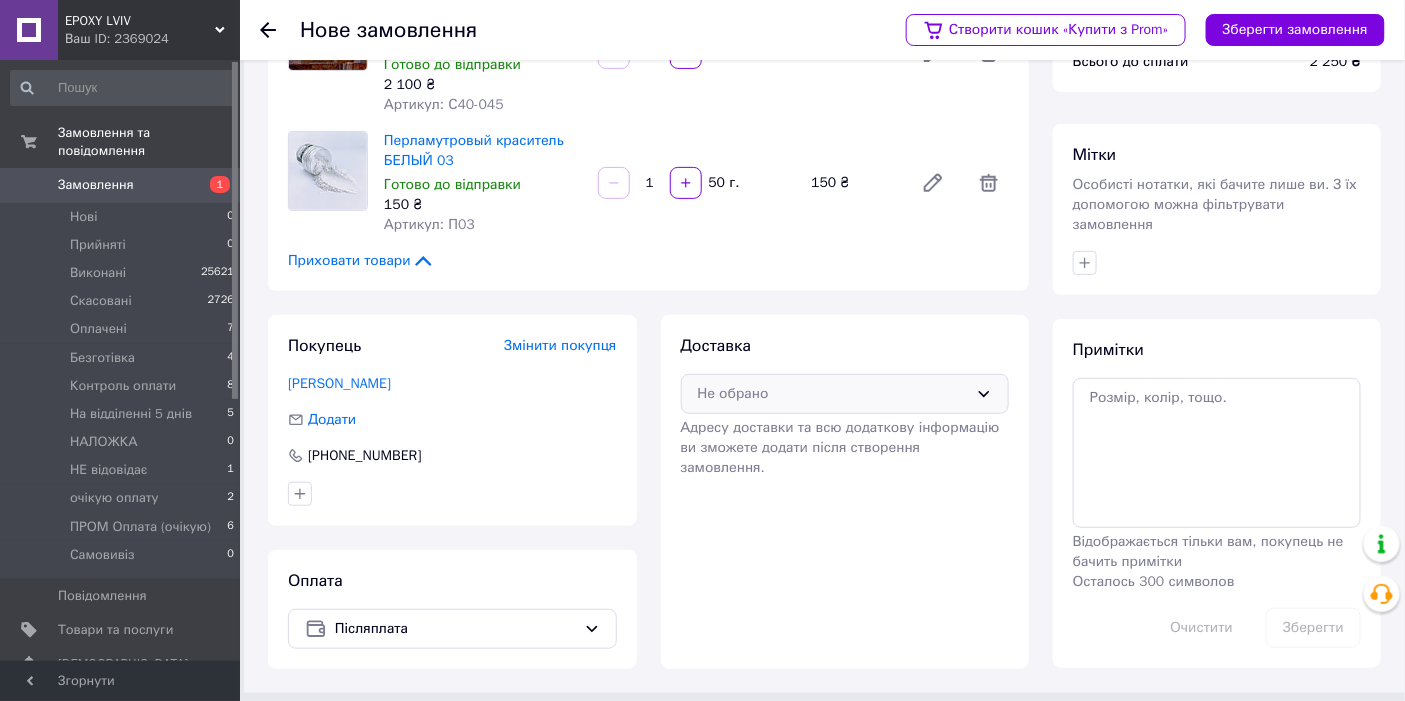 scroll, scrollTop: 130, scrollLeft: 0, axis: vertical 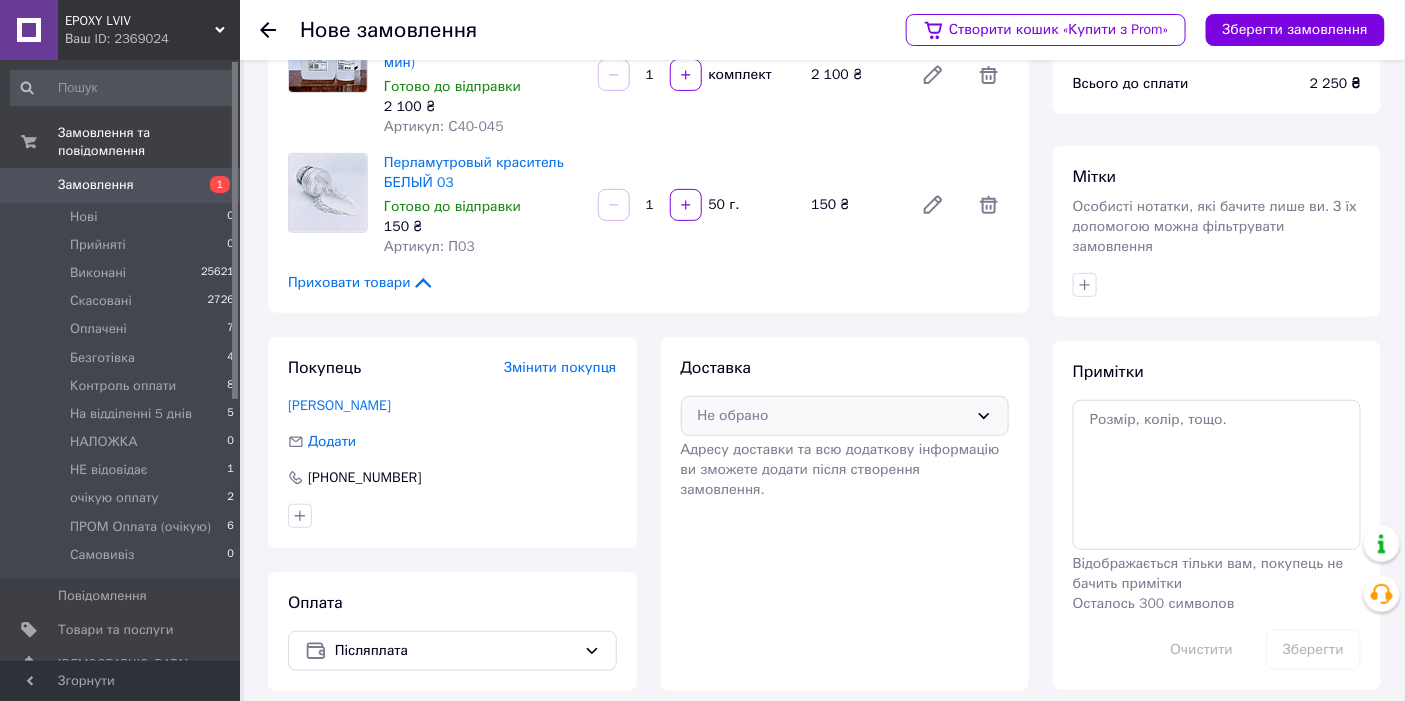 drag, startPoint x: 790, startPoint y: 388, endPoint x: 812, endPoint y: 413, distance: 33.30165 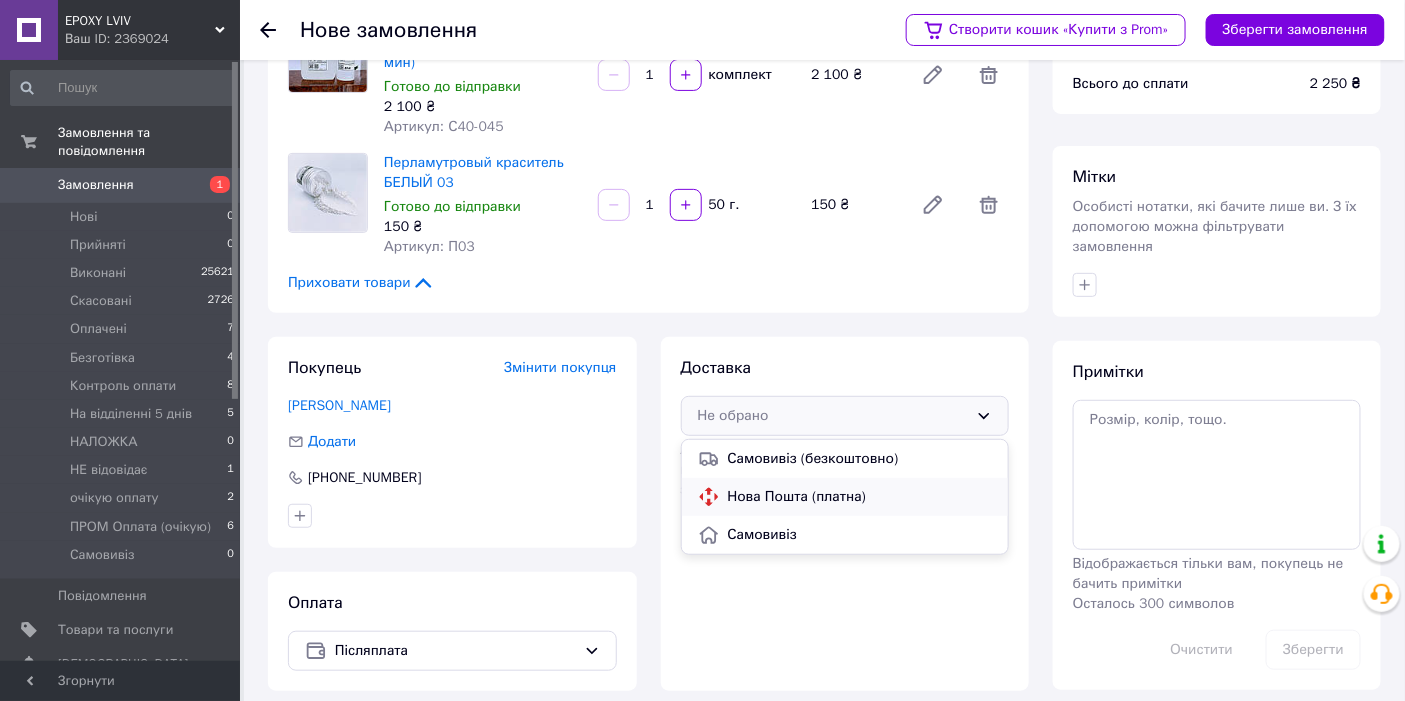 click on "Нова Пошта (платна)" at bounding box center [860, 497] 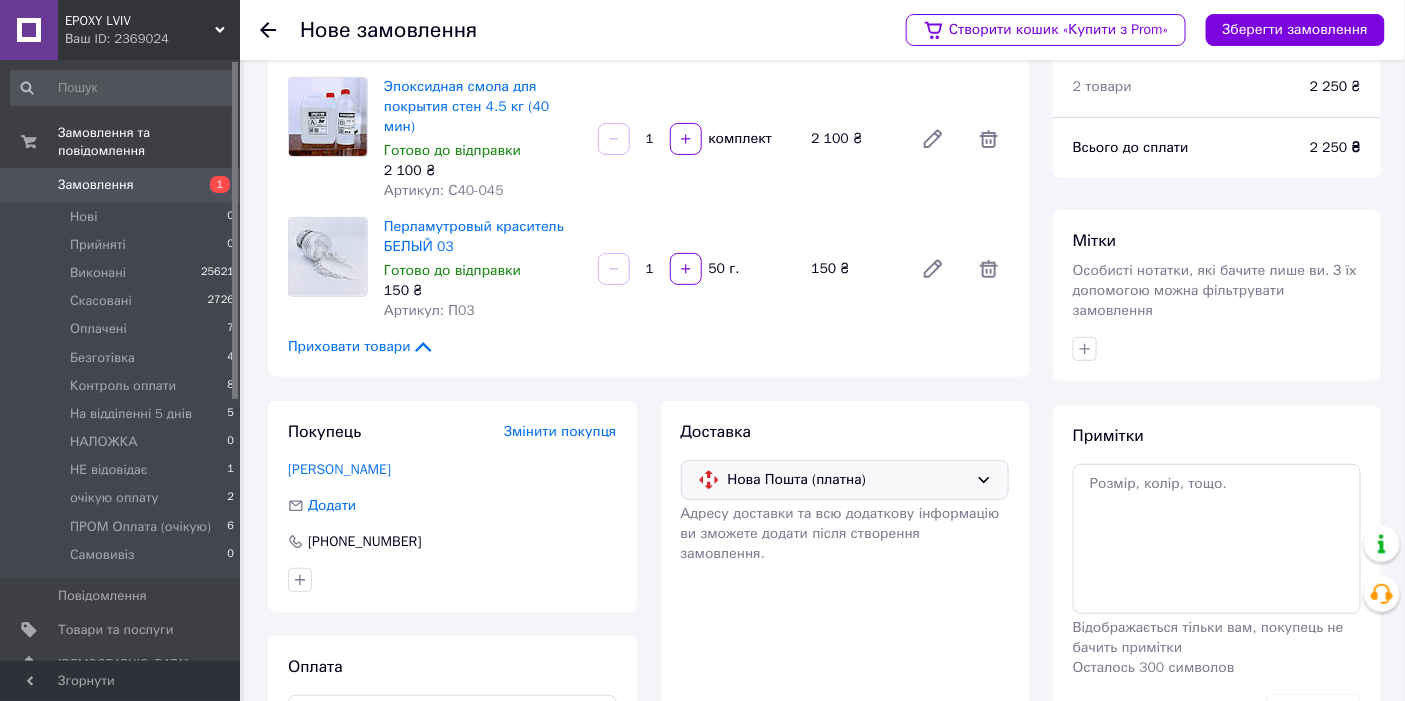 scroll, scrollTop: 0, scrollLeft: 0, axis: both 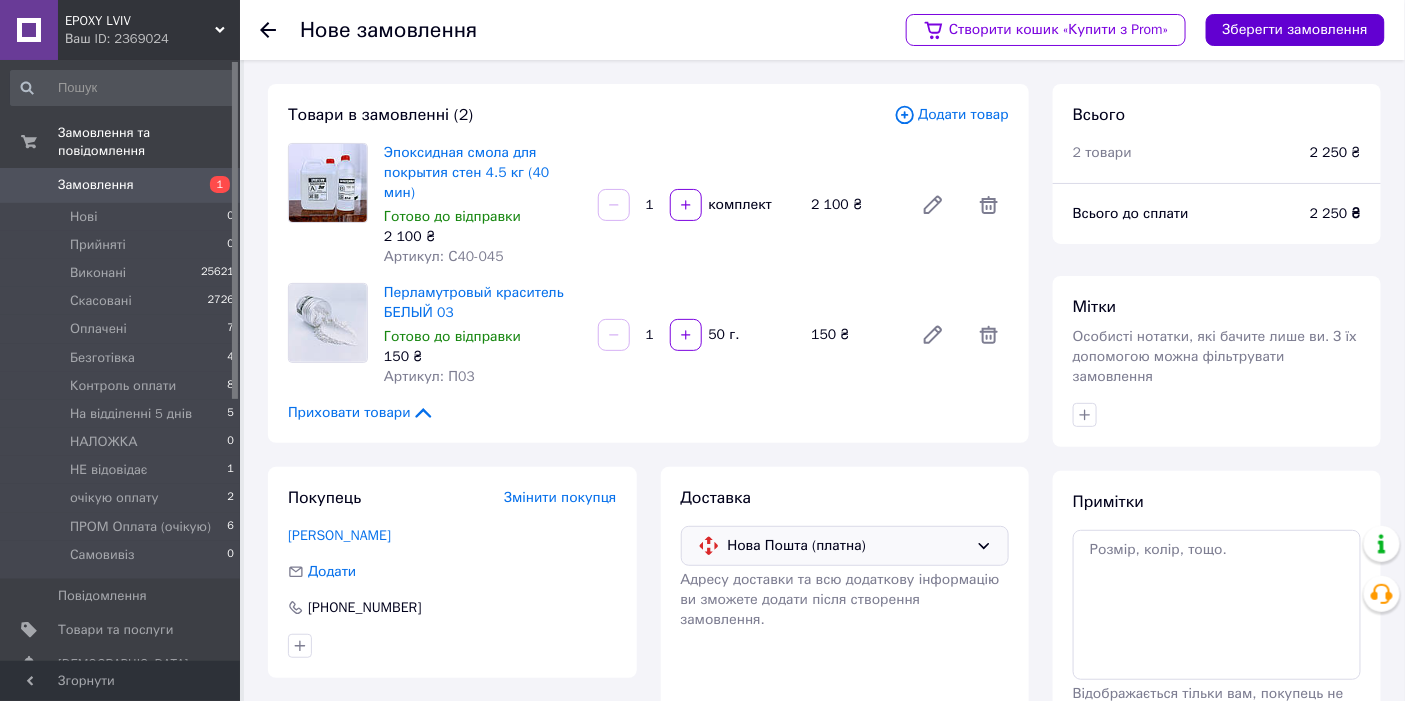click on "Зберегти замовлення" at bounding box center [1295, 30] 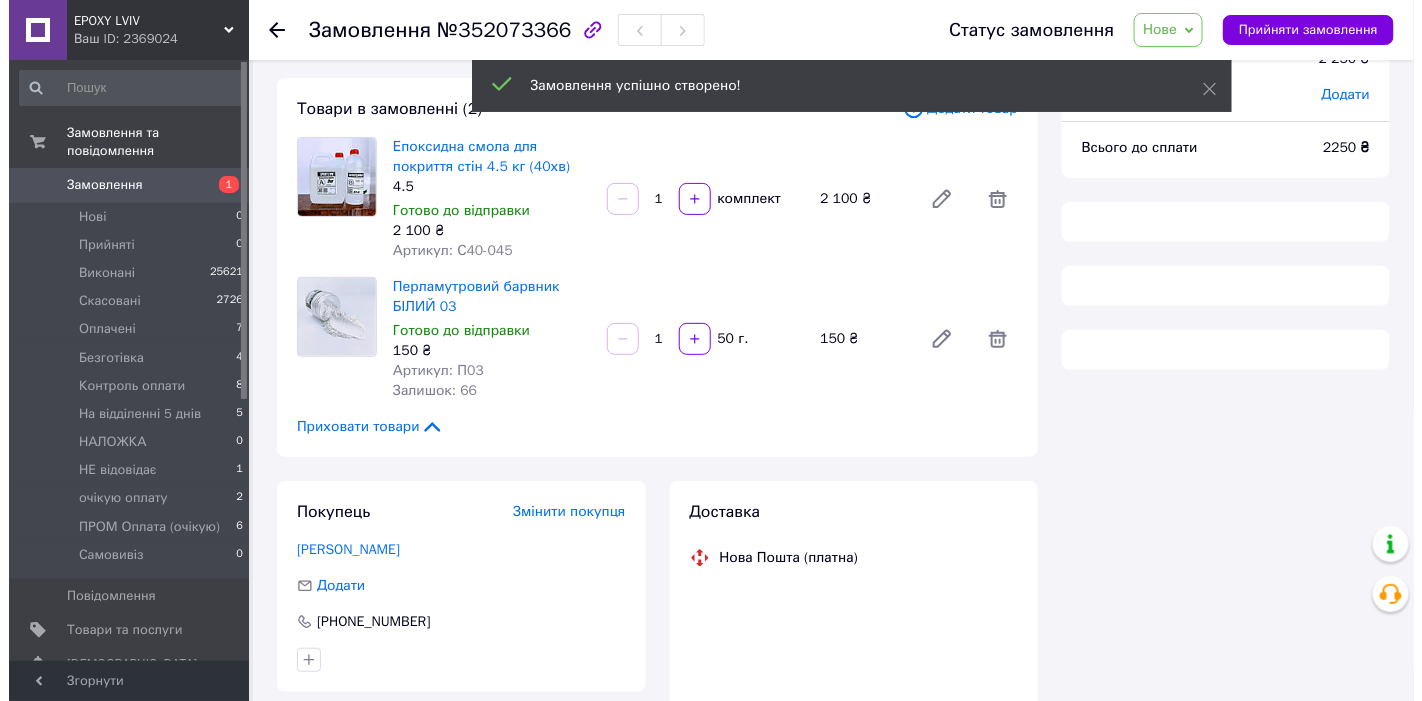 scroll, scrollTop: 222, scrollLeft: 0, axis: vertical 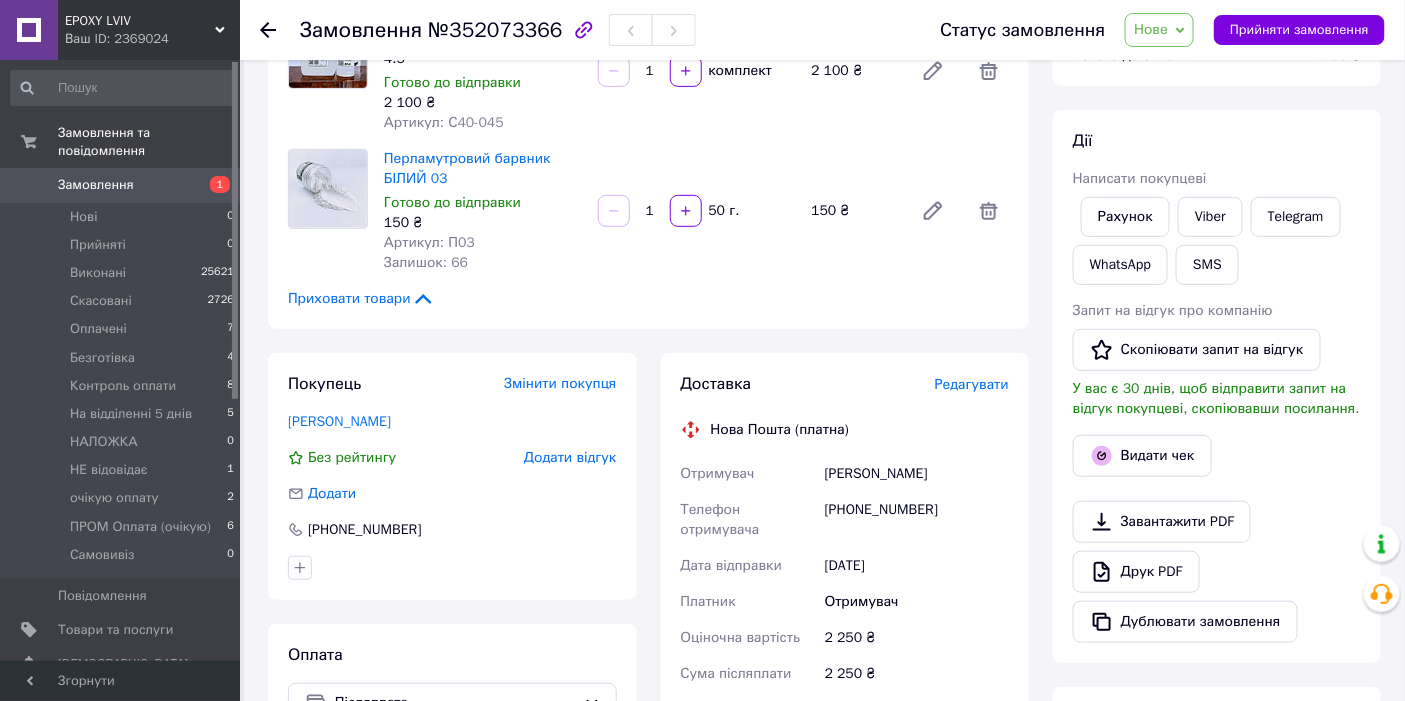 click on "Редагувати" at bounding box center (972, 384) 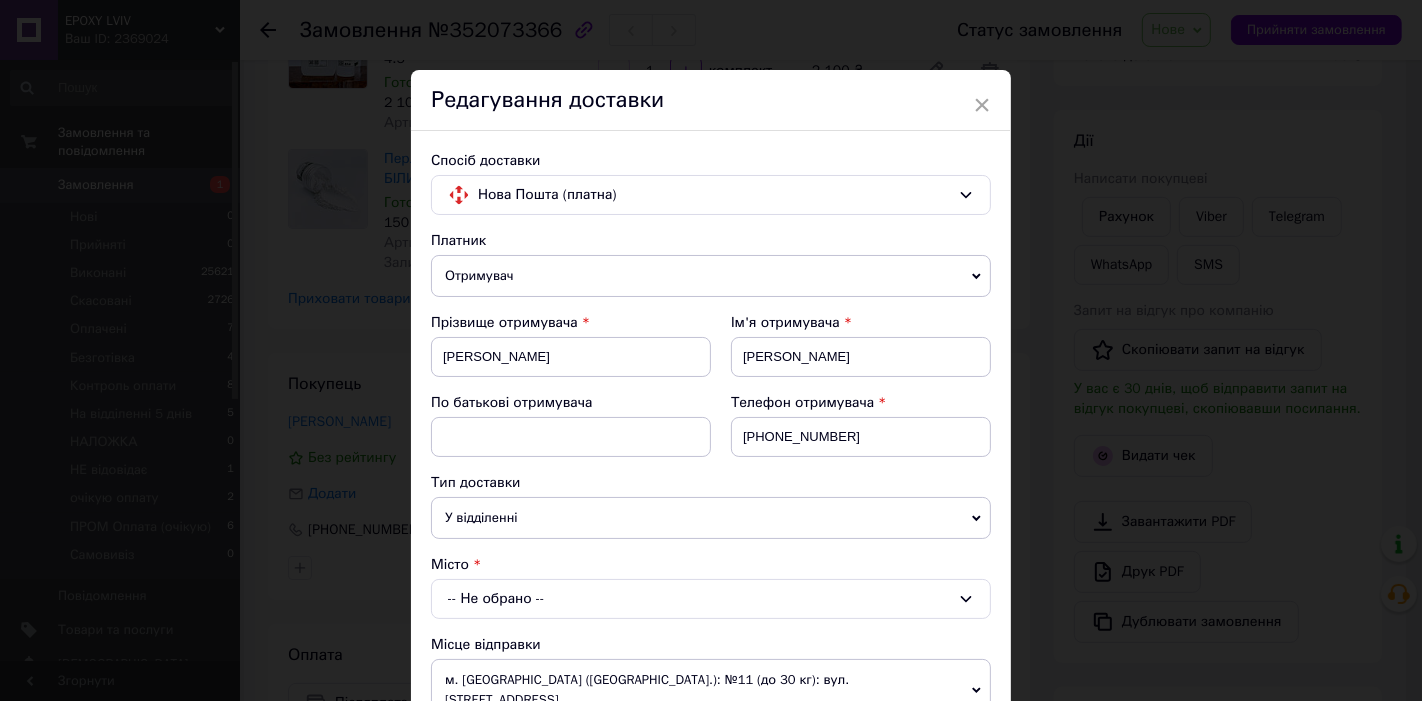 scroll, scrollTop: 222, scrollLeft: 0, axis: vertical 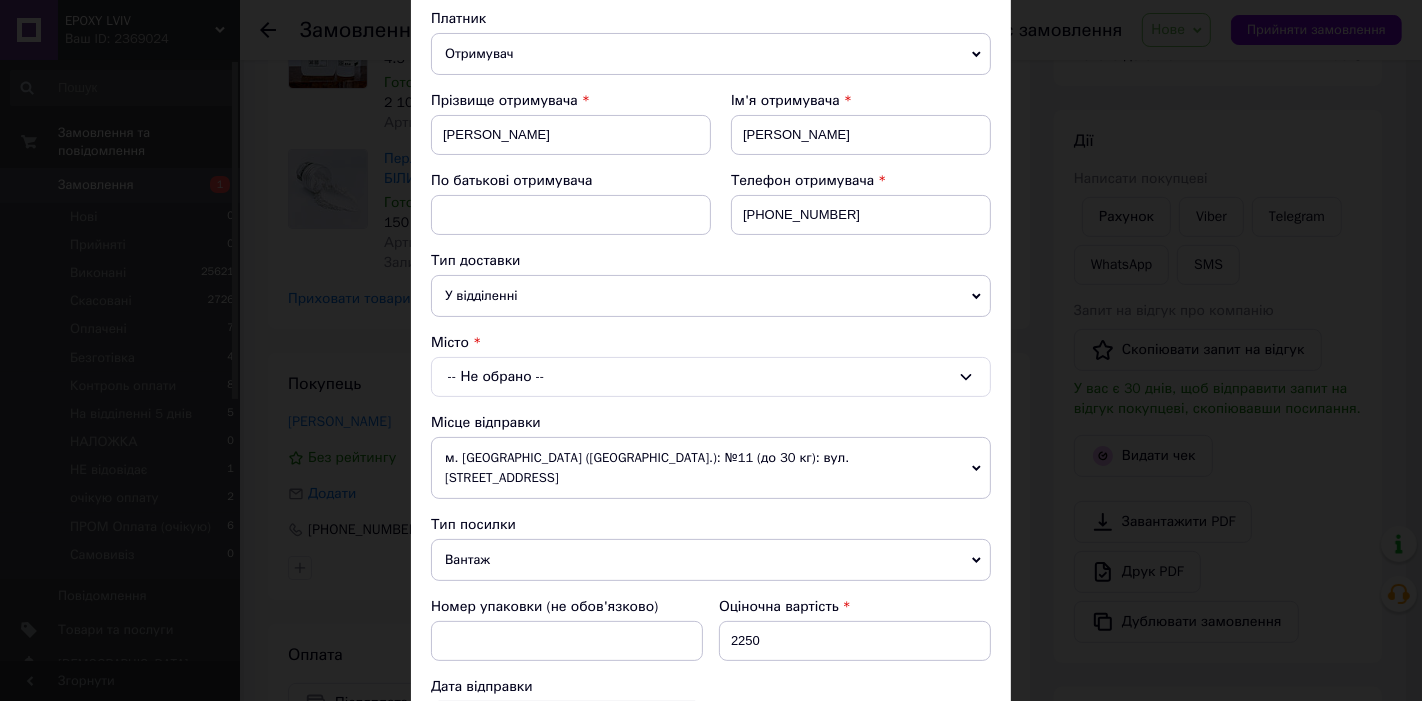 click on "-- Не обрано --" at bounding box center [711, 377] 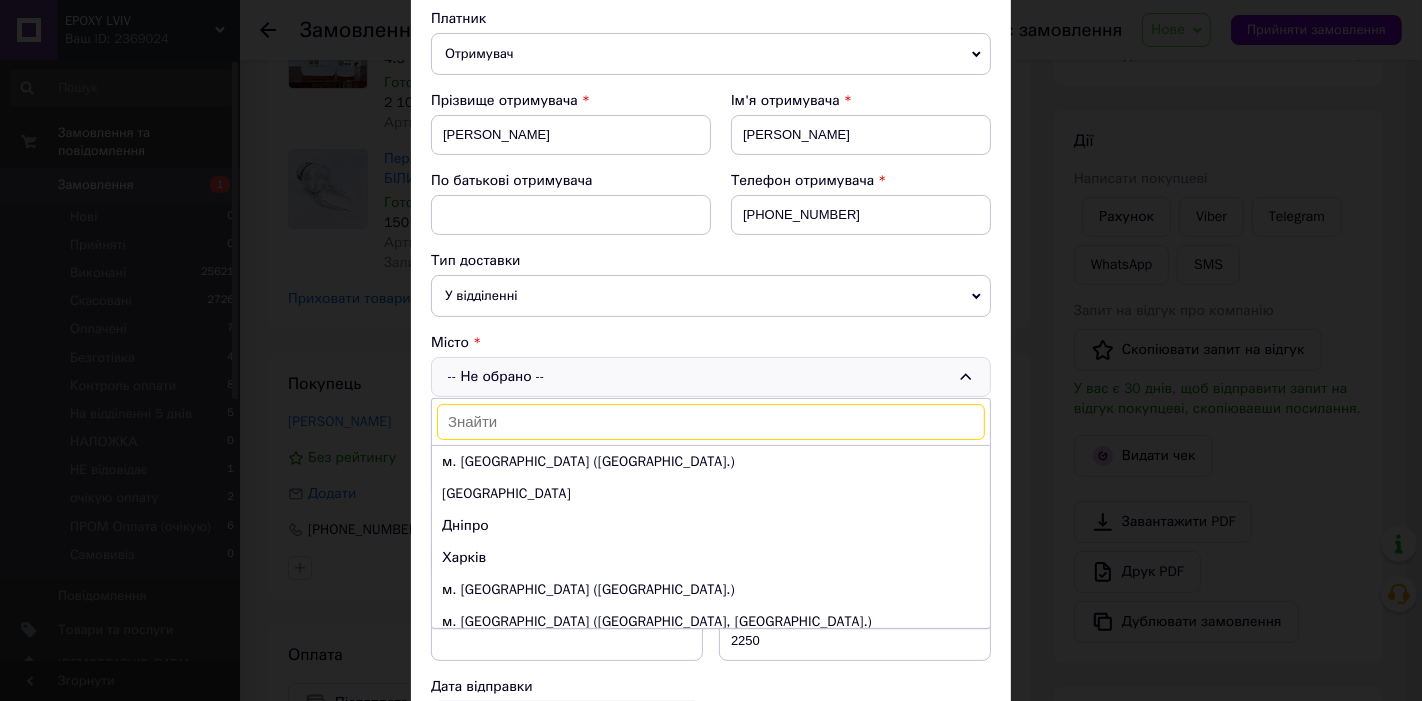 click at bounding box center (711, 422) 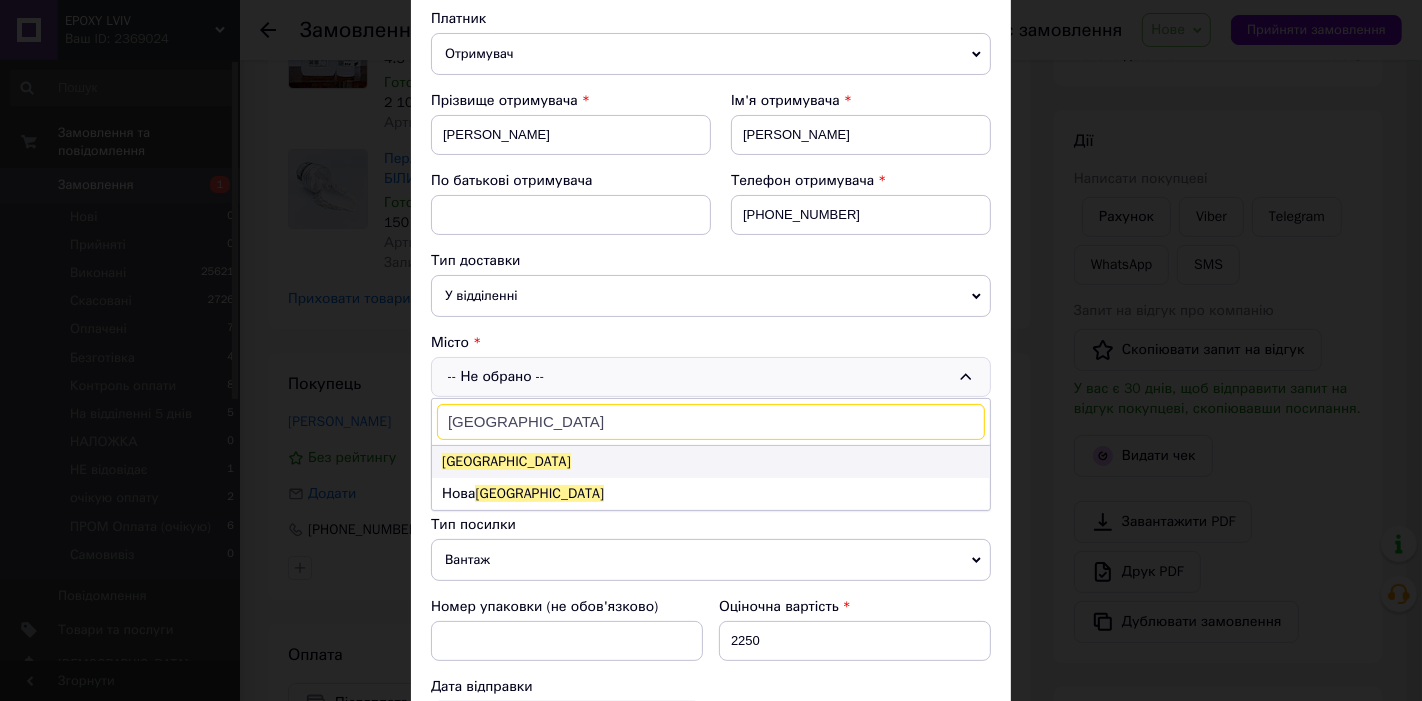 type on "одеса" 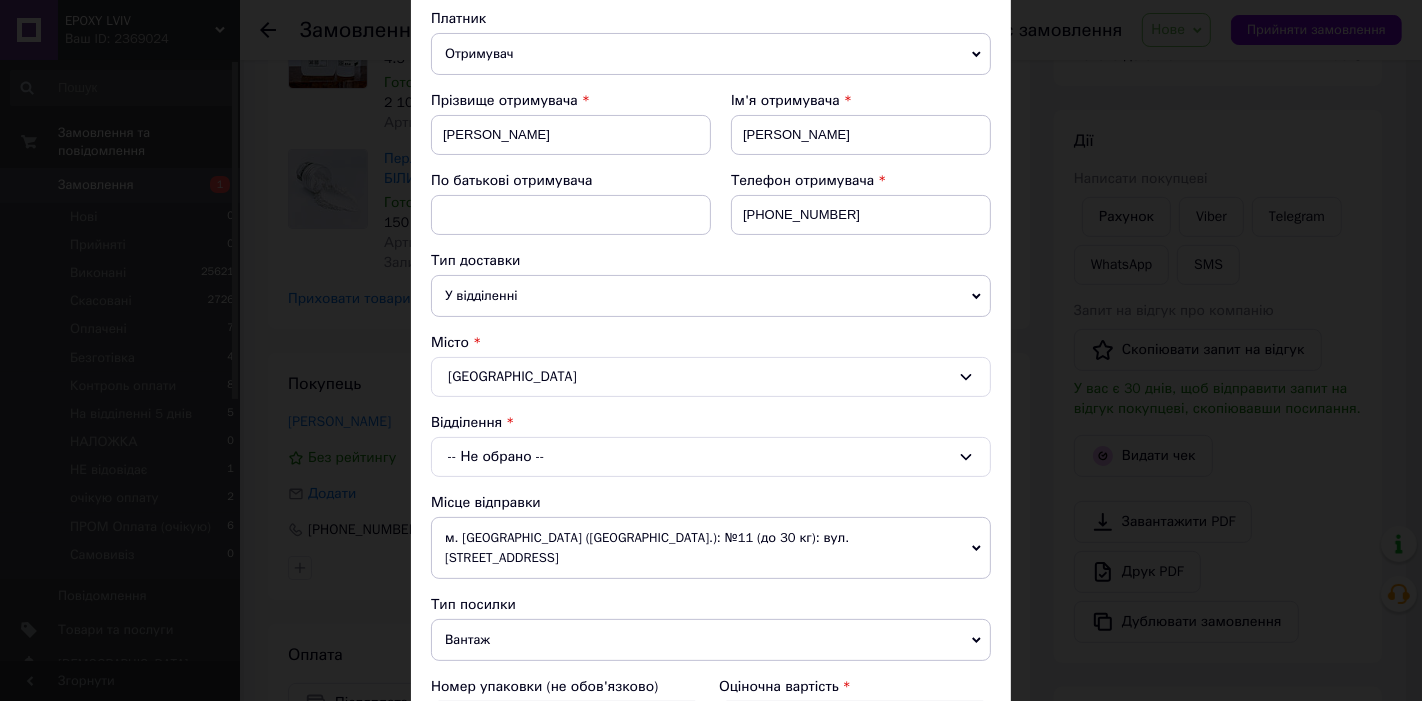 click on "-- Не обрано --" at bounding box center (711, 457) 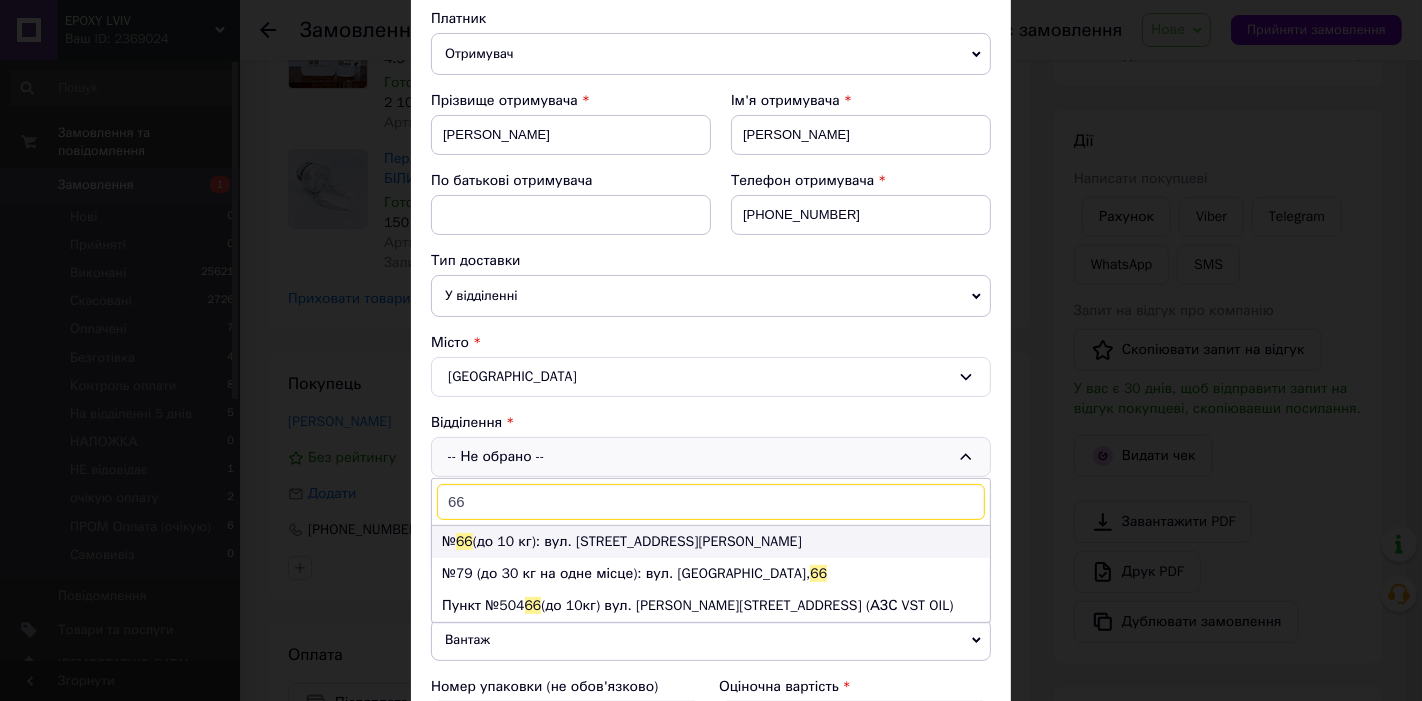 type on "66" 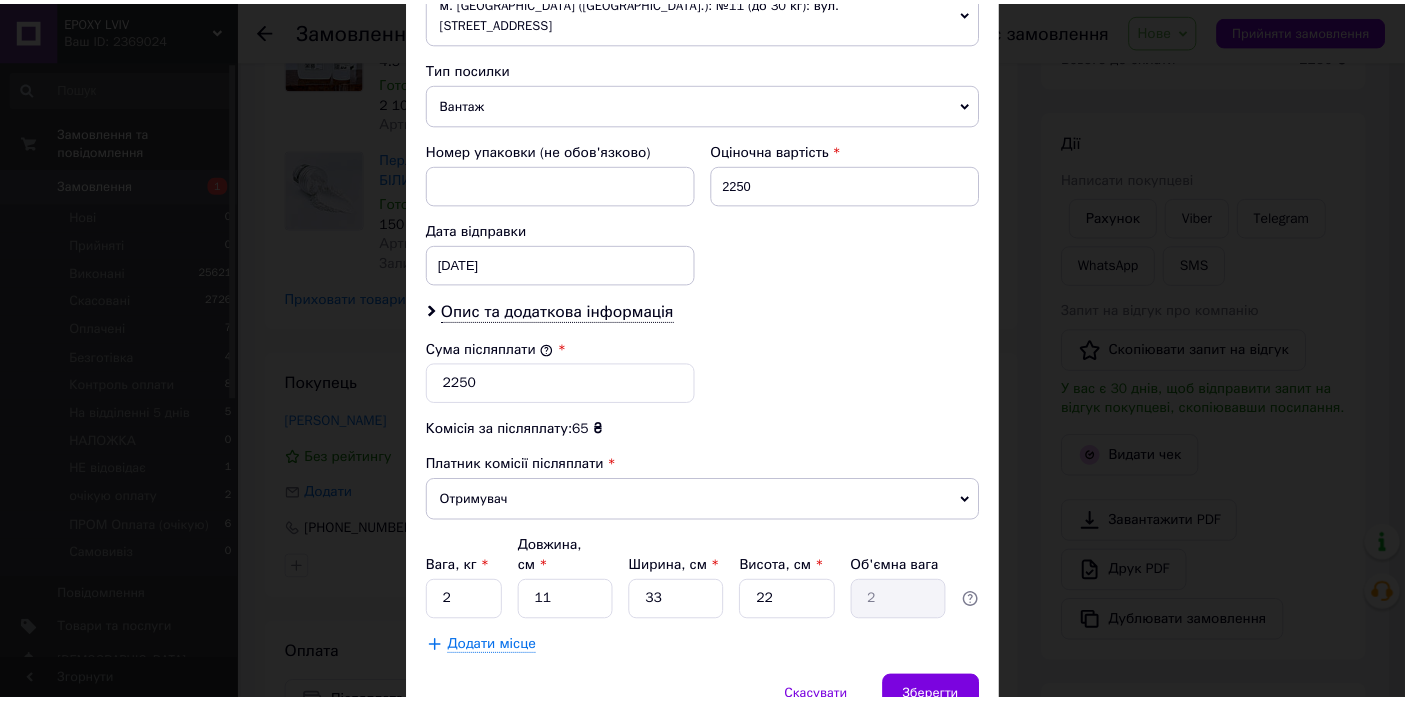 scroll, scrollTop: 811, scrollLeft: 0, axis: vertical 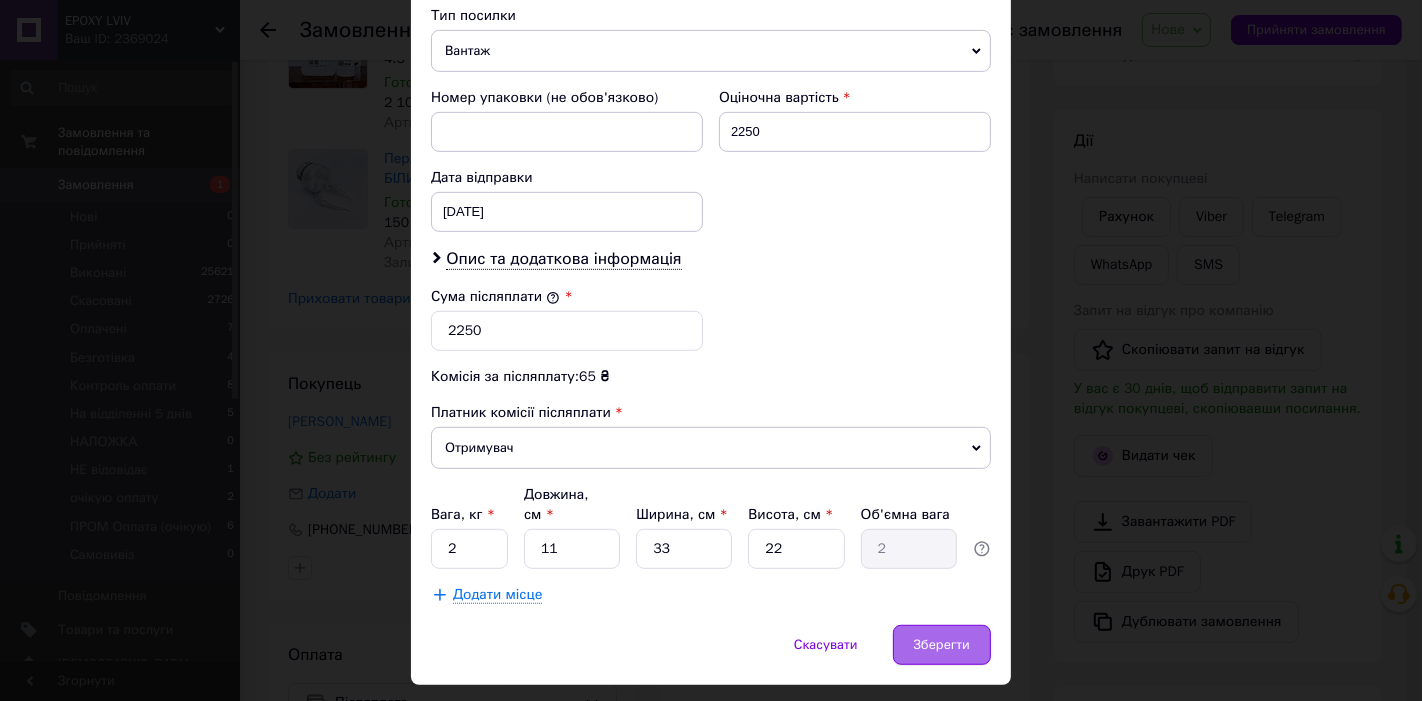 click on "Зберегти" at bounding box center [942, 645] 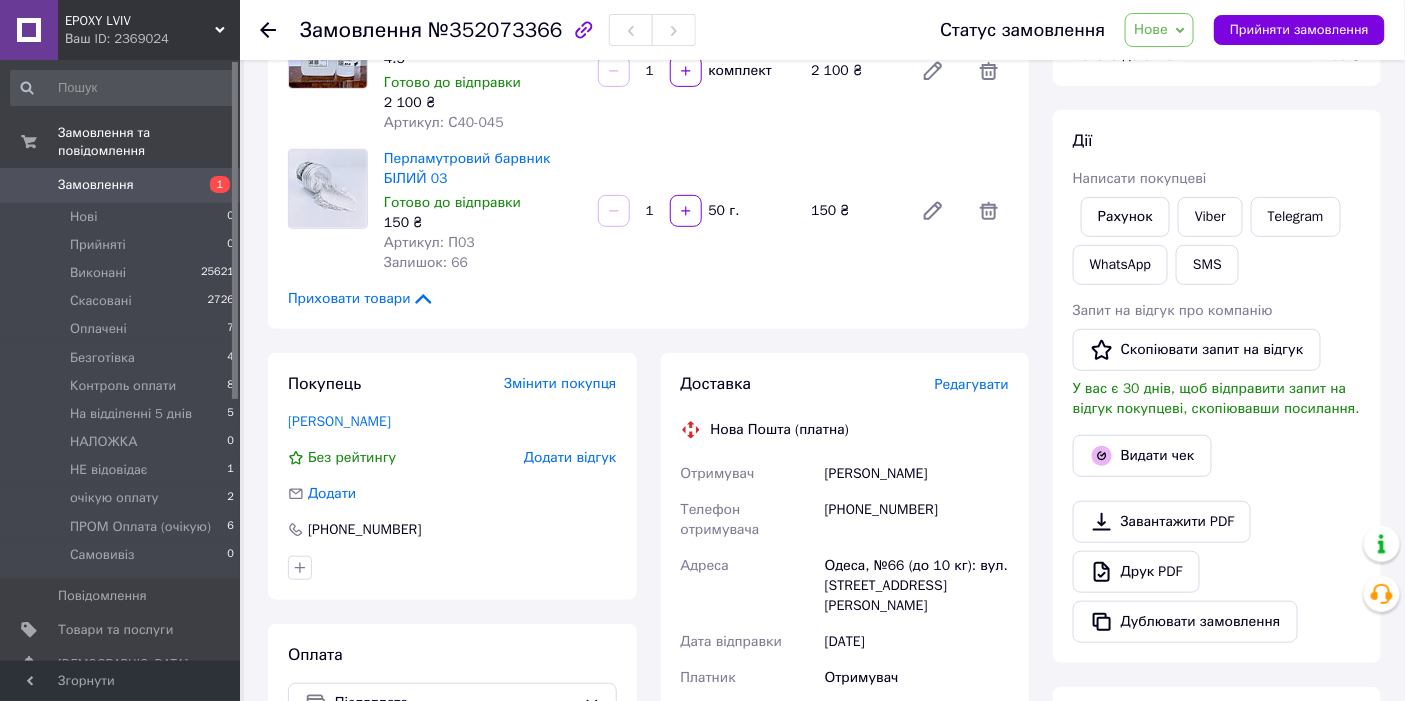 click on "Нове" at bounding box center [1151, 29] 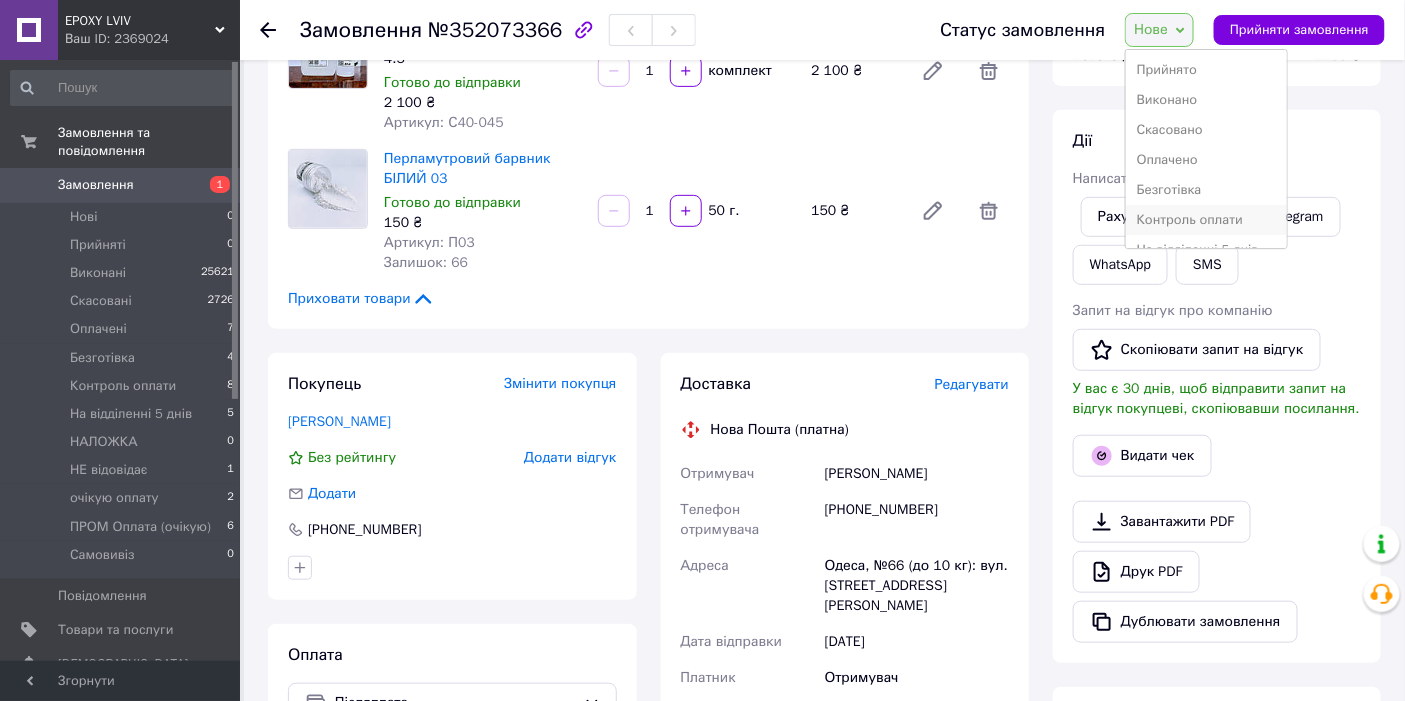 click on "Контроль оплати" at bounding box center [1206, 220] 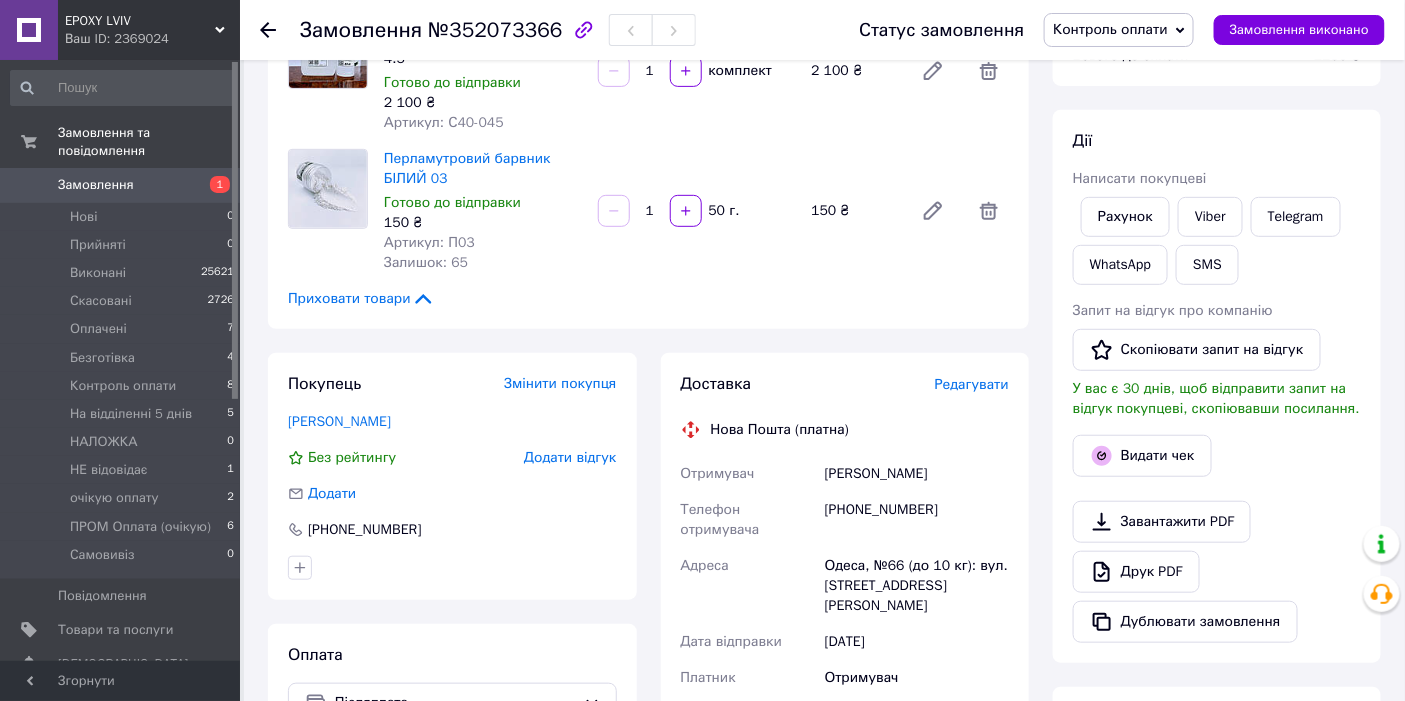 click on "Покупець Змінити покупця Галушко Олександр Без рейтингу   Додати відгук Додати +380967668325" at bounding box center [452, 476] 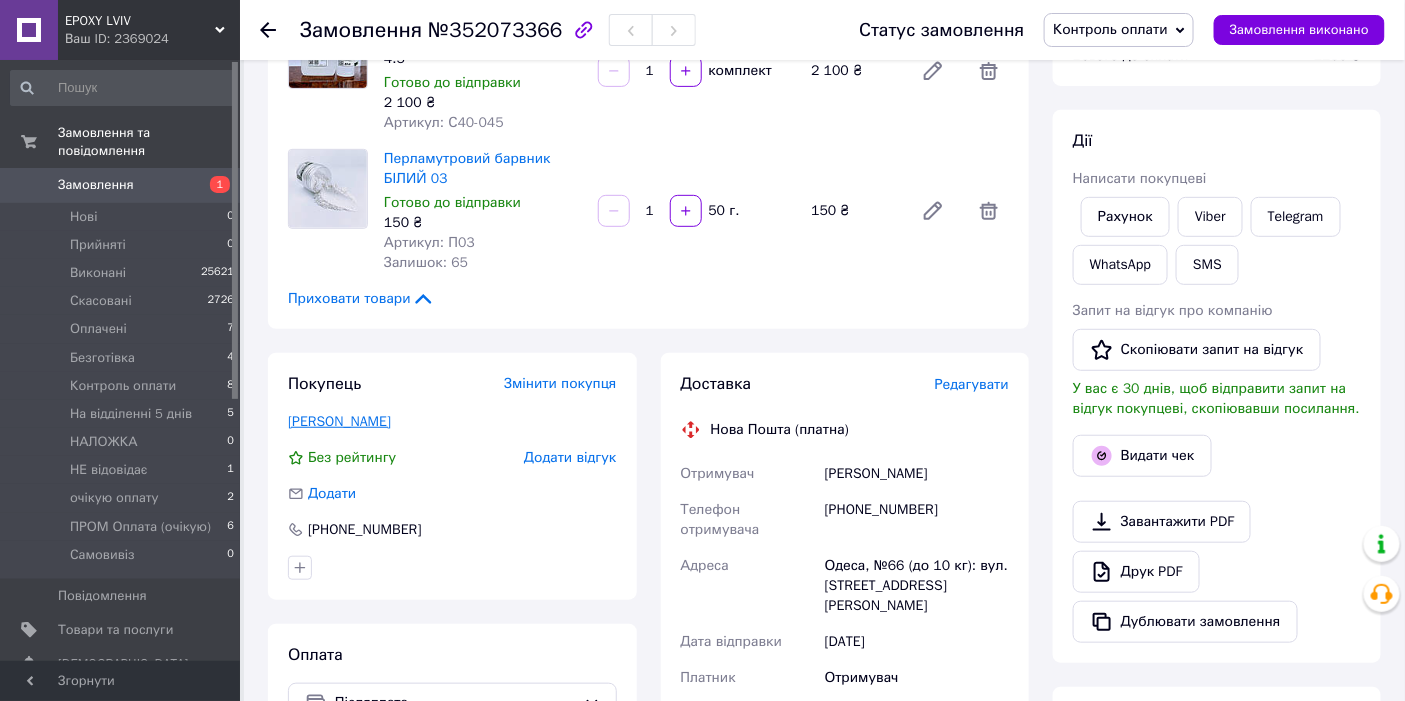 click on "Галушко Олександр" at bounding box center [339, 421] 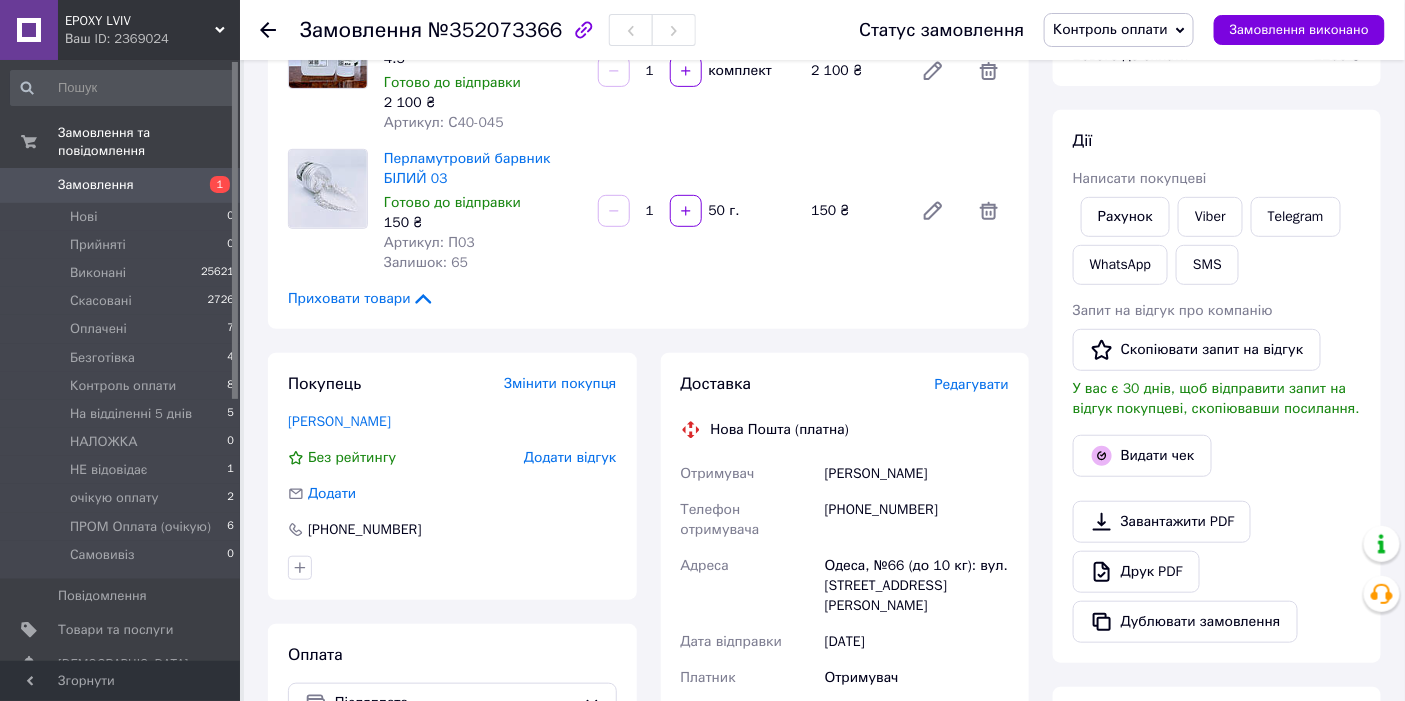 scroll, scrollTop: 0, scrollLeft: 0, axis: both 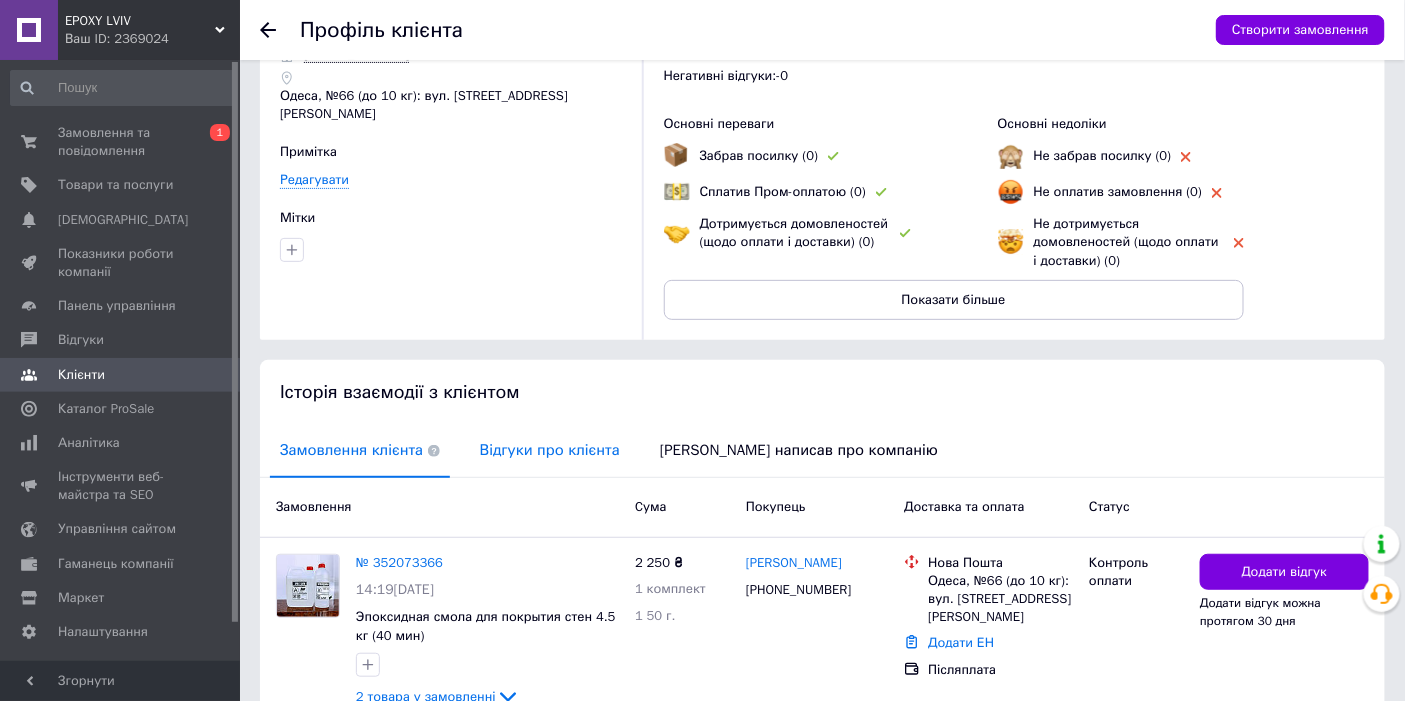 click on "Відгуки про клієнта" at bounding box center [550, 450] 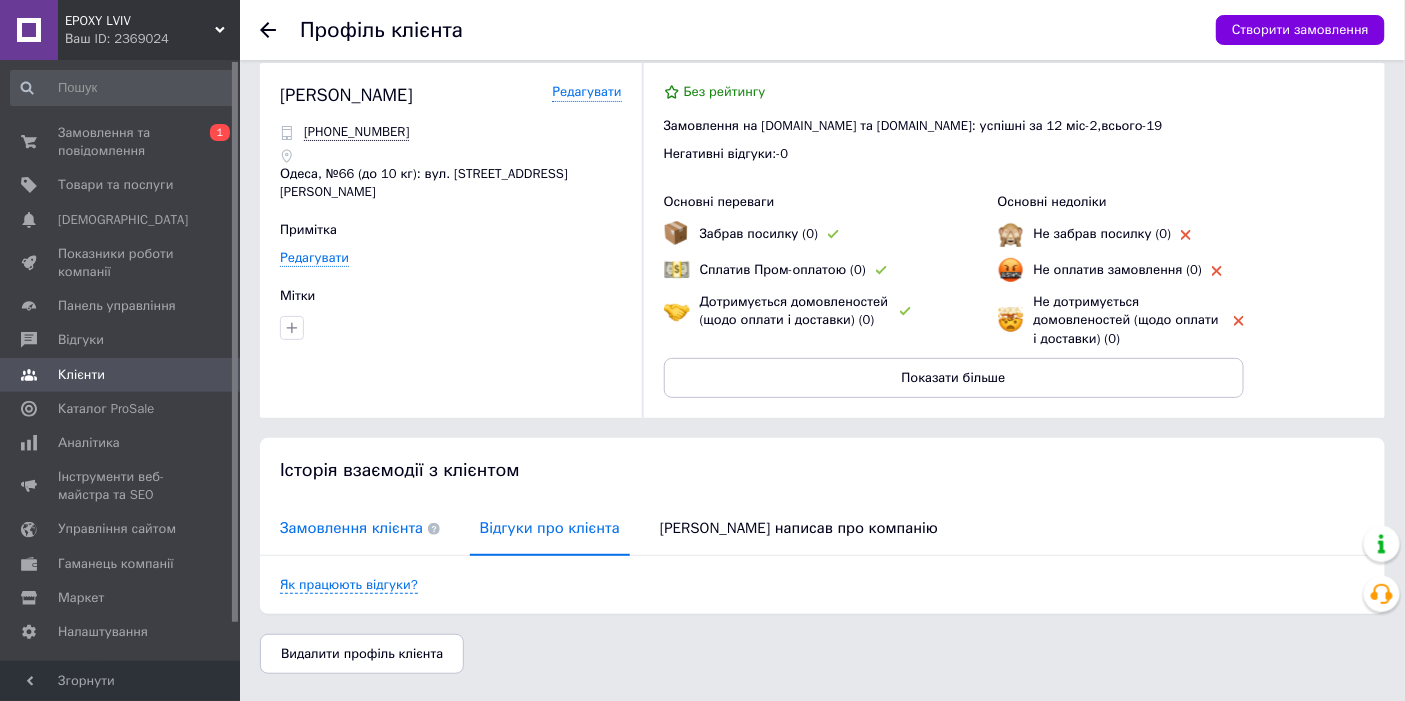 click on "Замовлення клієнта" at bounding box center (360, 528) 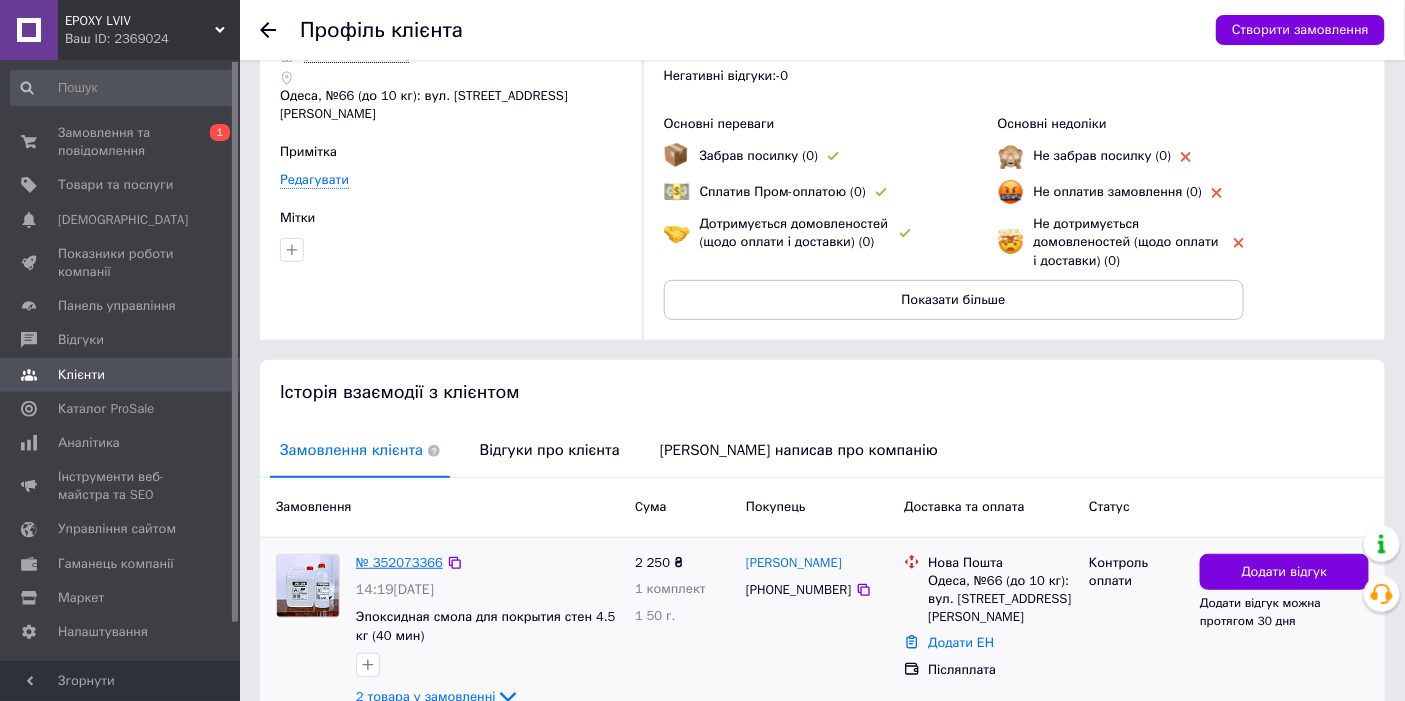 click on "№ 352073366" at bounding box center [399, 562] 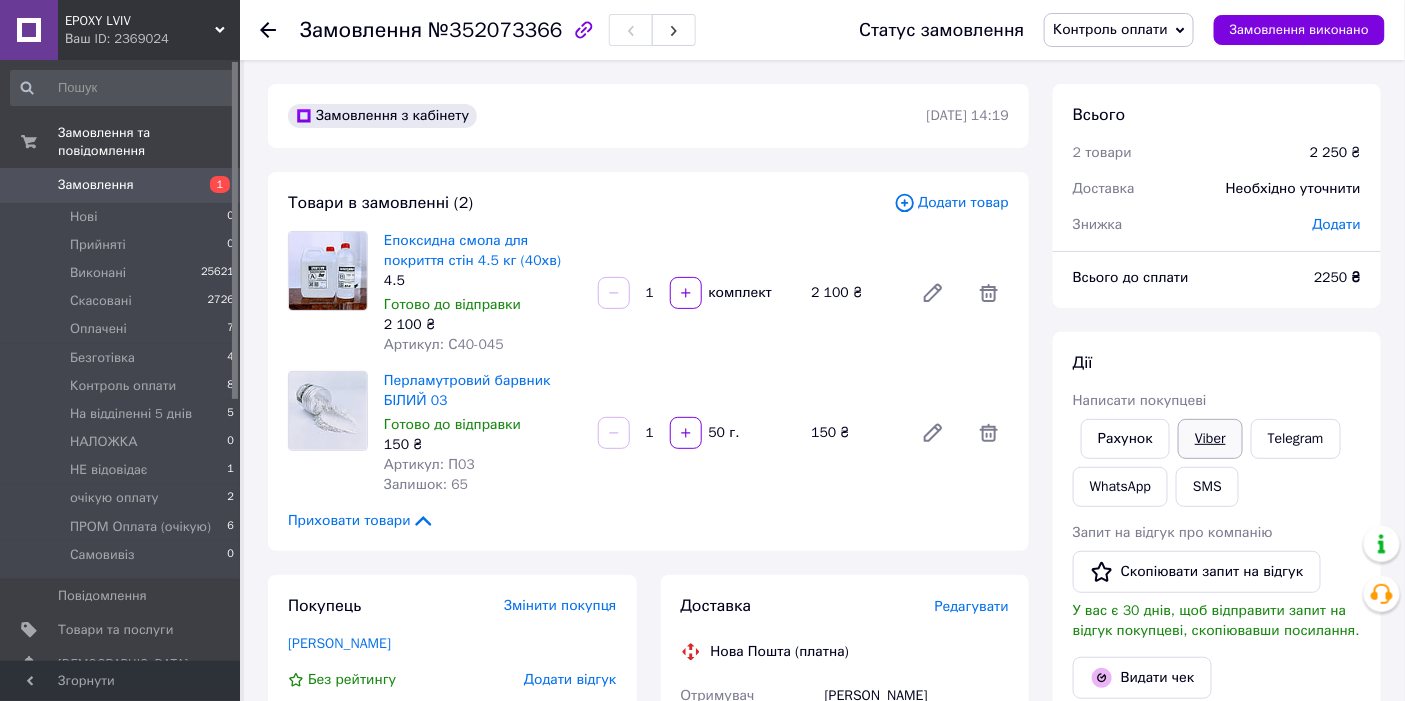 click on "Viber" at bounding box center [1210, 439] 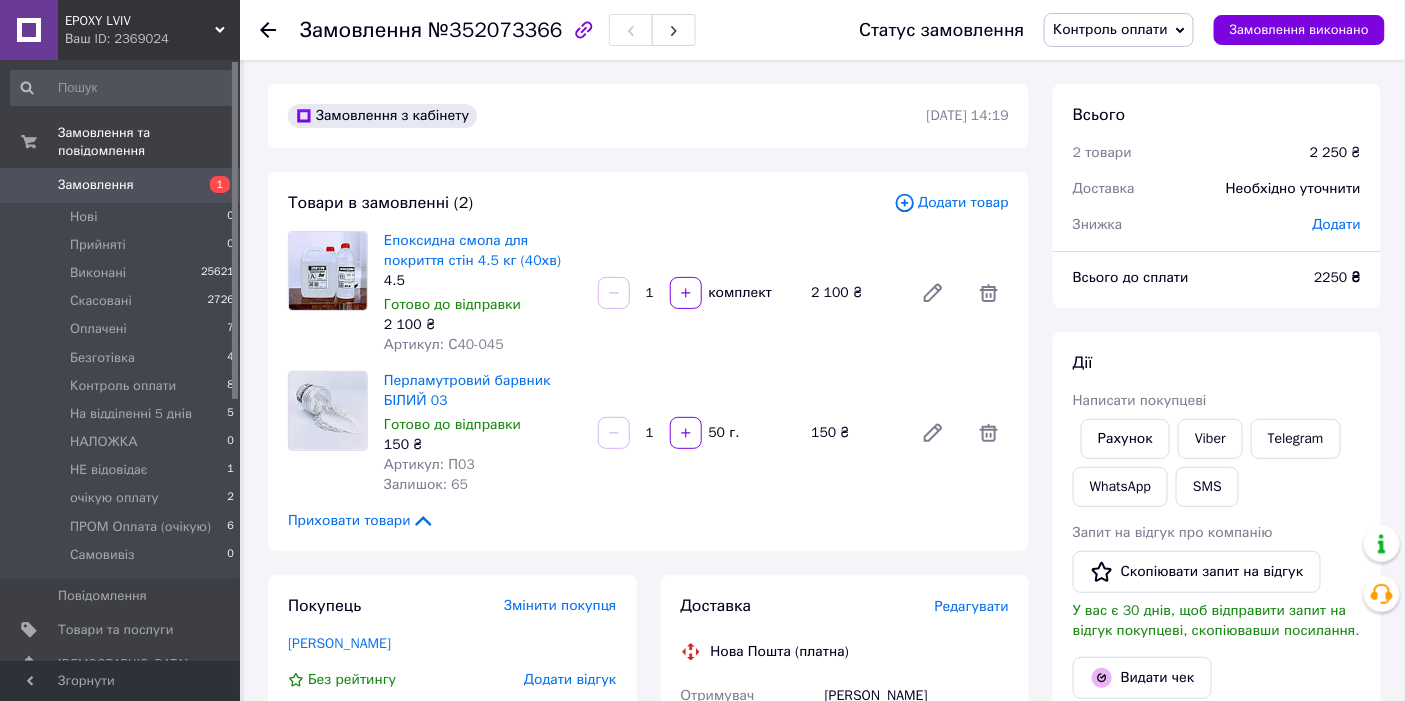 click on "№352073366" at bounding box center (495, 30) 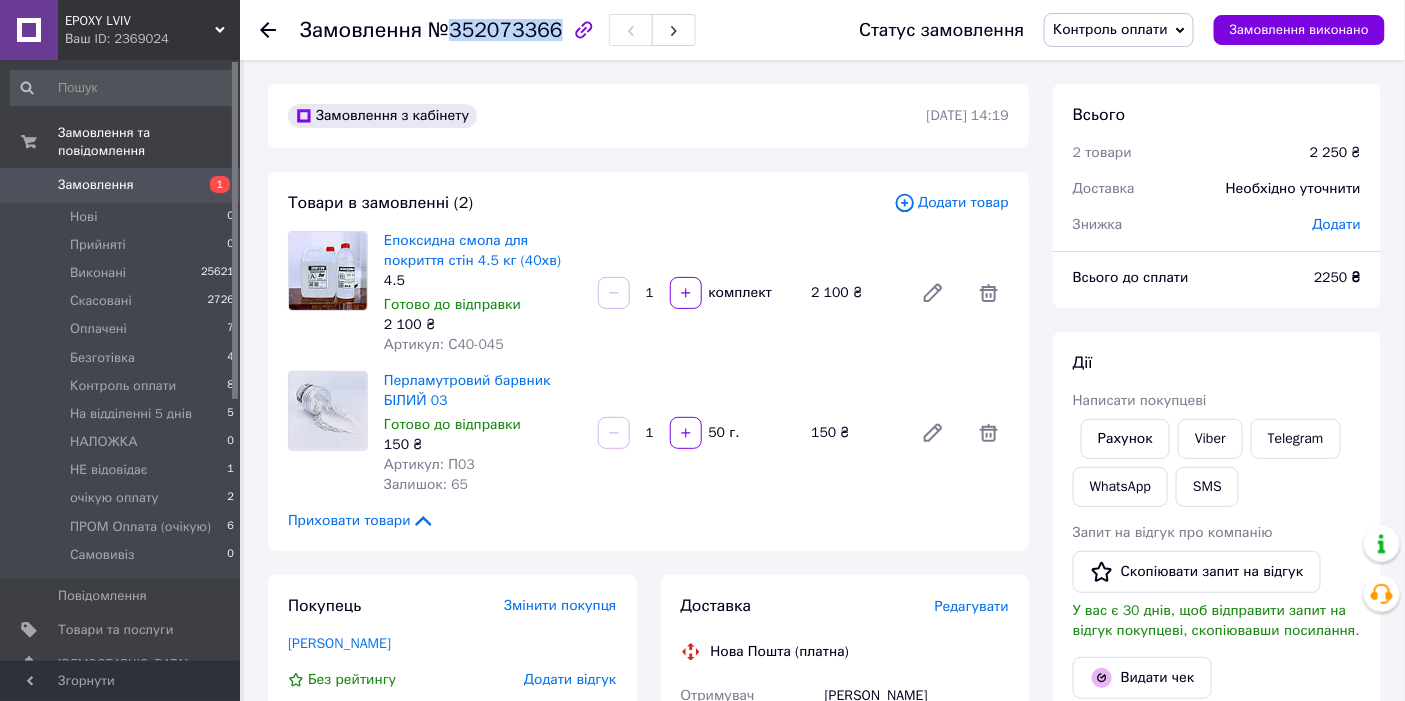 click on "№352073366" at bounding box center [495, 30] 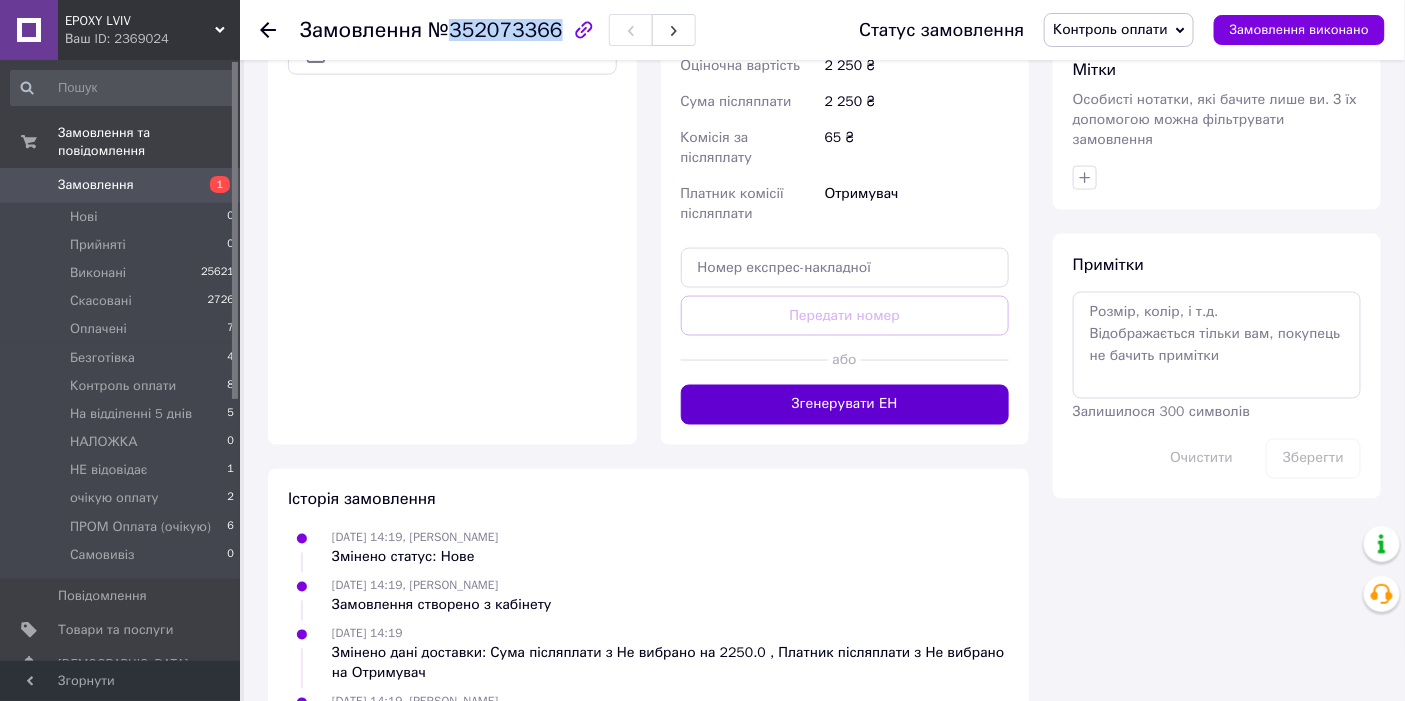 scroll, scrollTop: 777, scrollLeft: 0, axis: vertical 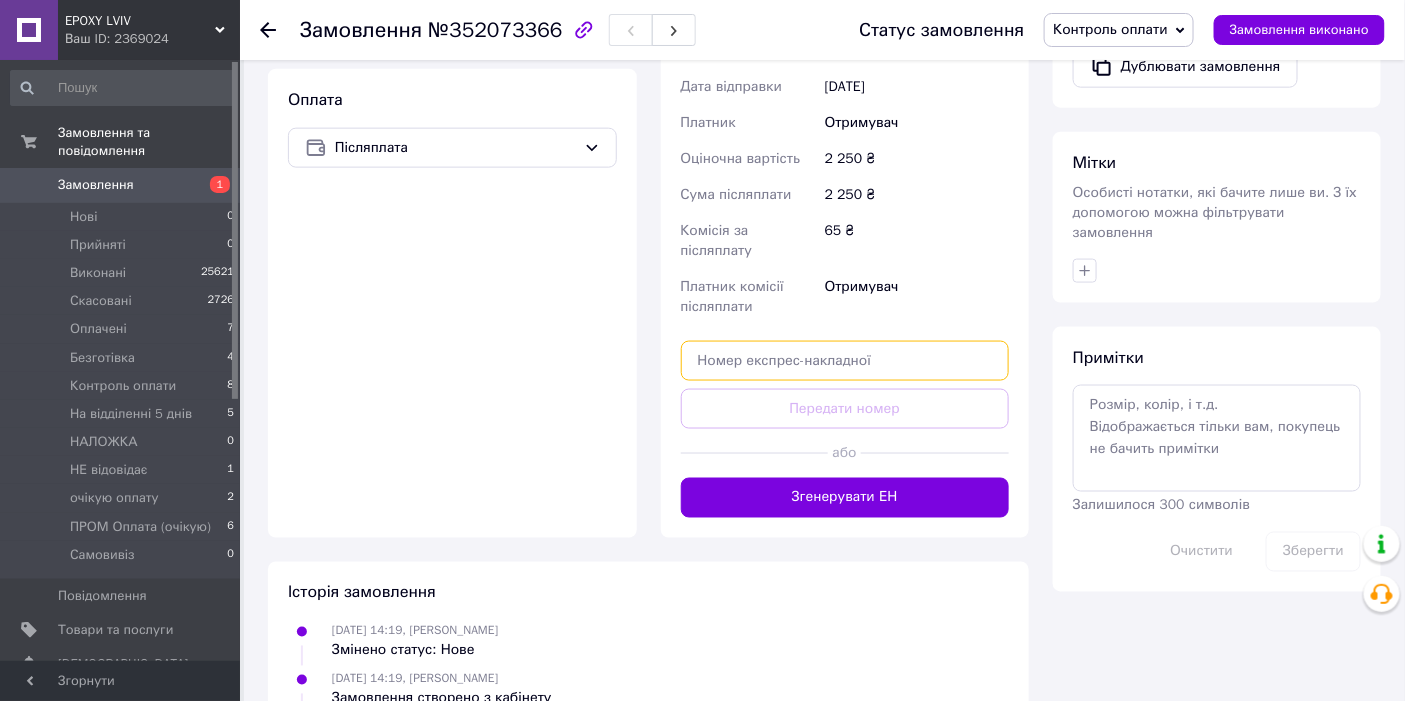 click at bounding box center [845, 361] 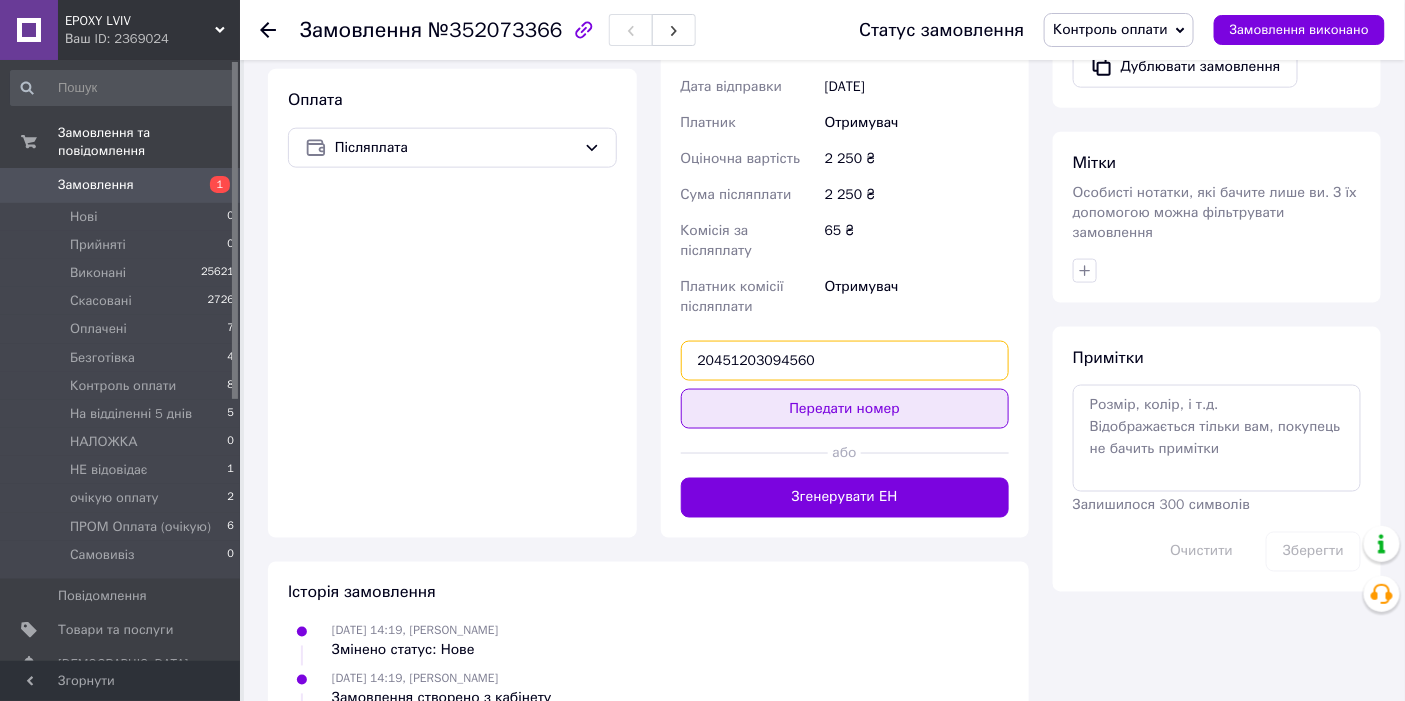 type on "20451203094560" 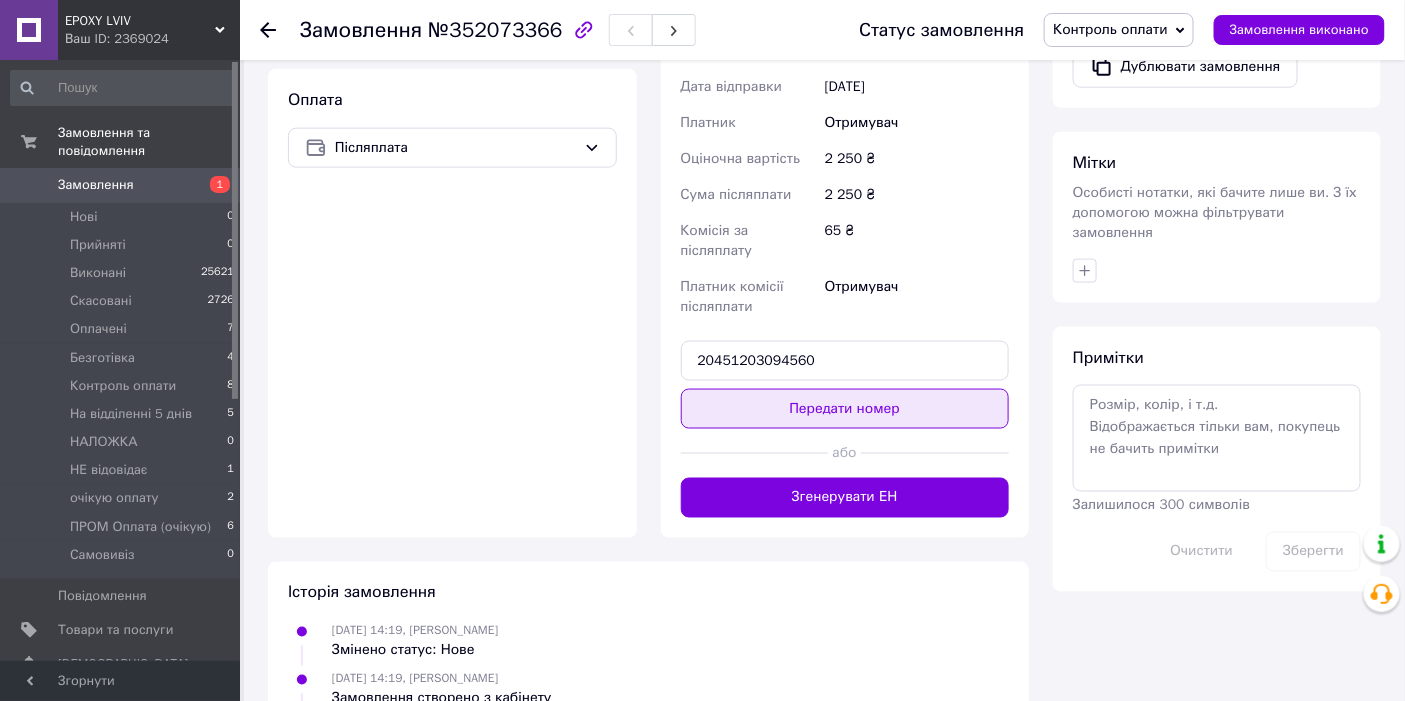 click on "Передати номер" at bounding box center (845, 409) 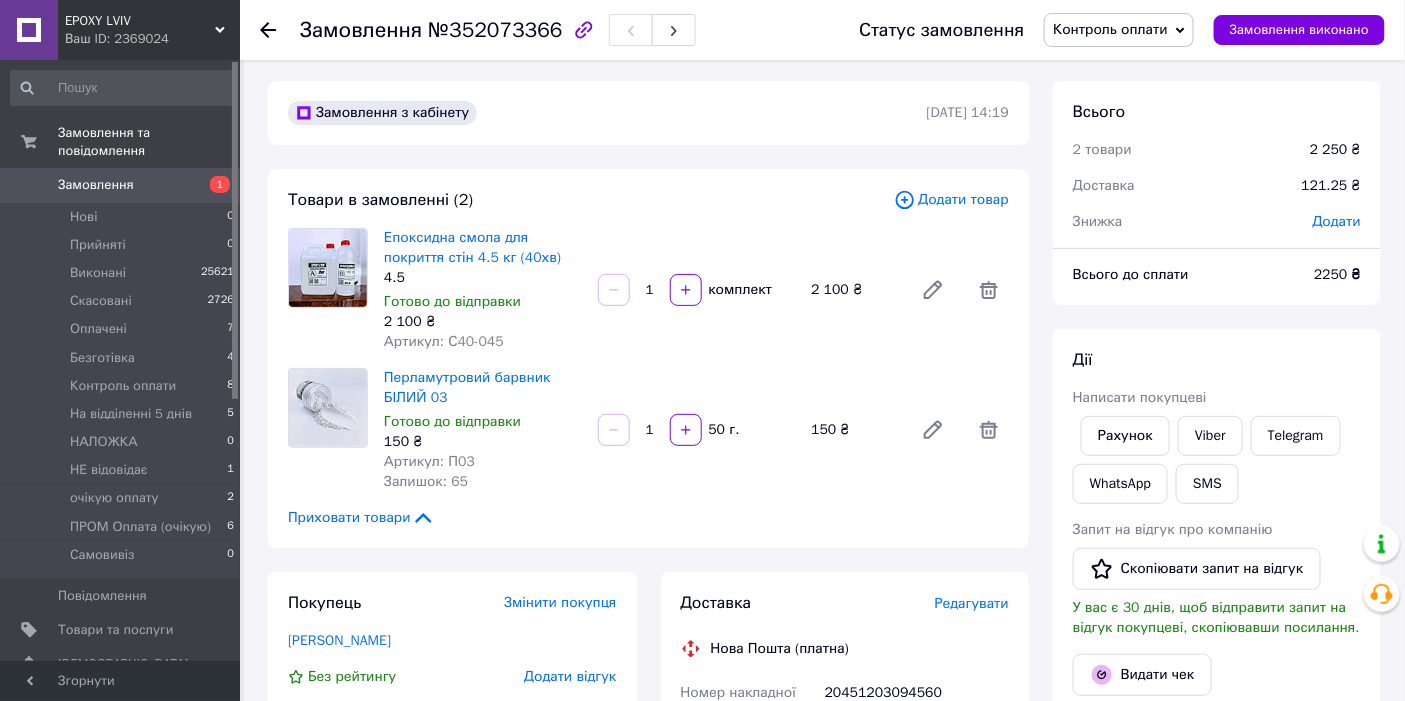 scroll, scrollTop: 0, scrollLeft: 0, axis: both 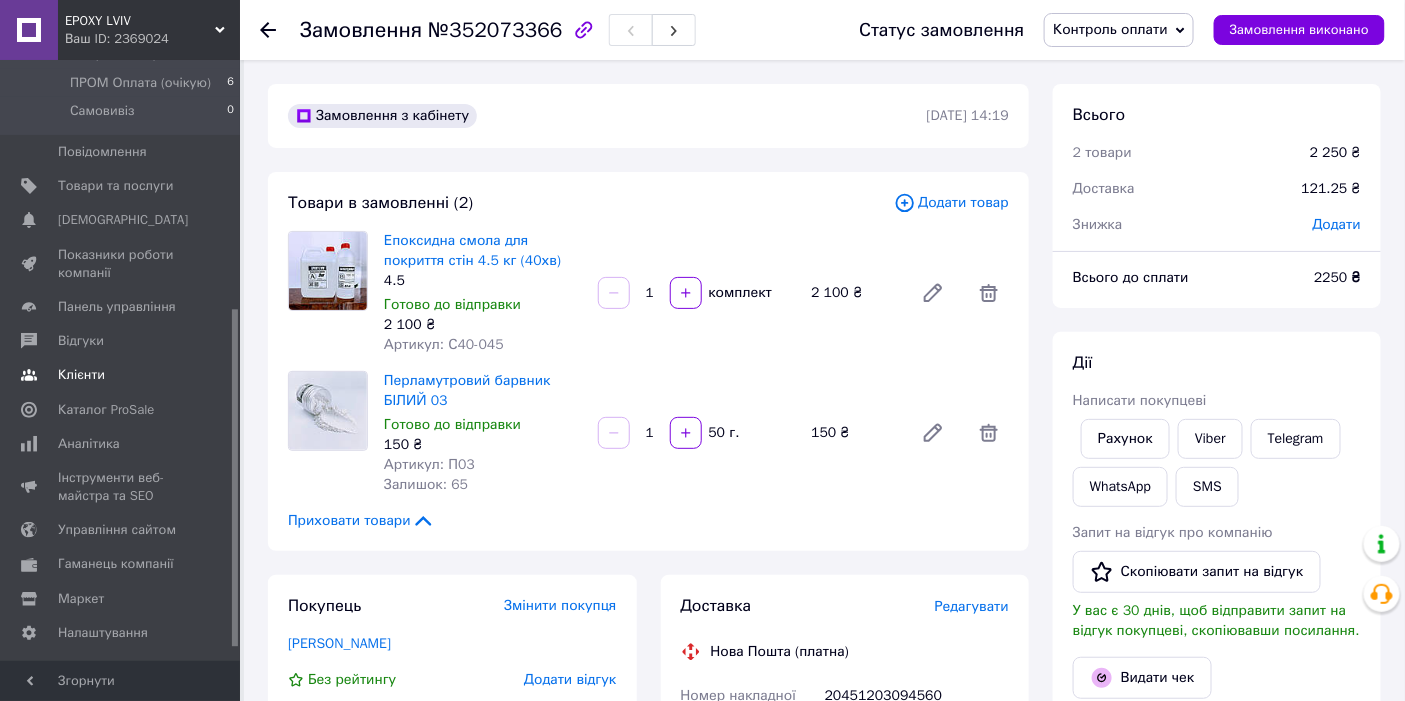 click on "Клієнти" at bounding box center (81, 375) 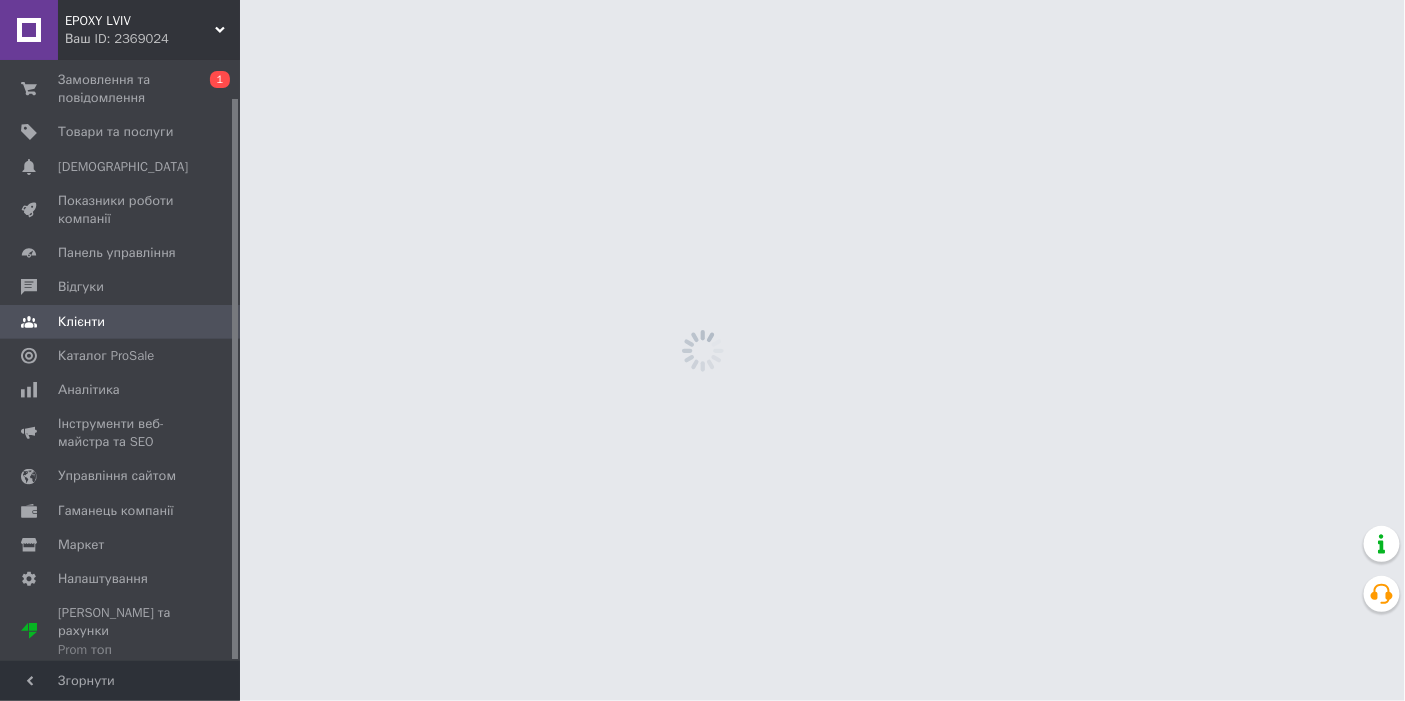 scroll, scrollTop: 40, scrollLeft: 0, axis: vertical 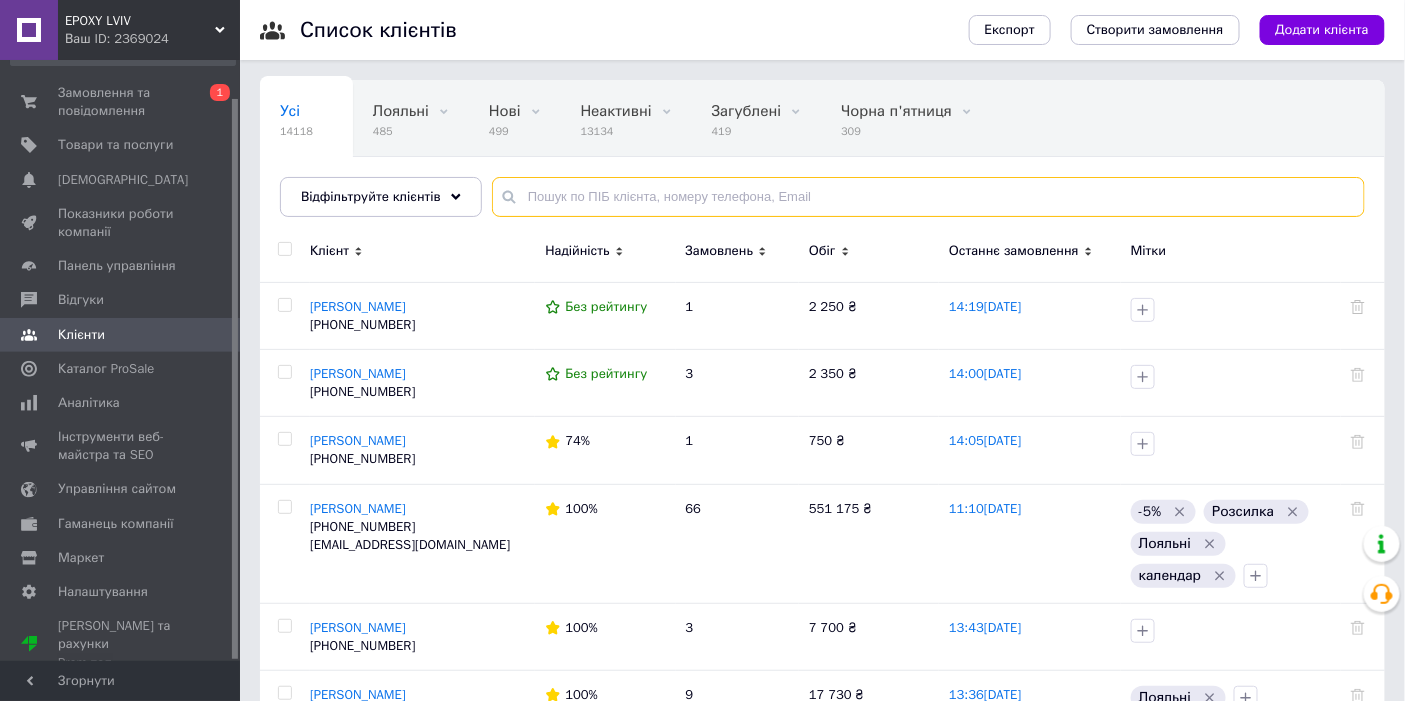 click at bounding box center (928, 197) 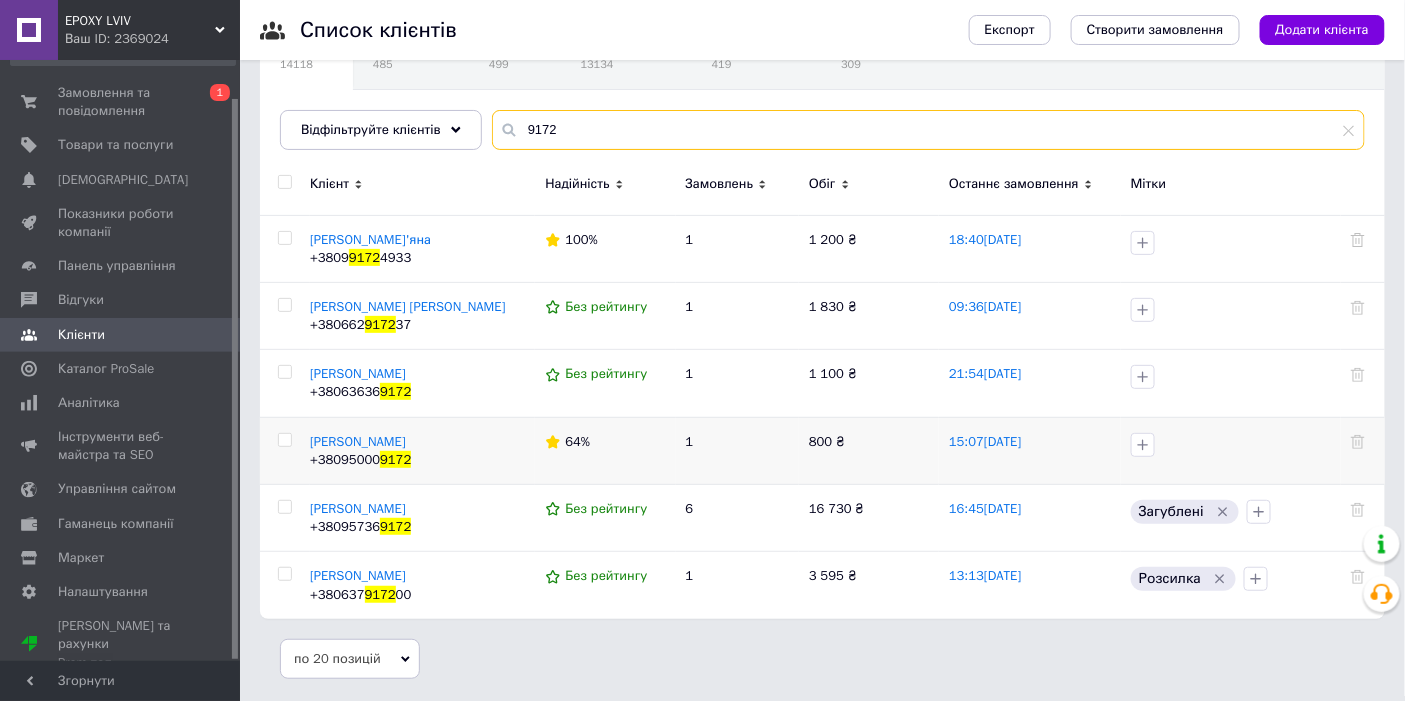 scroll, scrollTop: 0, scrollLeft: 0, axis: both 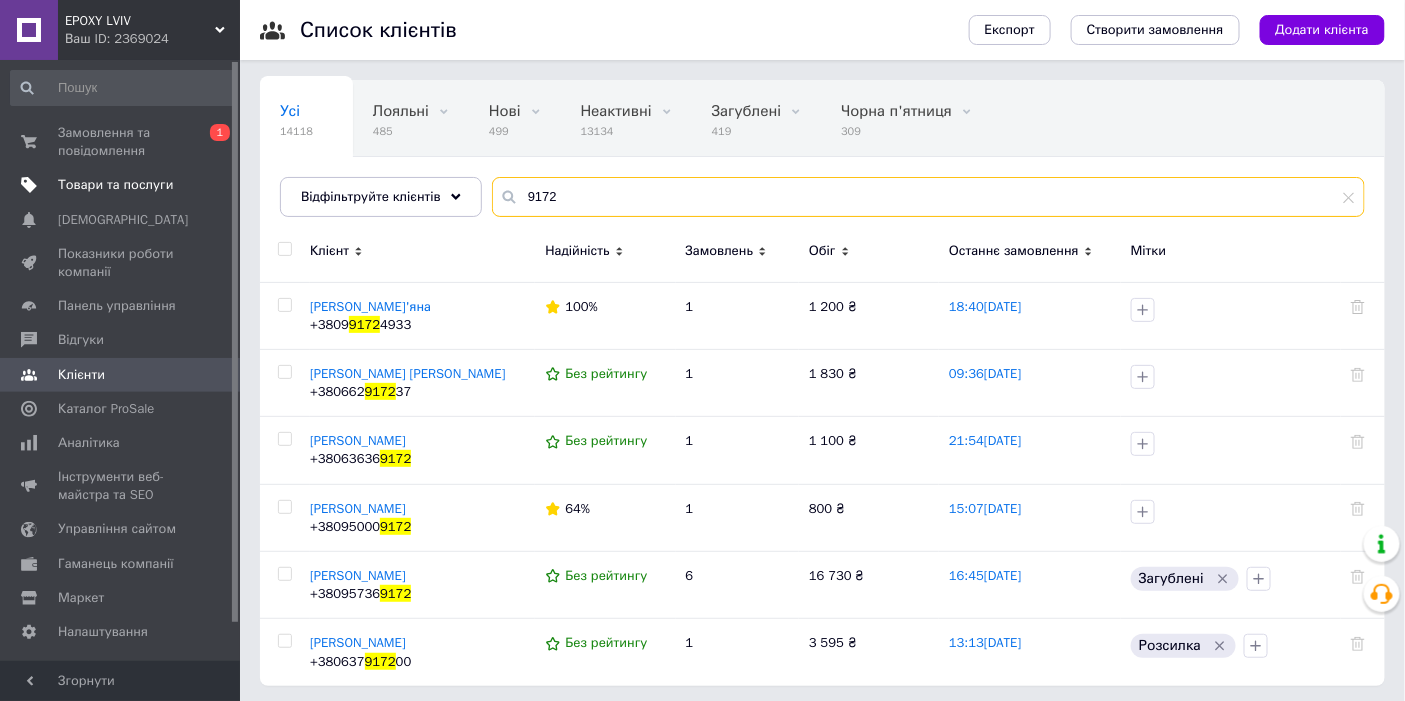 type on "9172" 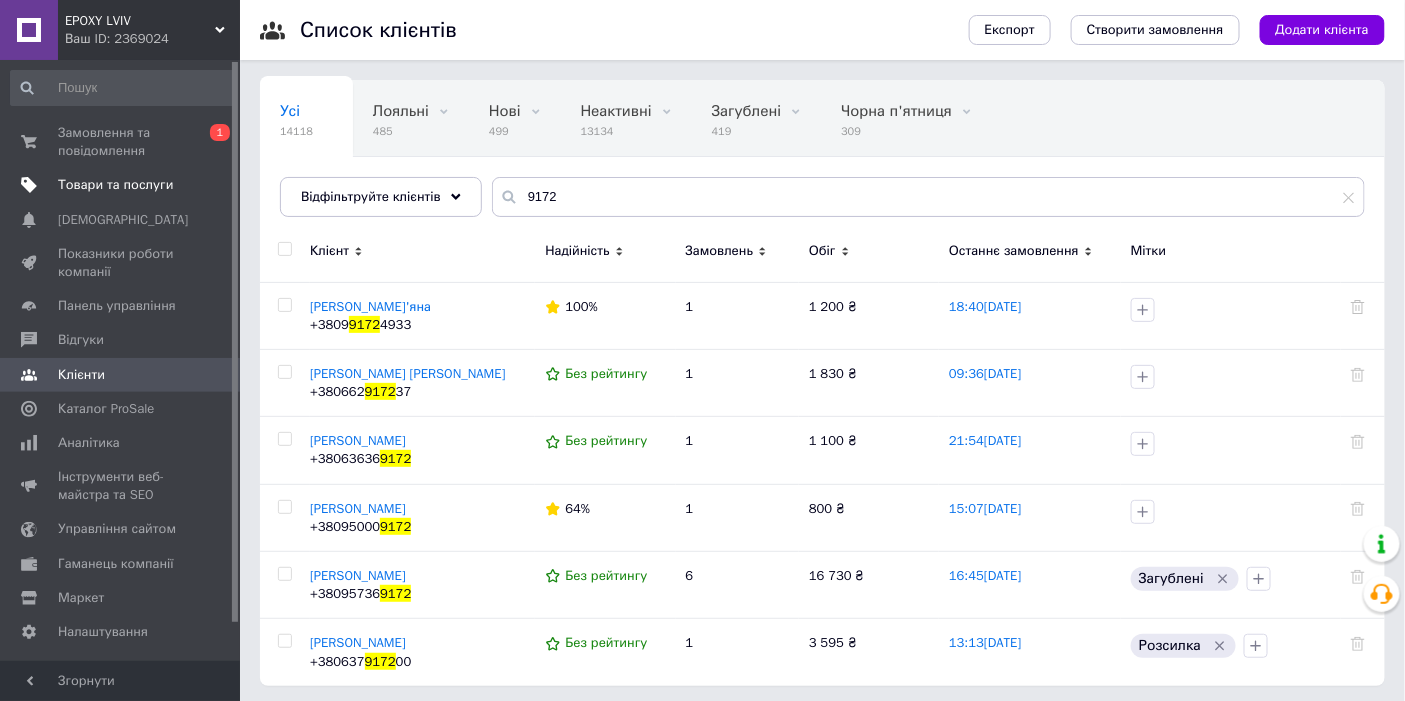 click on "Товари та послуги" at bounding box center [115, 185] 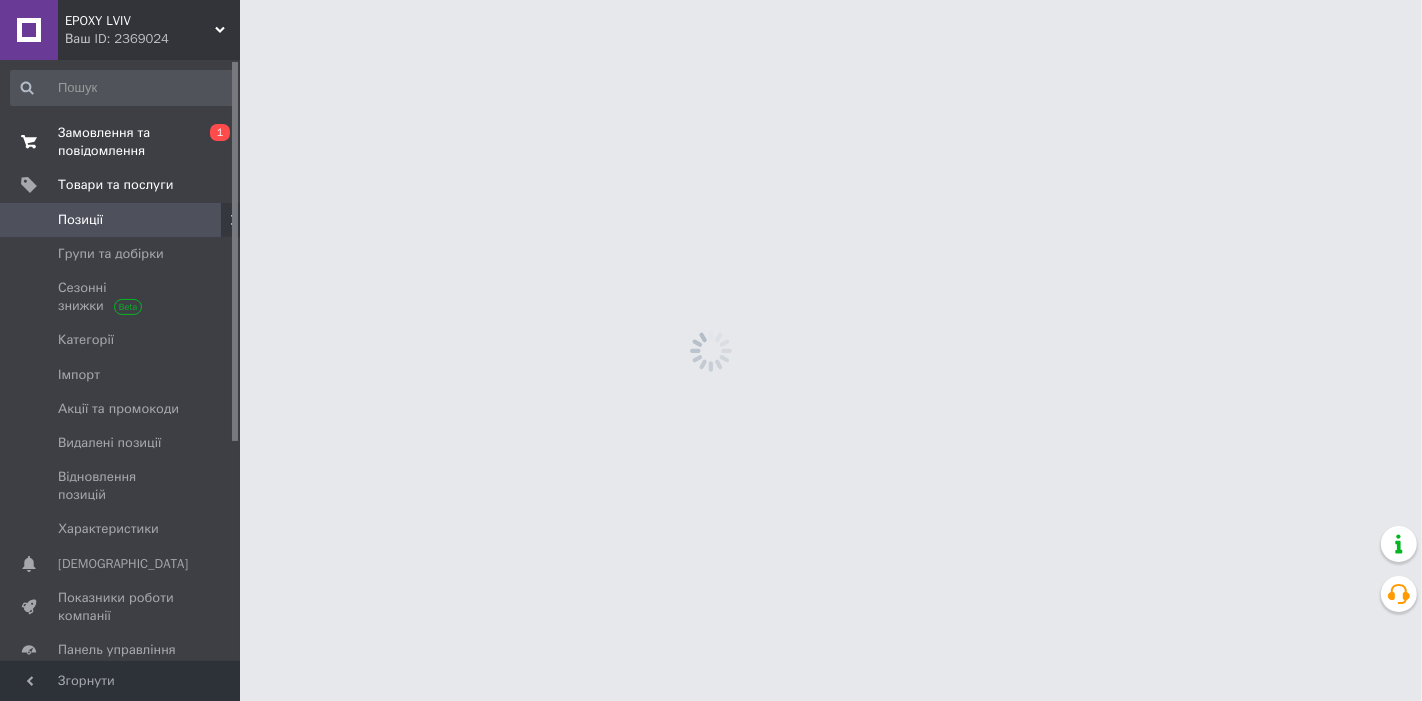 click on "Замовлення та повідомлення" at bounding box center (121, 142) 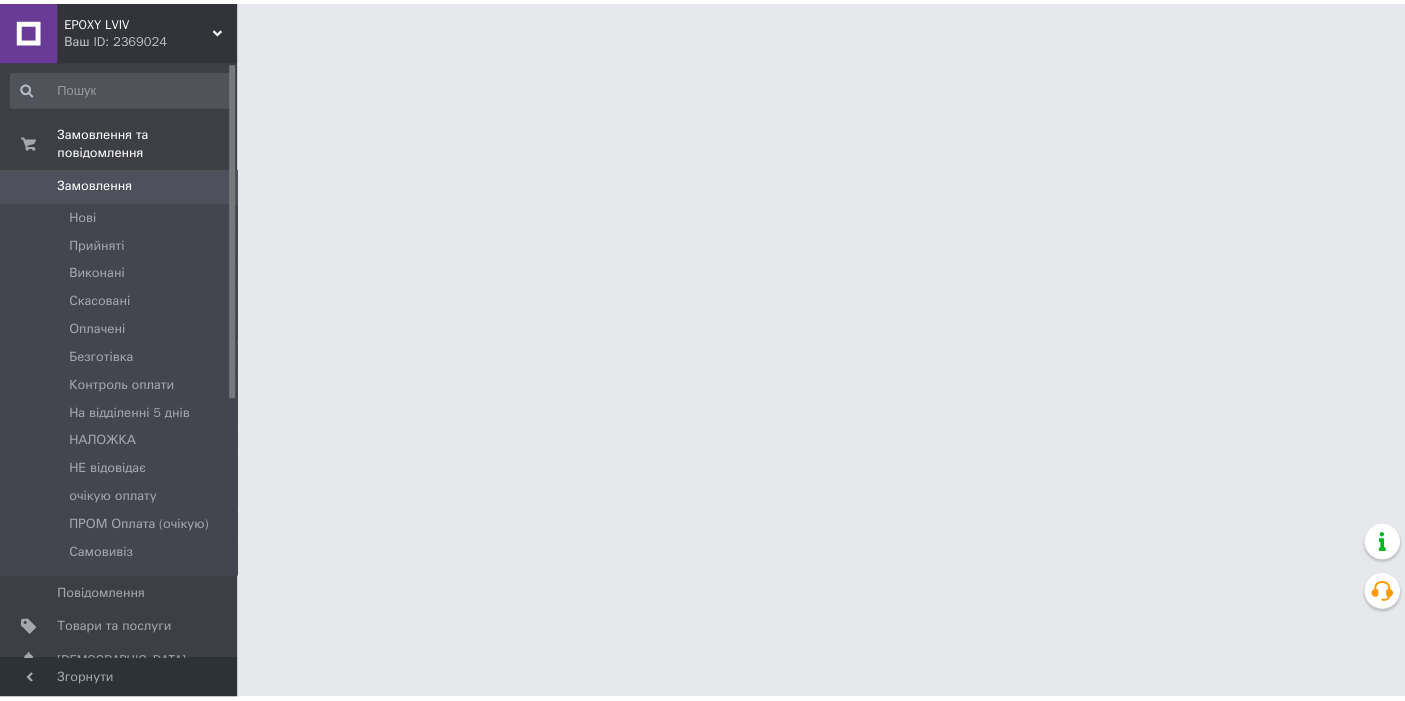 scroll, scrollTop: 0, scrollLeft: 0, axis: both 